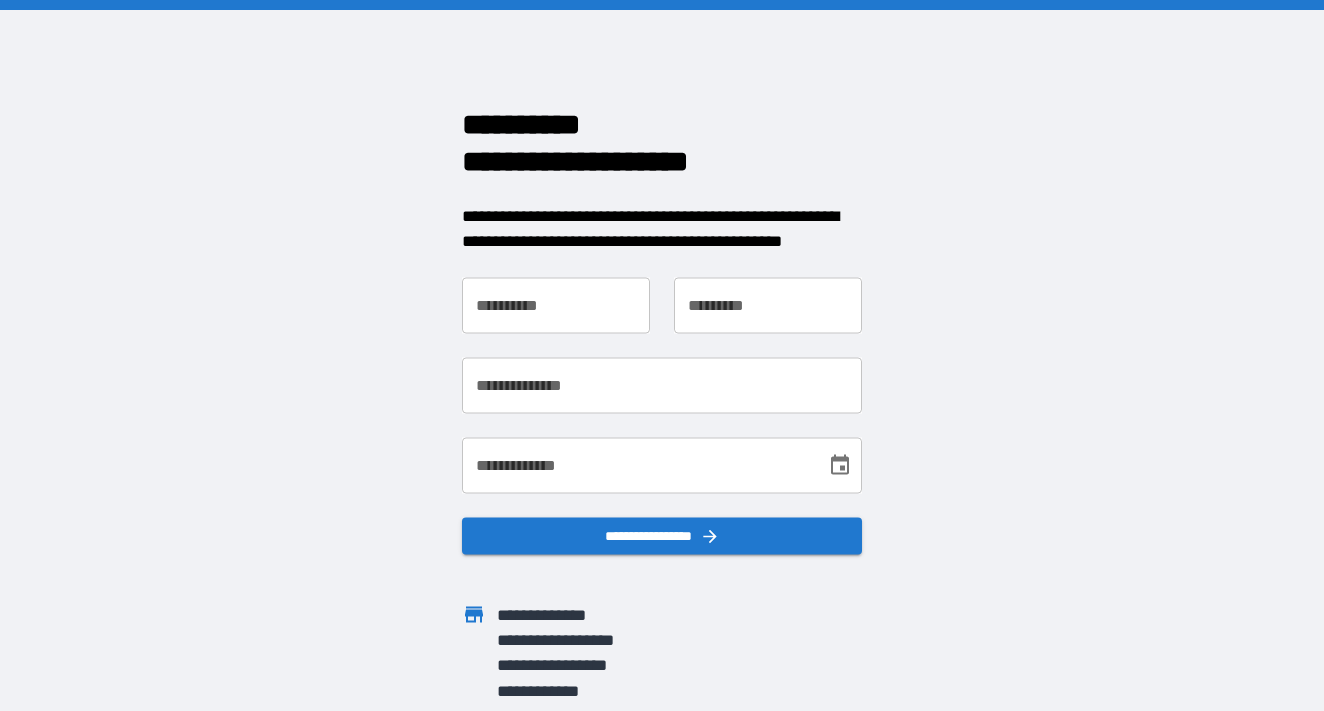 scroll, scrollTop: 0, scrollLeft: 0, axis: both 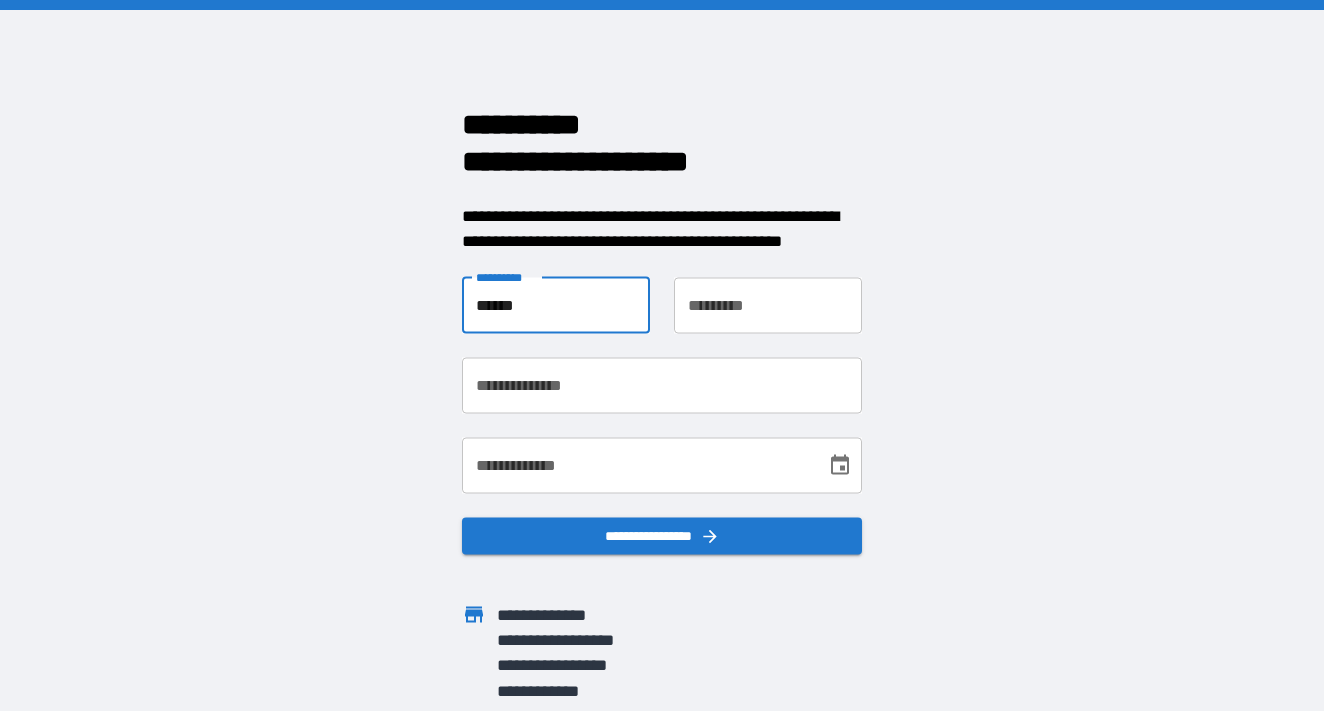 type on "******" 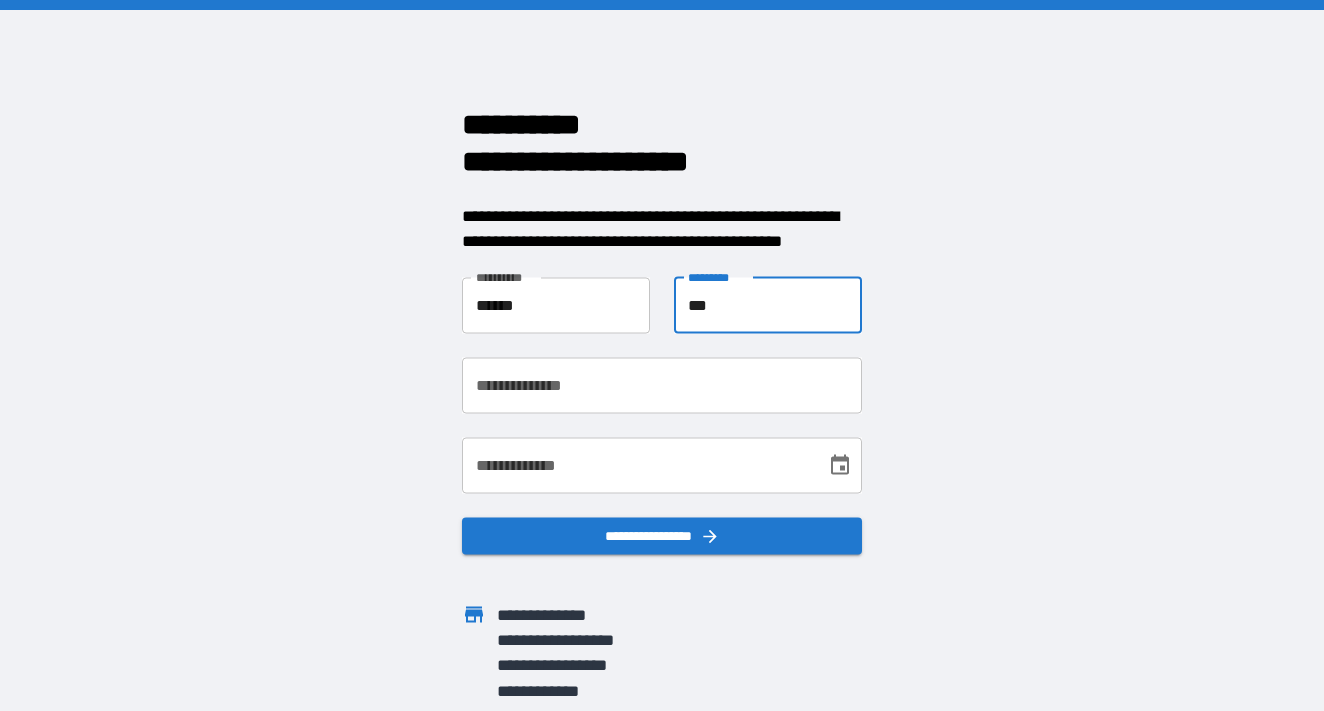 type on "***" 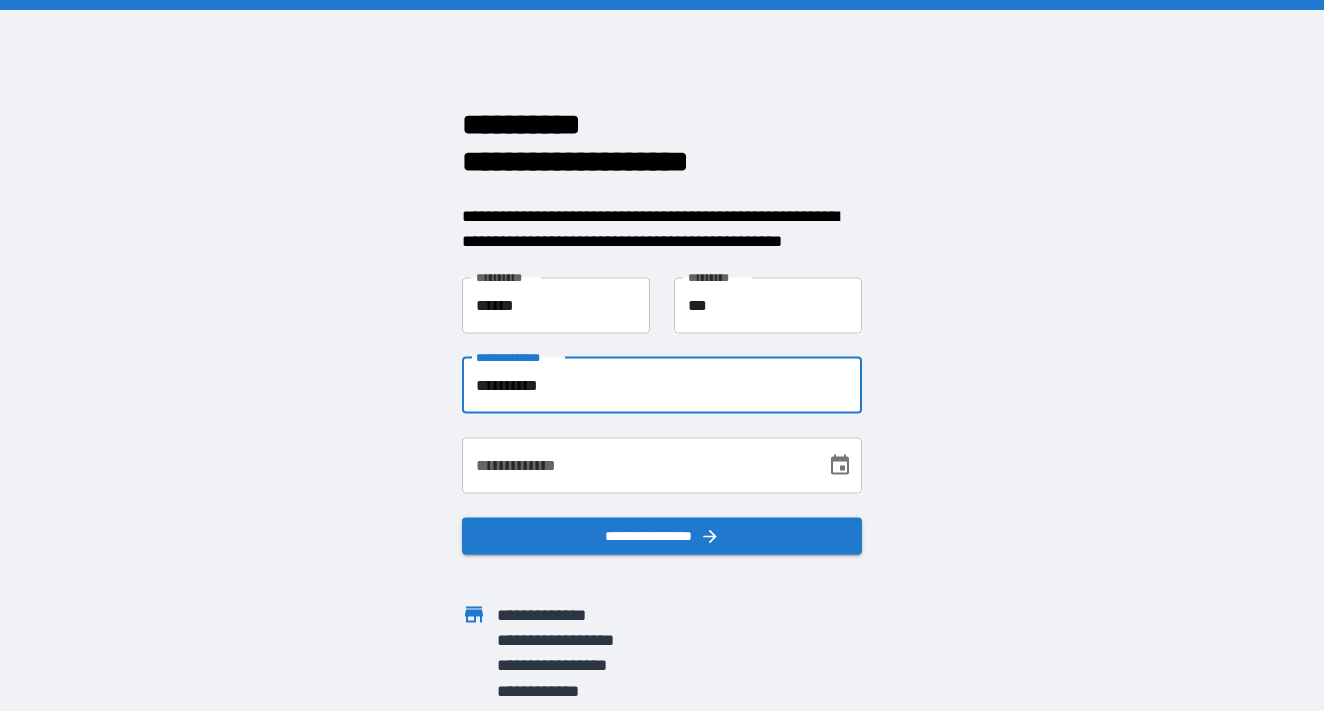 type on "**********" 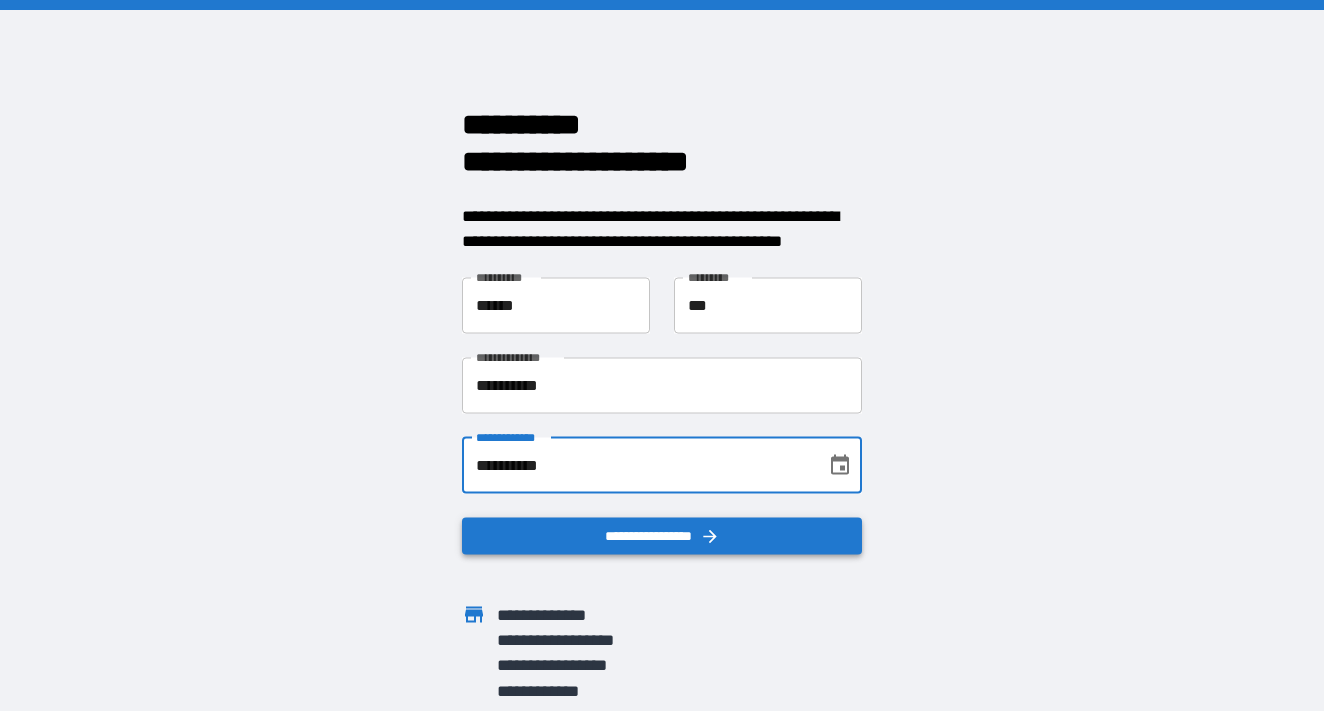 type on "**********" 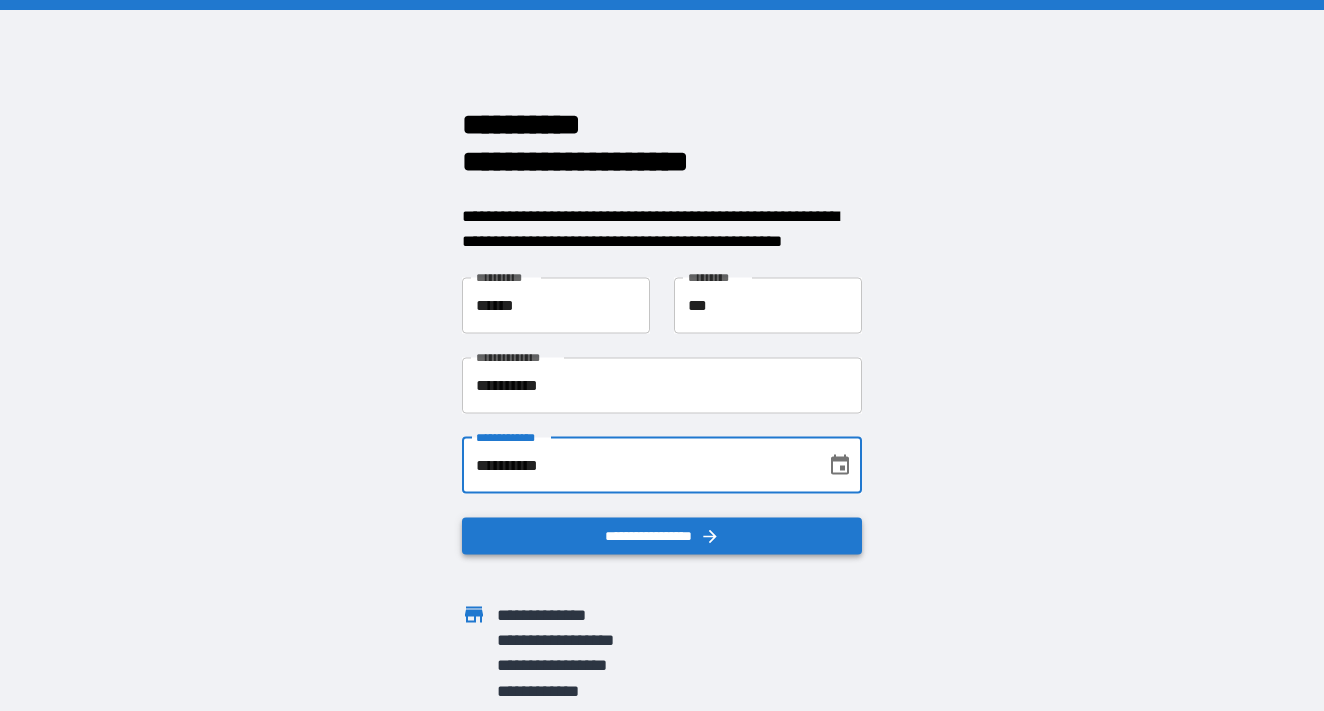 click on "**********" at bounding box center (662, 535) 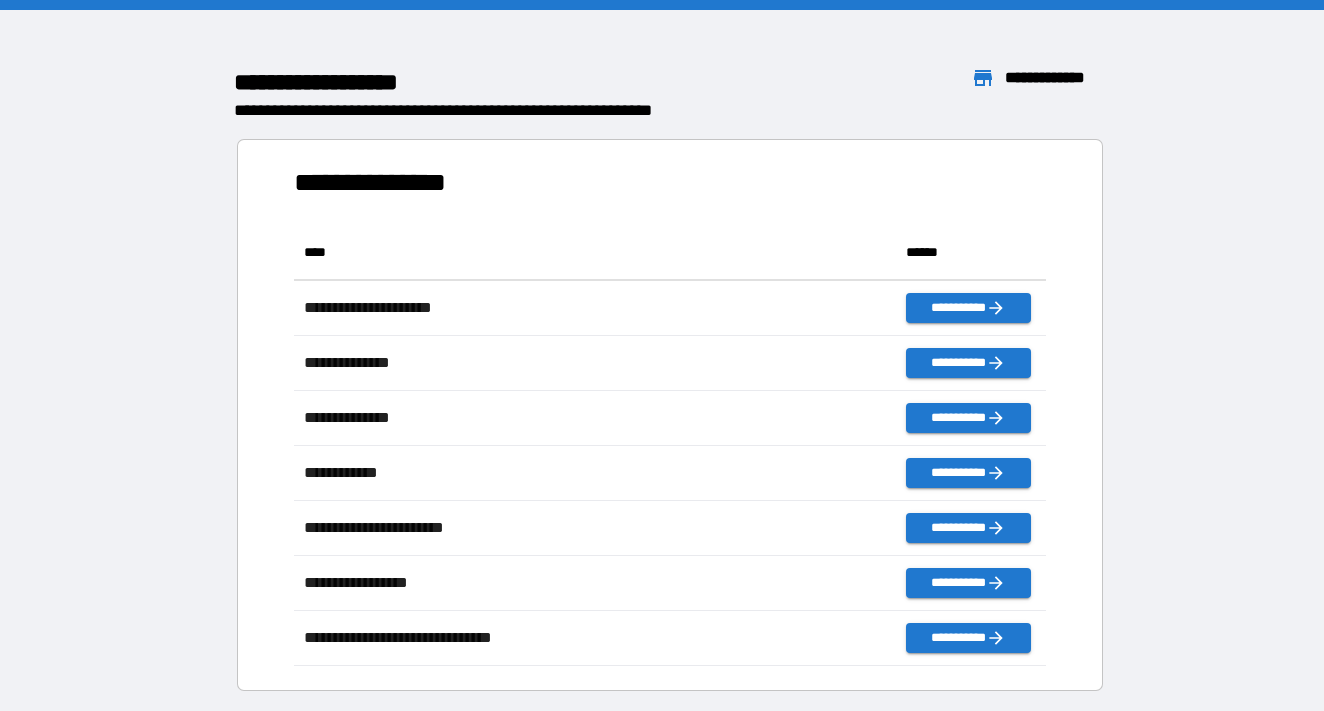 scroll, scrollTop: 1, scrollLeft: 1, axis: both 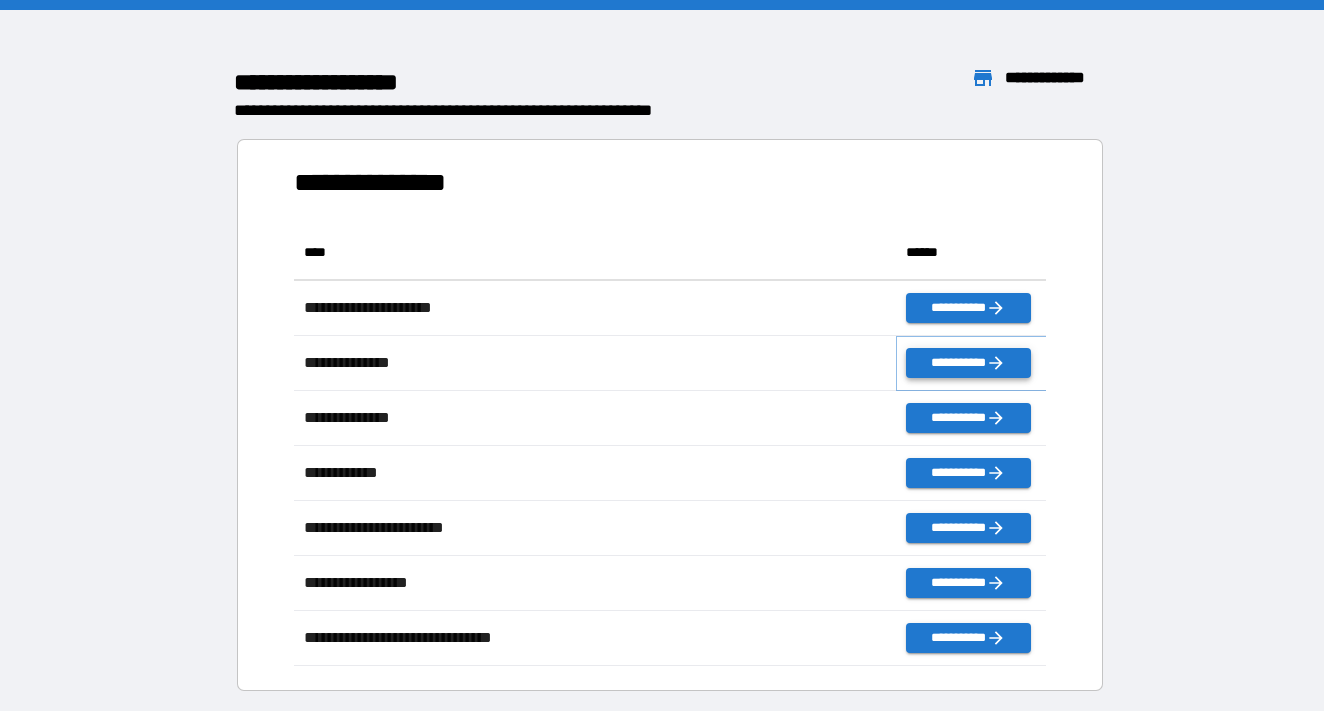 click on "**********" at bounding box center (968, 363) 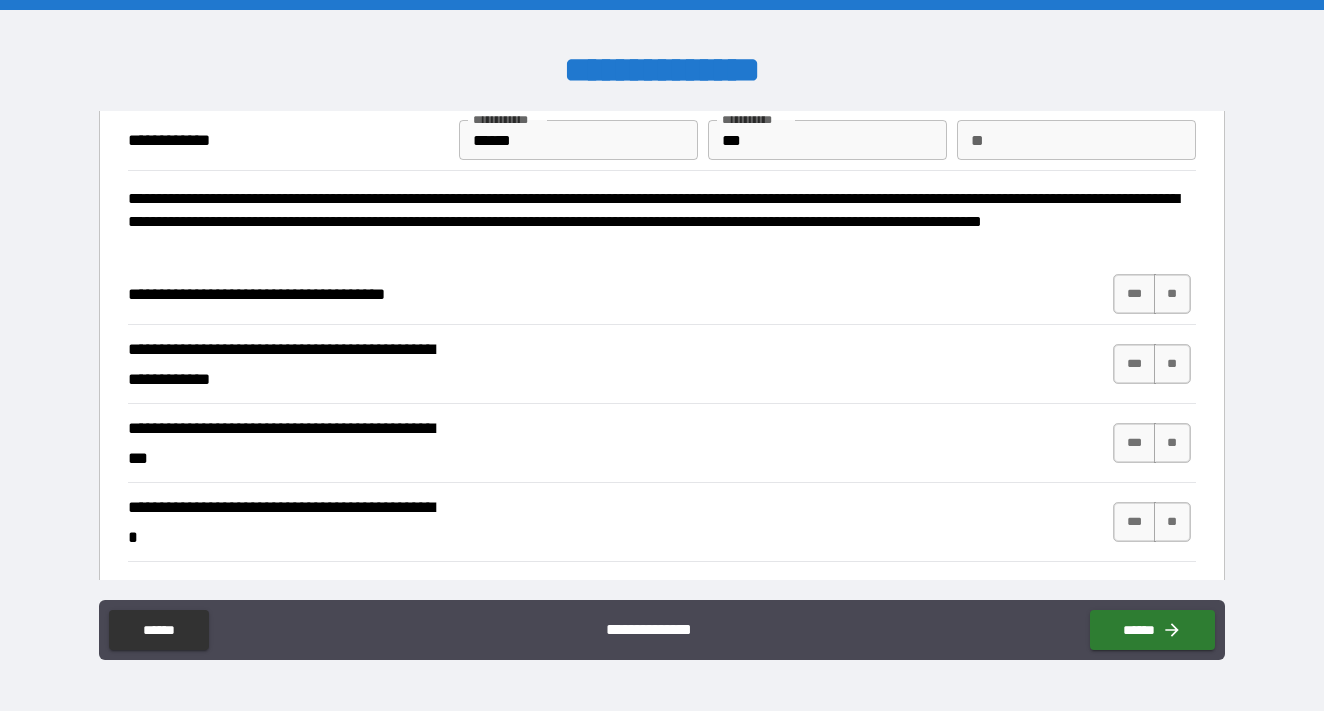 scroll, scrollTop: 95, scrollLeft: 0, axis: vertical 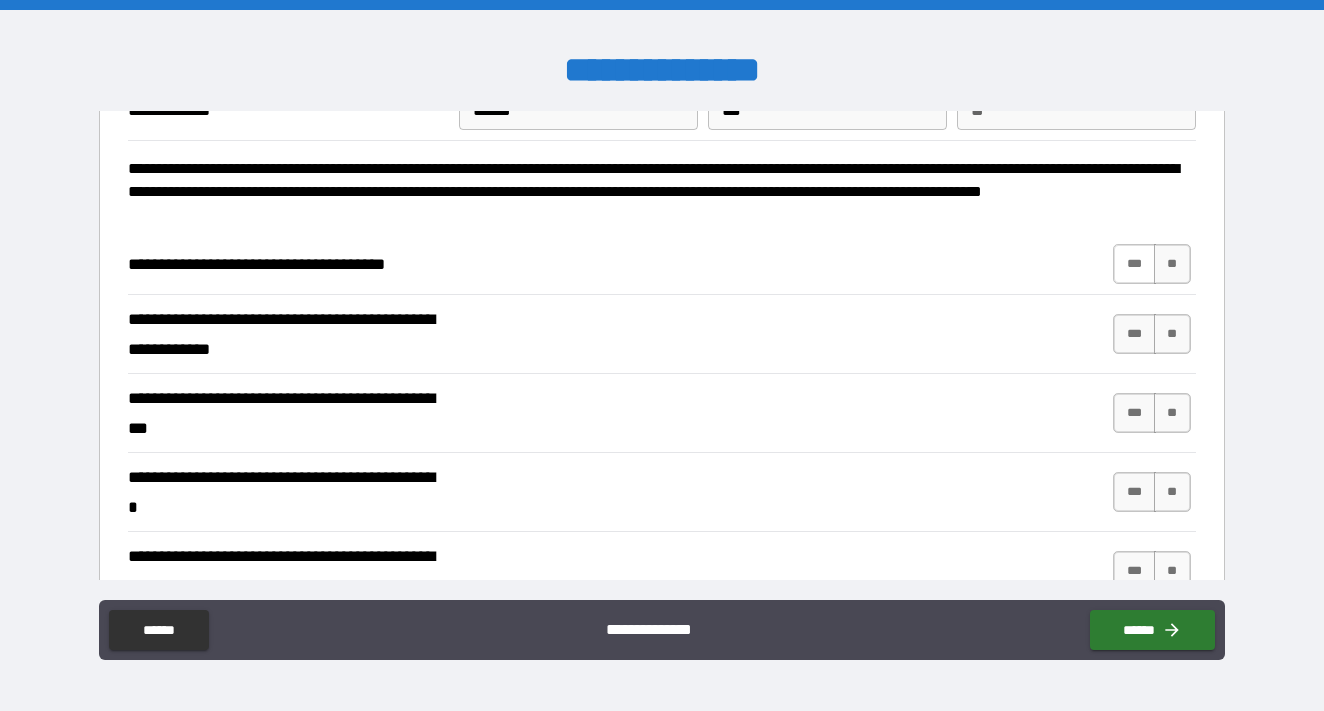 click on "***" at bounding box center (1134, 264) 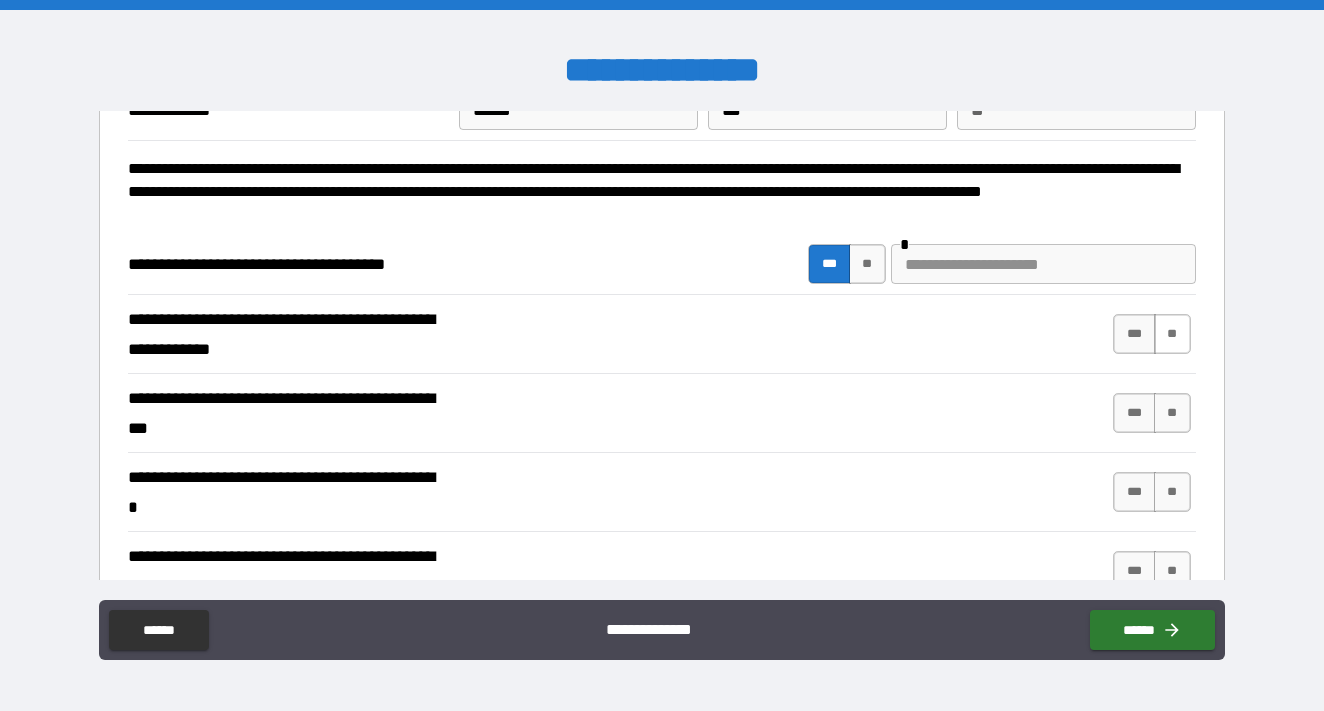 click on "**" at bounding box center (1172, 334) 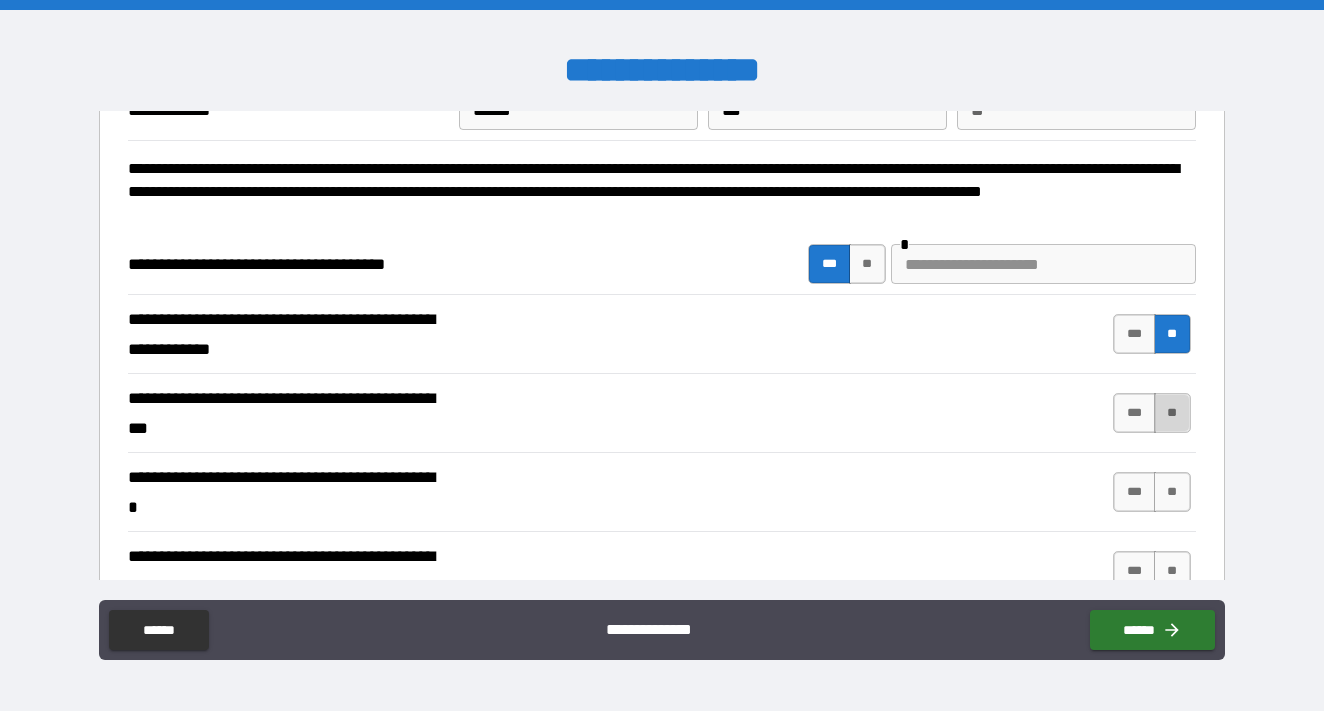 click on "**" at bounding box center [1172, 413] 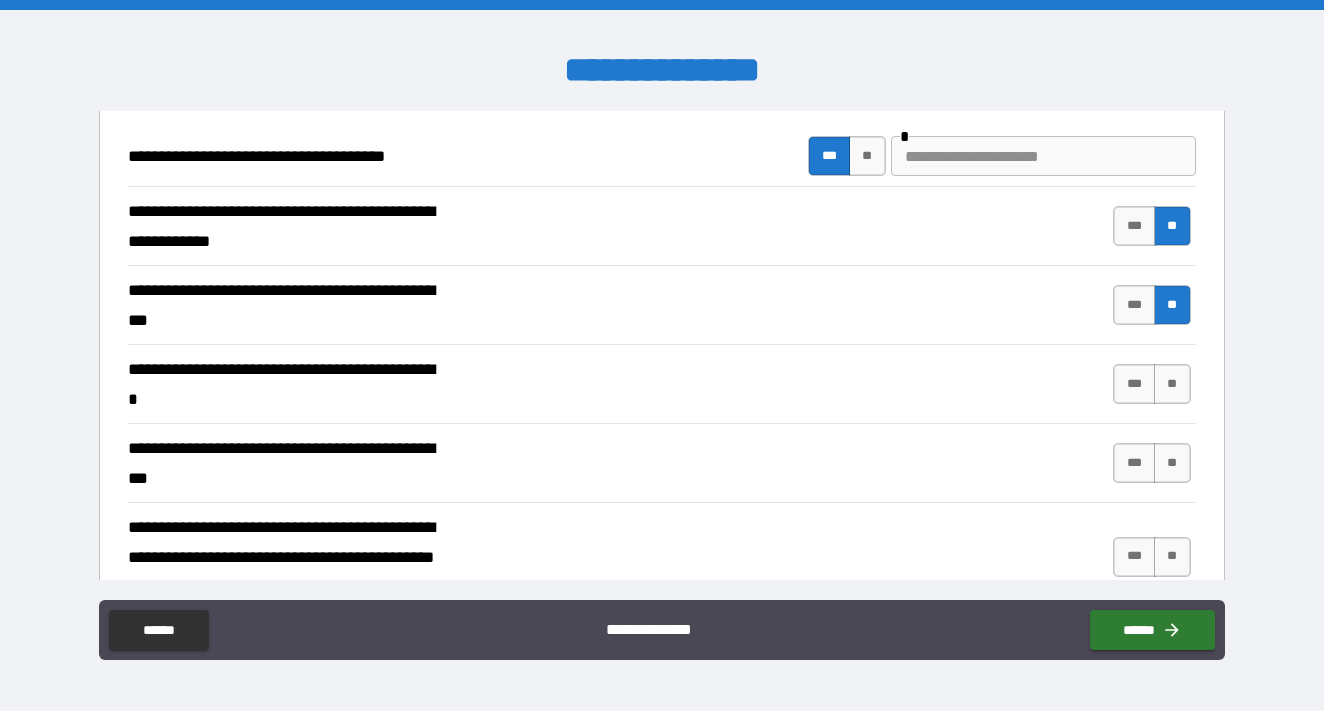 scroll, scrollTop: 223, scrollLeft: 0, axis: vertical 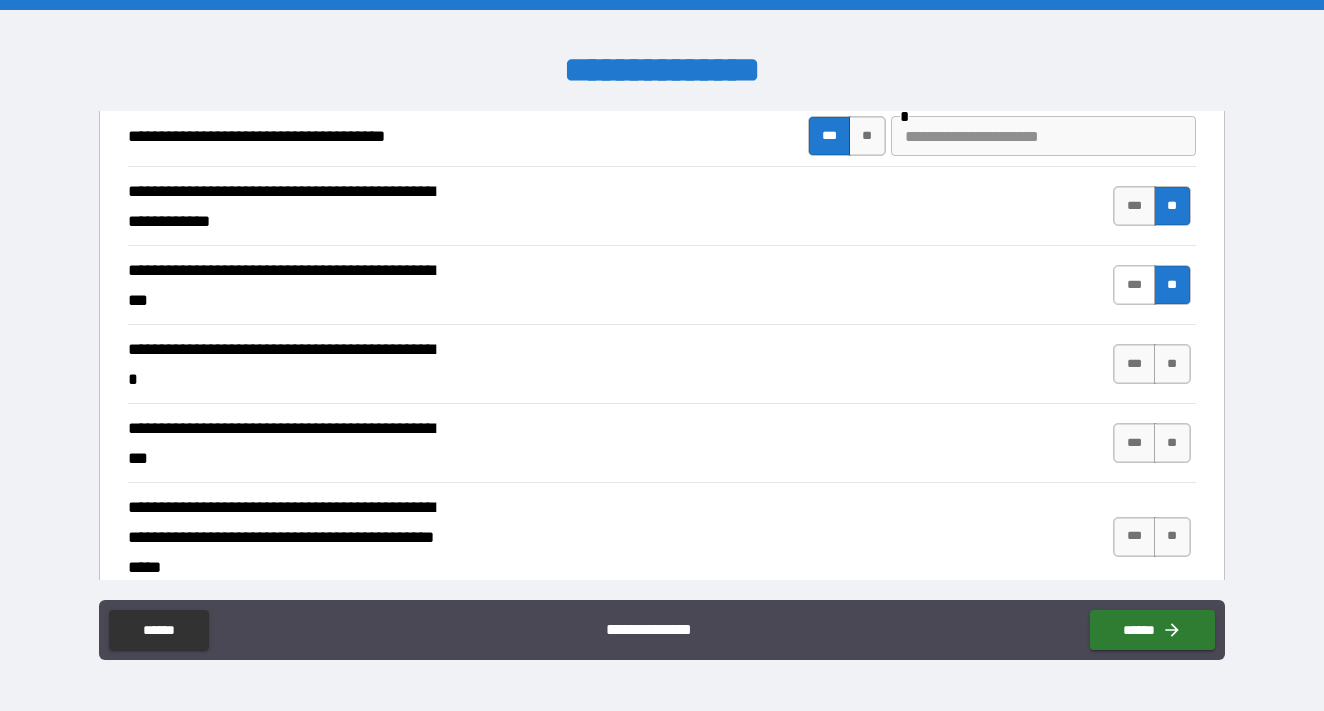 click on "***" at bounding box center (1134, 285) 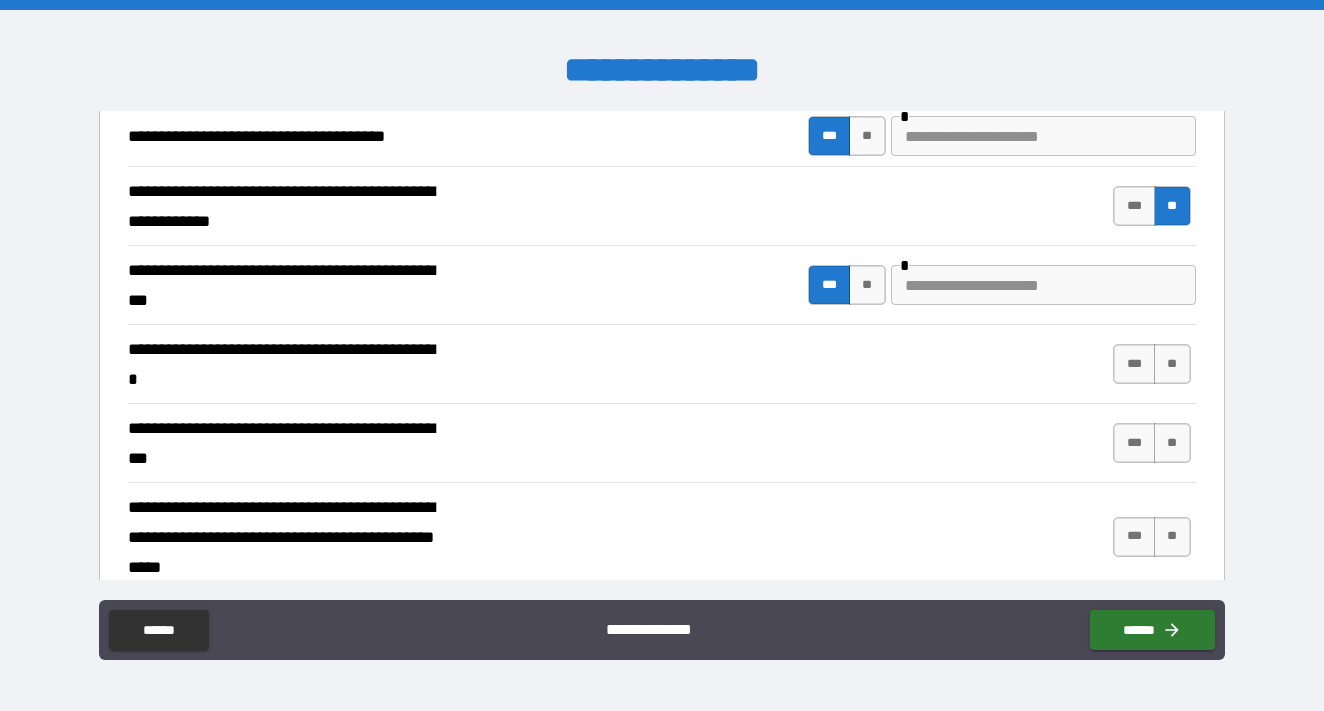 click at bounding box center (1043, 285) 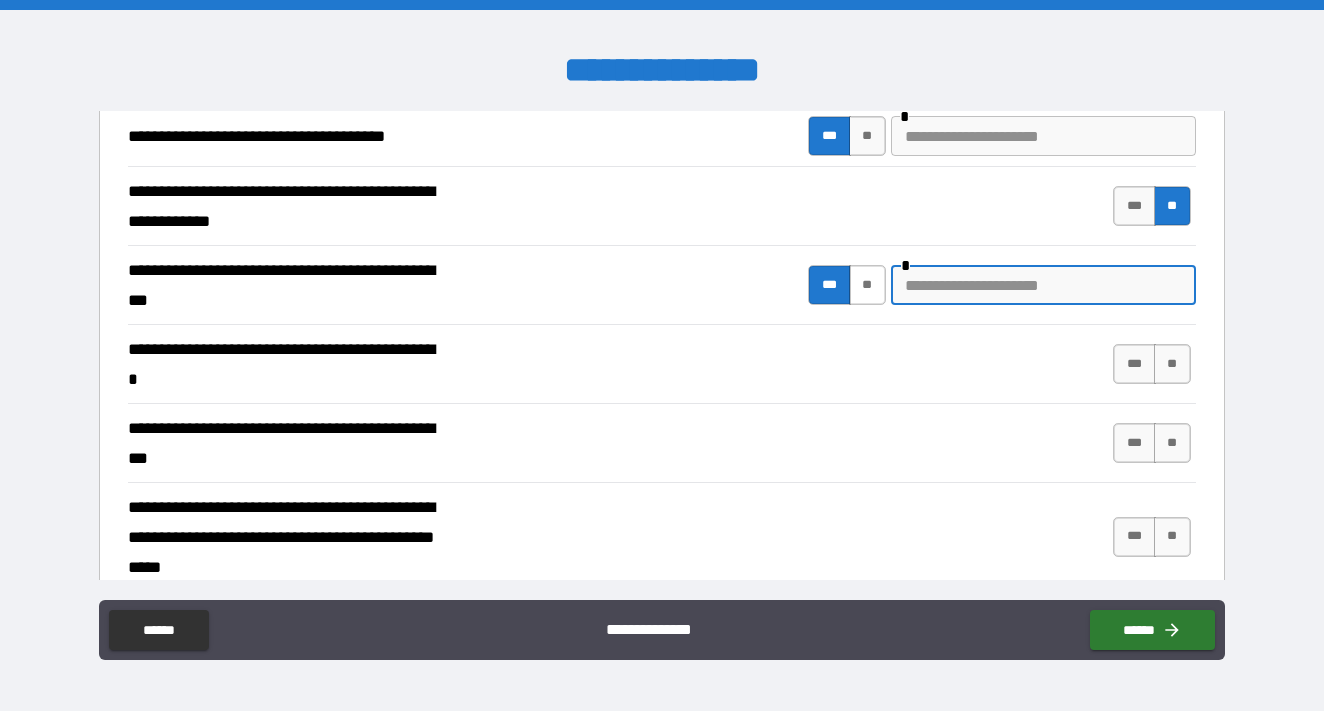 click on "**" at bounding box center (867, 285) 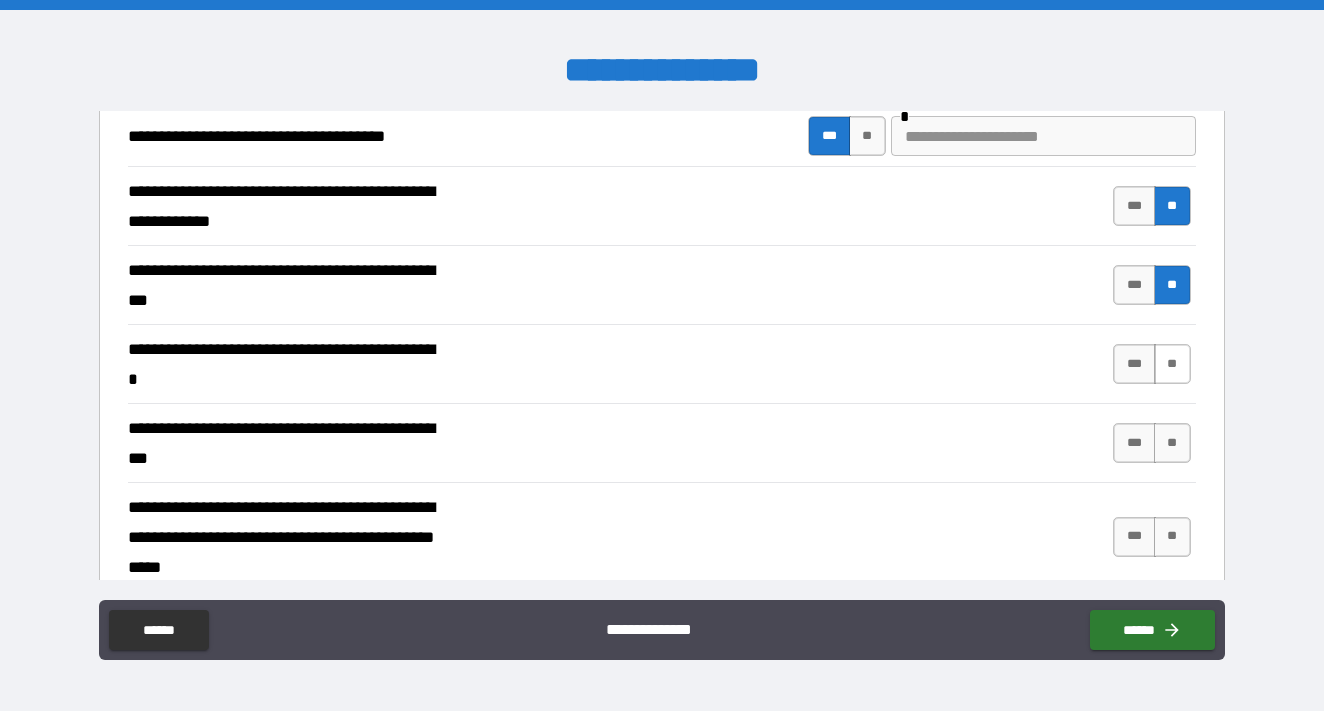 click on "**" at bounding box center [1172, 364] 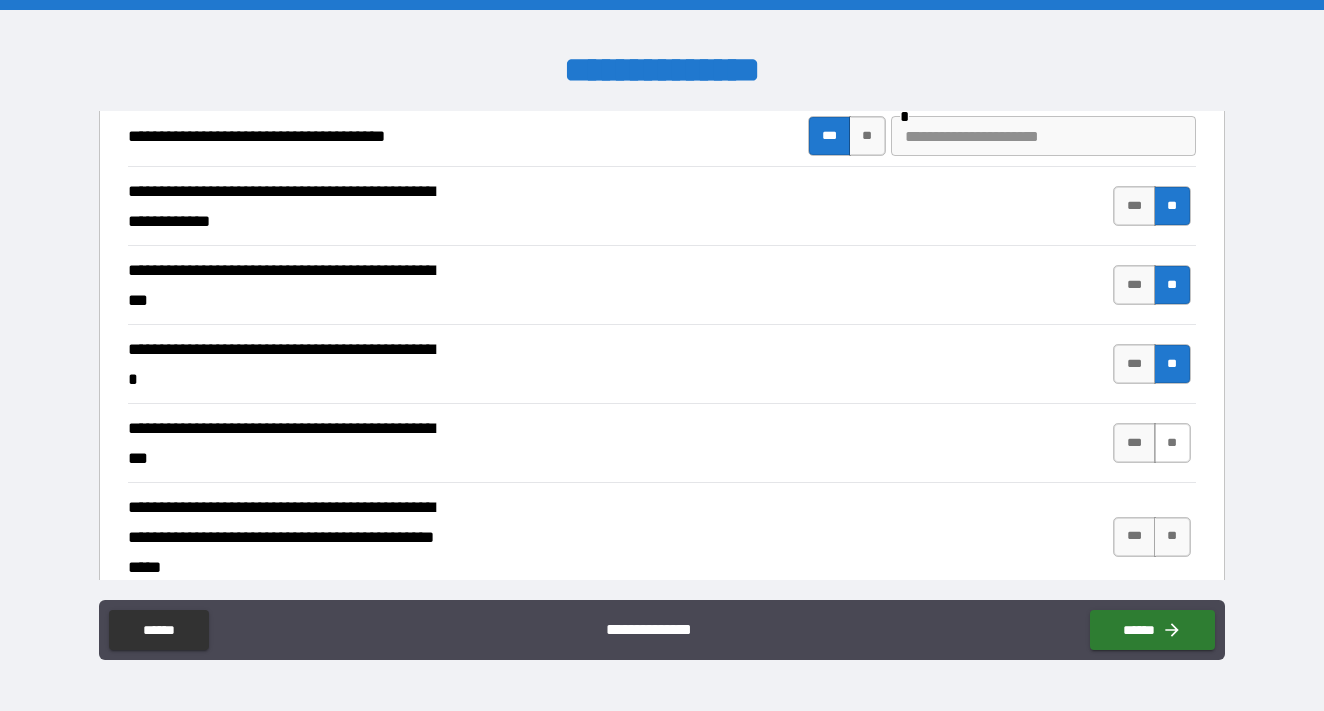 click on "**" at bounding box center (1172, 443) 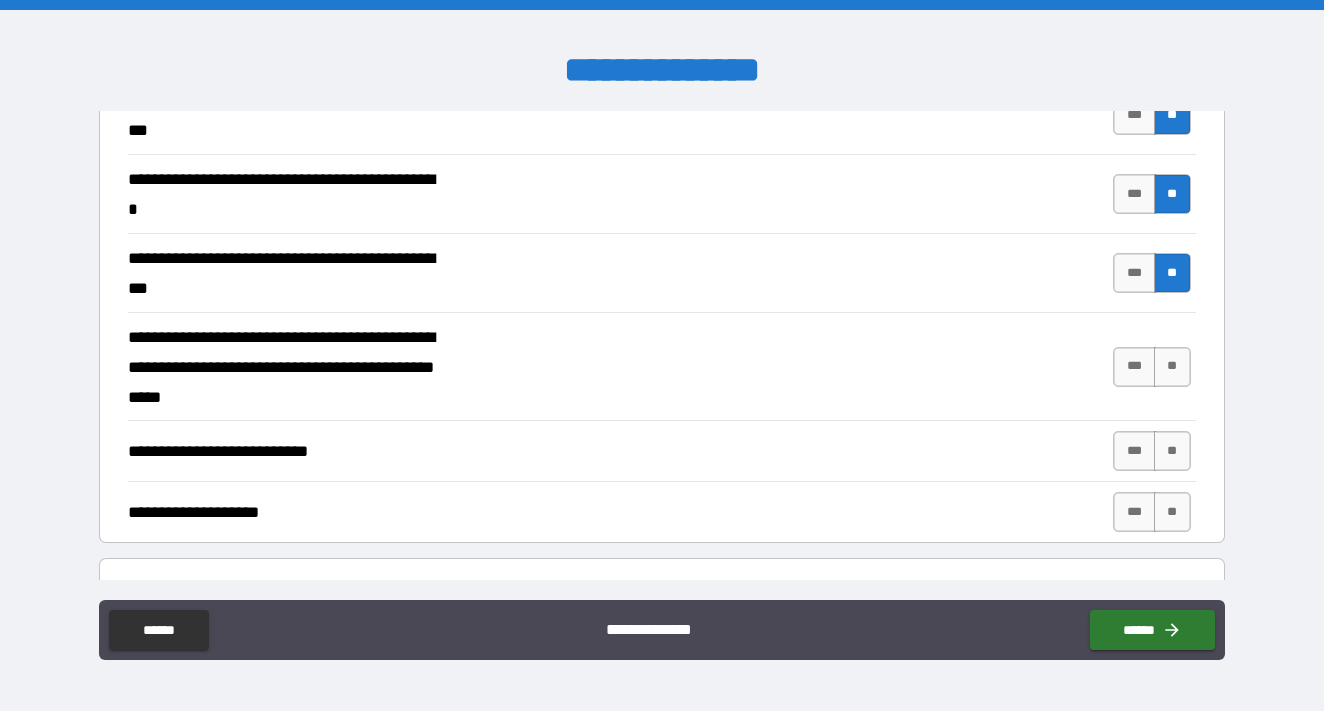 scroll, scrollTop: 443, scrollLeft: 0, axis: vertical 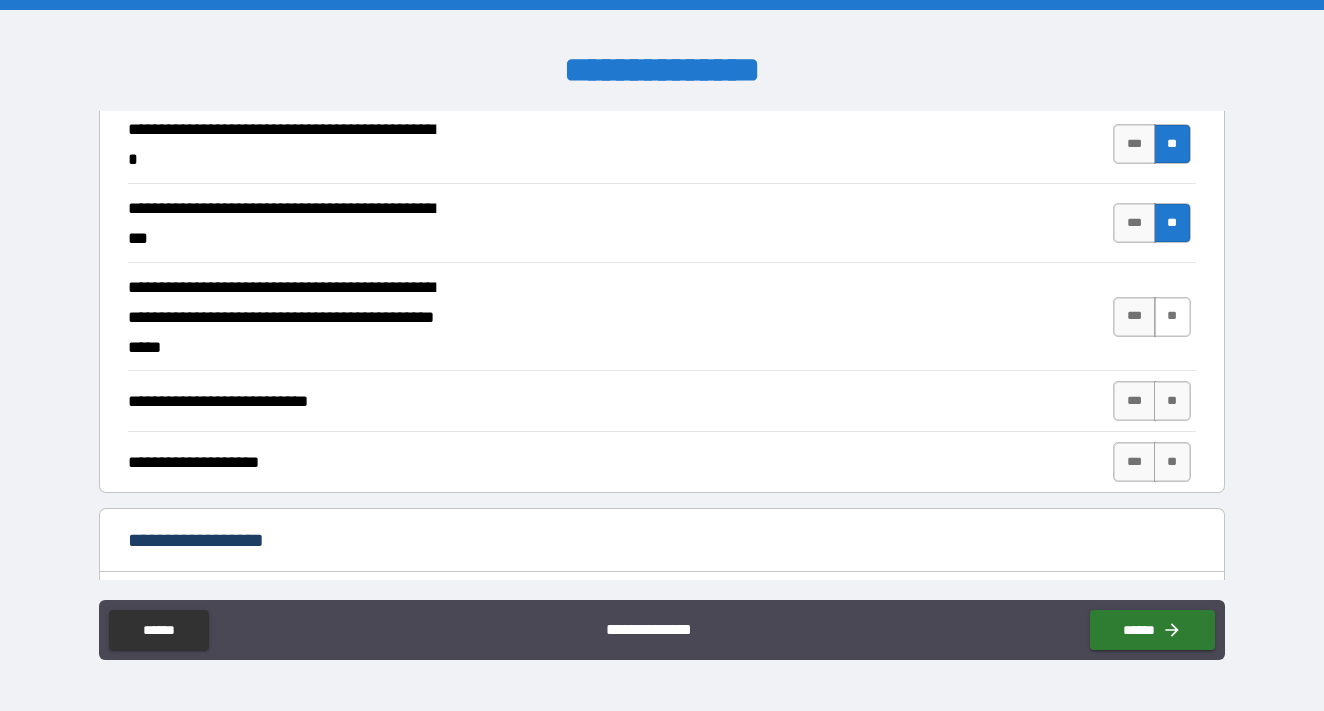 click on "**" at bounding box center (1172, 317) 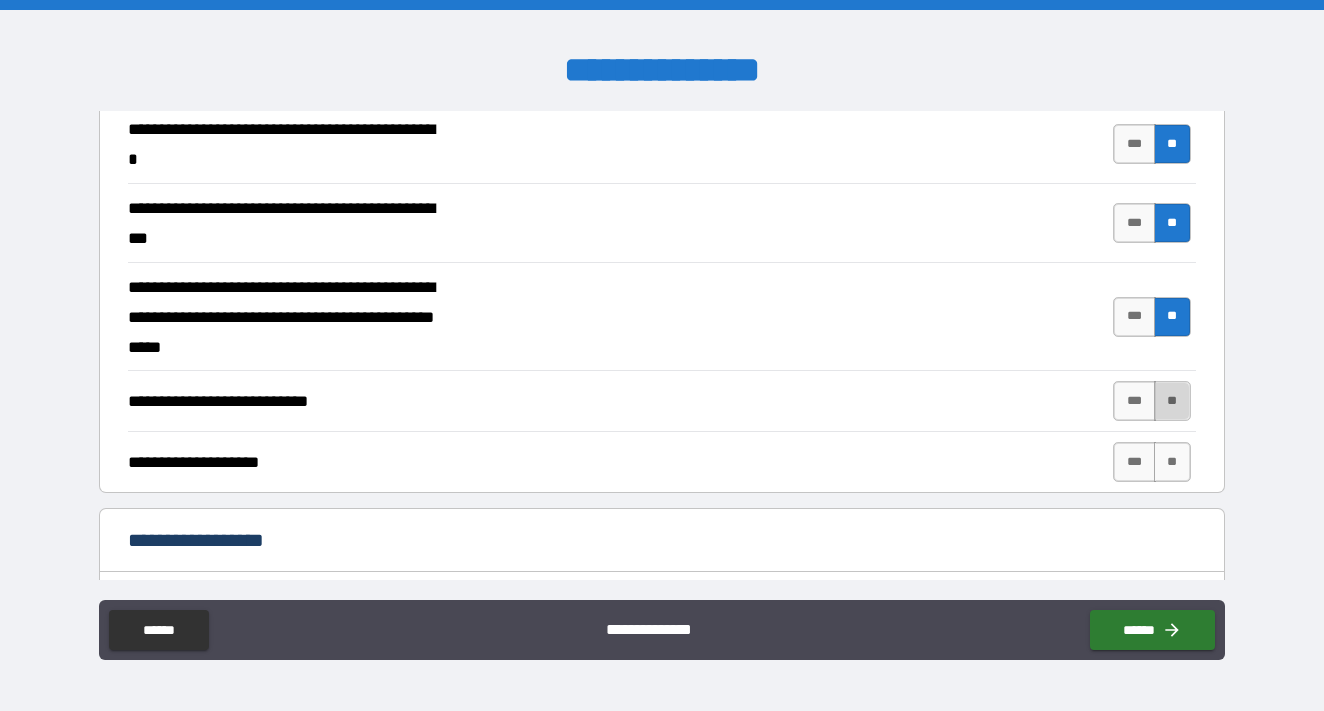 click on "**" at bounding box center (1172, 401) 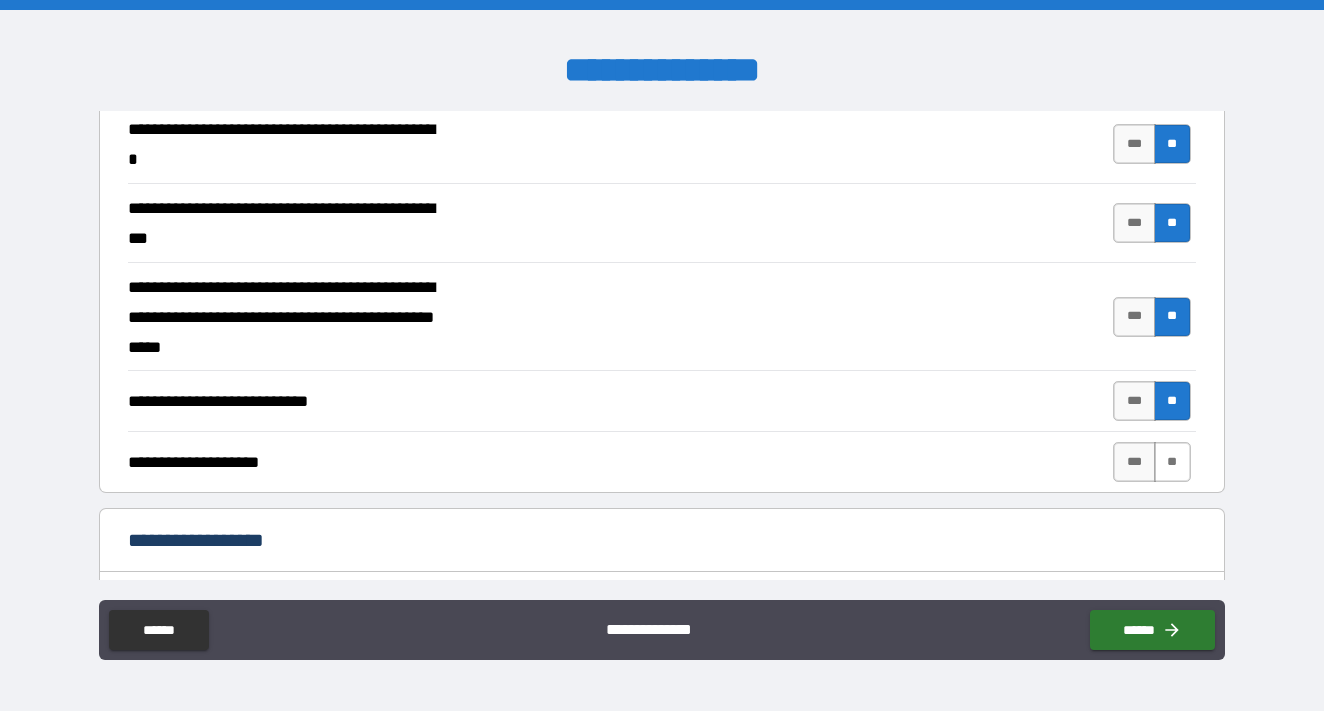 click on "**" at bounding box center (1172, 462) 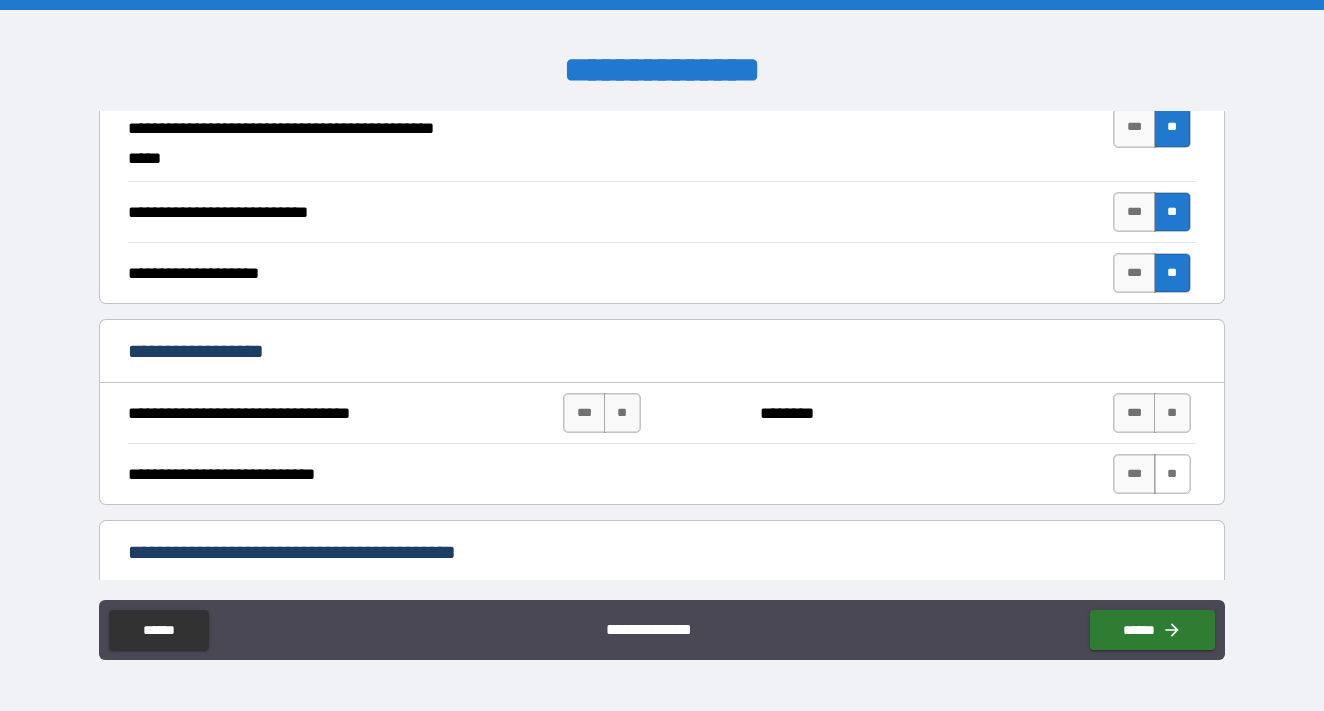 scroll, scrollTop: 668, scrollLeft: 0, axis: vertical 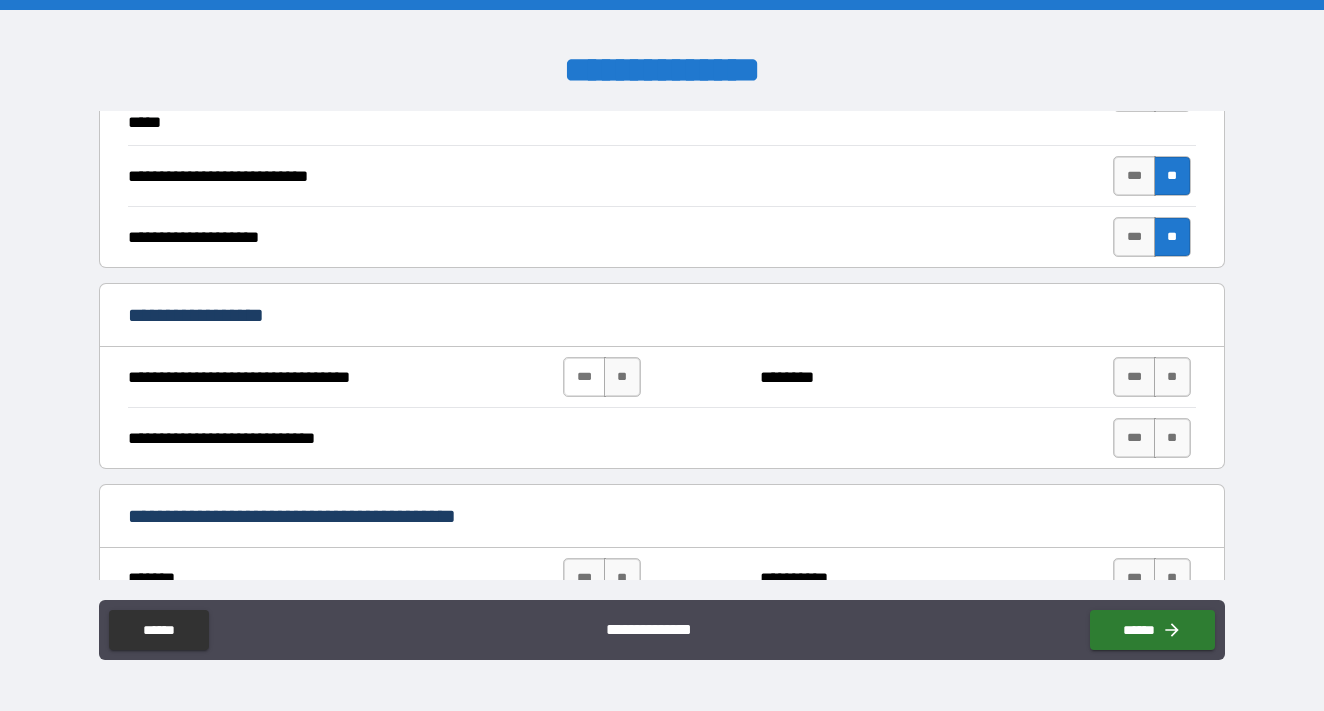 click on "***" at bounding box center (584, 377) 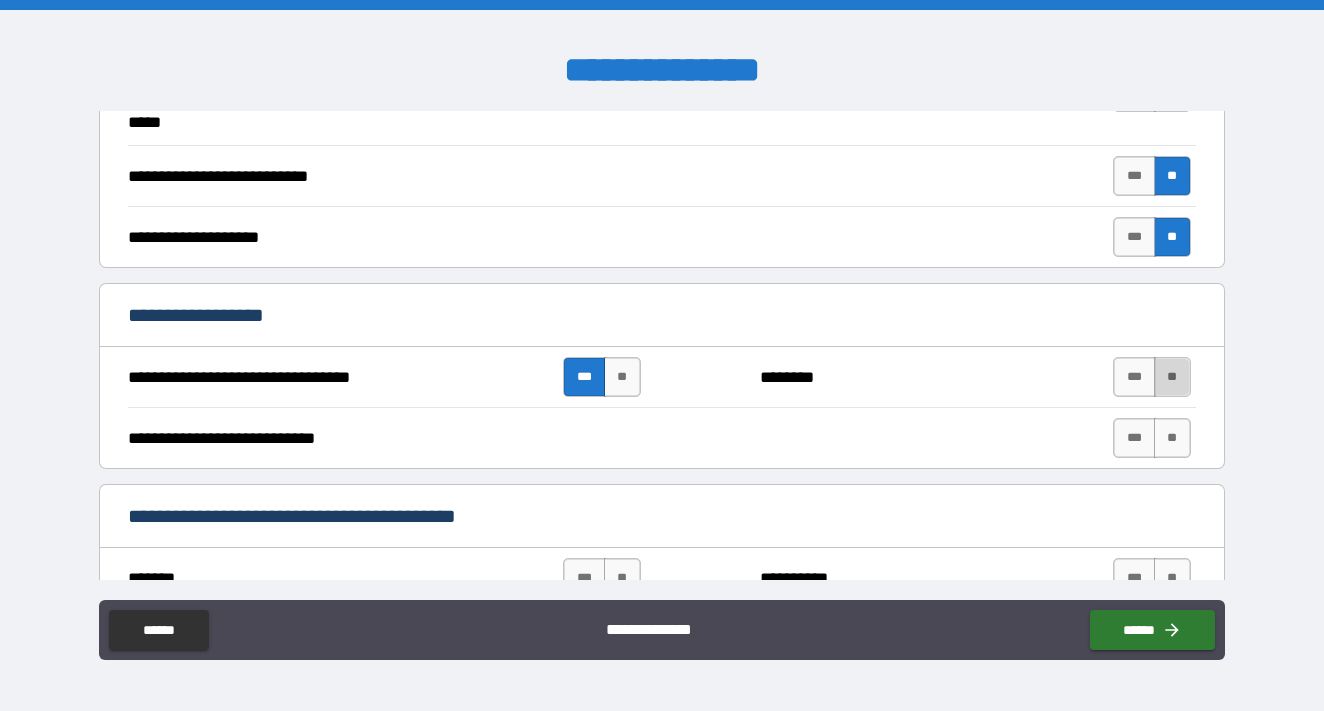 click on "**" at bounding box center [1172, 377] 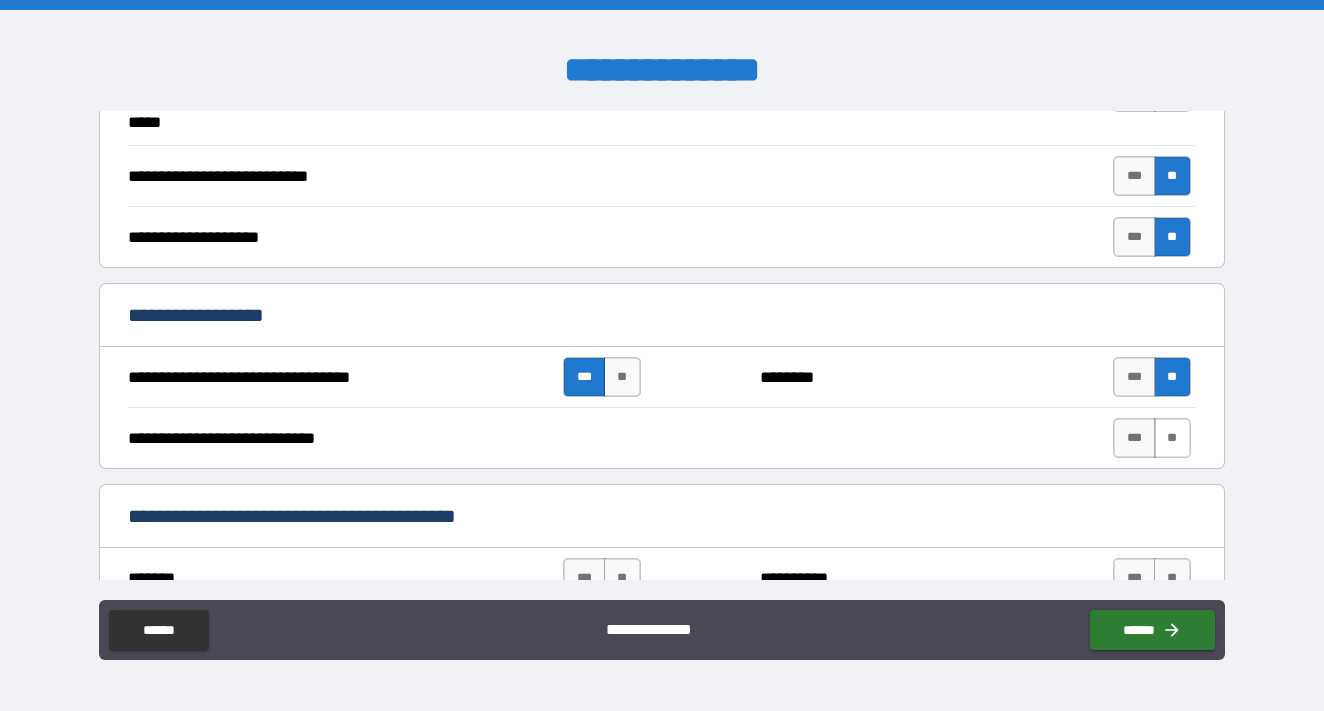 click on "**" at bounding box center (1172, 438) 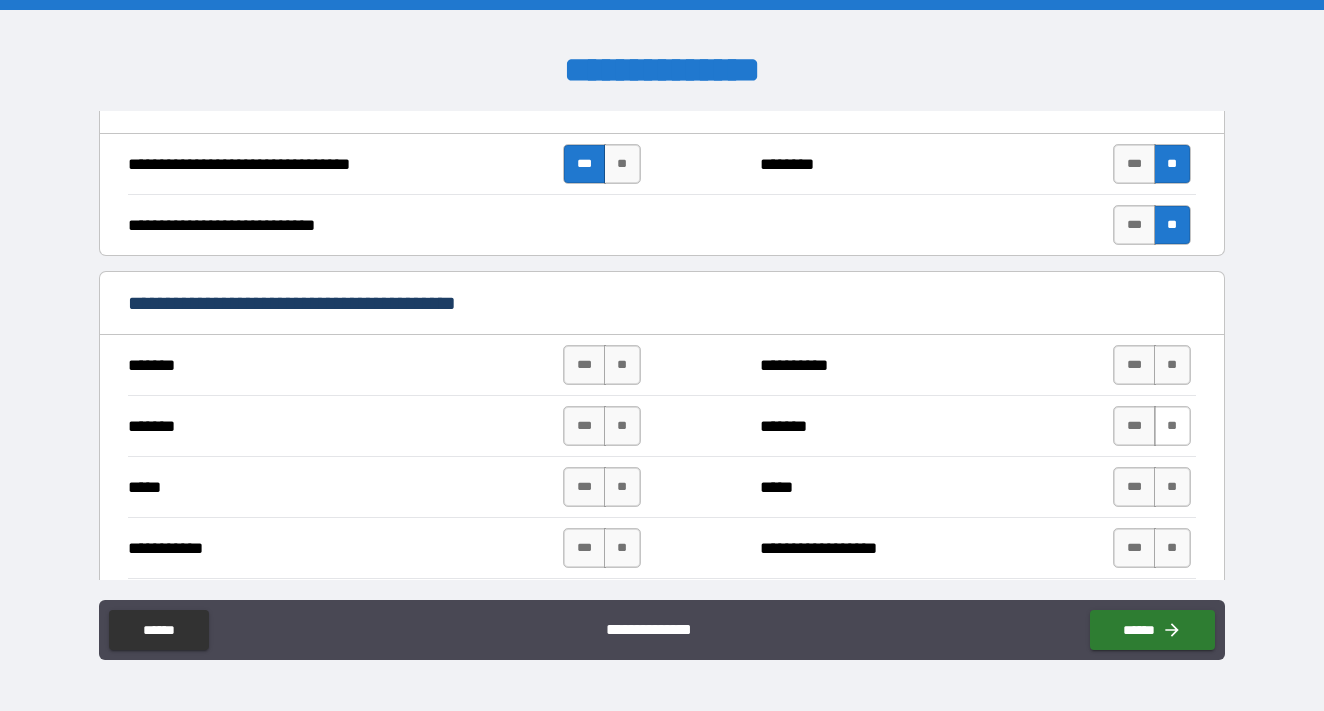 scroll, scrollTop: 951, scrollLeft: 0, axis: vertical 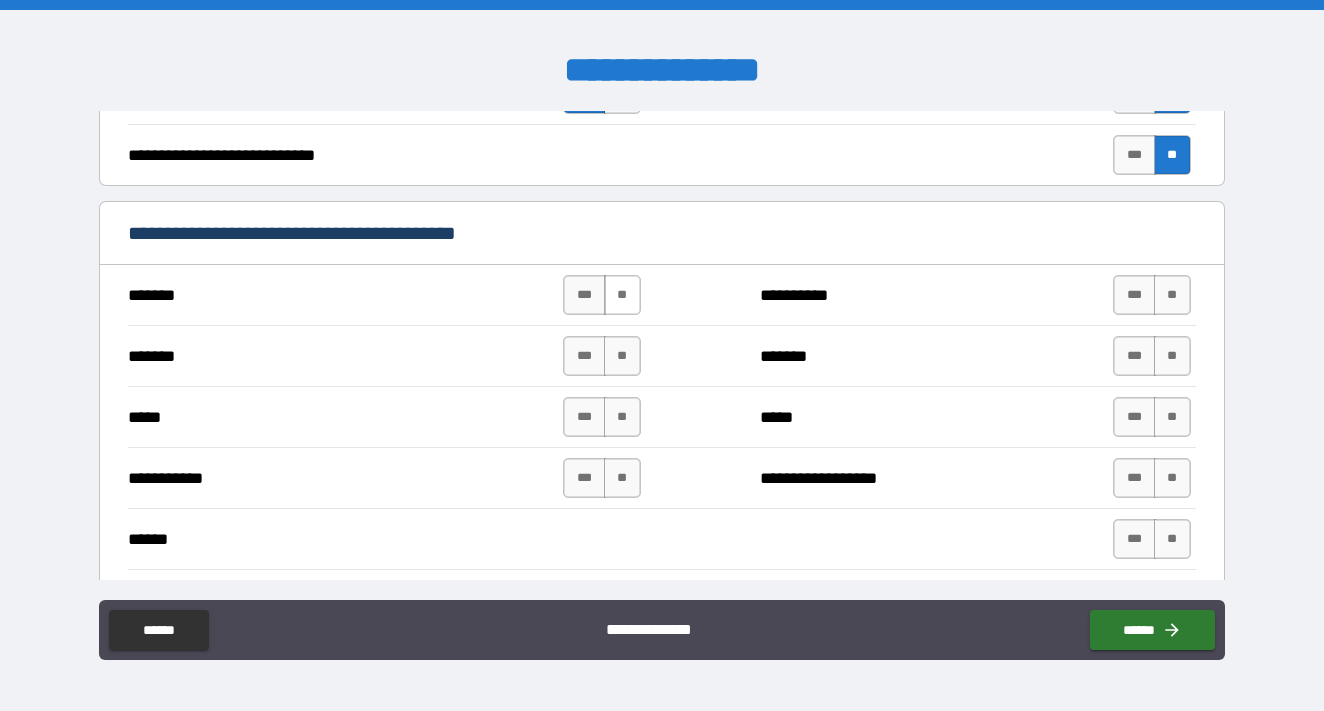 click on "**" at bounding box center (622, 295) 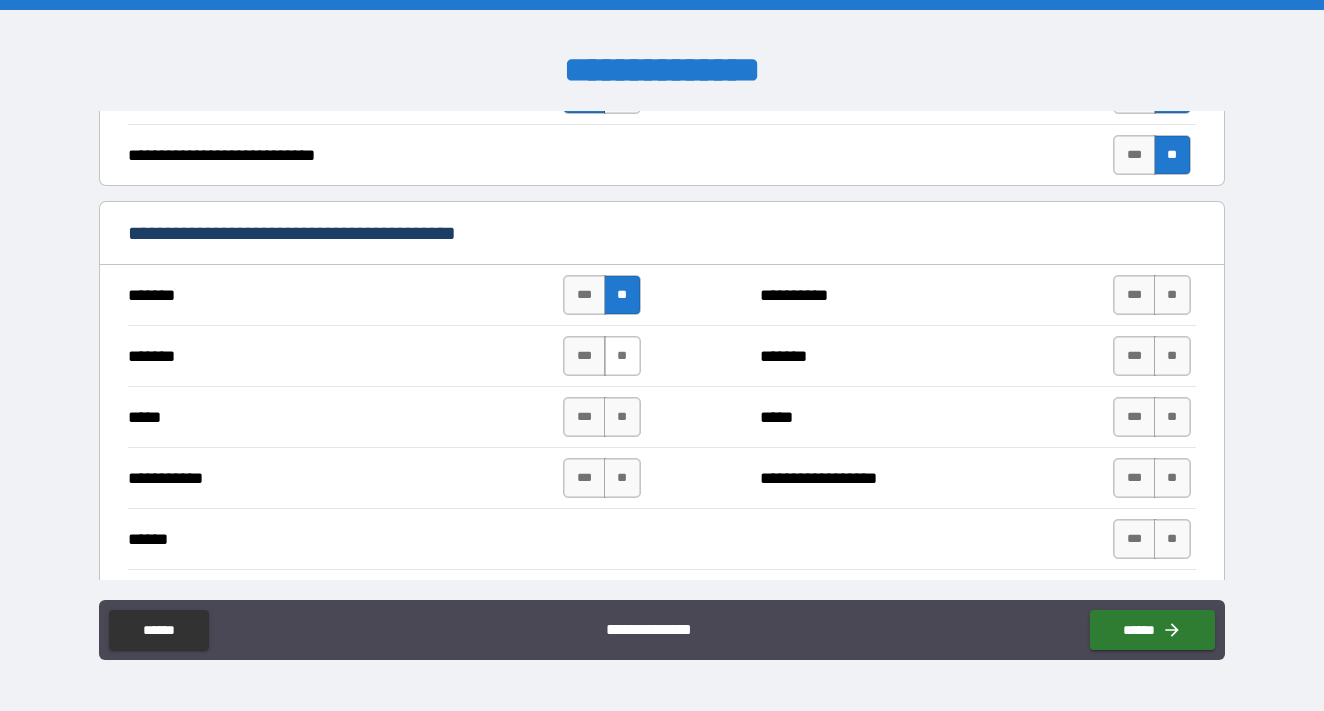 click on "**" at bounding box center (622, 356) 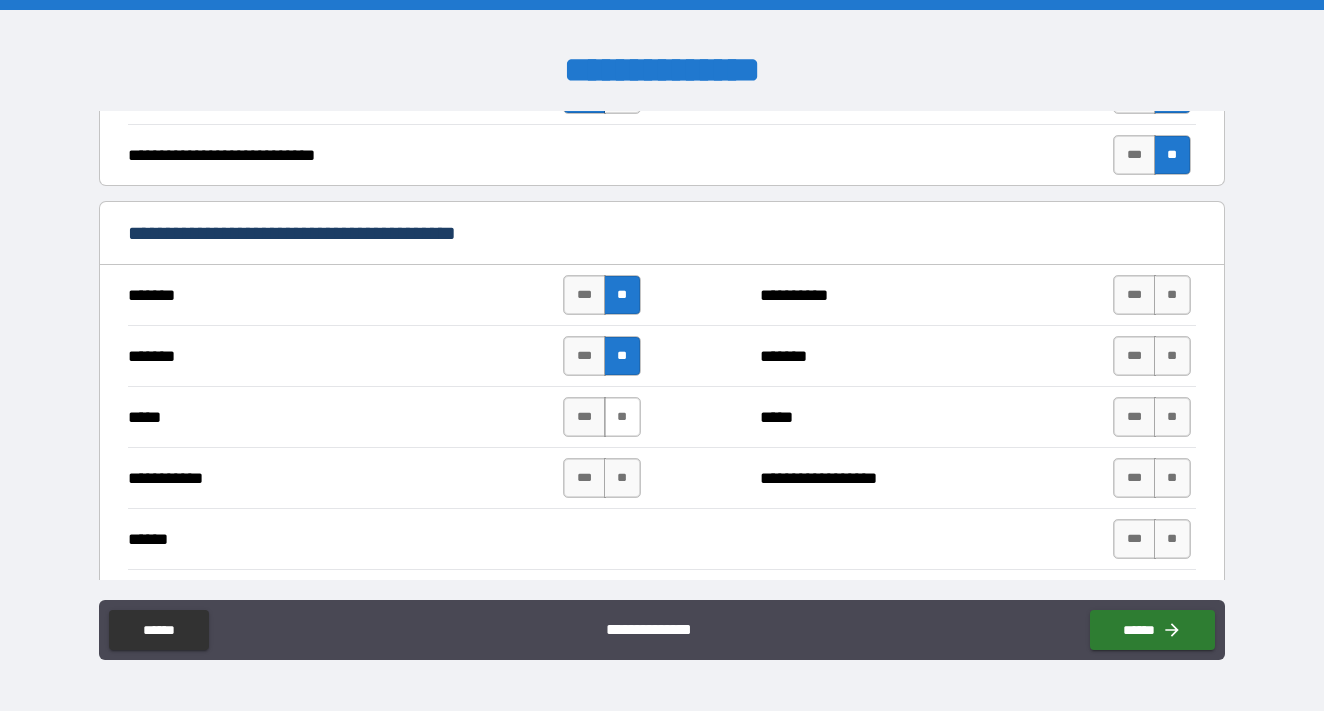 click on "**" at bounding box center (622, 417) 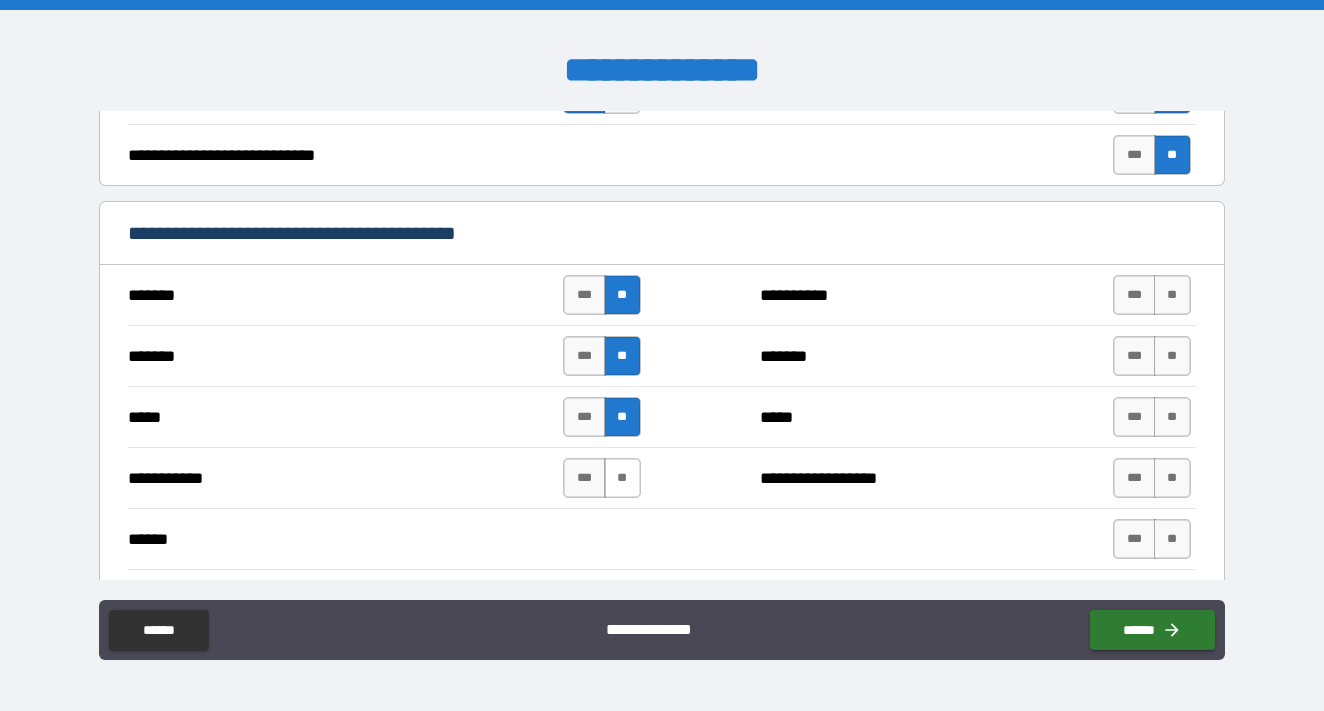 click on "**" at bounding box center [622, 478] 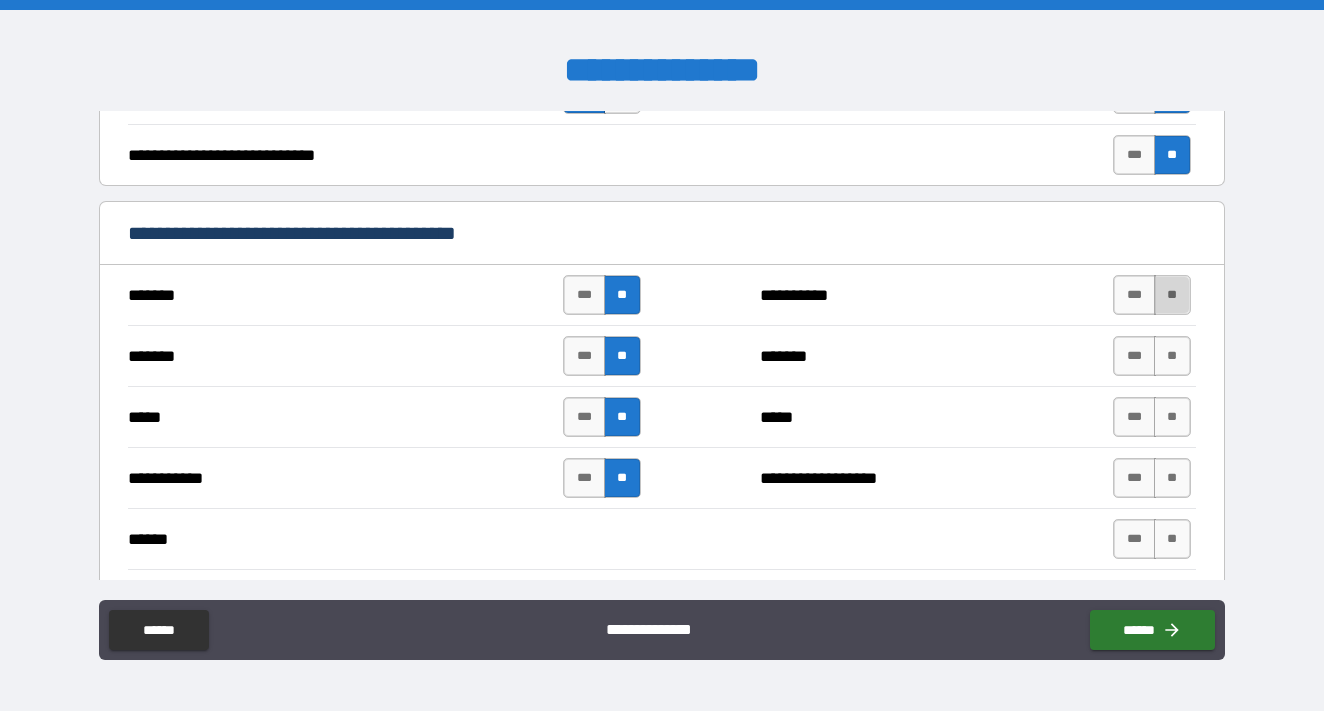click on "**" at bounding box center (1172, 295) 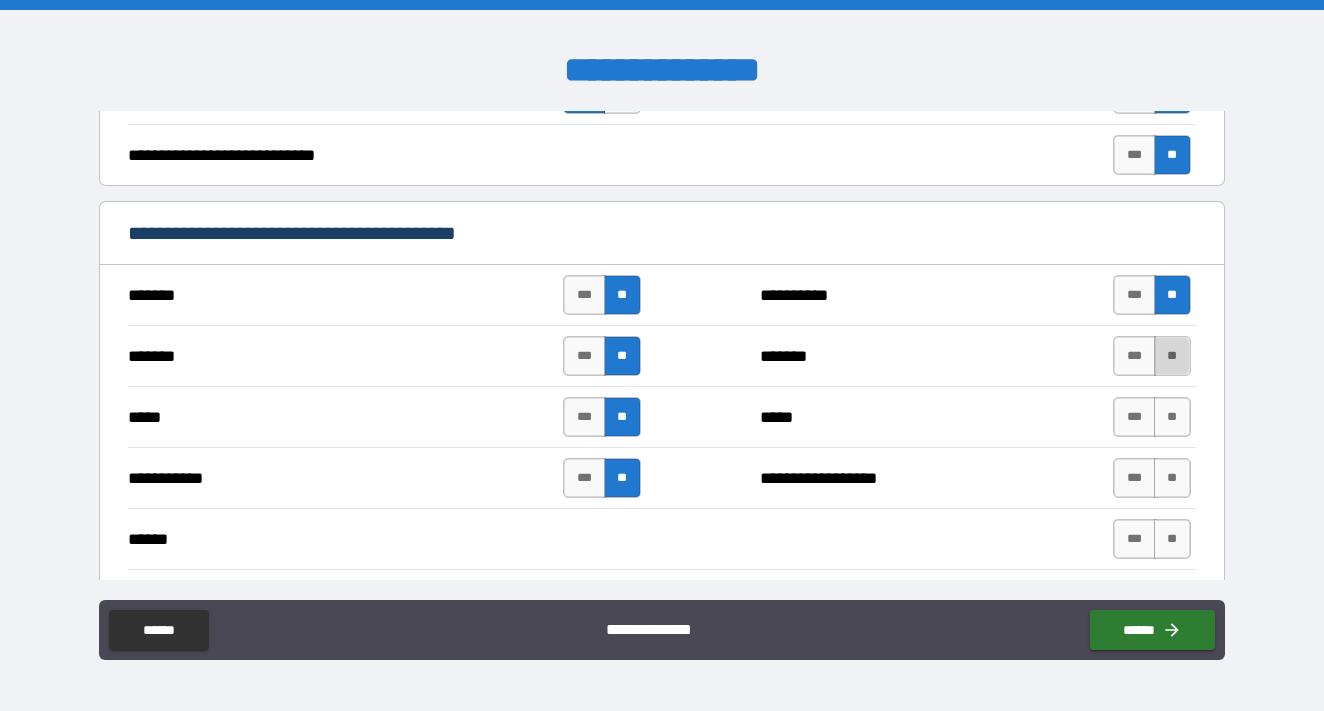 click on "**" at bounding box center [1172, 356] 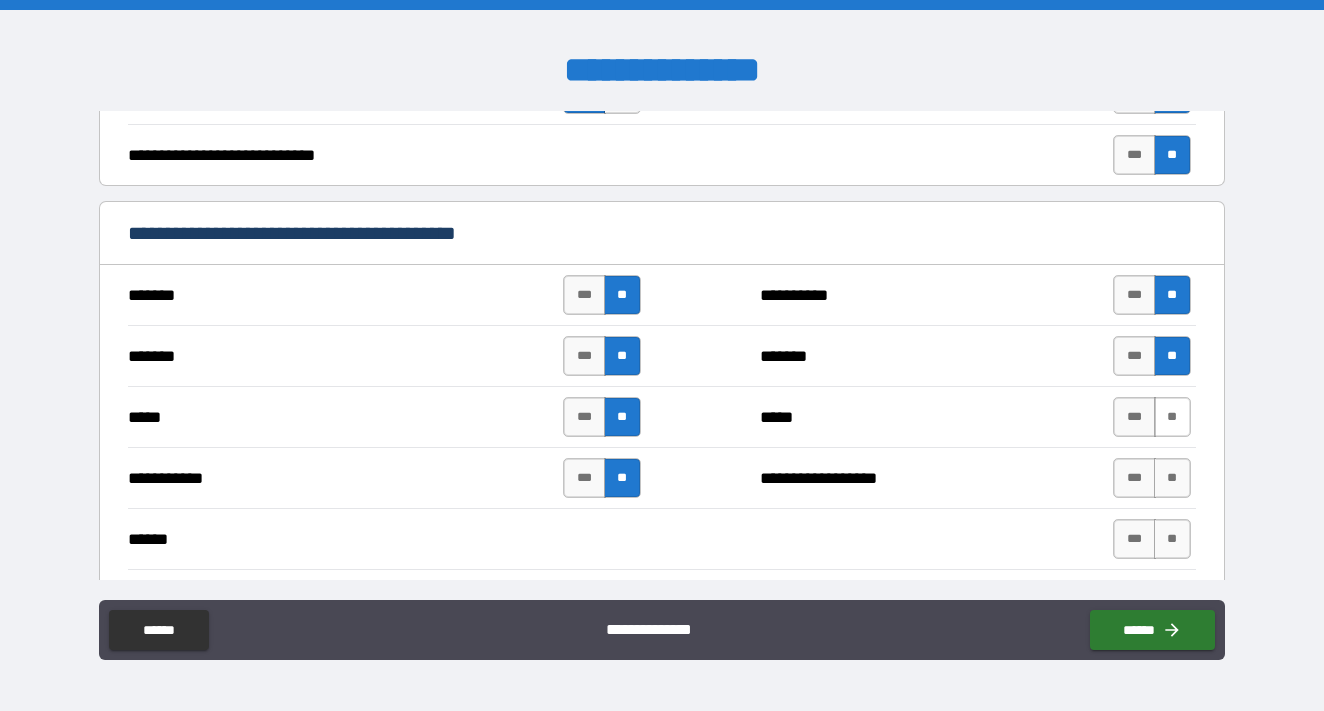 click on "**" at bounding box center (1172, 417) 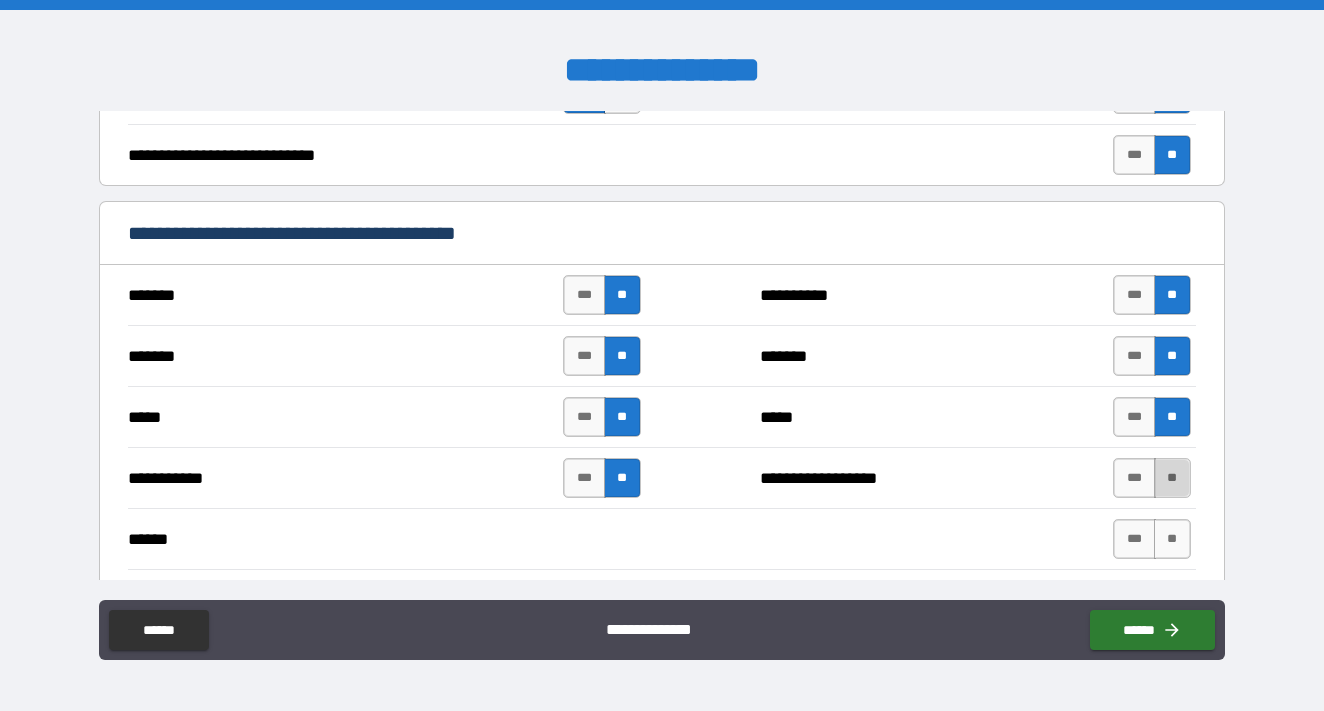 click on "**" at bounding box center [1172, 478] 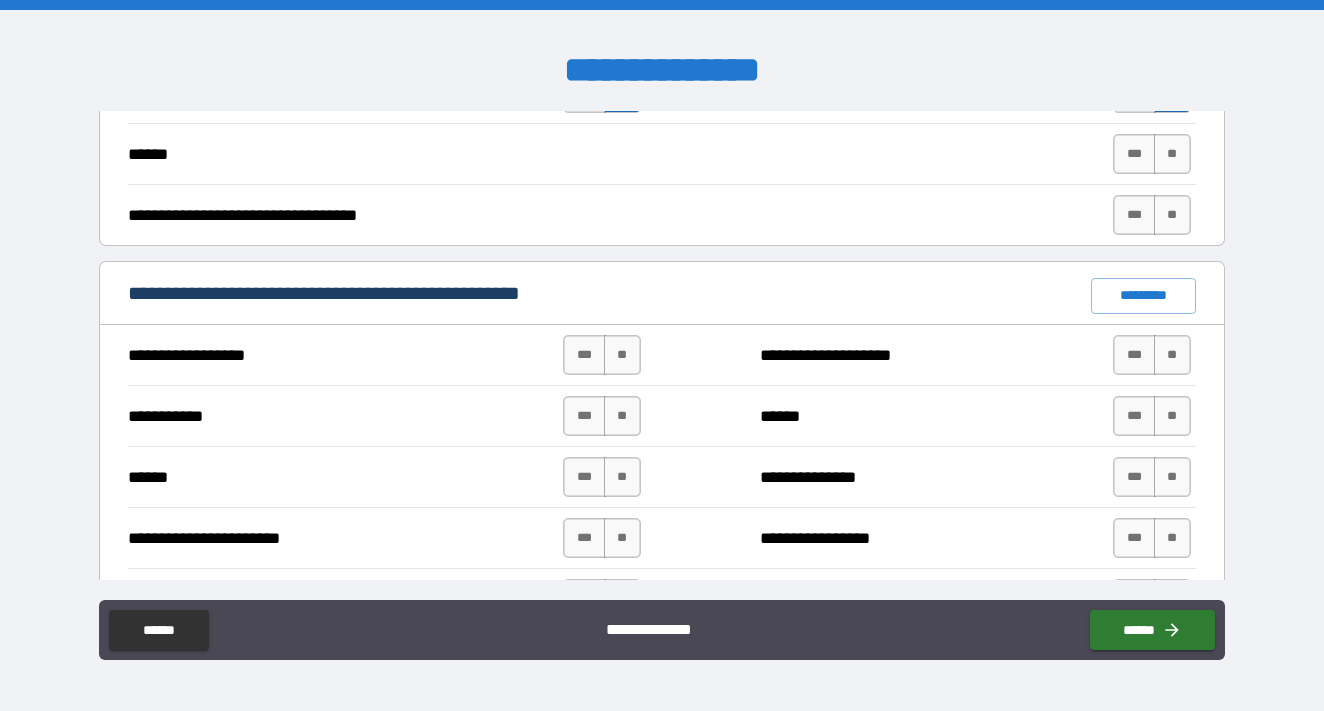 scroll, scrollTop: 1337, scrollLeft: 0, axis: vertical 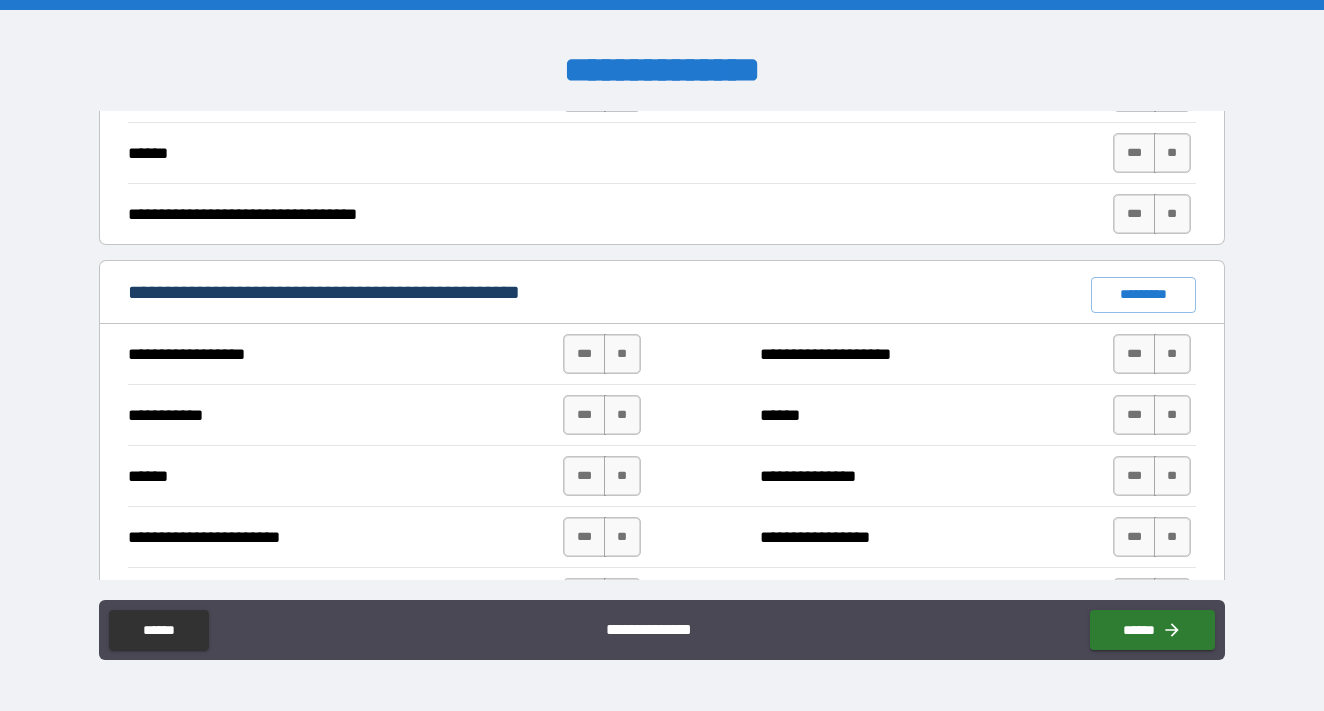click on "*** **" at bounding box center [1151, 214] 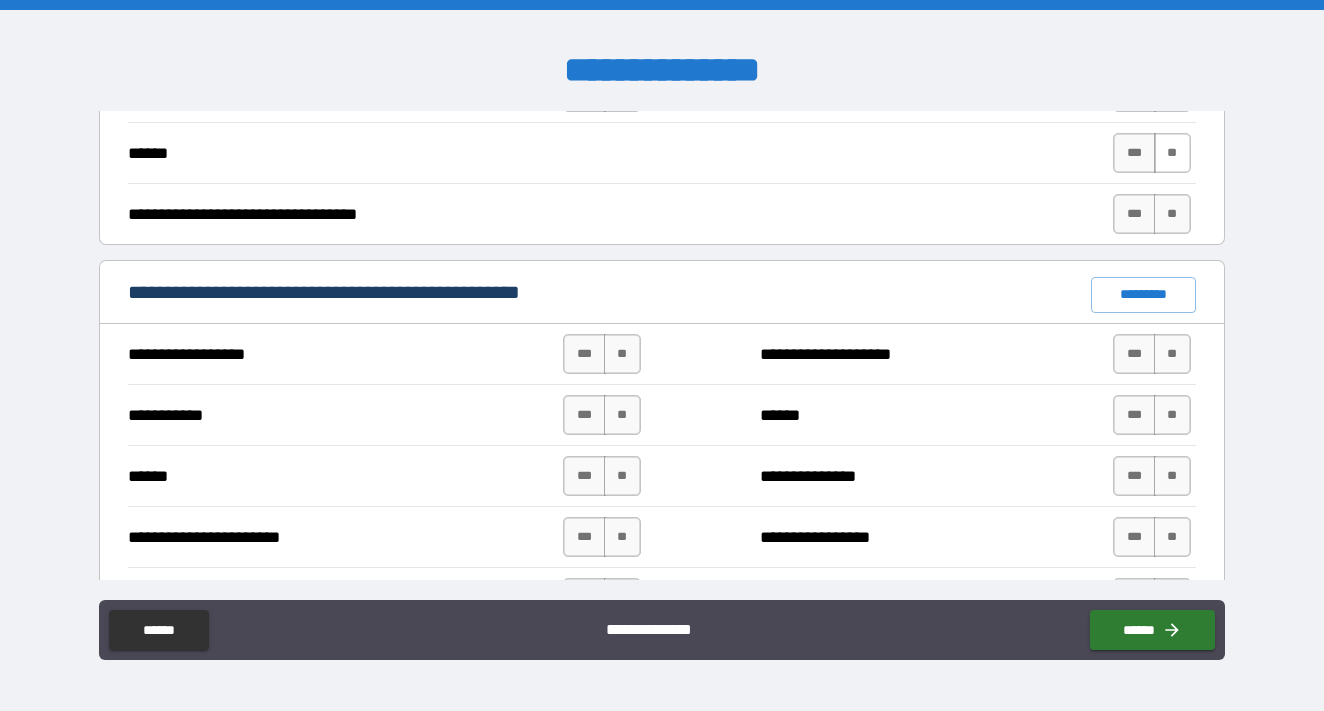 click on "**" at bounding box center (1172, 153) 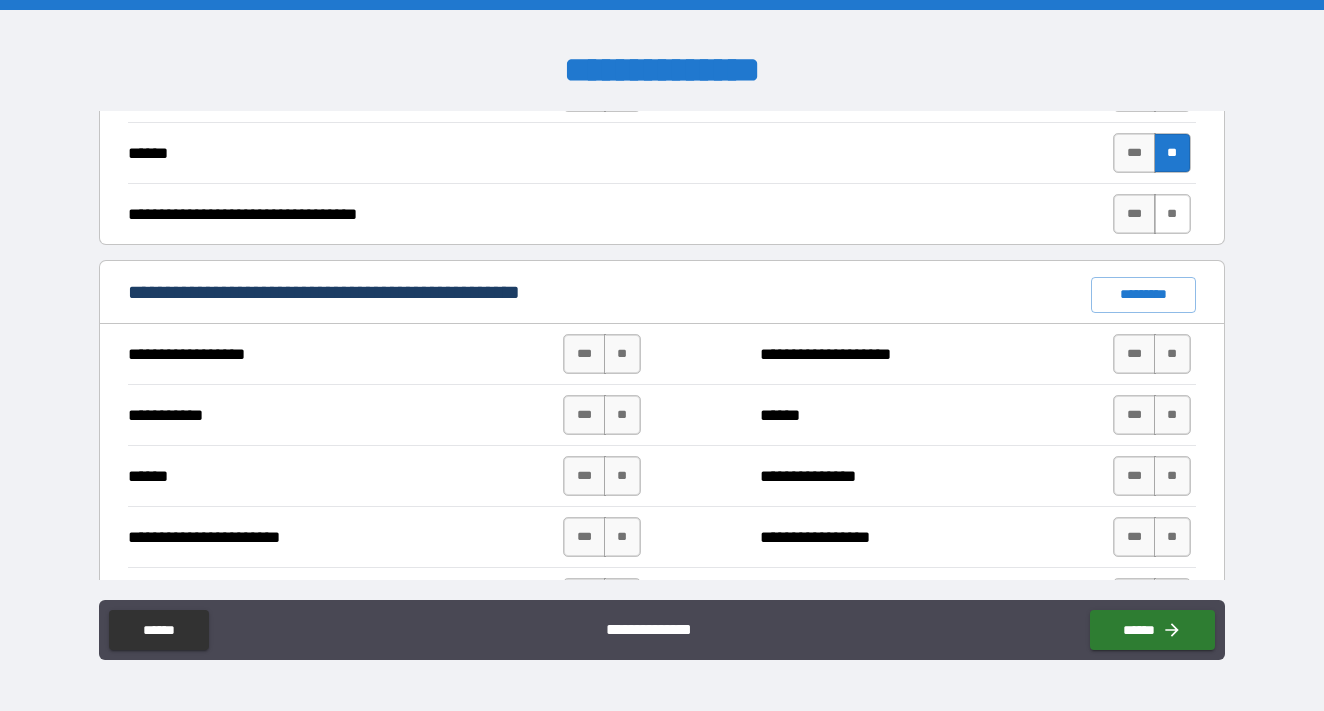 click on "**" at bounding box center (1172, 214) 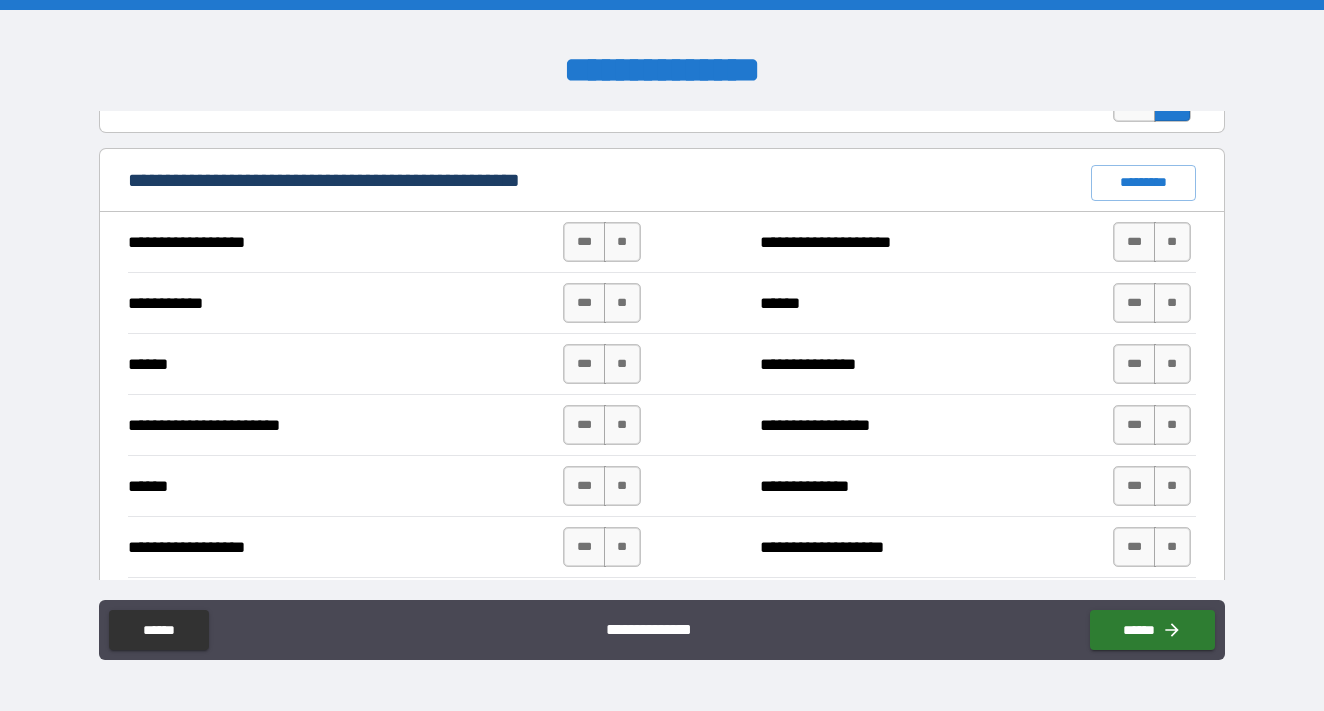 scroll, scrollTop: 1452, scrollLeft: 0, axis: vertical 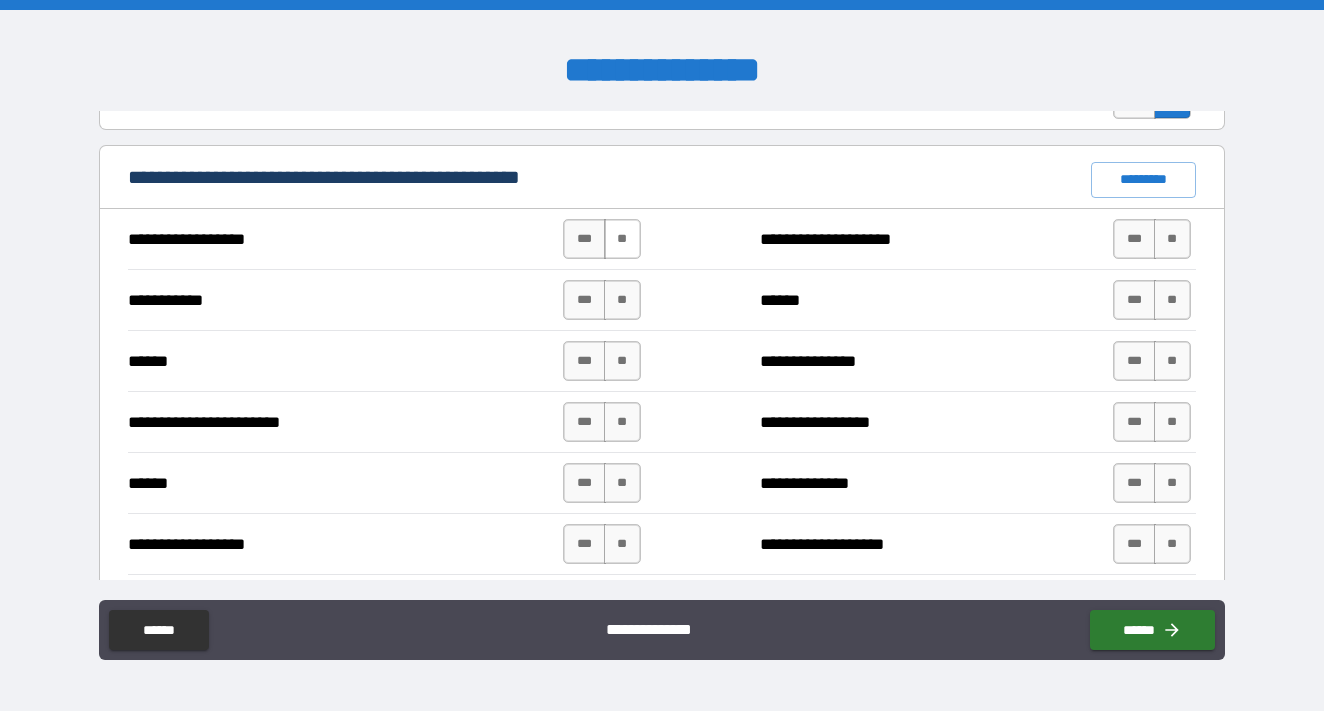 click on "**" at bounding box center (622, 239) 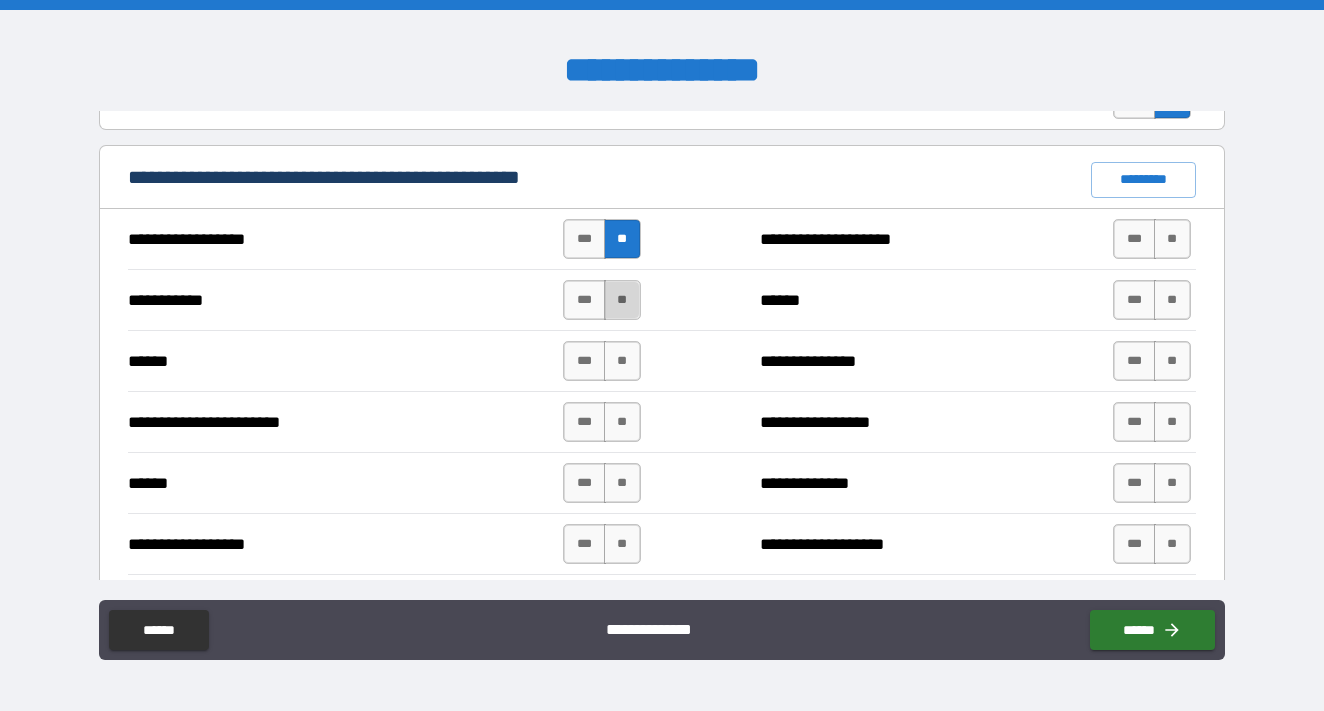 click on "**" at bounding box center (622, 300) 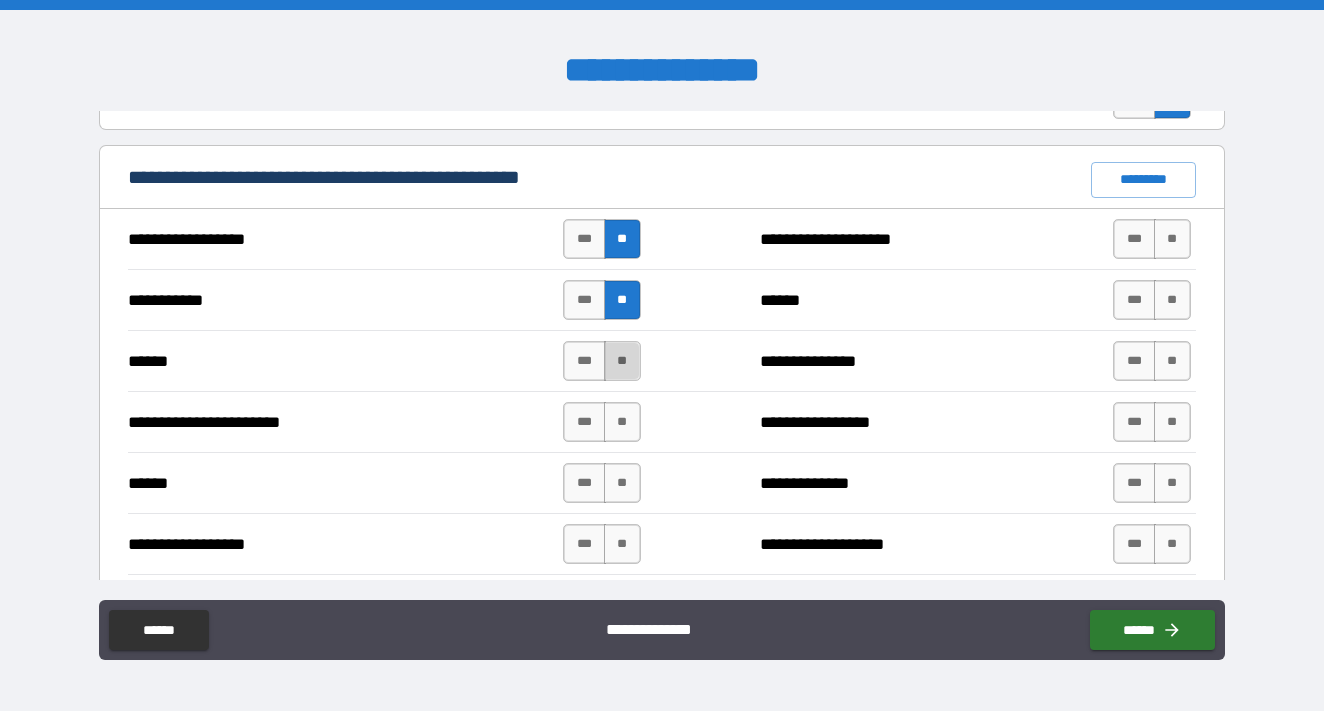 click on "**" at bounding box center (622, 361) 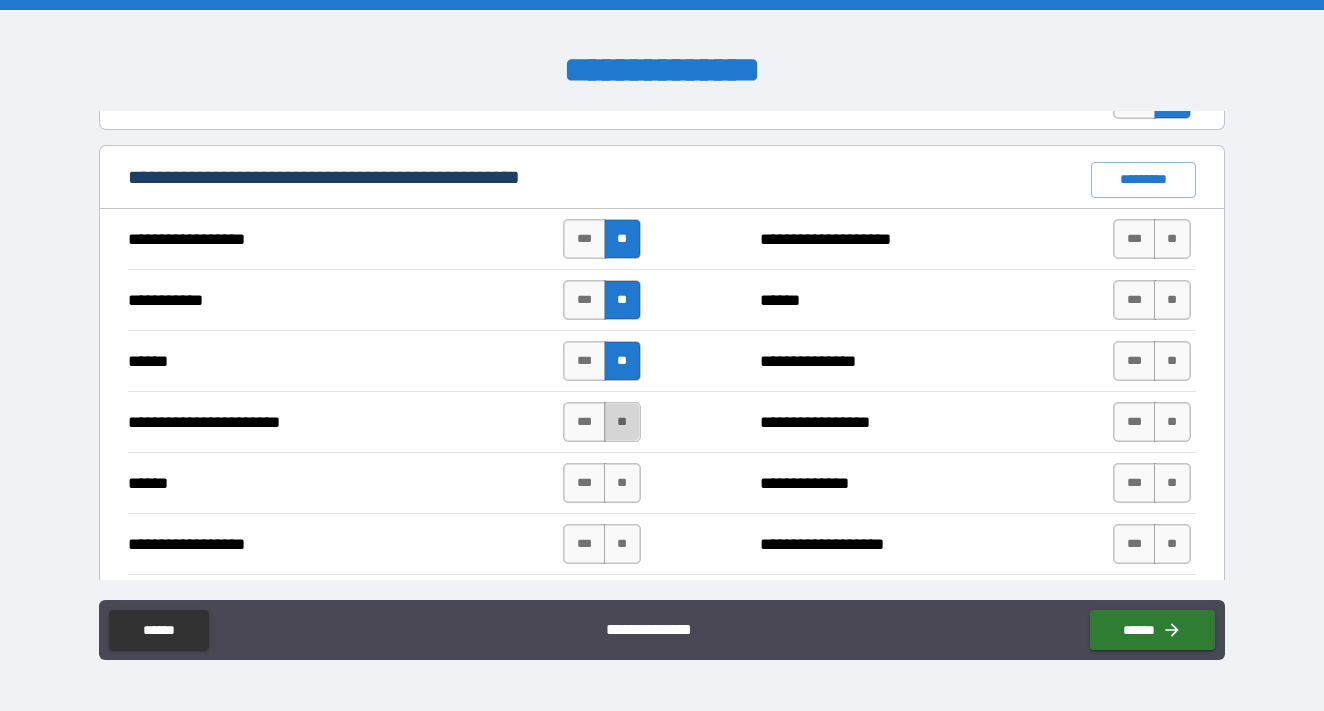 click on "**" at bounding box center [622, 422] 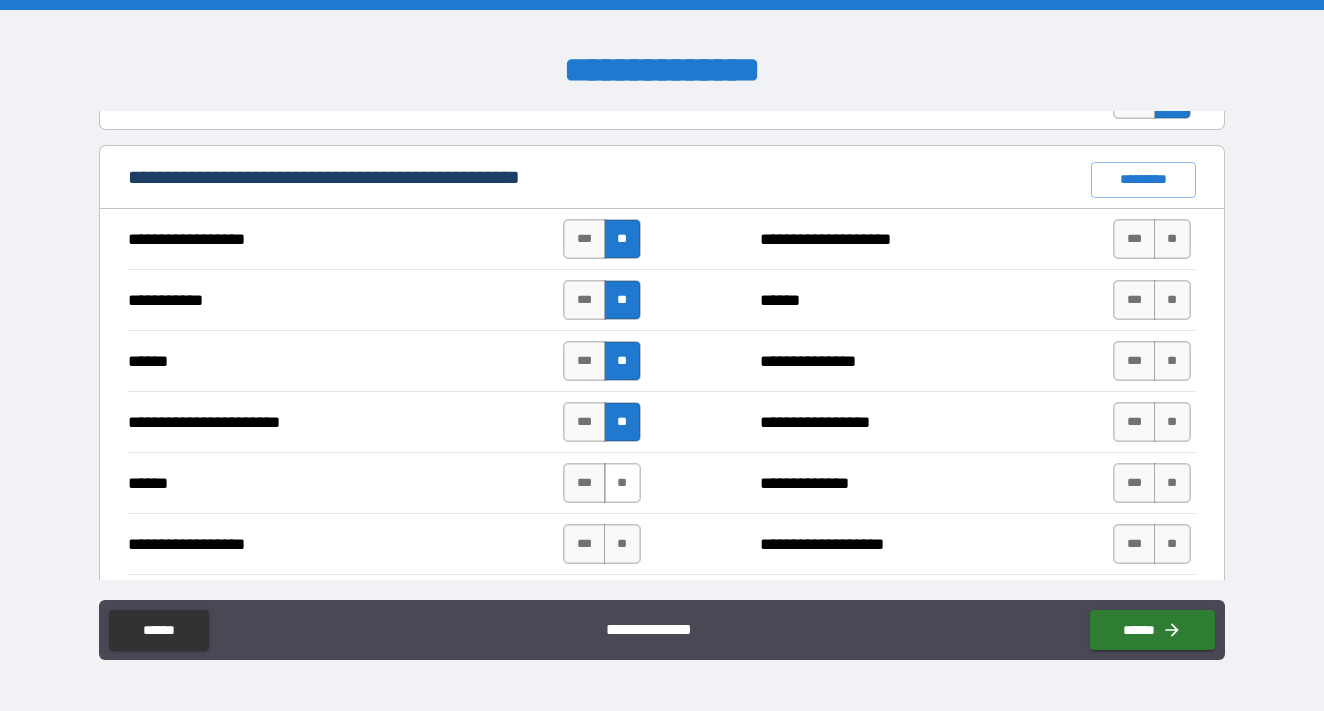 click on "**" at bounding box center (622, 483) 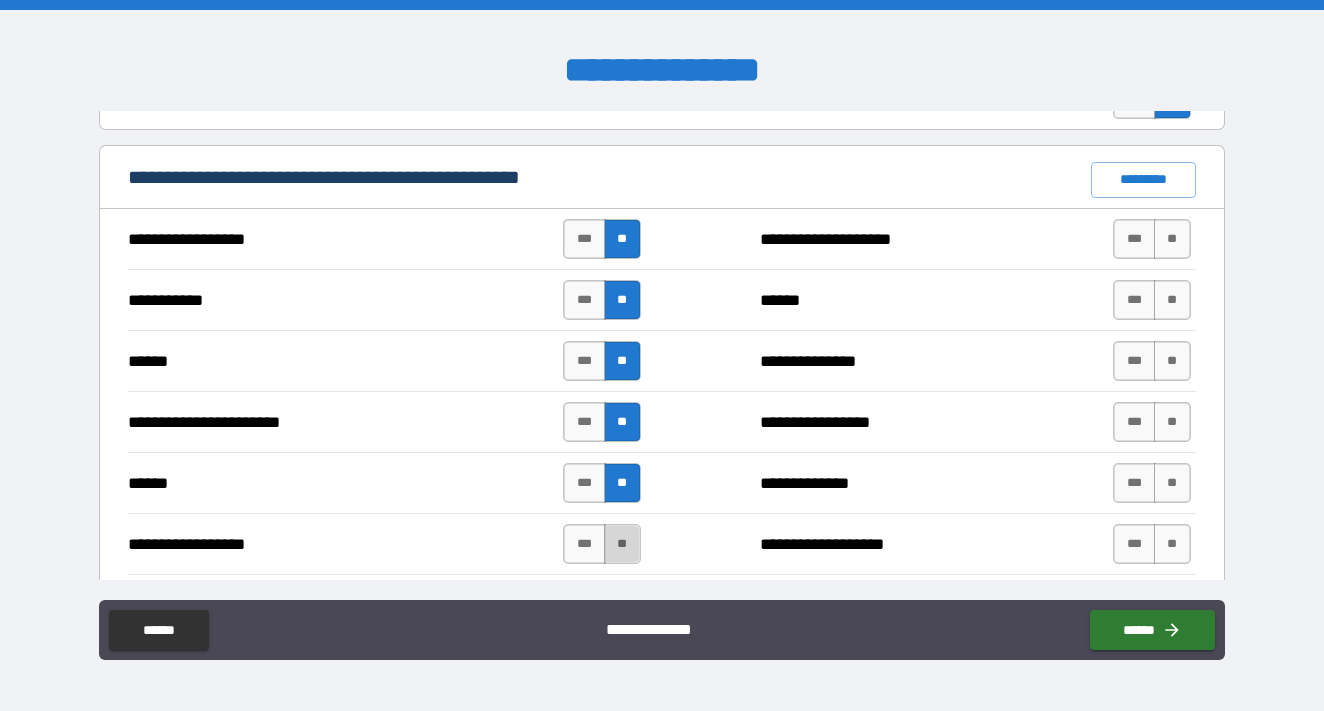 click on "**" at bounding box center [622, 544] 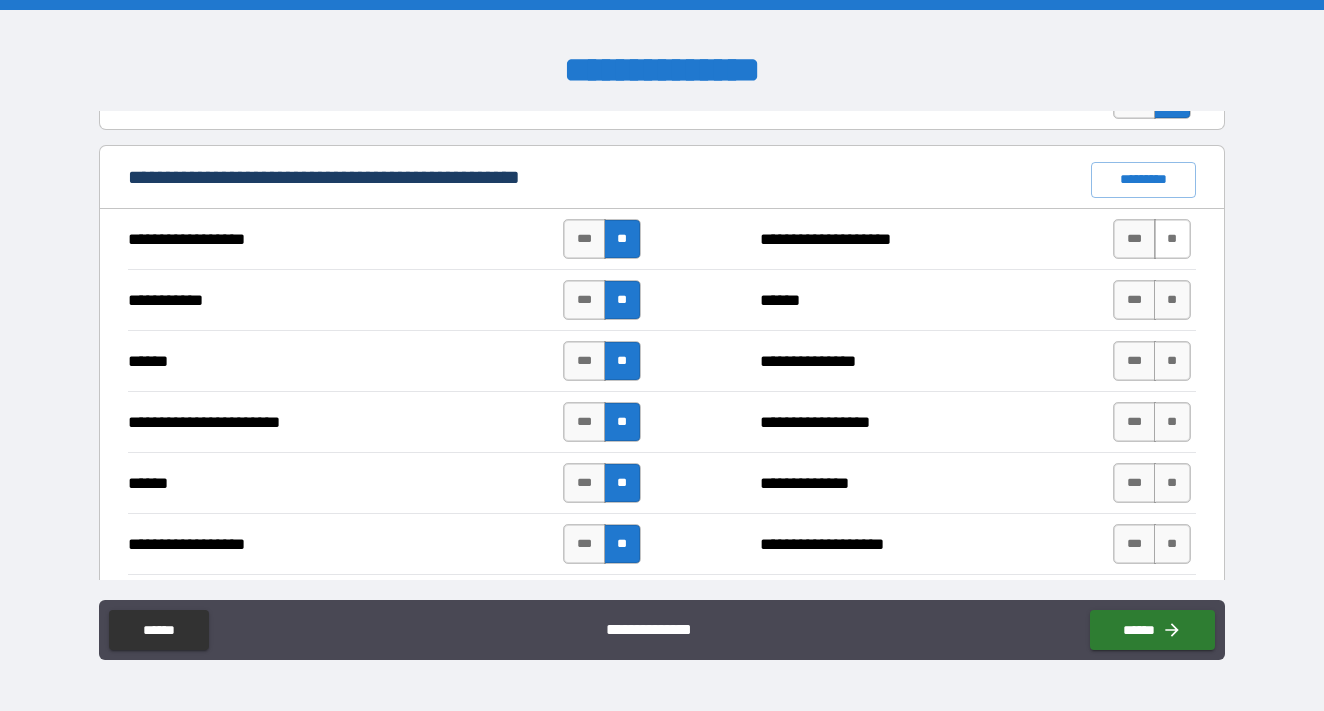 click on "**" at bounding box center [1172, 239] 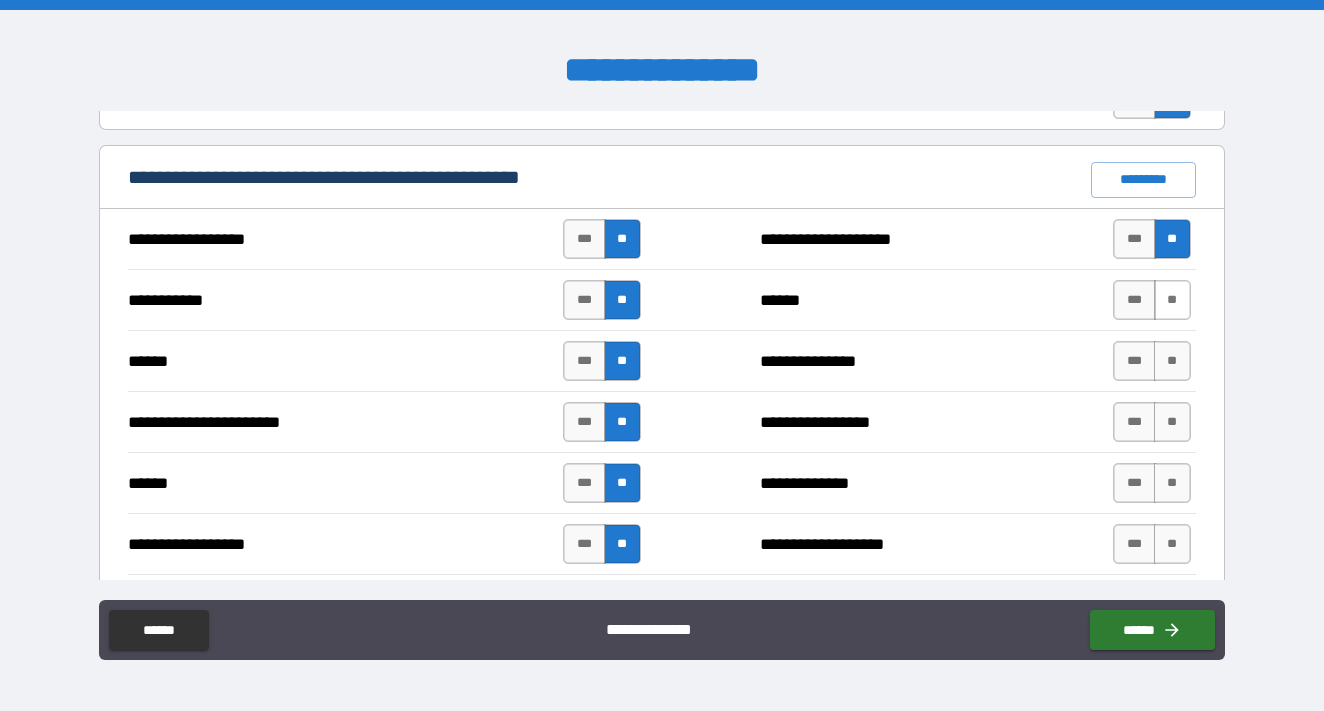 click on "**" at bounding box center (1172, 300) 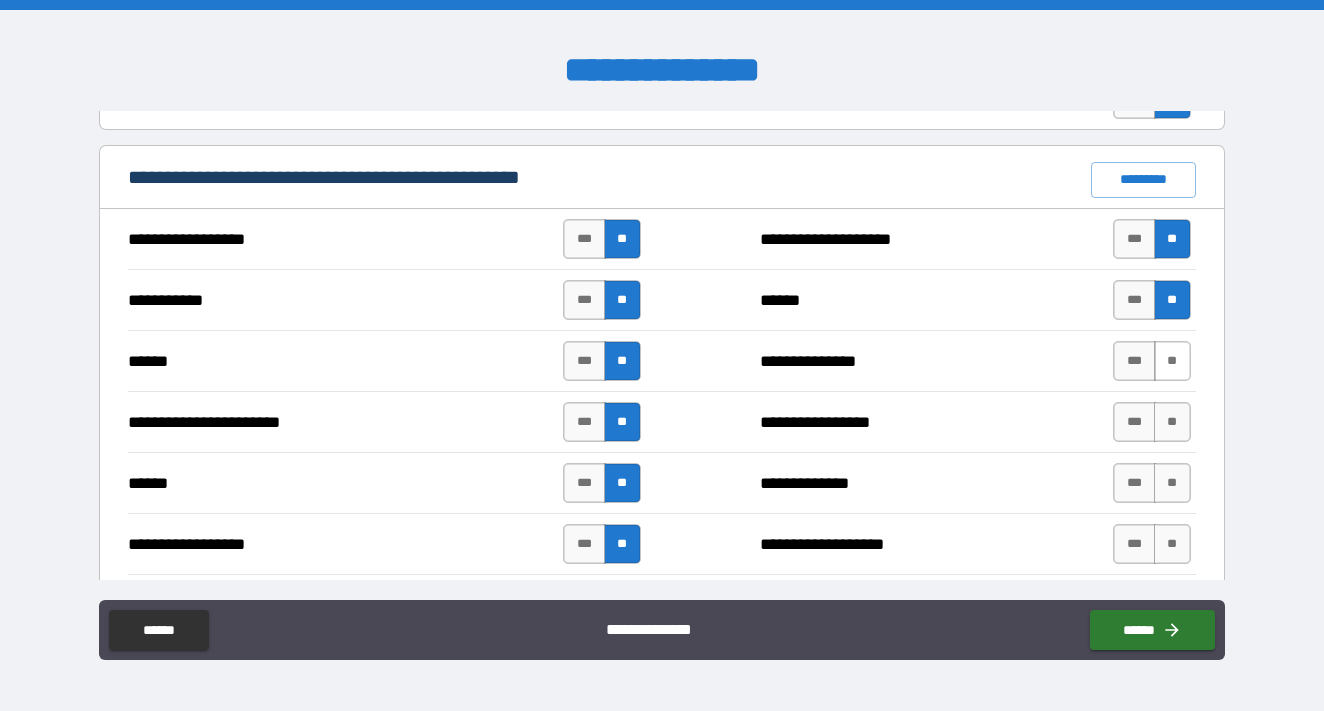 click on "**" at bounding box center (1172, 361) 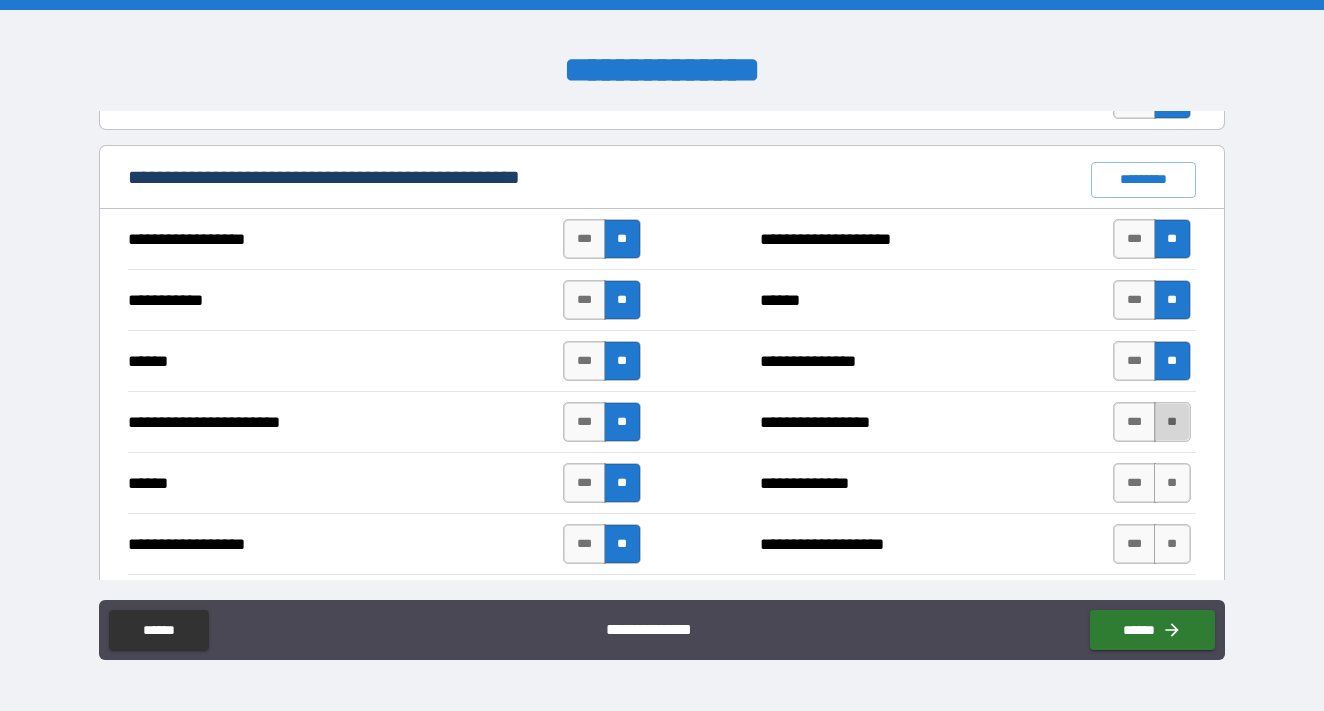 click on "**" at bounding box center (1172, 422) 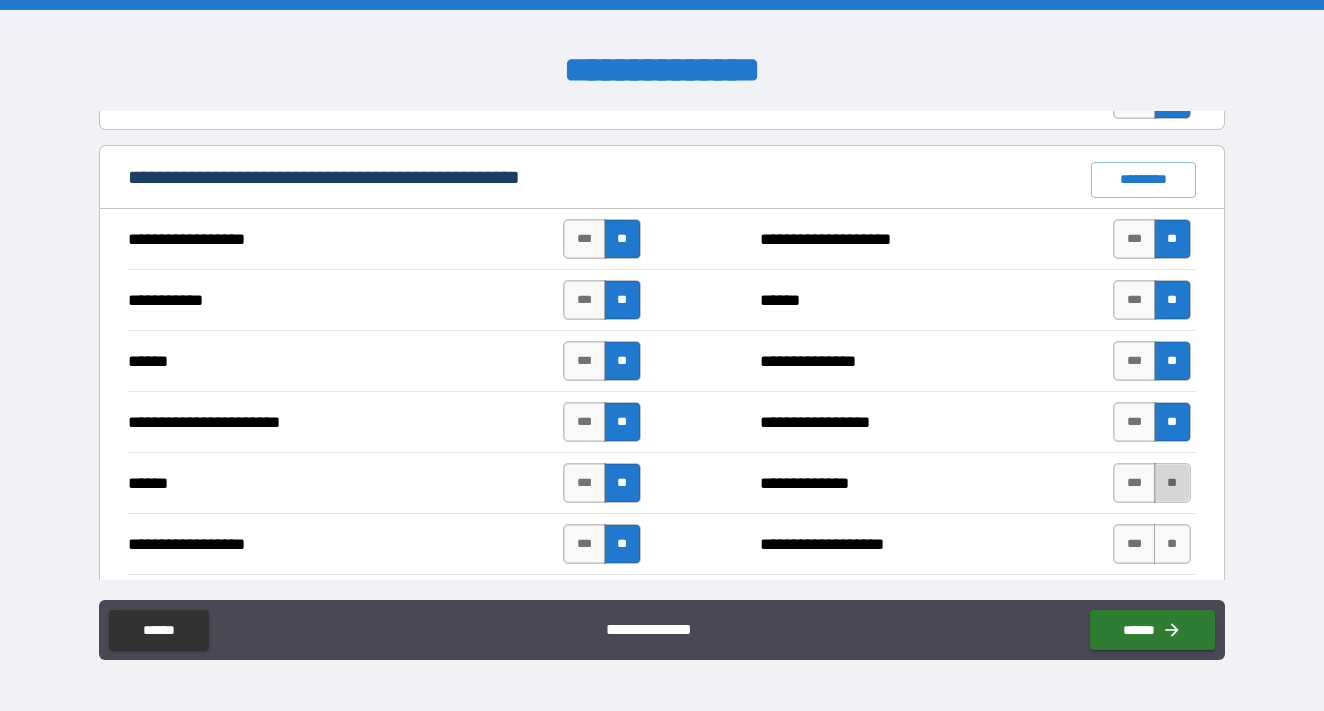 click on "**" at bounding box center [1172, 483] 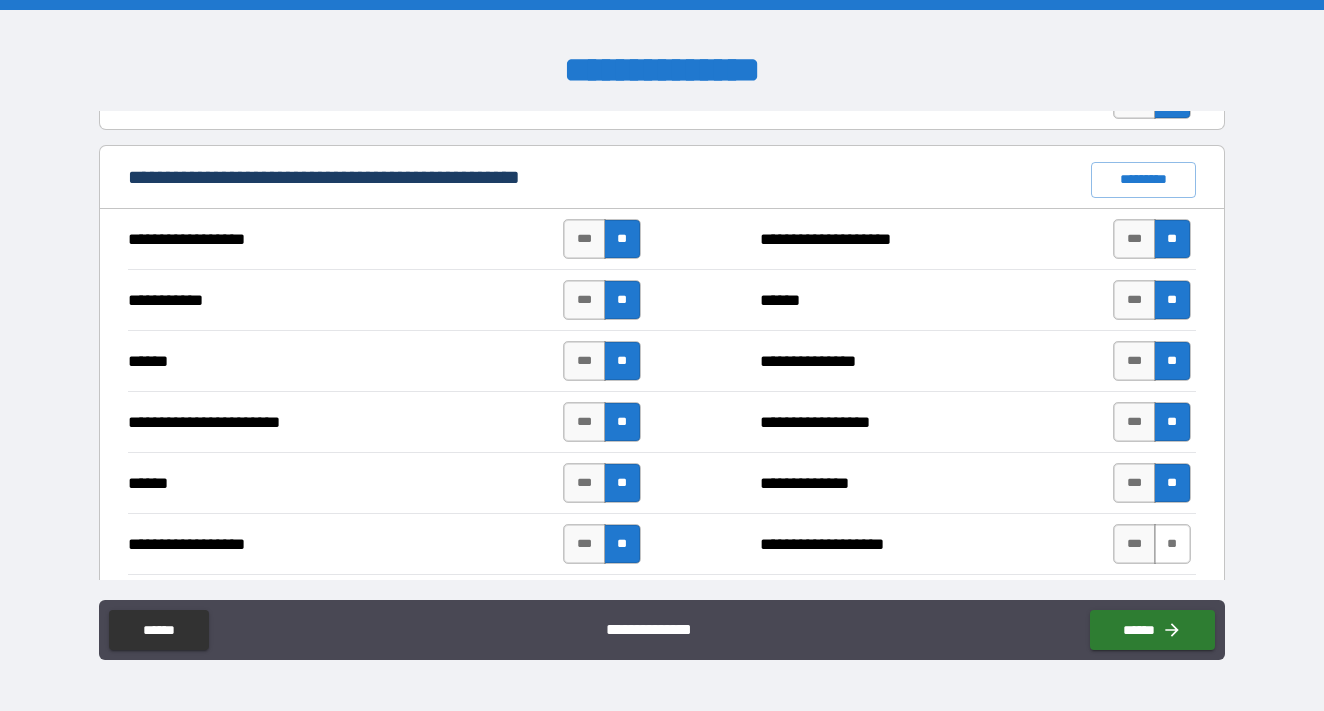 click on "**" at bounding box center (1172, 544) 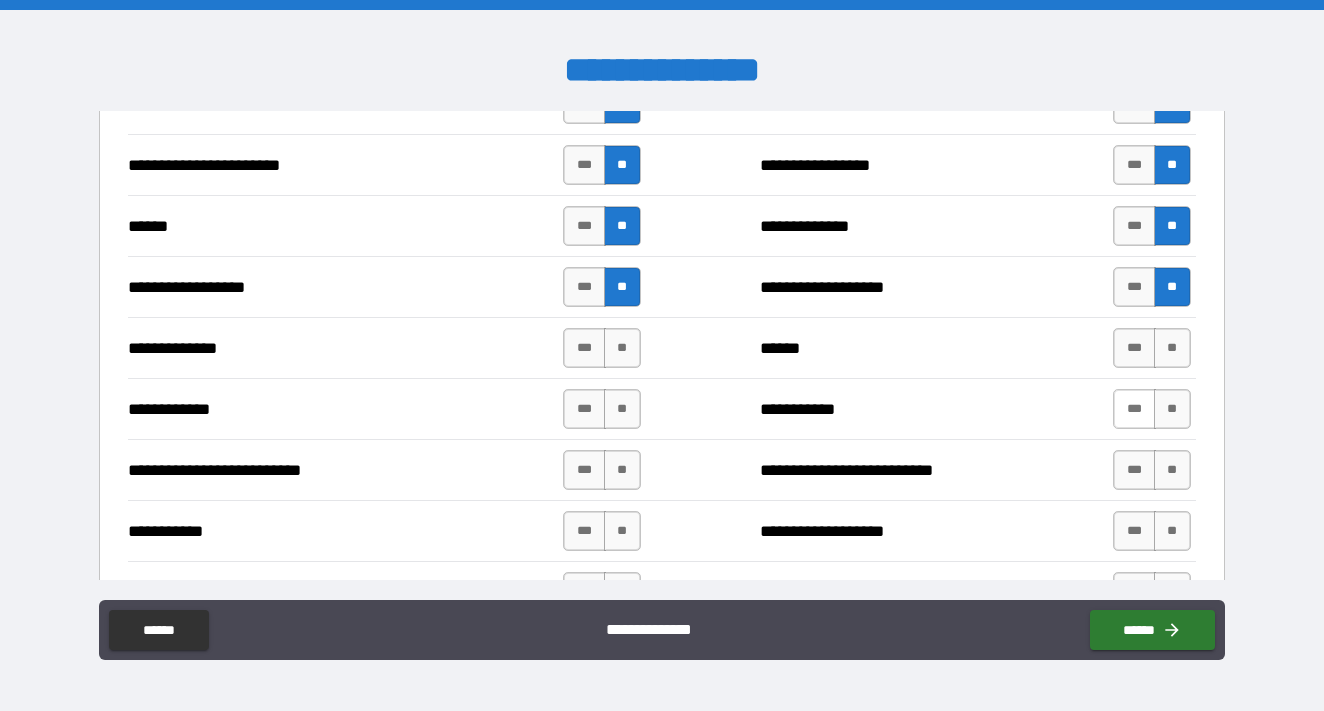 scroll, scrollTop: 1730, scrollLeft: 0, axis: vertical 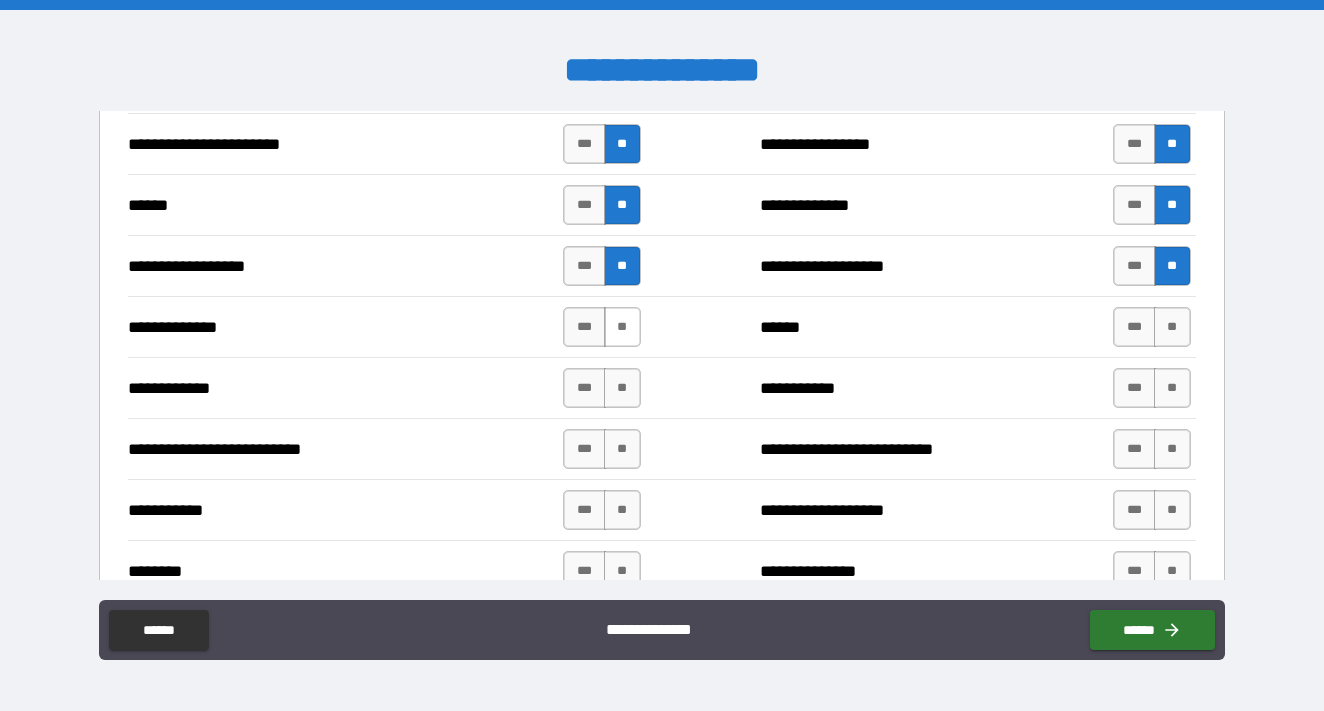 click on "**" at bounding box center (622, 327) 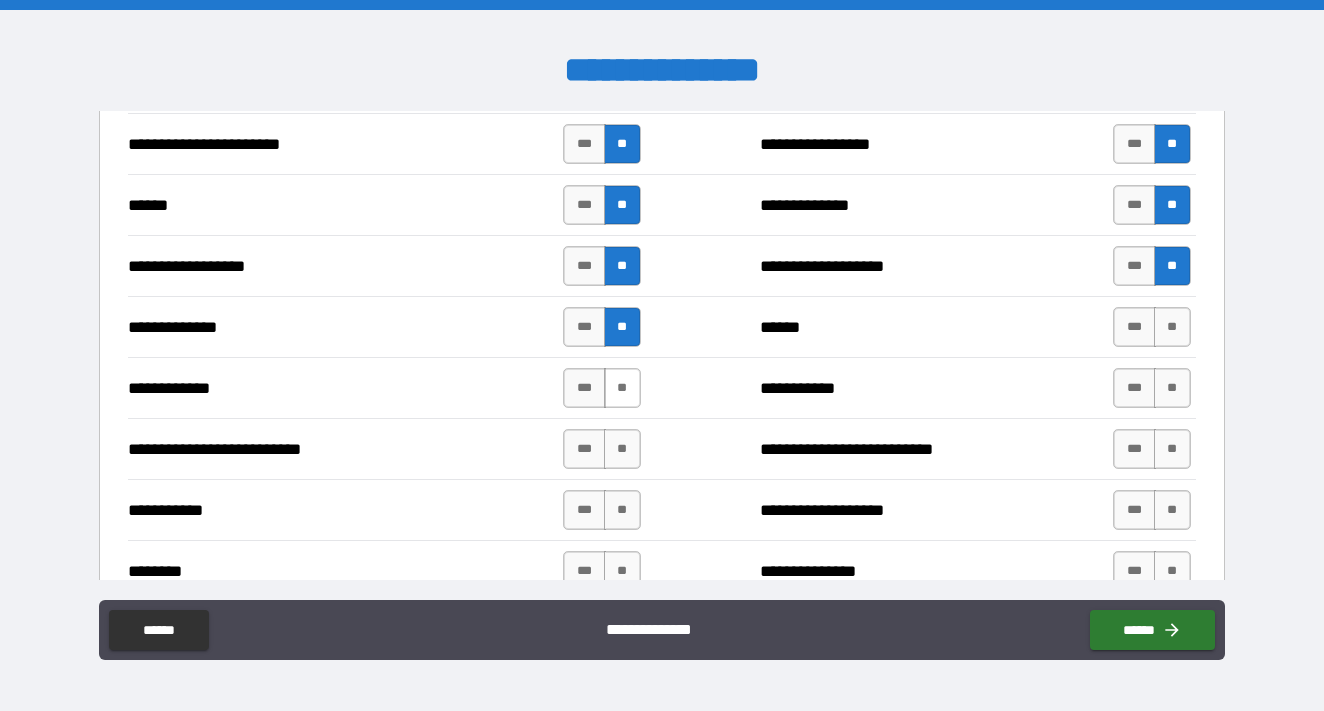 click on "**" at bounding box center [622, 388] 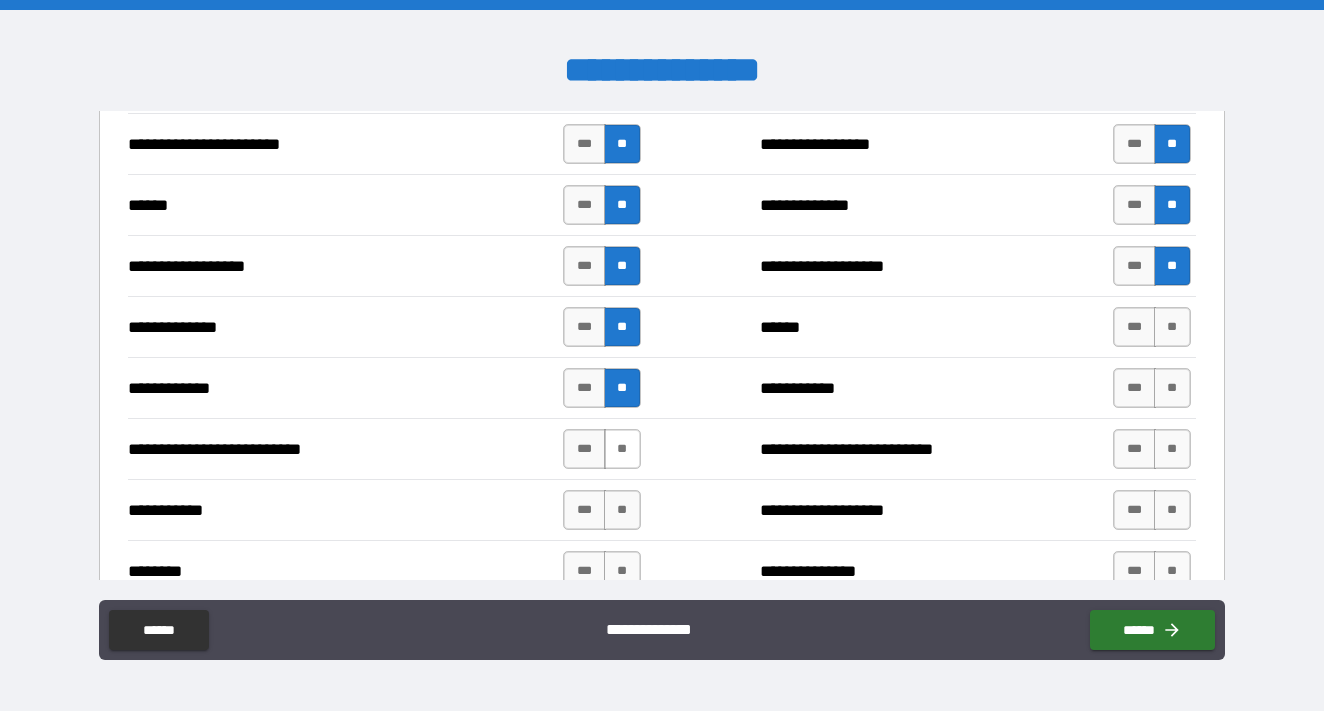 click on "**" at bounding box center (622, 449) 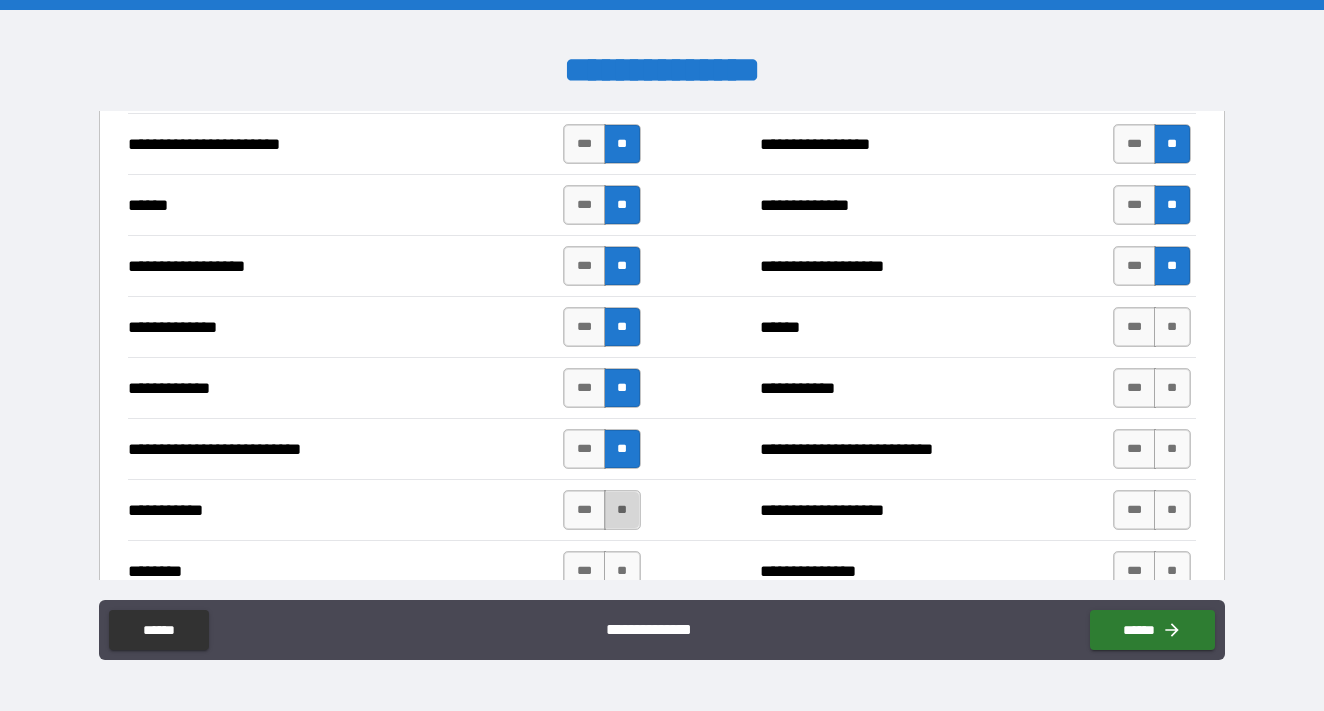 click on "**" at bounding box center (622, 510) 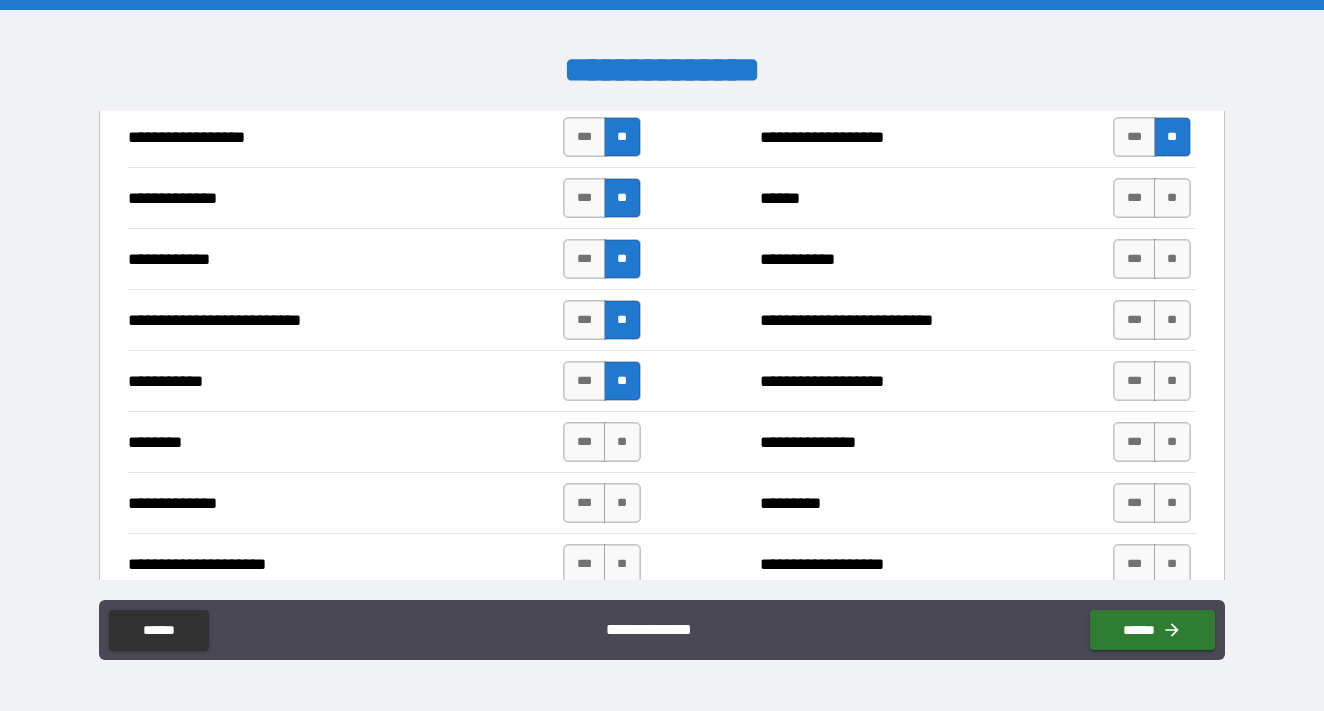 scroll, scrollTop: 1901, scrollLeft: 0, axis: vertical 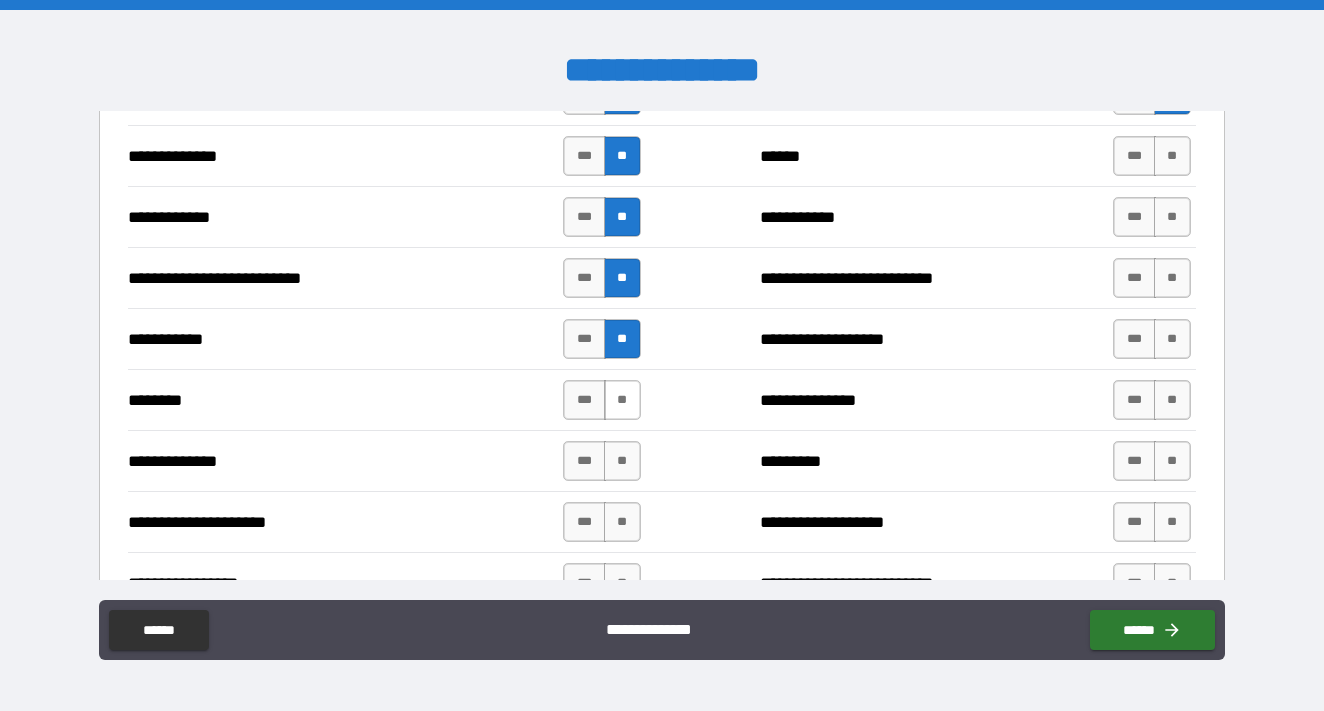 click on "**" at bounding box center (622, 400) 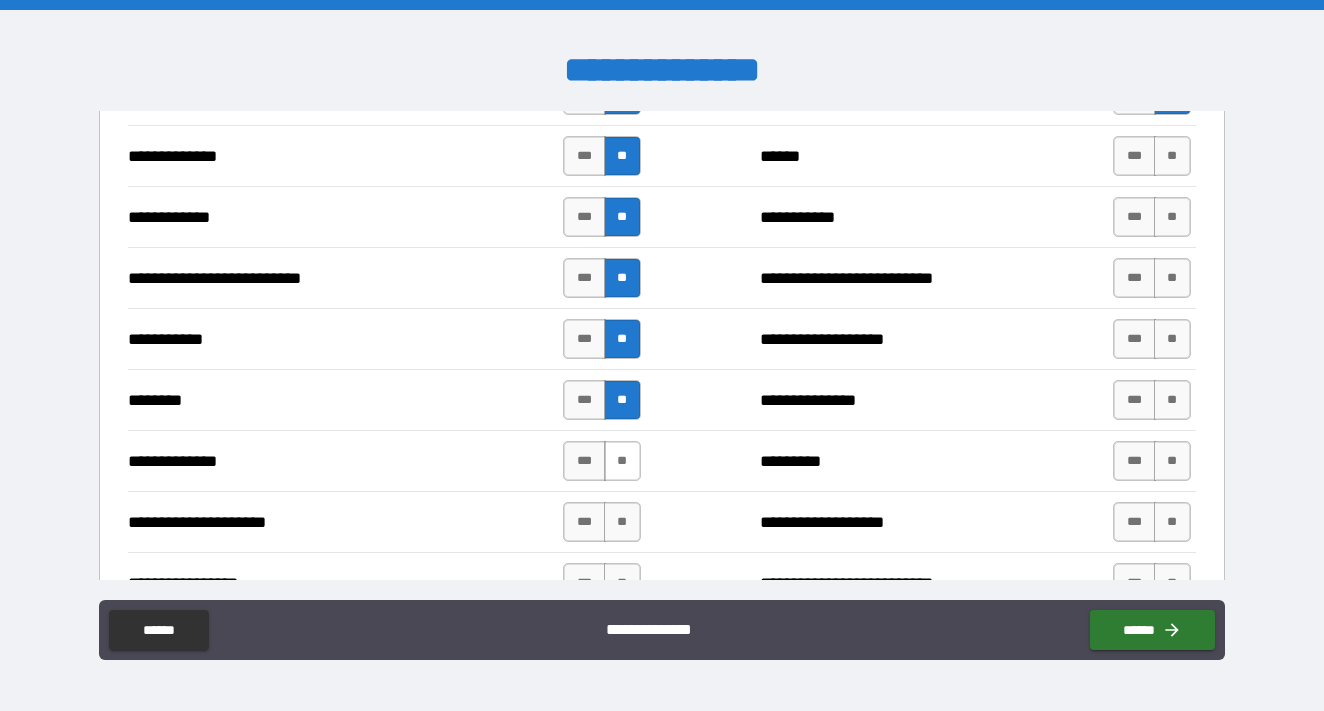 click on "**" at bounding box center (622, 461) 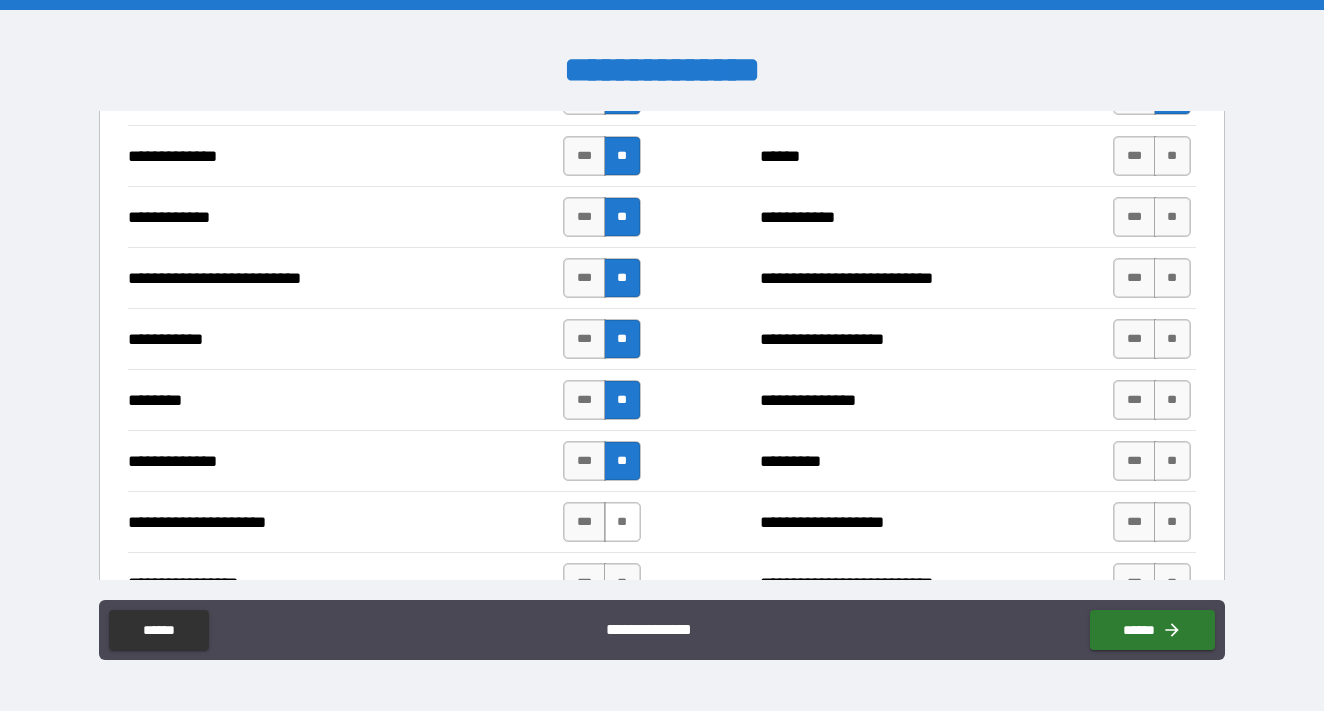 click on "**" at bounding box center (622, 522) 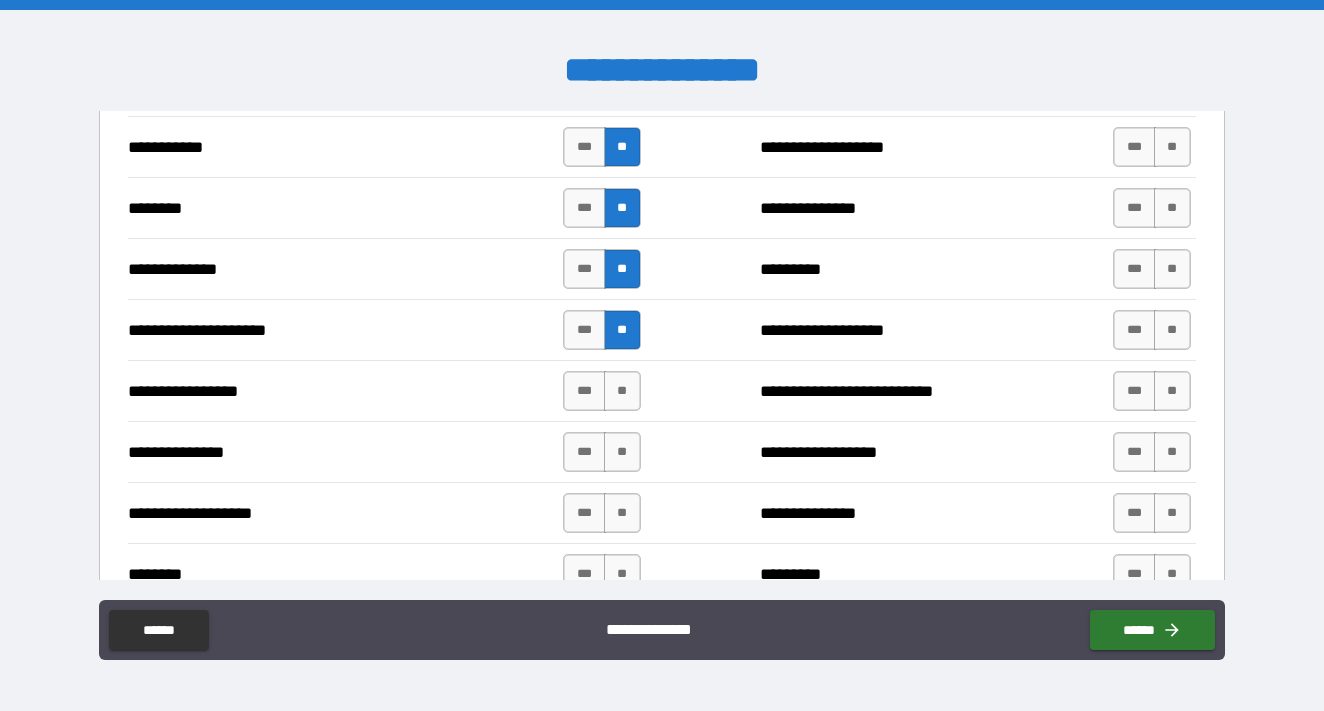 scroll, scrollTop: 2094, scrollLeft: 0, axis: vertical 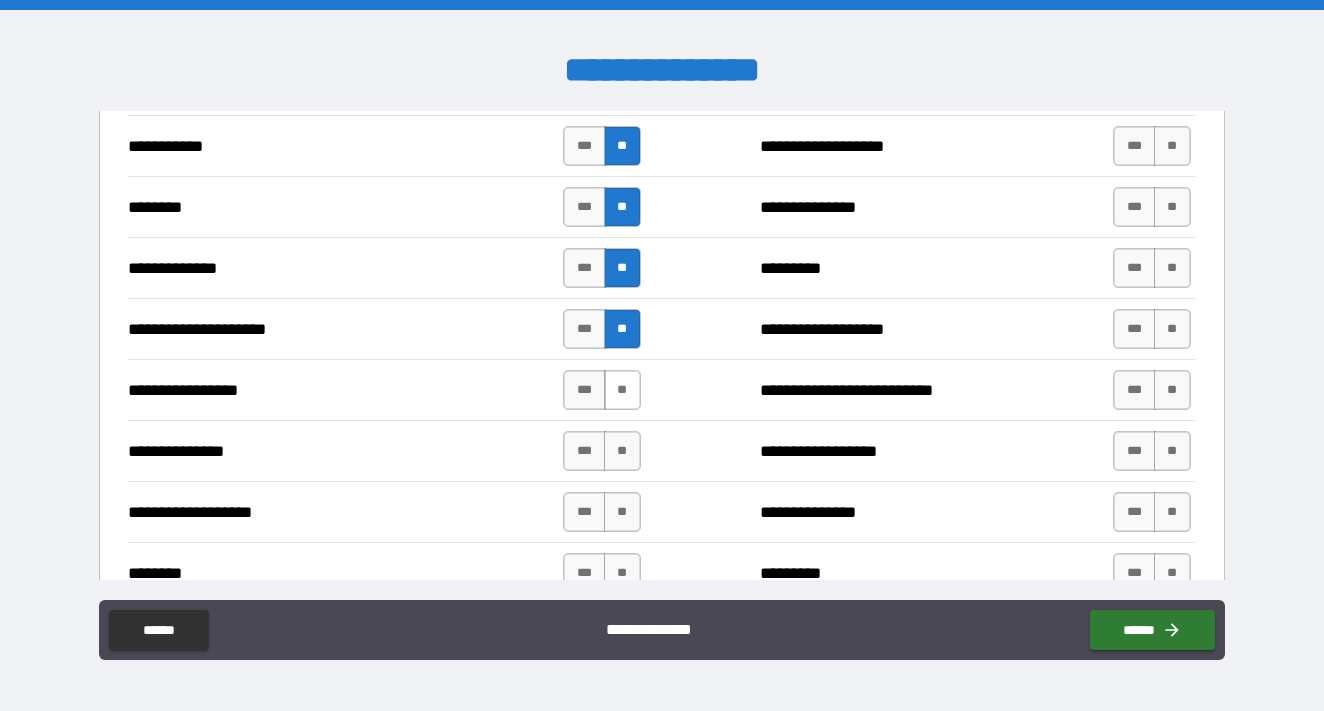 click on "**" at bounding box center [622, 390] 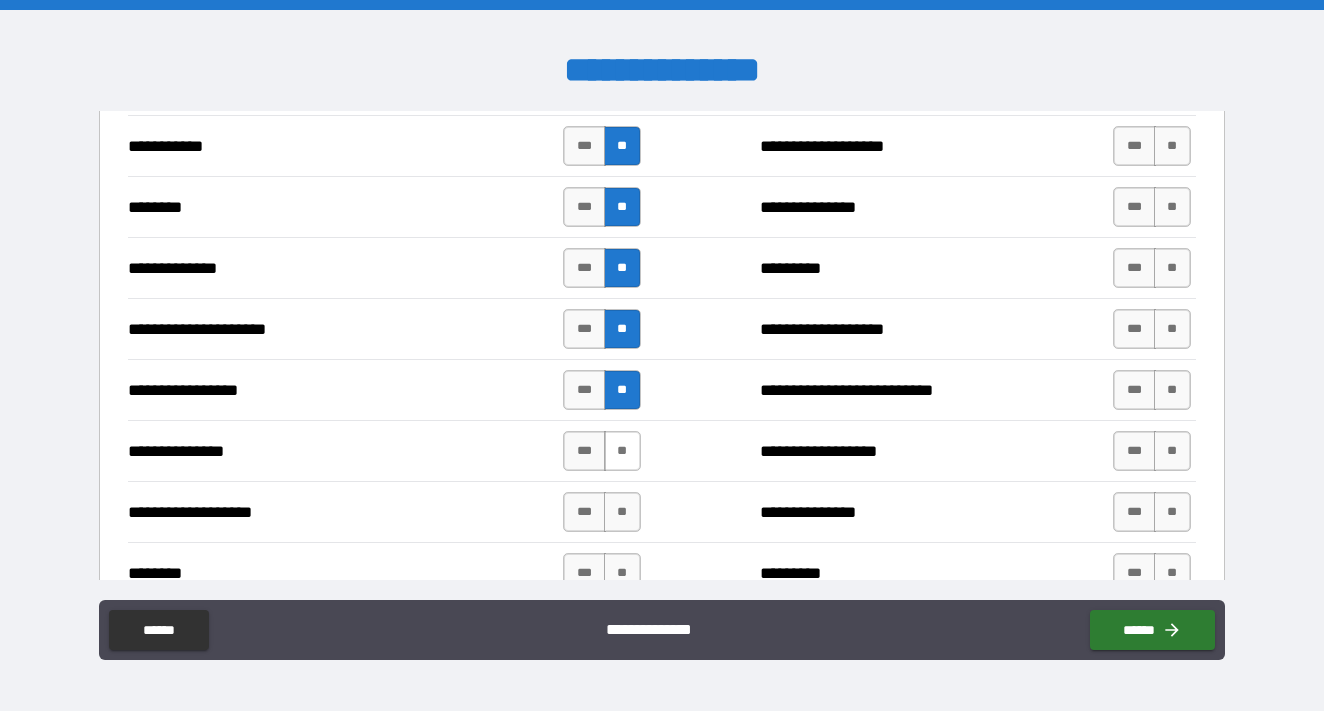click on "**" at bounding box center (622, 451) 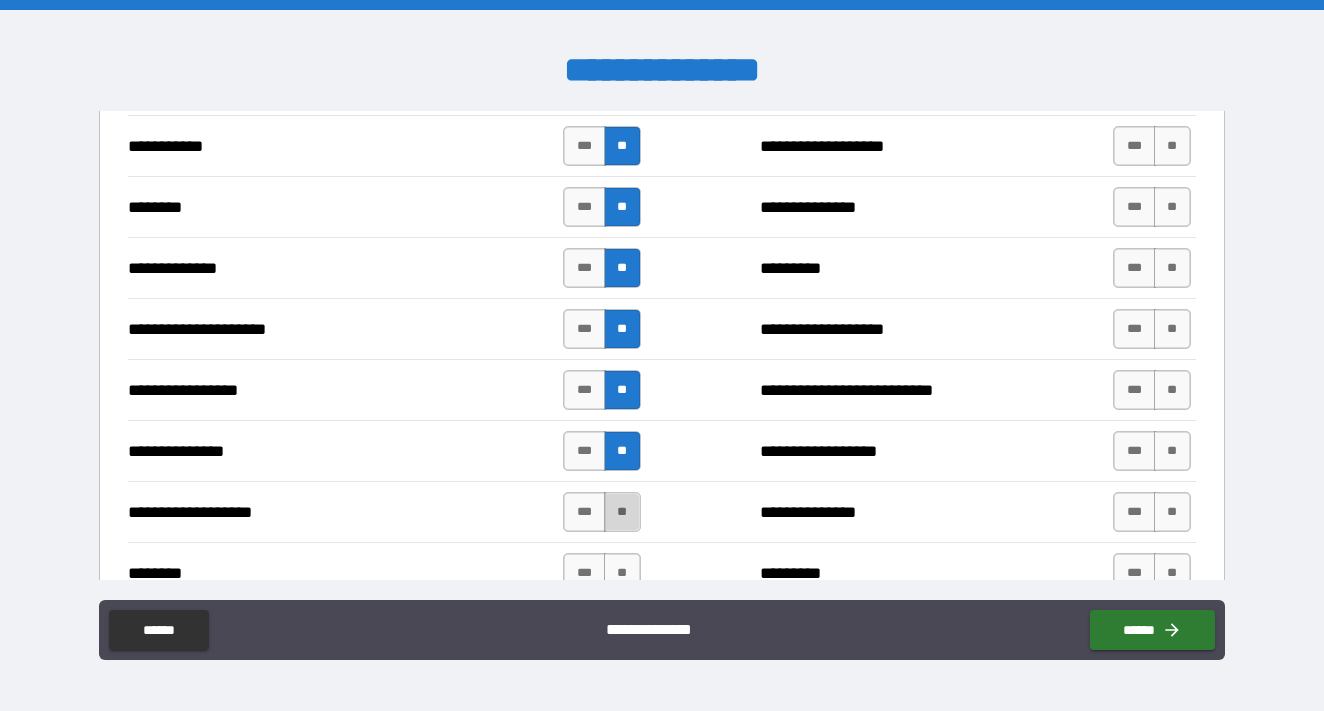 click on "**" at bounding box center [622, 512] 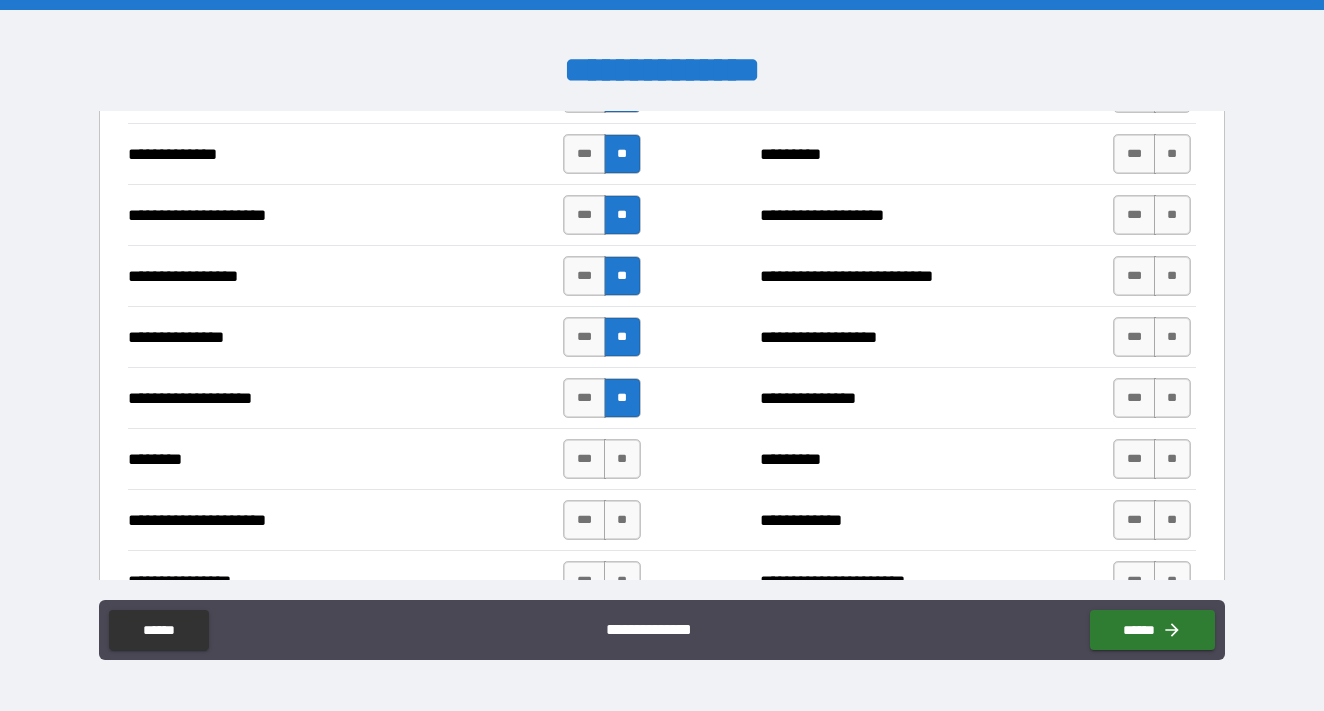 scroll, scrollTop: 2237, scrollLeft: 0, axis: vertical 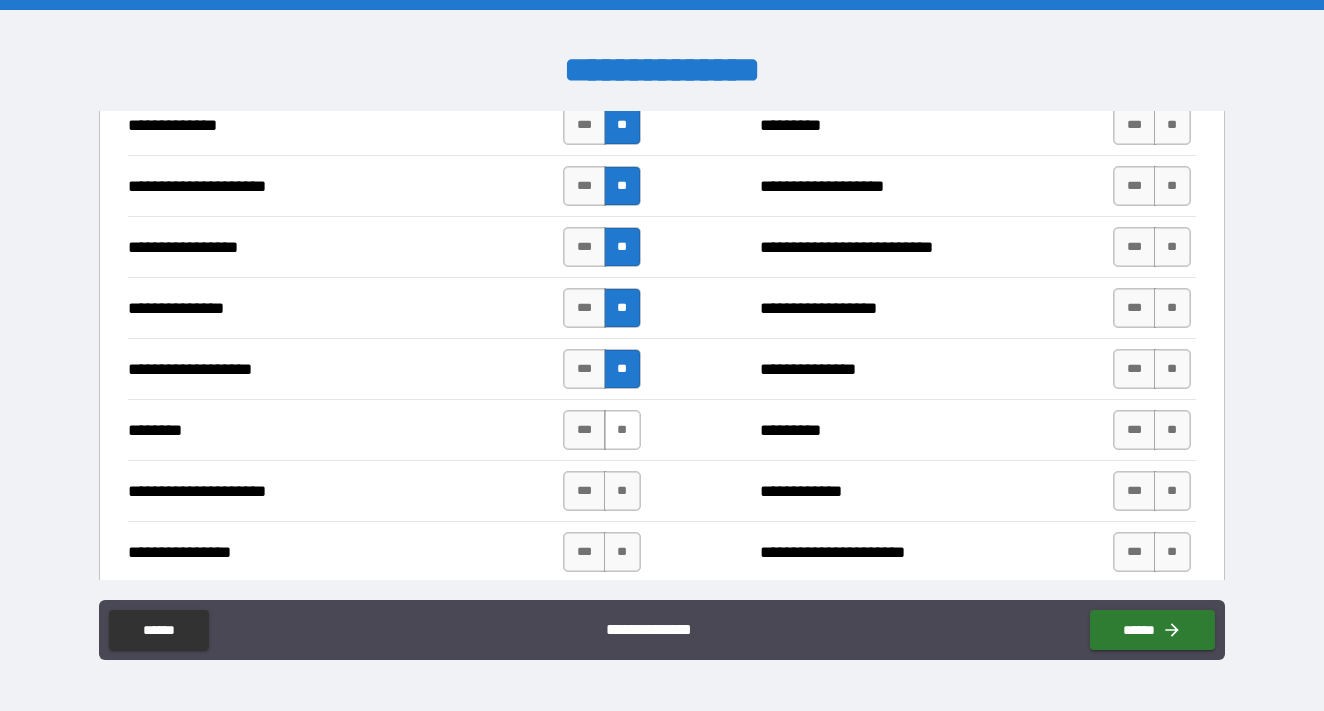 click on "**" at bounding box center [622, 430] 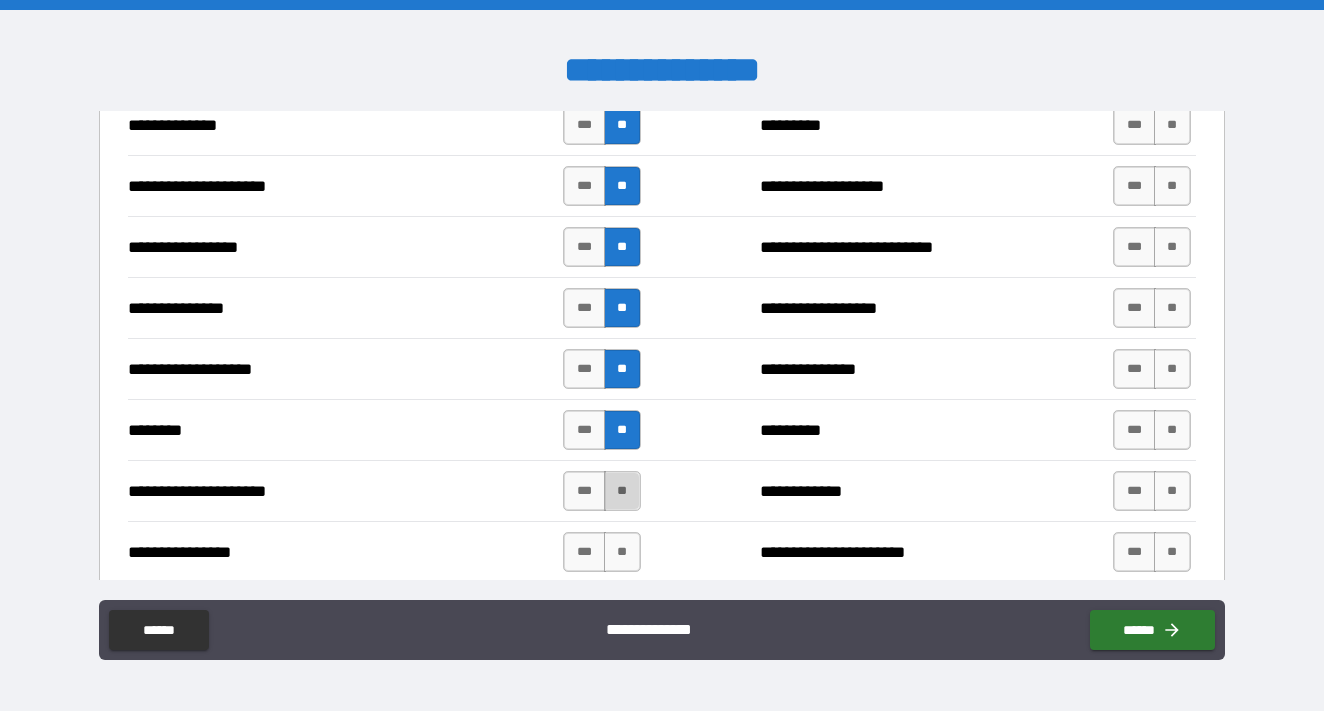click on "**" at bounding box center [622, 491] 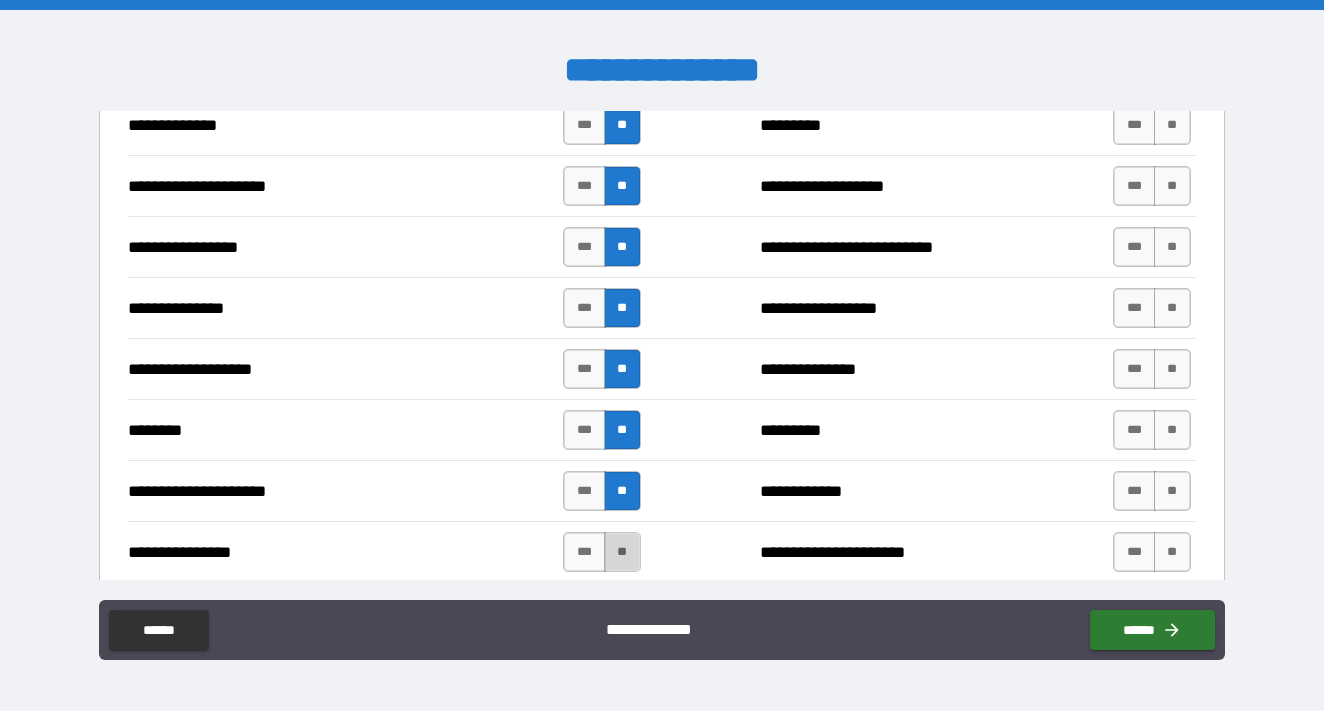 click on "**" at bounding box center [622, 552] 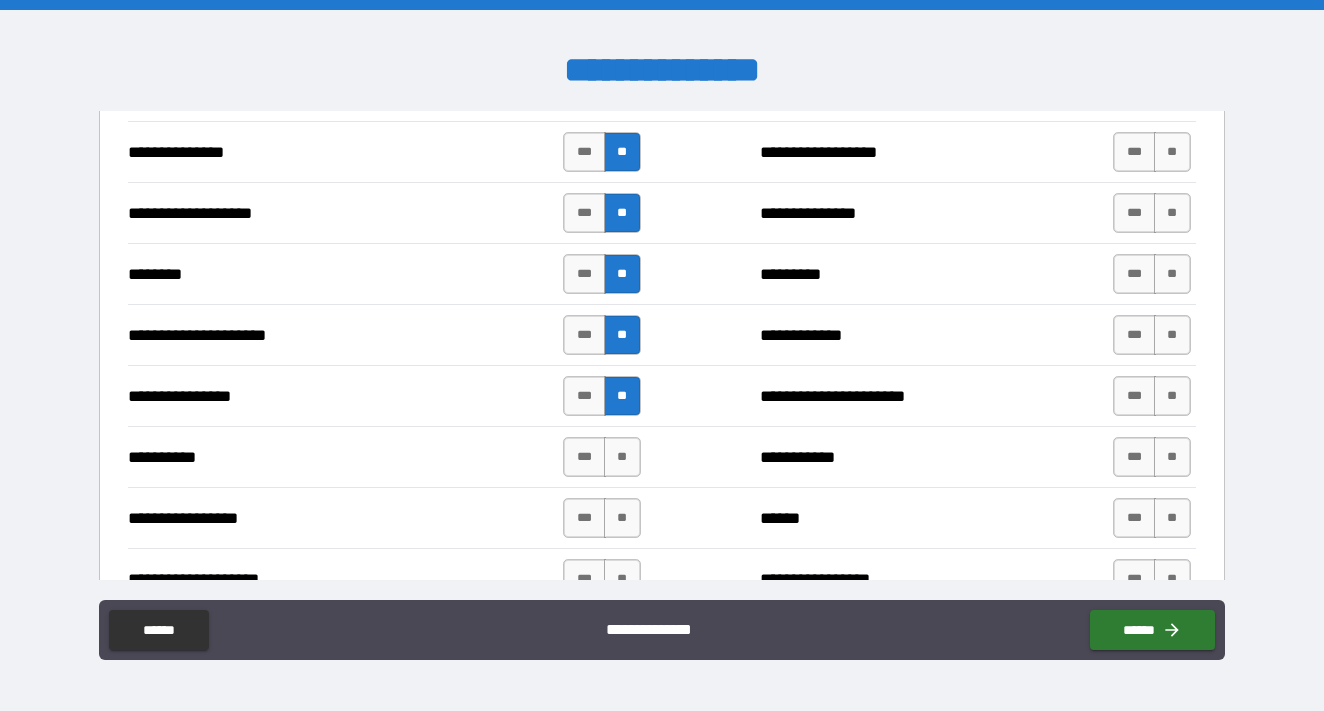 scroll, scrollTop: 2395, scrollLeft: 0, axis: vertical 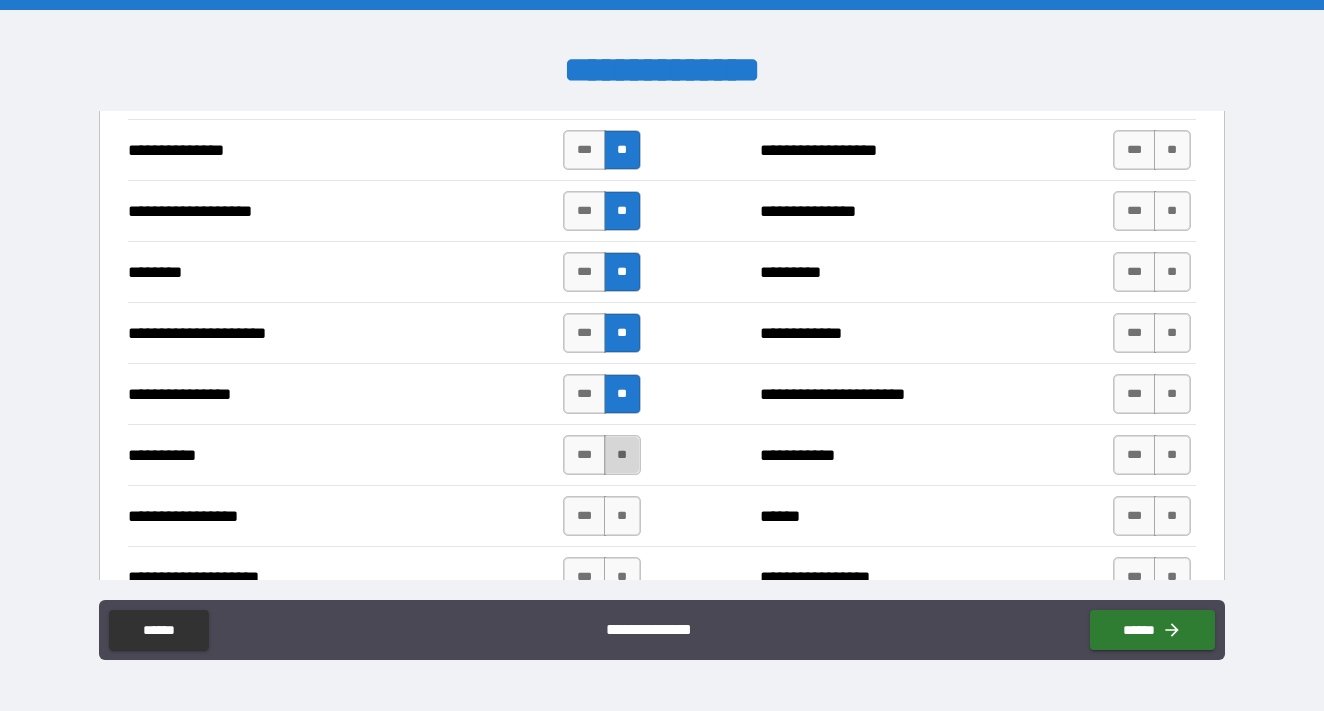 click on "**" at bounding box center [622, 455] 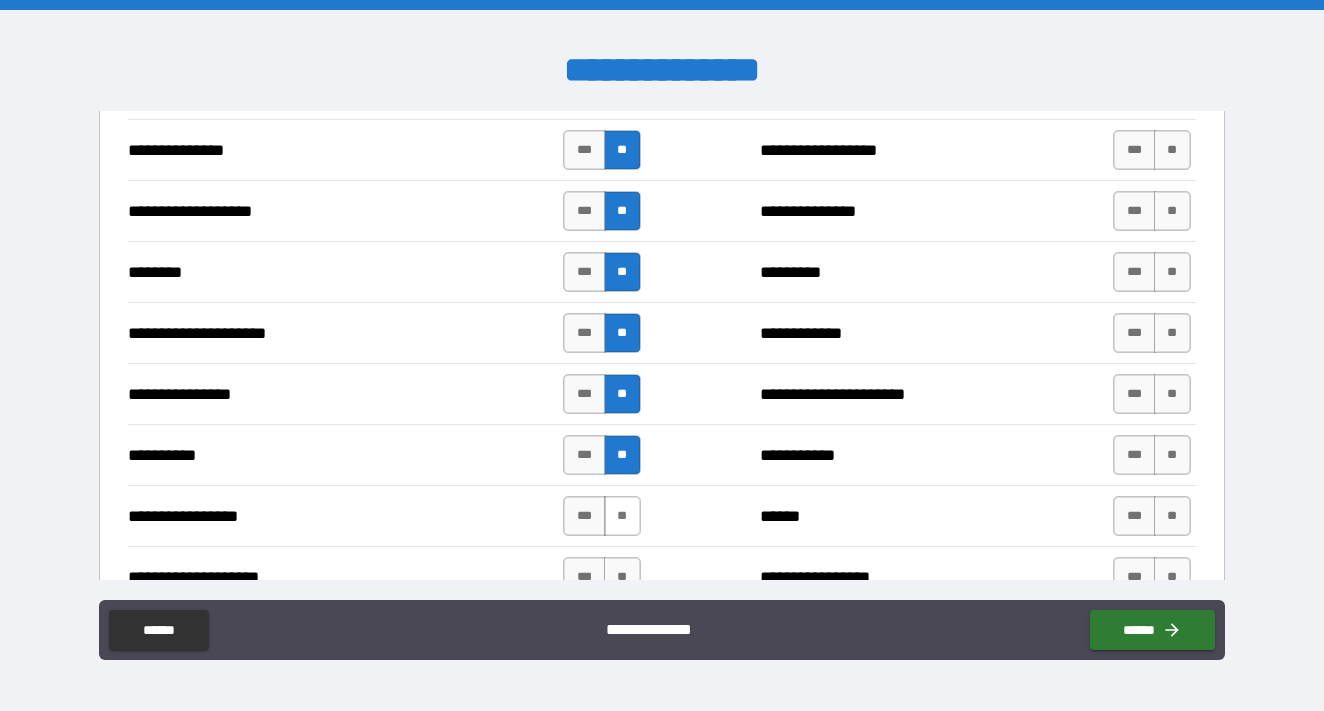 click on "**" at bounding box center (622, 516) 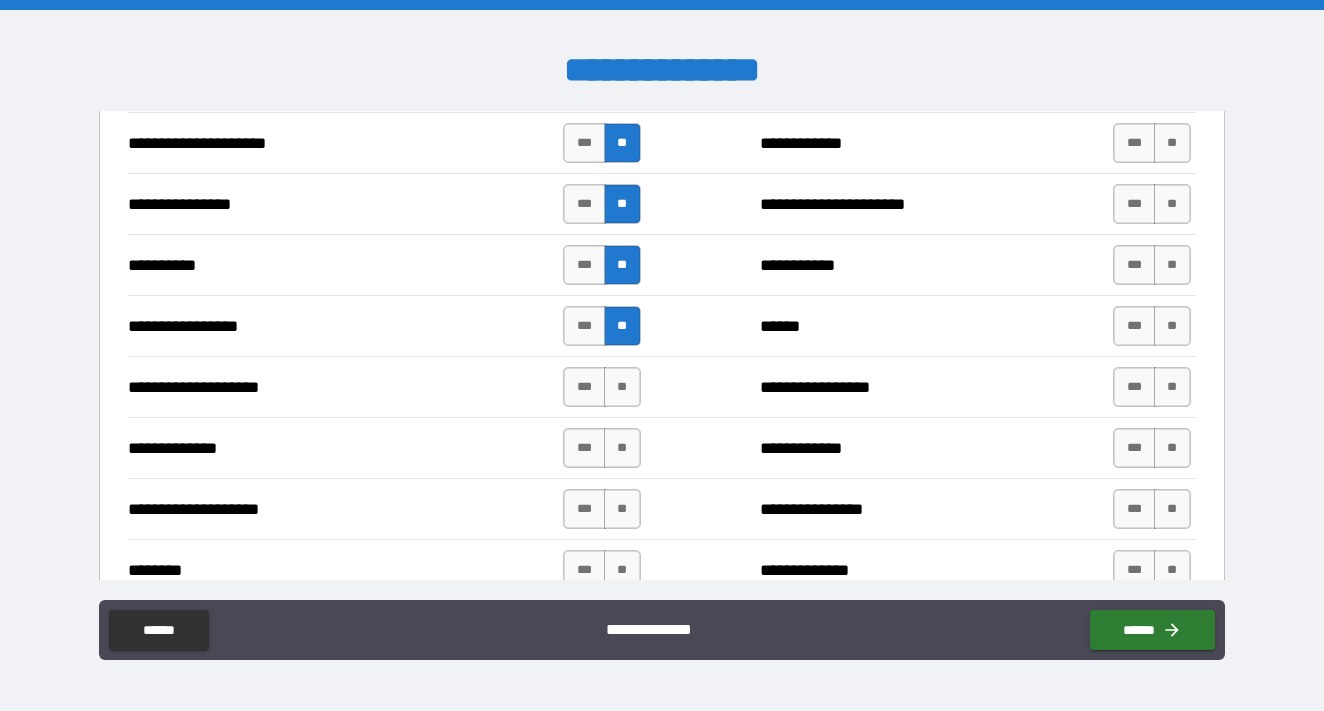 scroll, scrollTop: 2587, scrollLeft: 0, axis: vertical 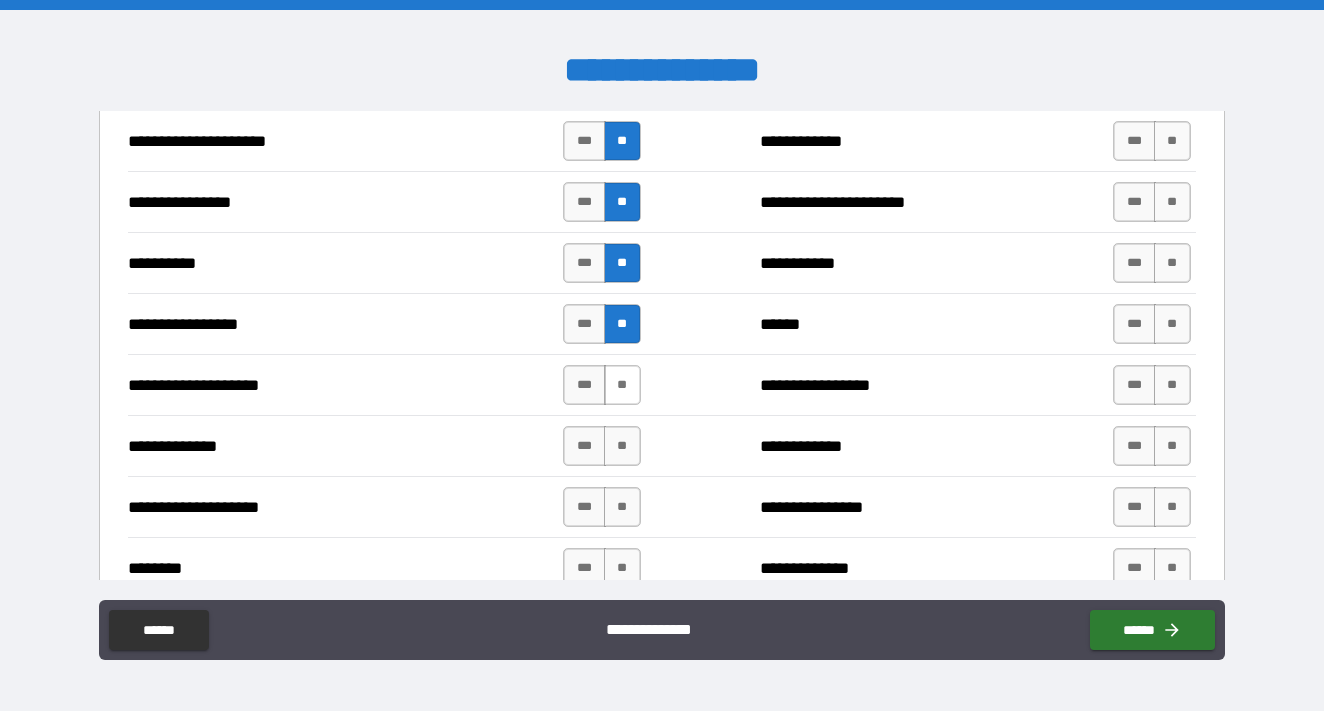 click on "**" at bounding box center [622, 385] 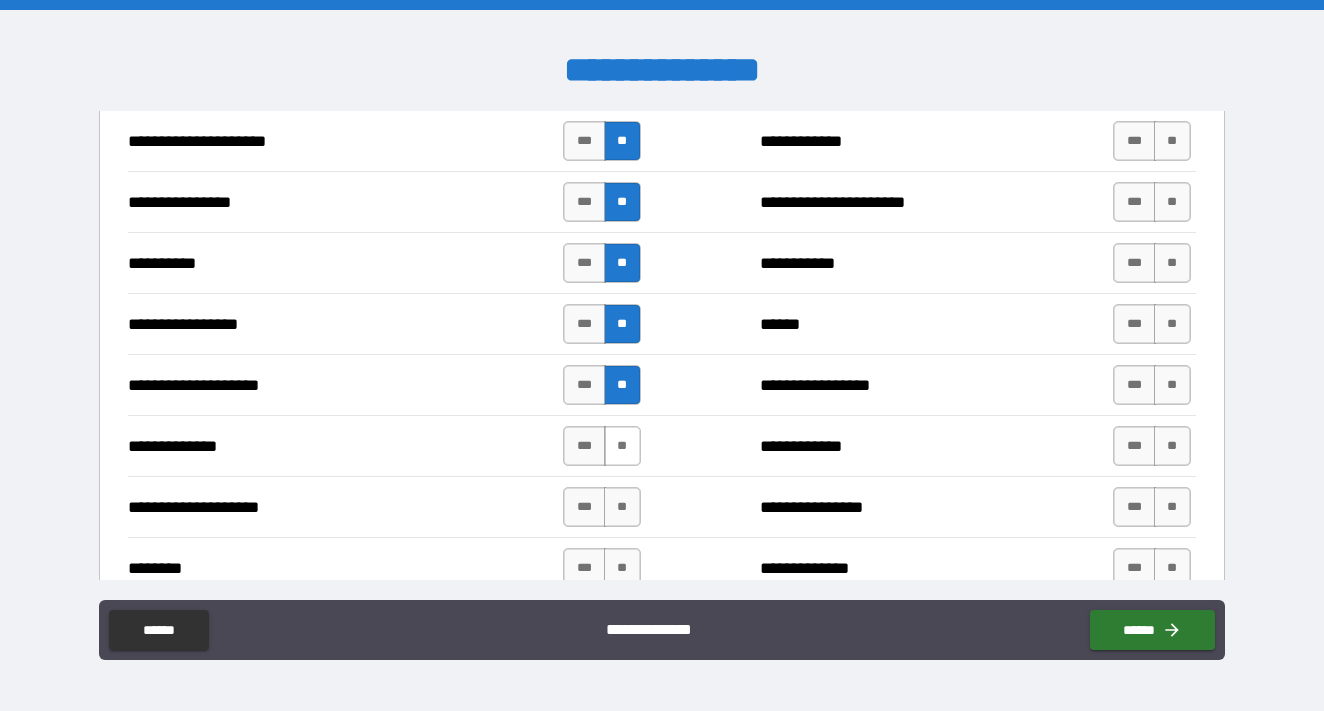 click on "**" at bounding box center (622, 446) 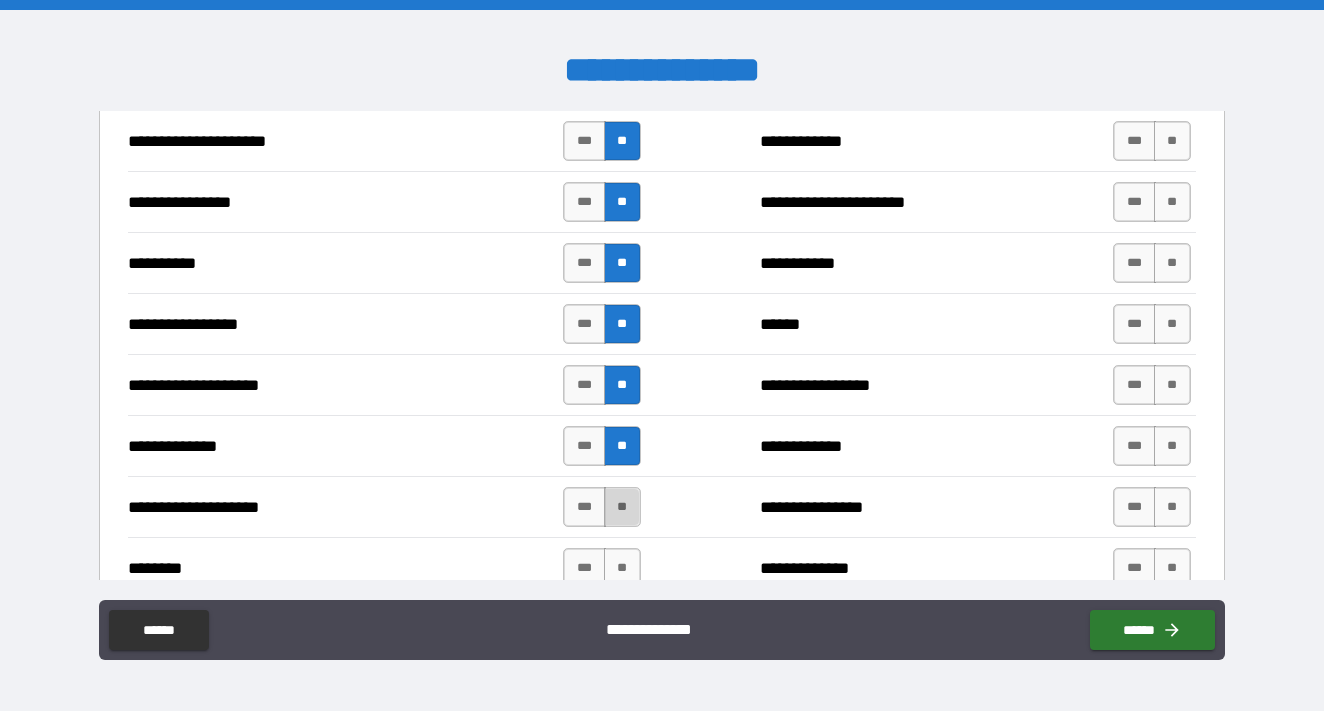 click on "**" at bounding box center (622, 507) 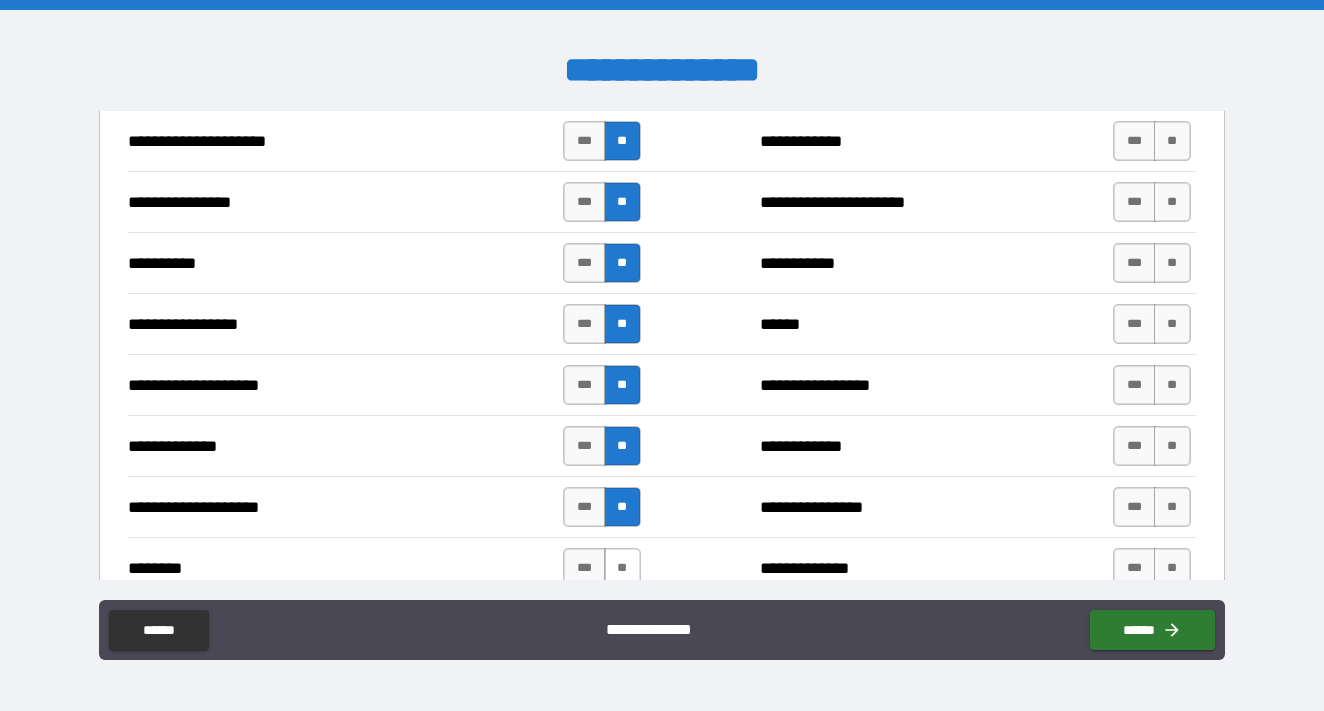 click on "**" at bounding box center [622, 568] 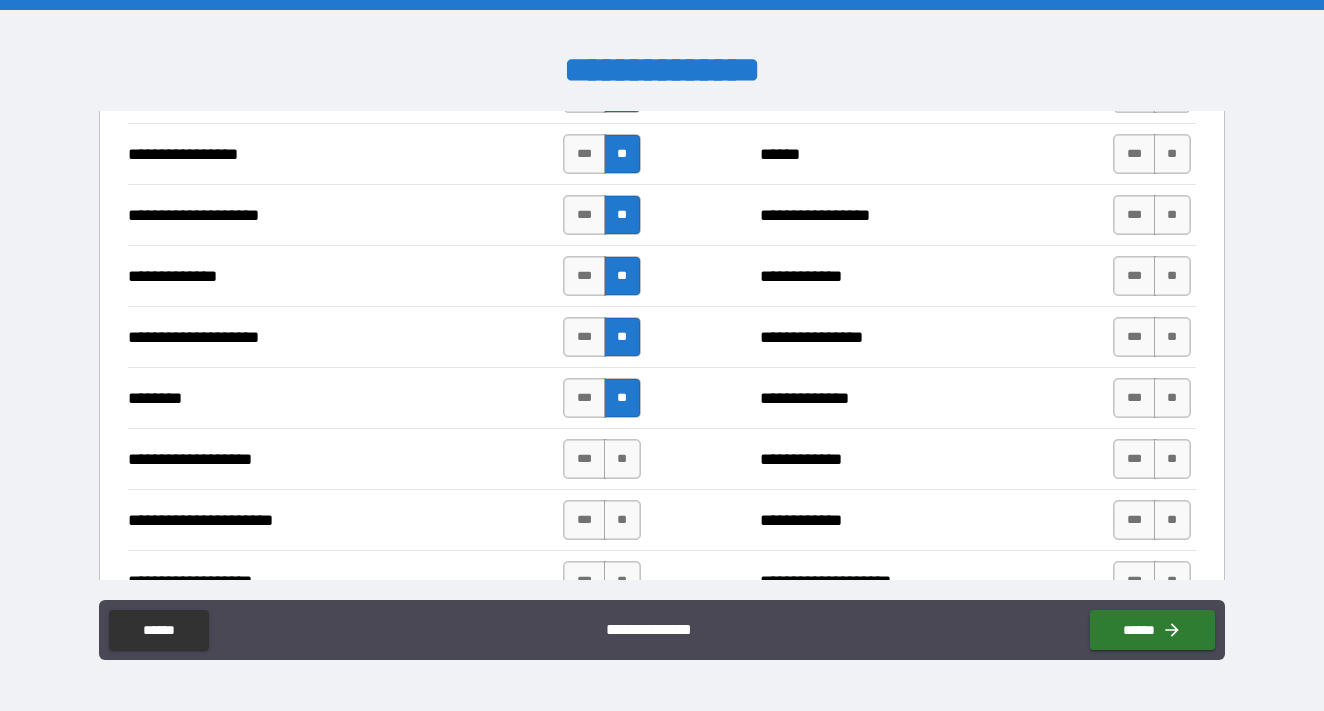 scroll, scrollTop: 2763, scrollLeft: 0, axis: vertical 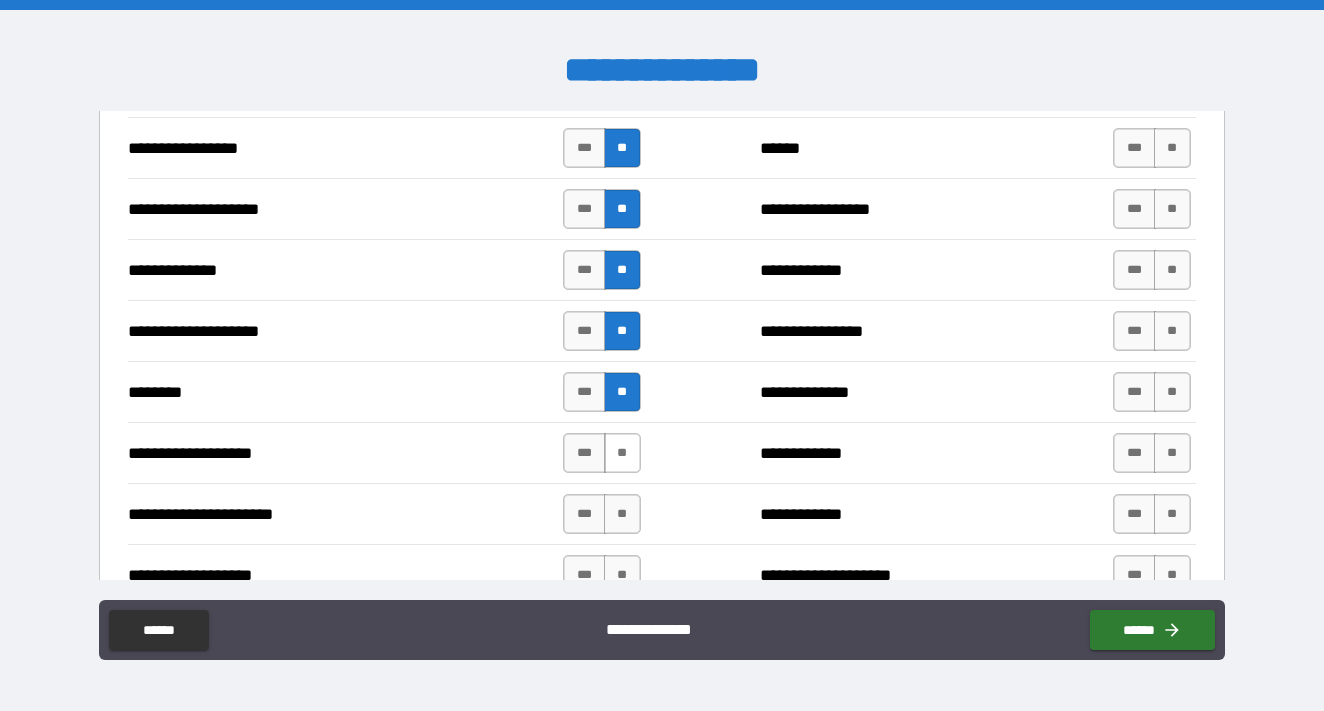 click on "**" at bounding box center [622, 453] 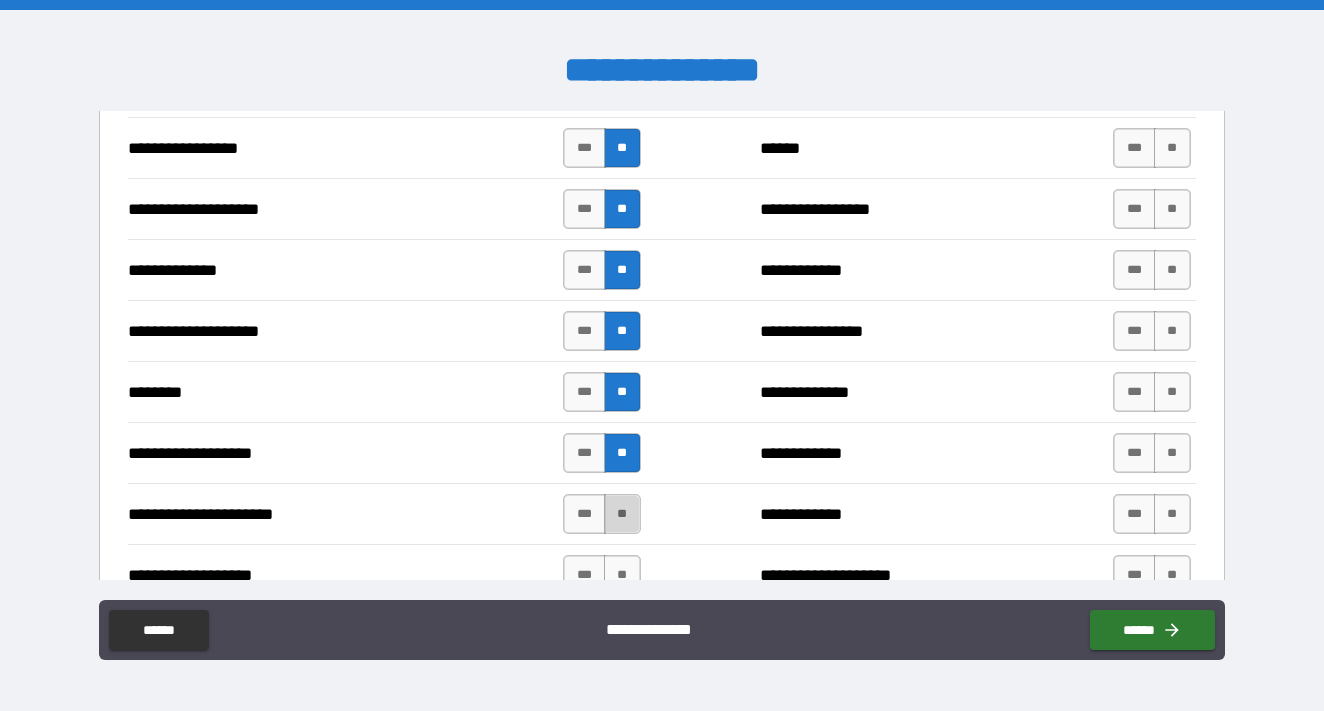 click on "**" at bounding box center [622, 514] 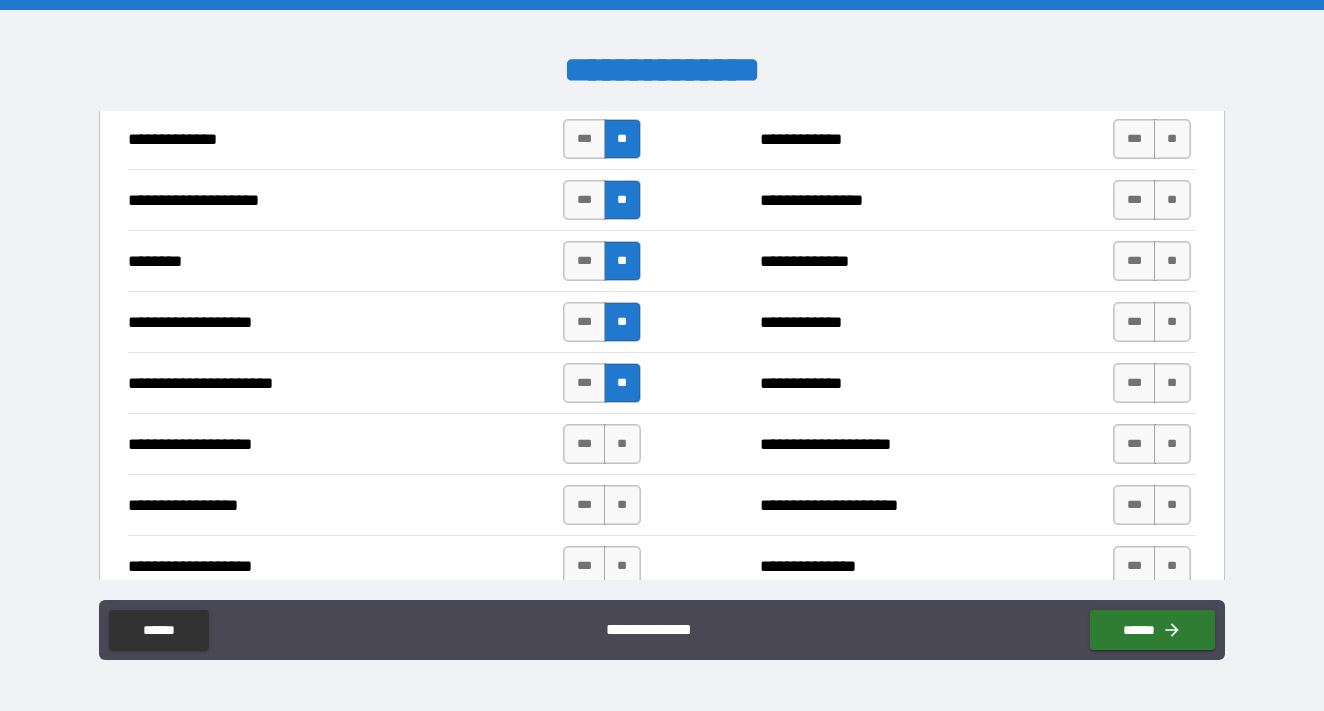 scroll, scrollTop: 2895, scrollLeft: 0, axis: vertical 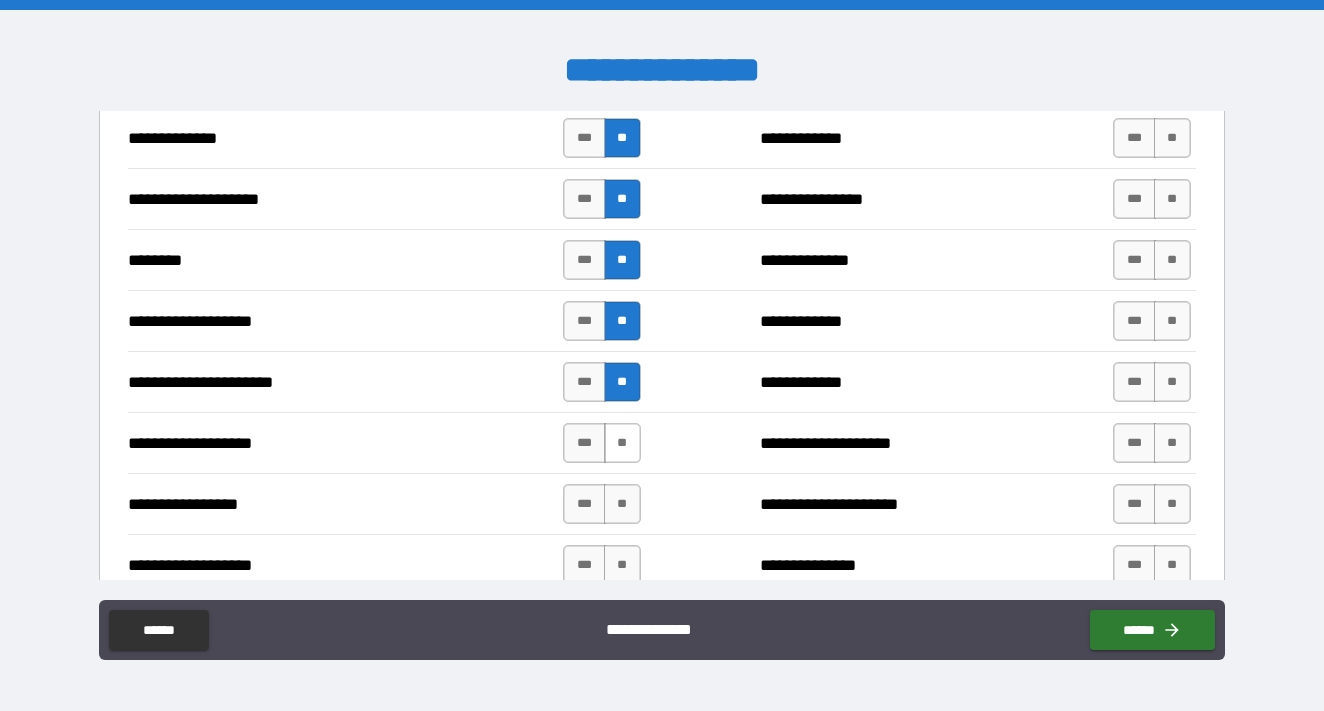 click on "**" at bounding box center [622, 443] 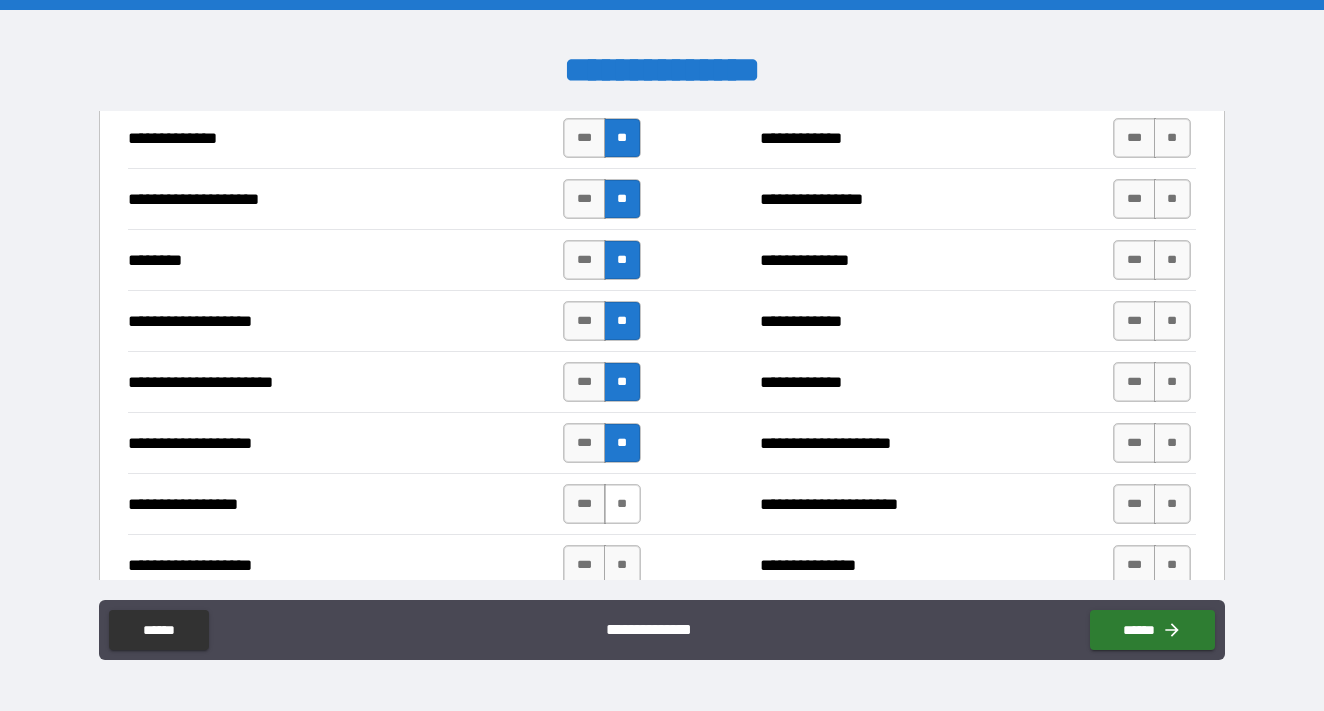 click on "**" at bounding box center (622, 504) 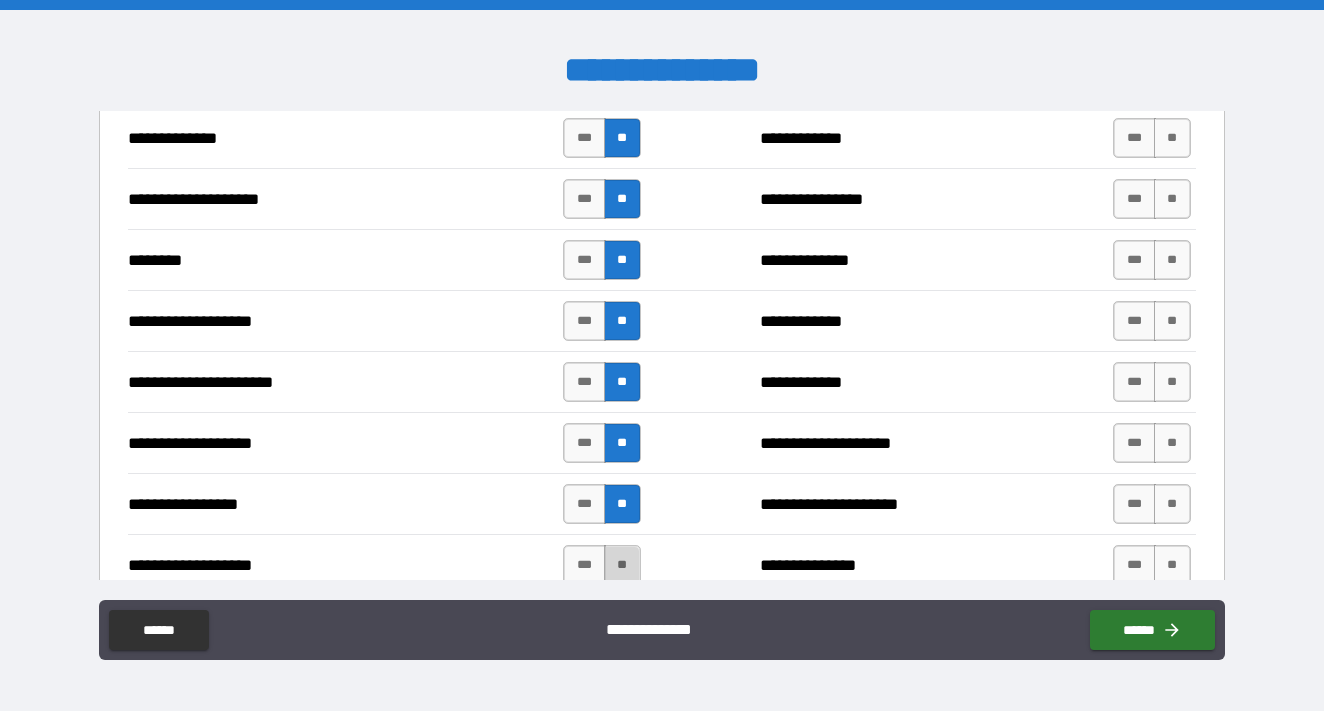 click on "**" at bounding box center [622, 565] 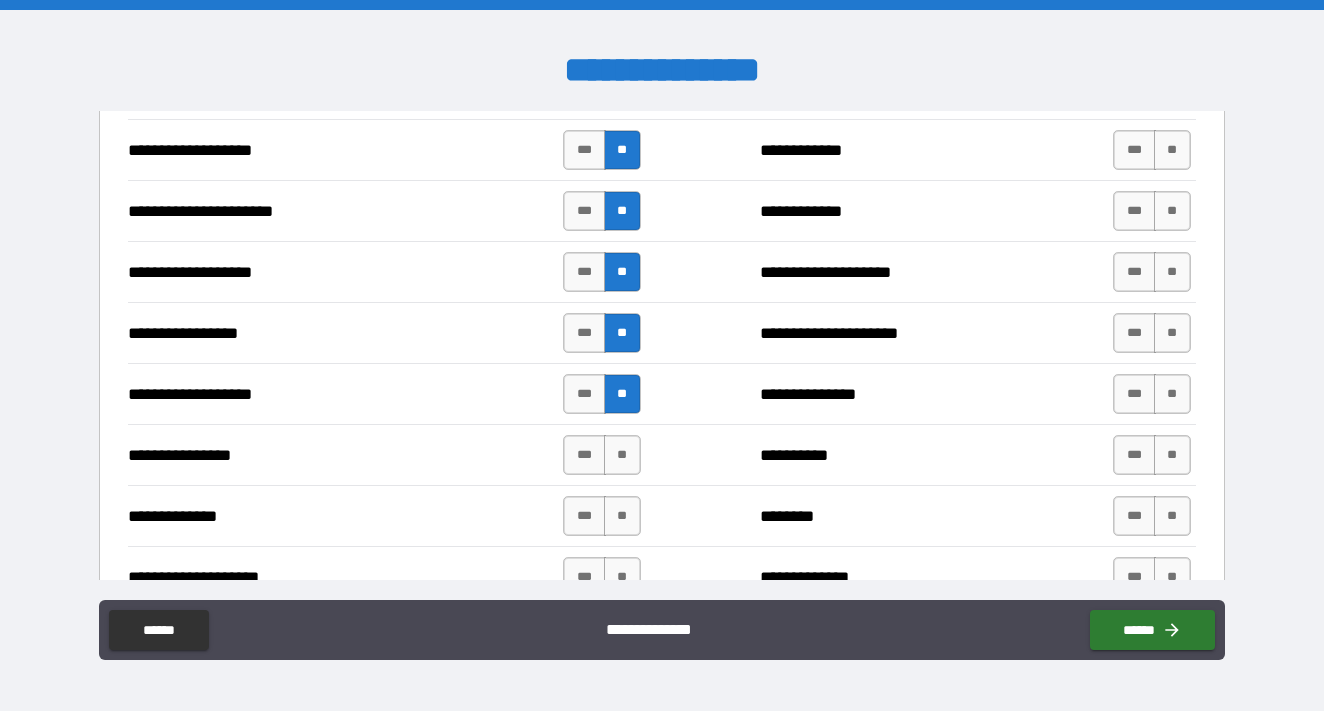 scroll, scrollTop: 3076, scrollLeft: 0, axis: vertical 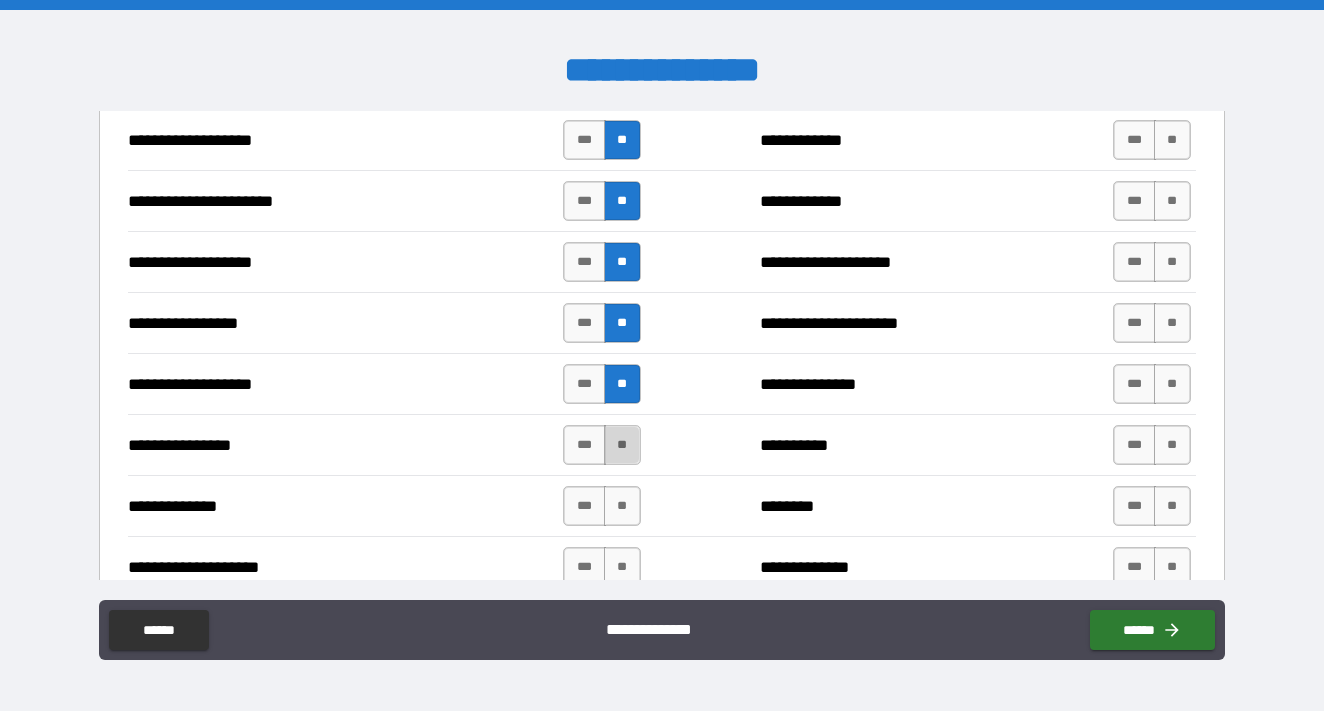 click on "**" at bounding box center [622, 445] 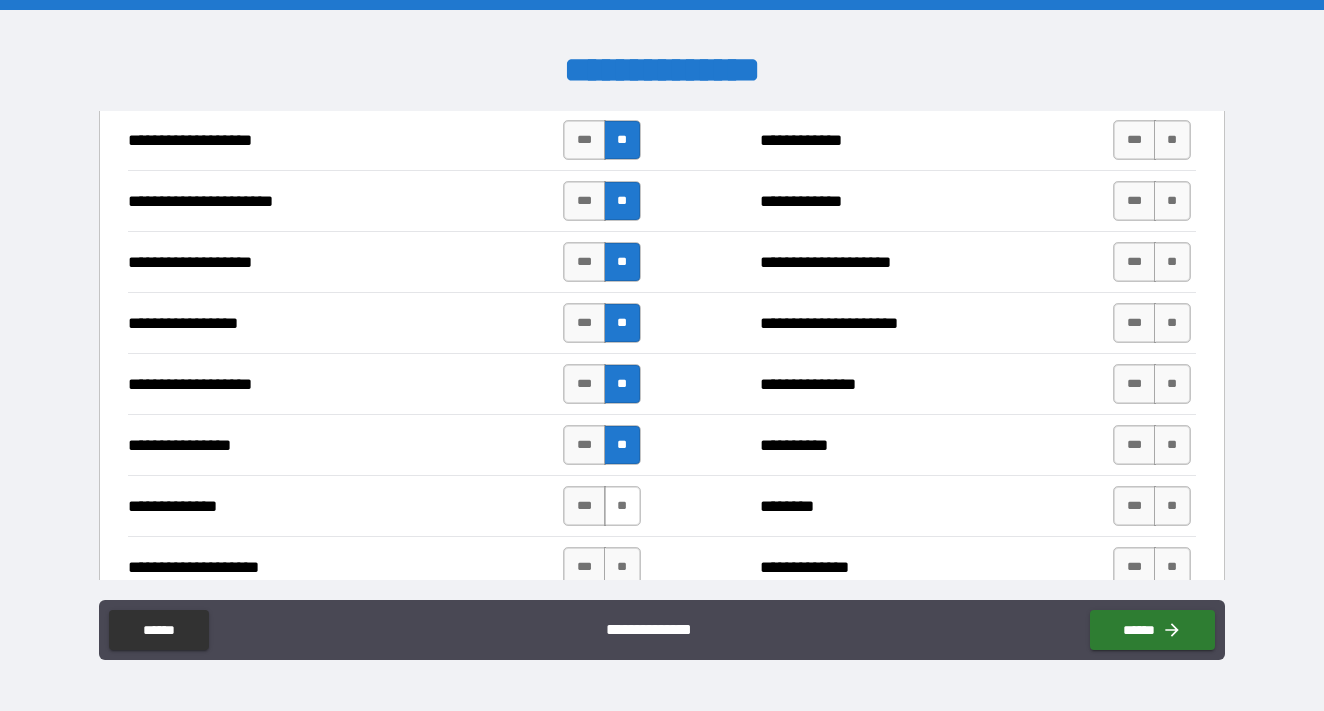 click on "**" at bounding box center [622, 506] 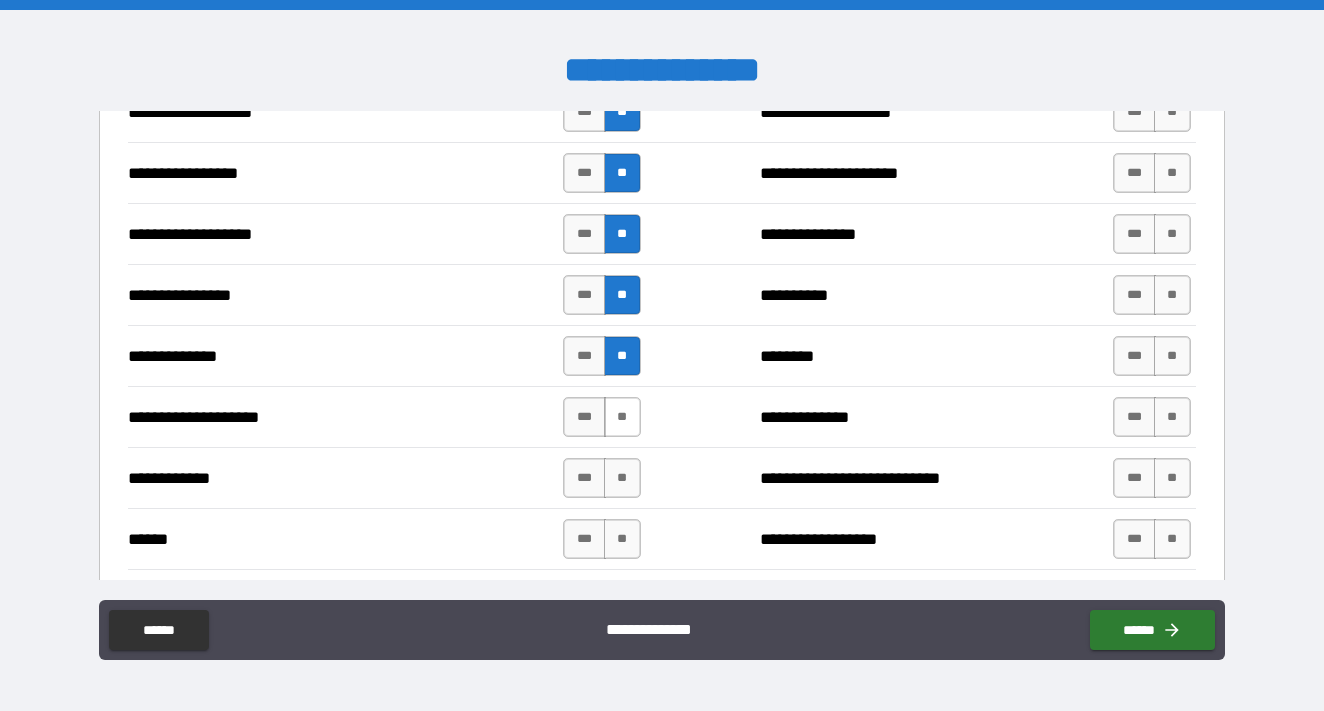 scroll, scrollTop: 3251, scrollLeft: 0, axis: vertical 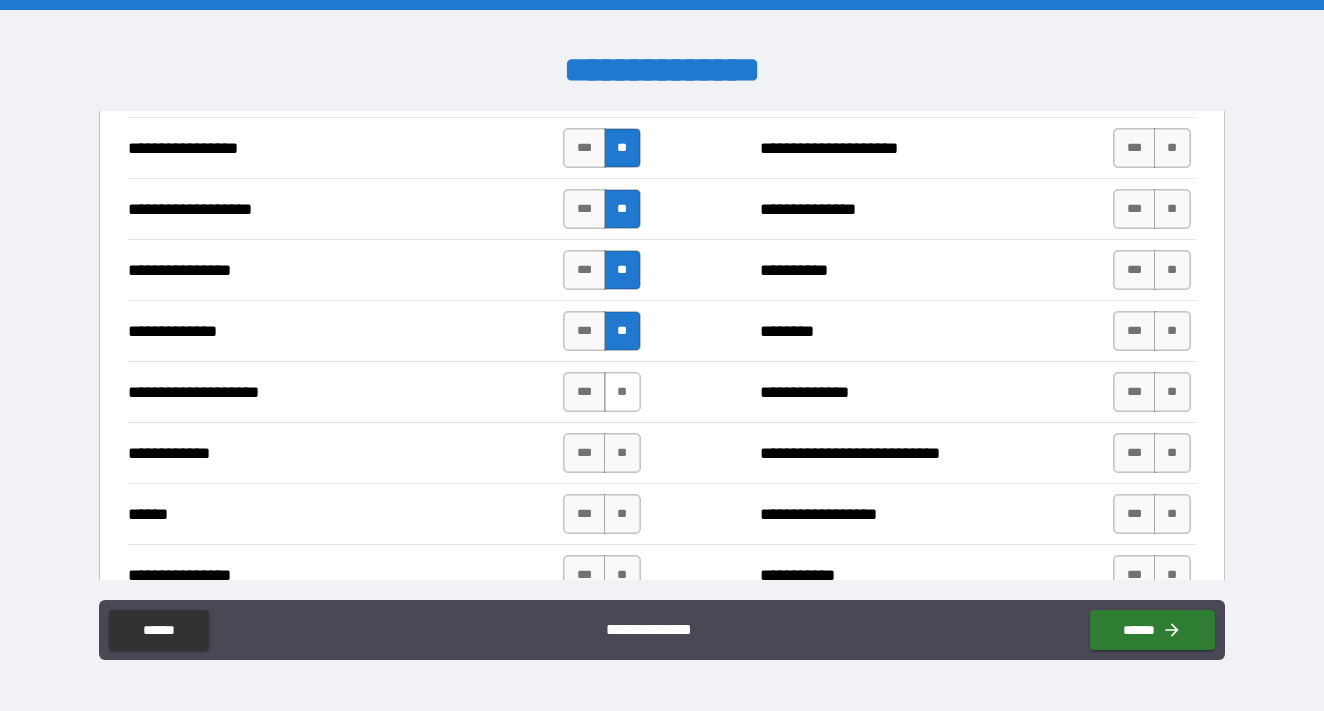 click on "**" at bounding box center (622, 392) 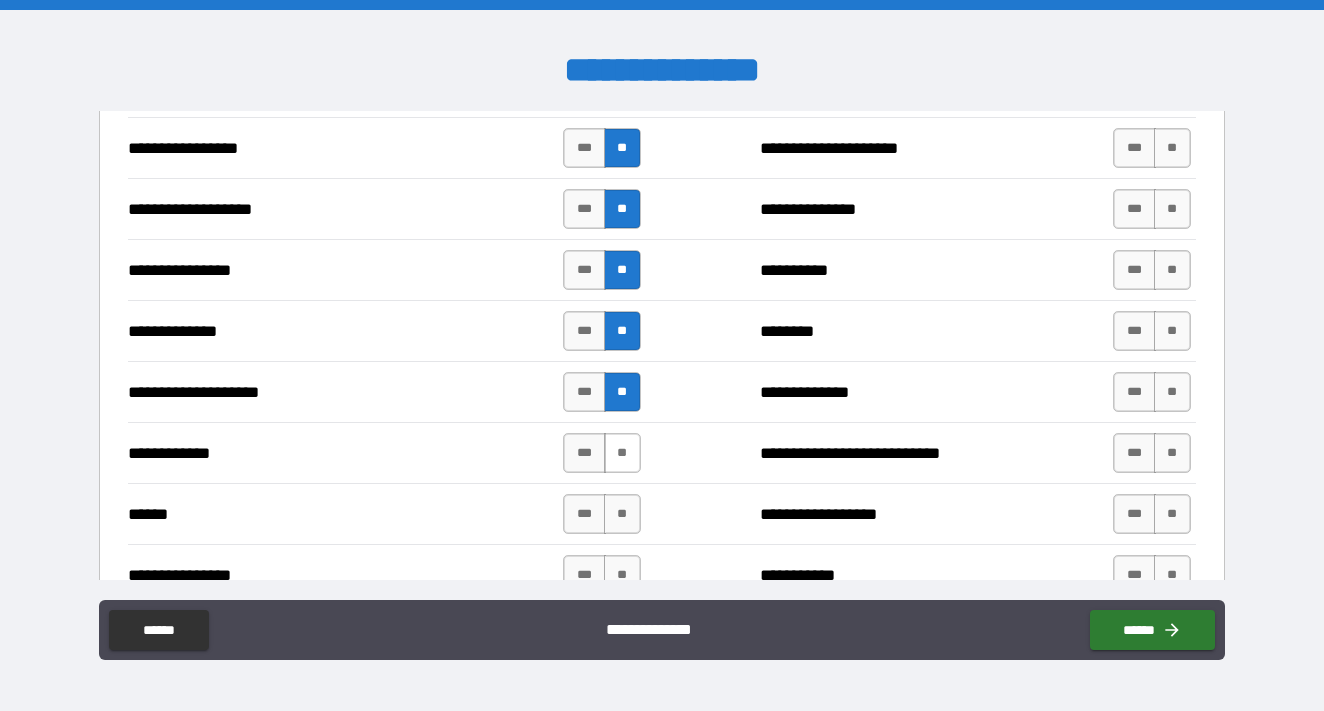 click on "**" at bounding box center [622, 453] 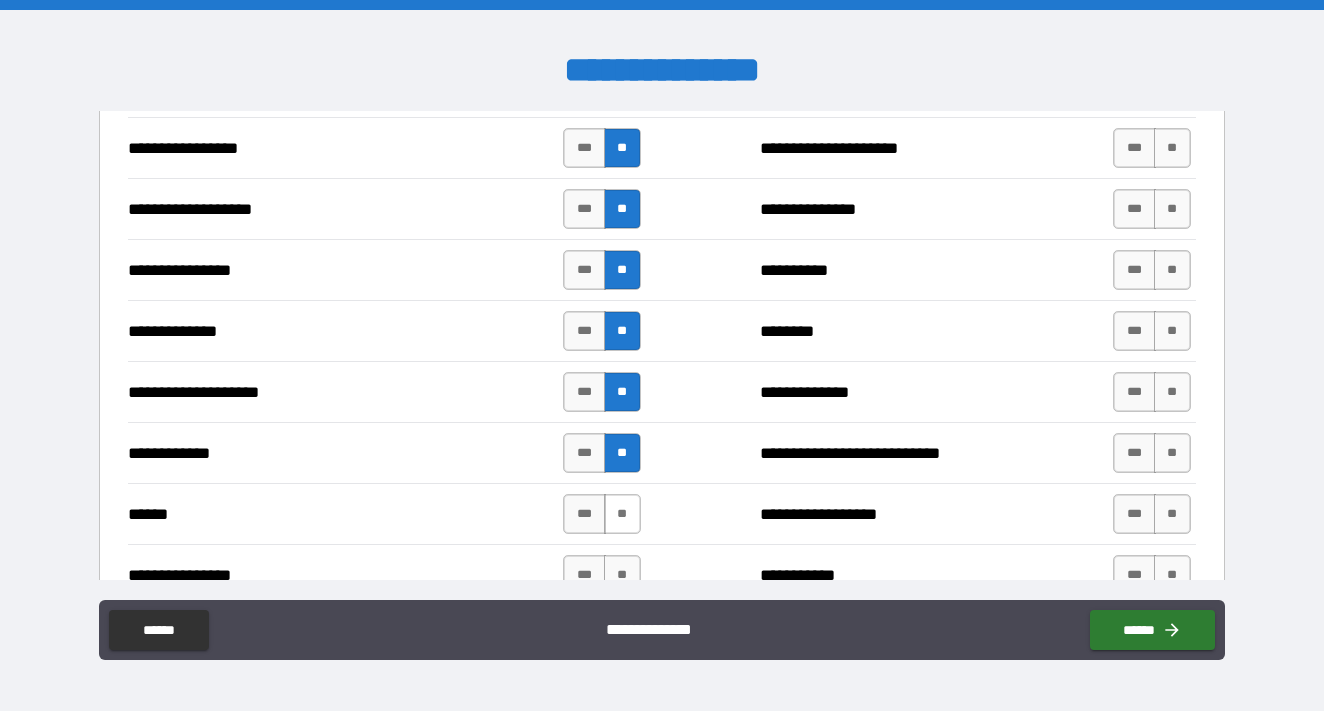 click on "**" at bounding box center (622, 514) 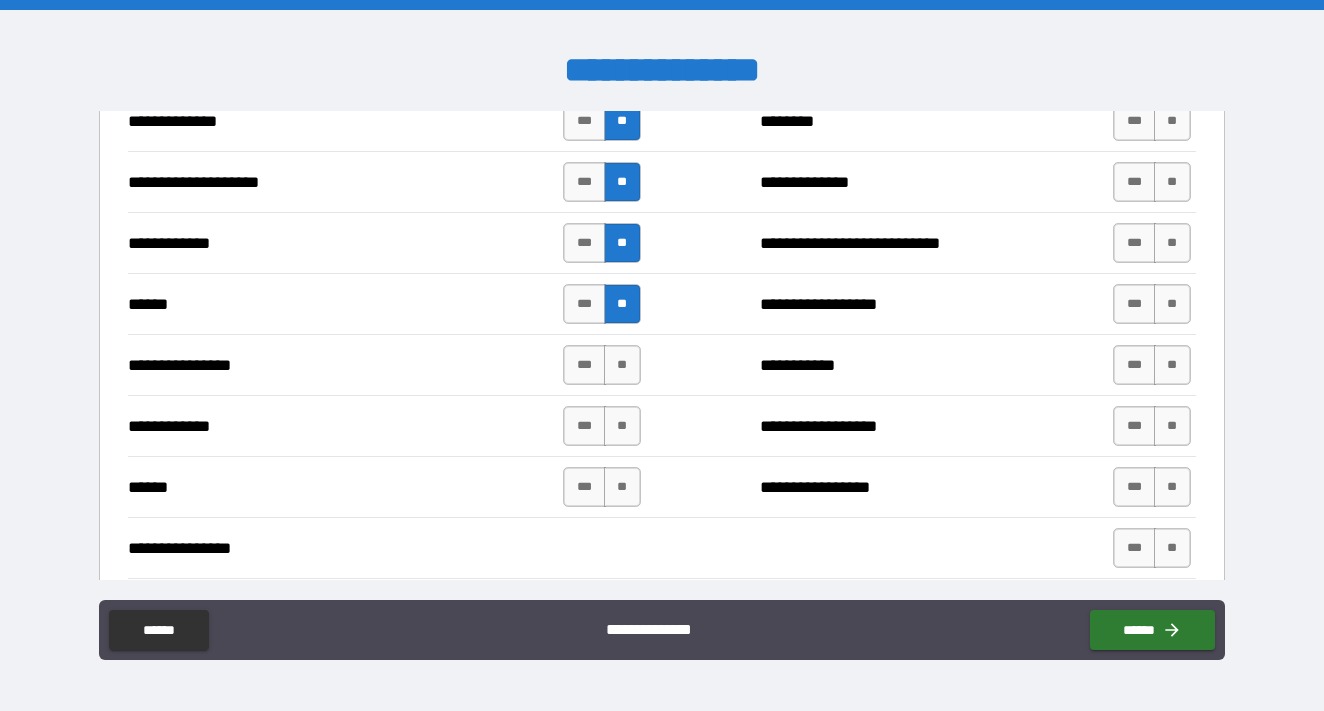 scroll, scrollTop: 3477, scrollLeft: 0, axis: vertical 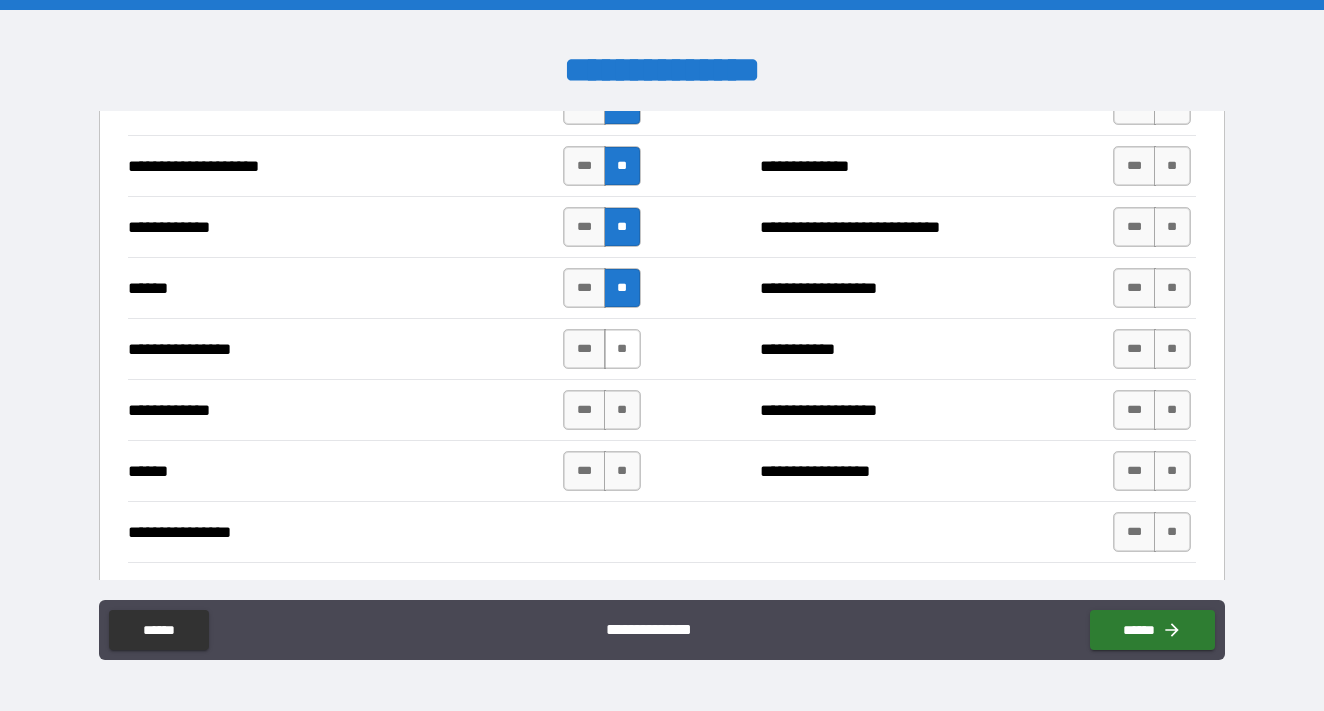 click on "**" at bounding box center (622, 349) 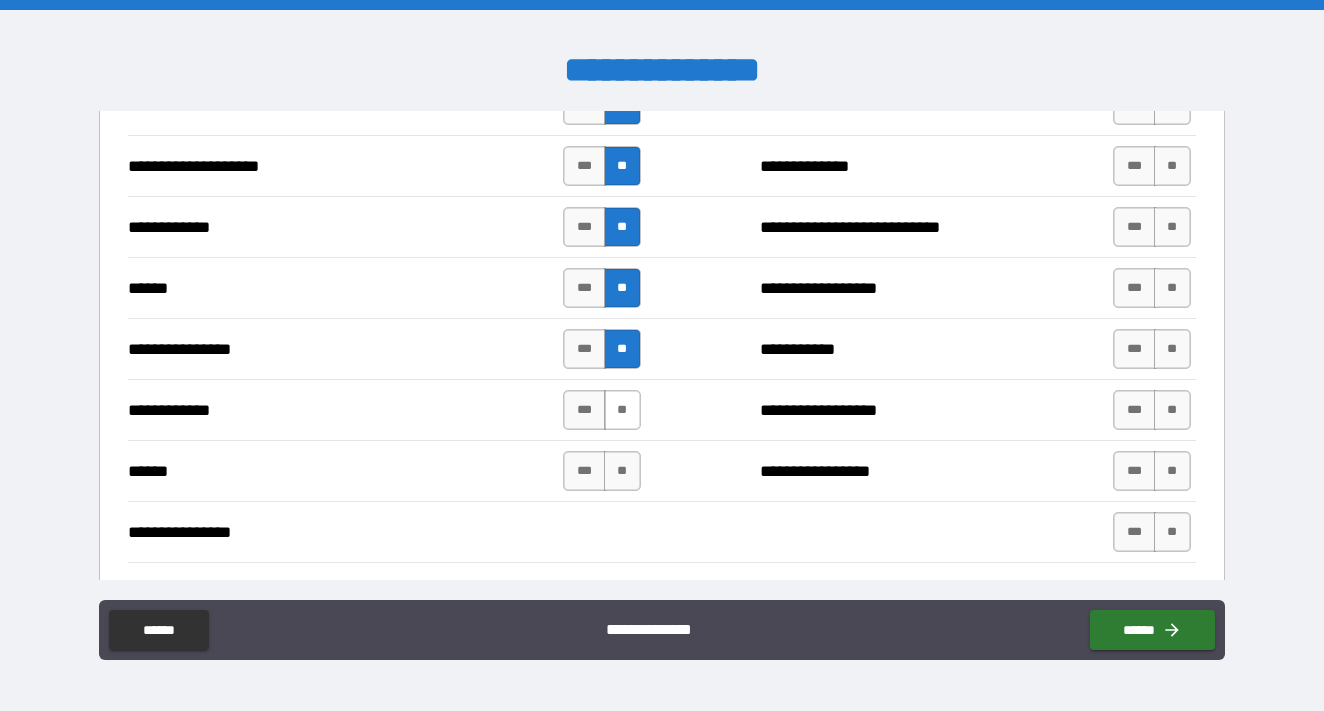 click on "**" at bounding box center (622, 410) 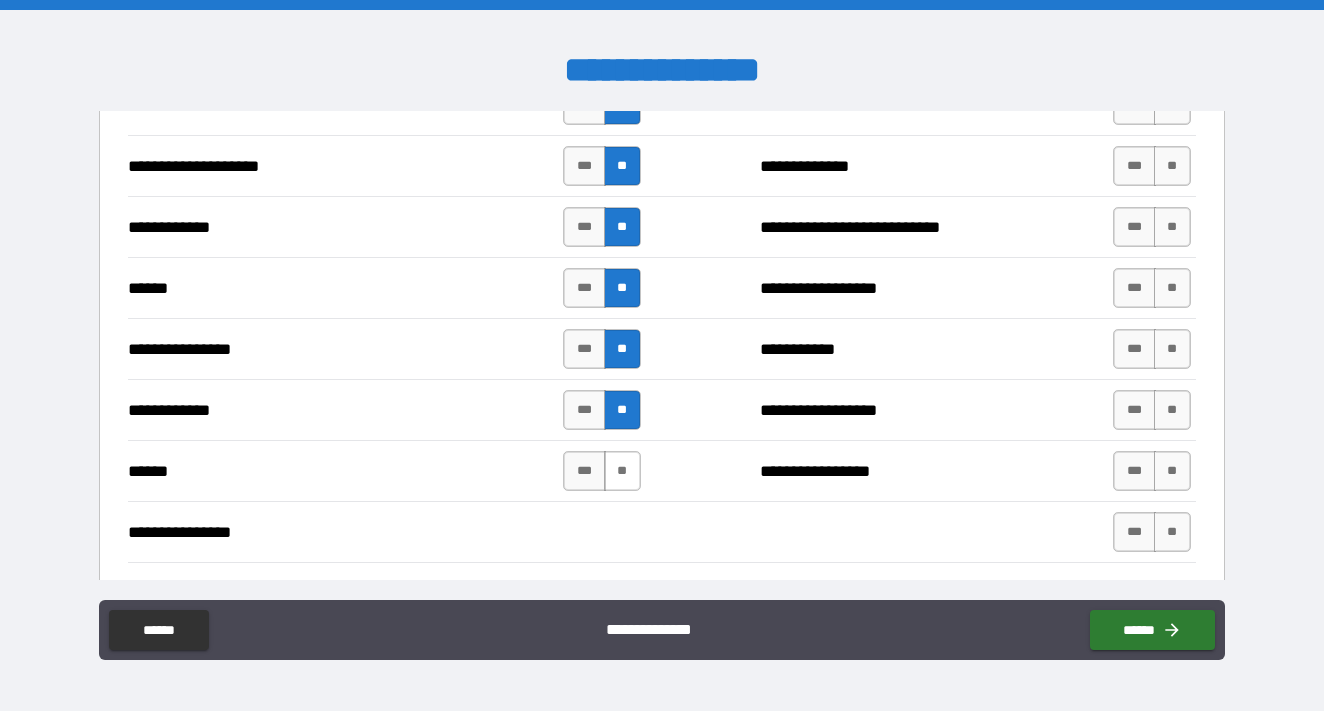 click on "**" at bounding box center (622, 471) 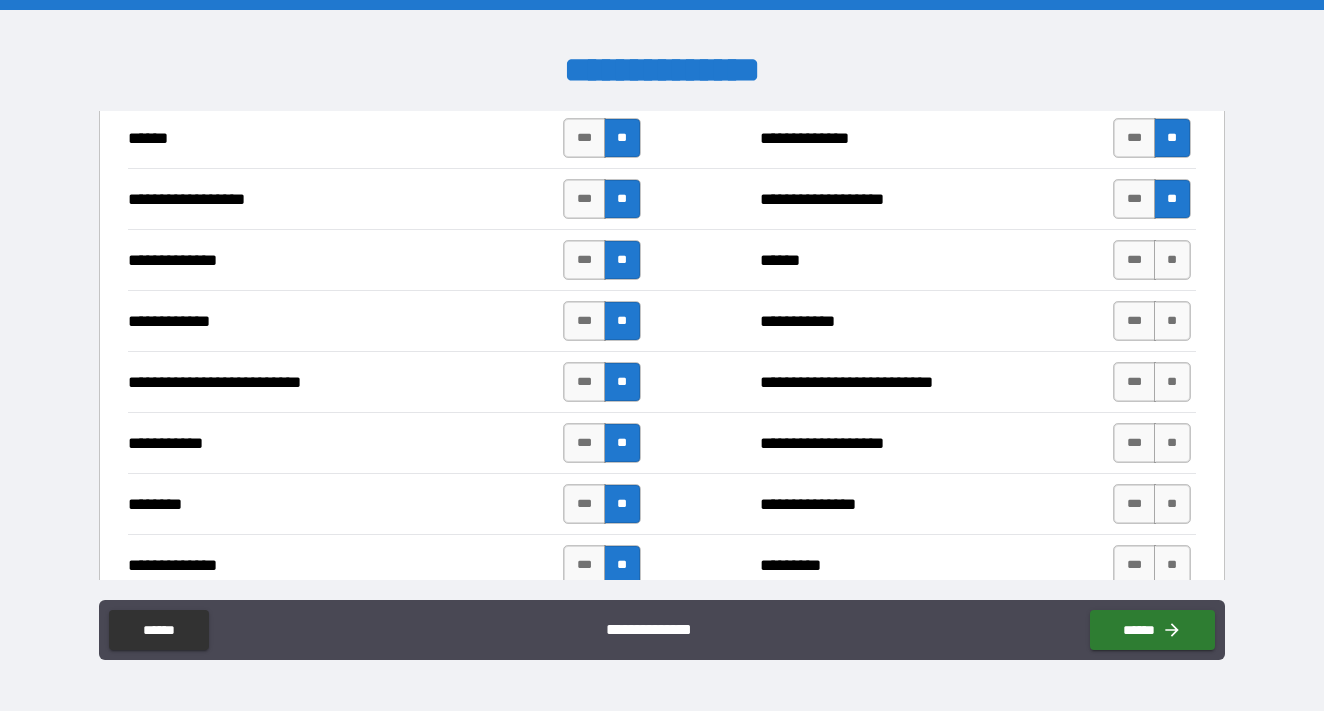 scroll, scrollTop: 1726, scrollLeft: 0, axis: vertical 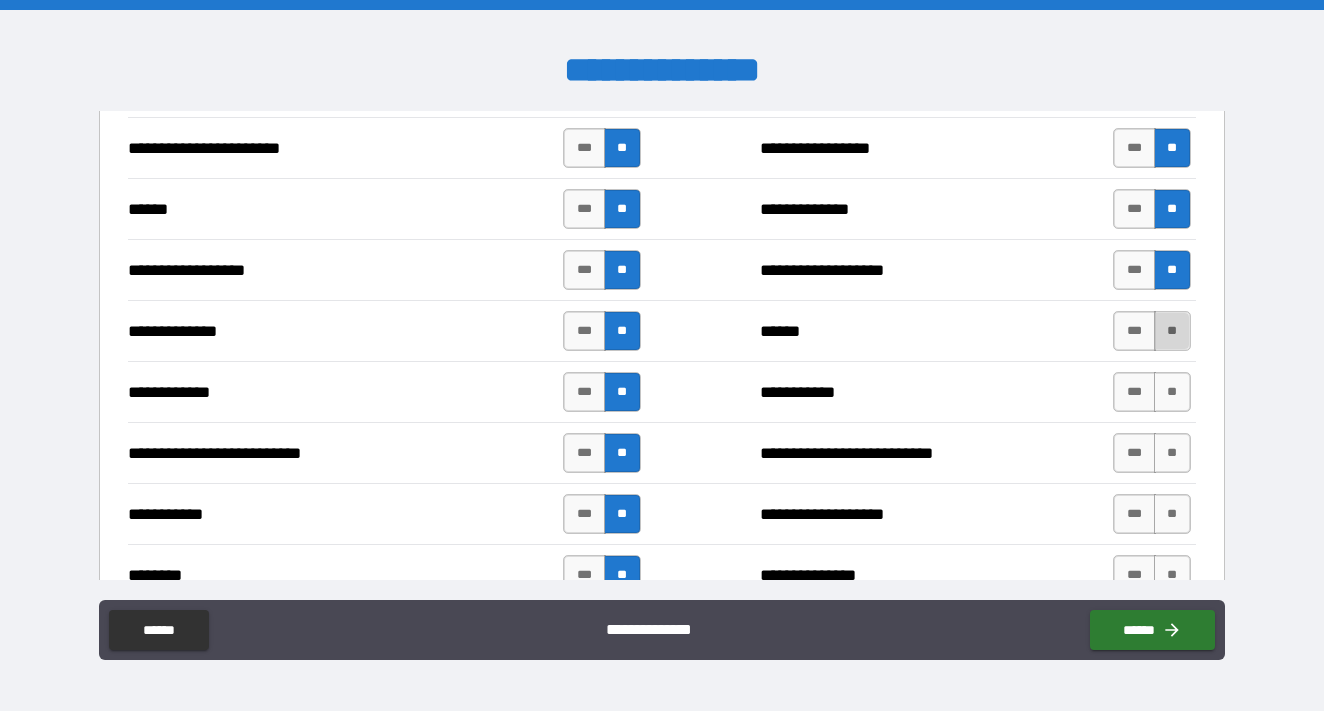 click on "**" at bounding box center (1172, 331) 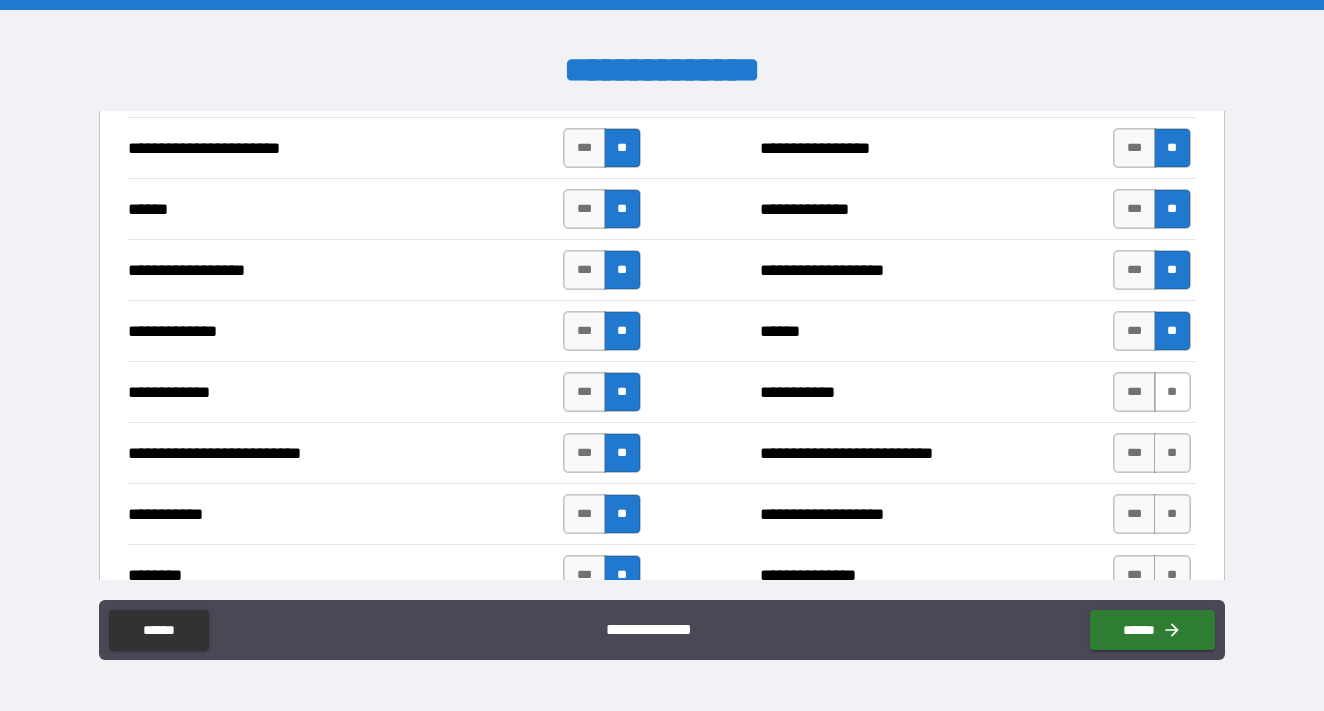 click on "**" at bounding box center [1172, 392] 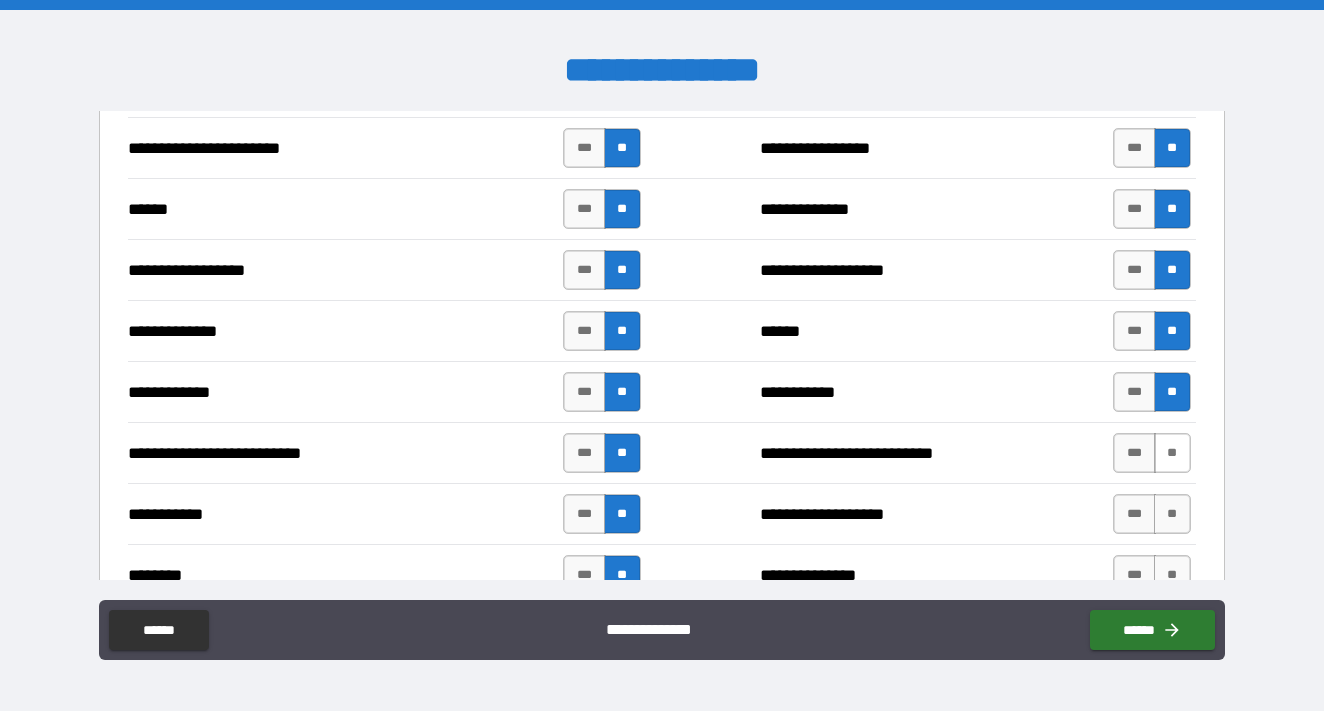 click on "**" at bounding box center [1172, 453] 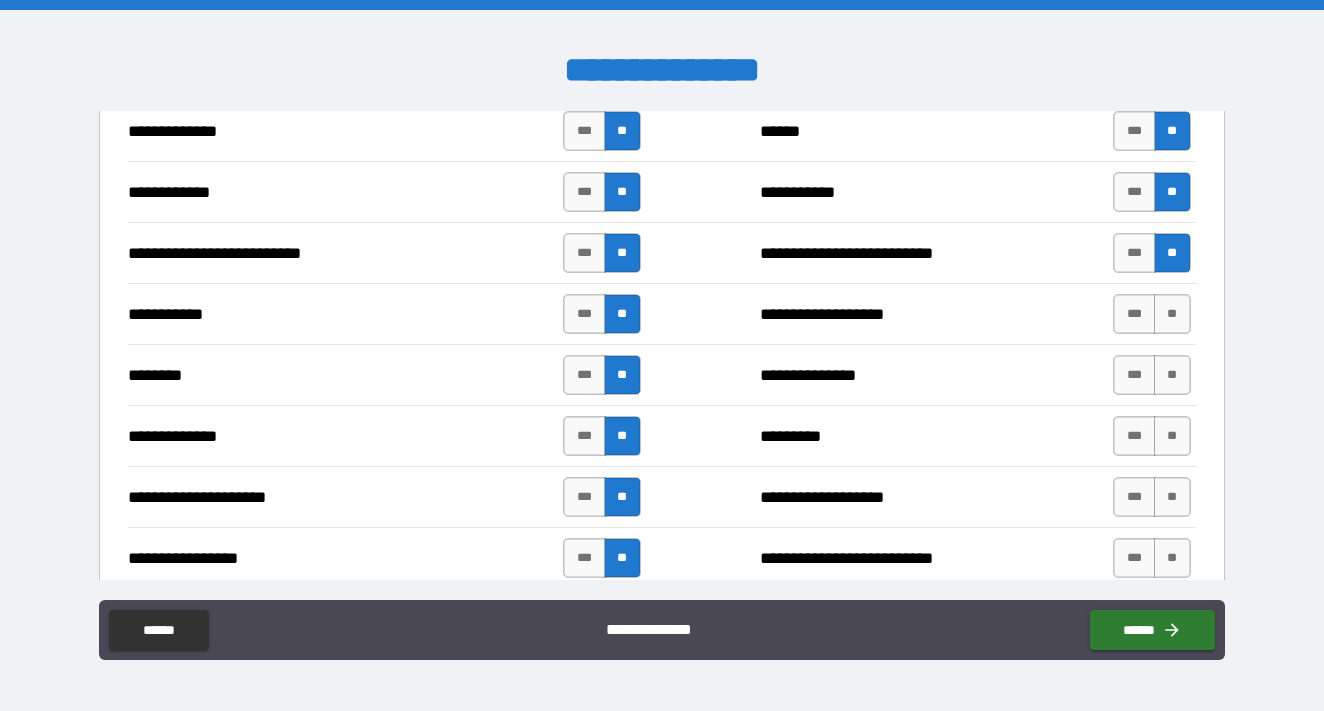 scroll, scrollTop: 1929, scrollLeft: 0, axis: vertical 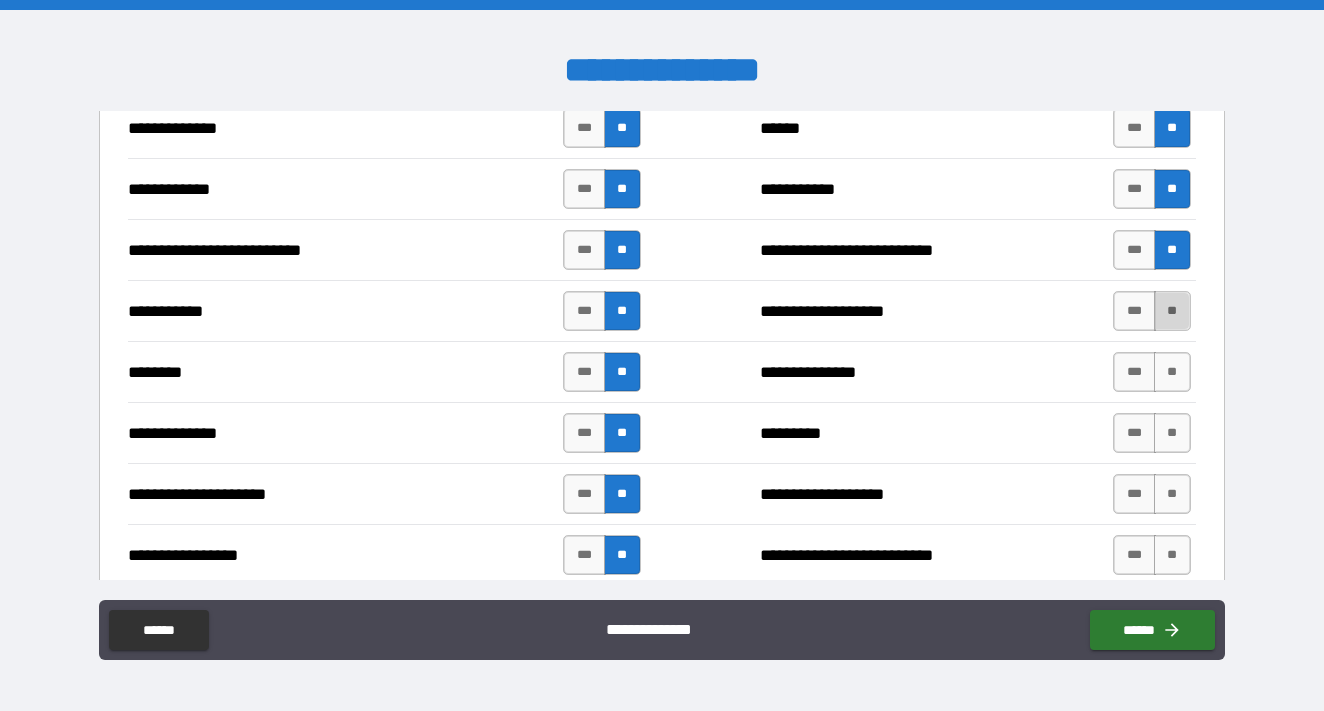 click on "**" at bounding box center (1172, 311) 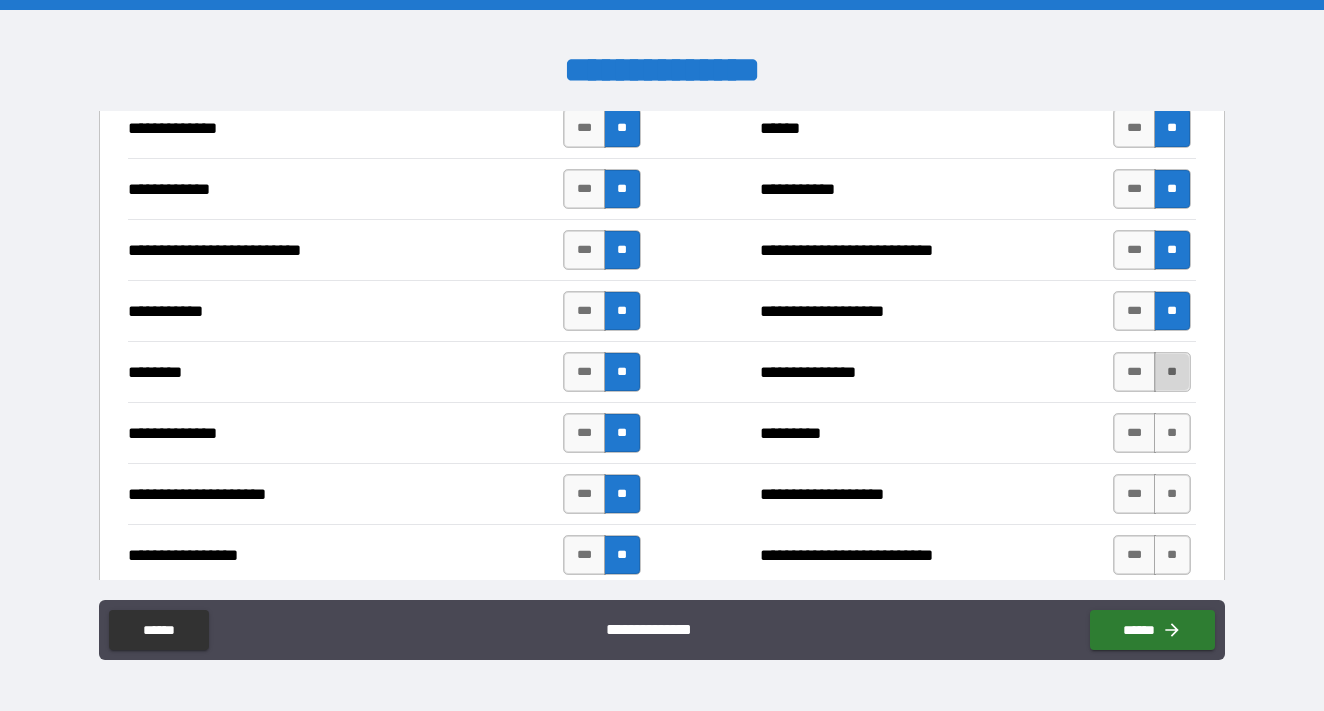 click on "**" at bounding box center [1172, 372] 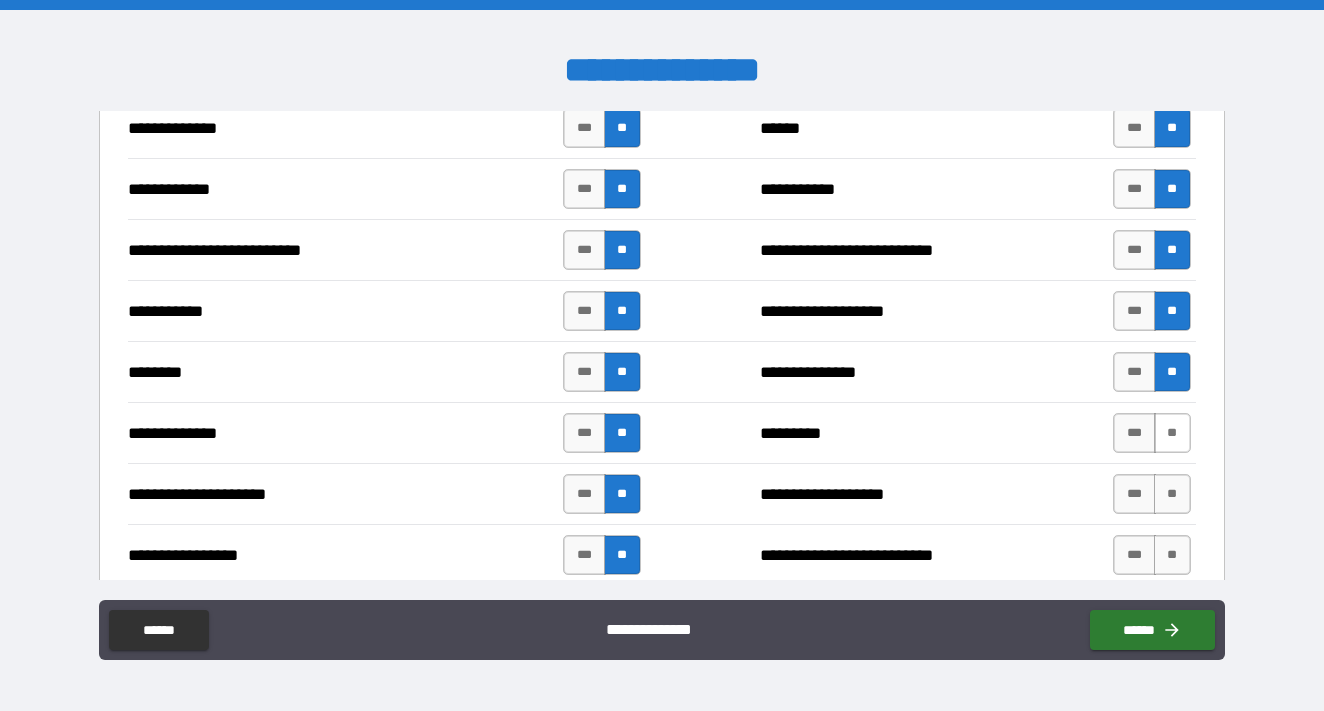 click on "**" at bounding box center (1172, 433) 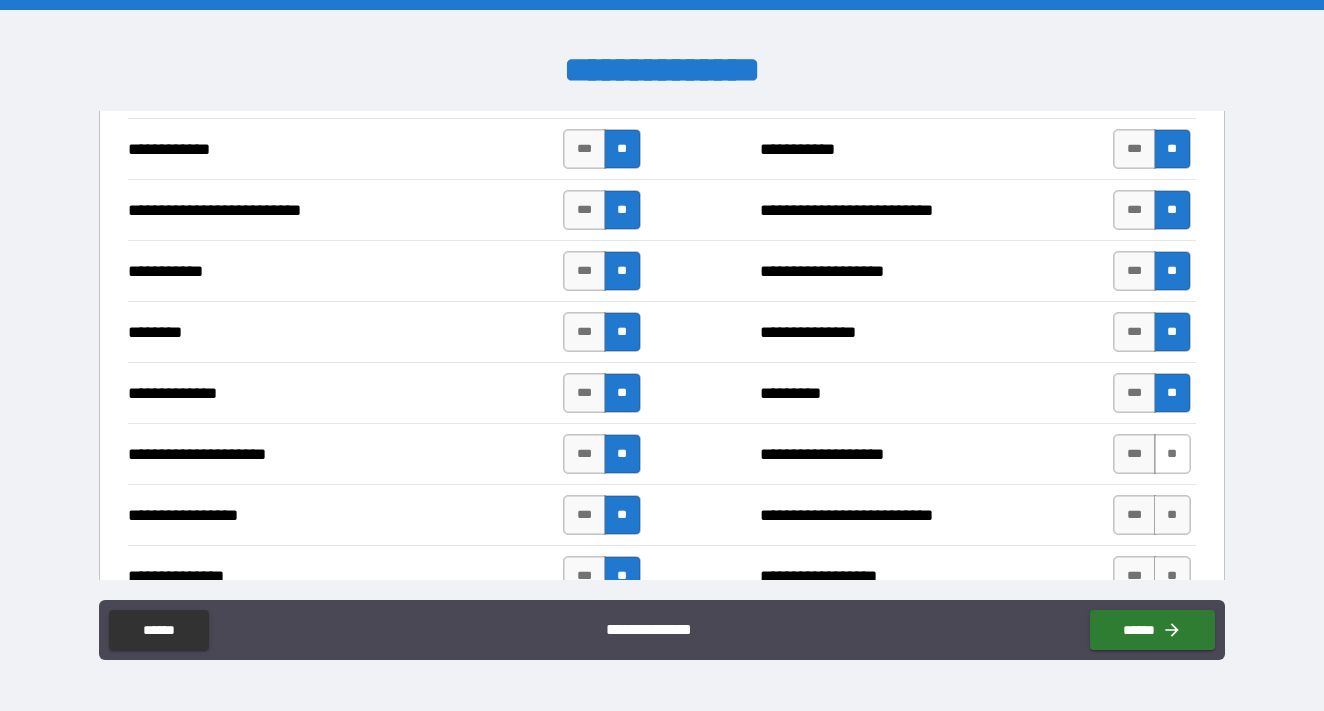 scroll, scrollTop: 1966, scrollLeft: 0, axis: vertical 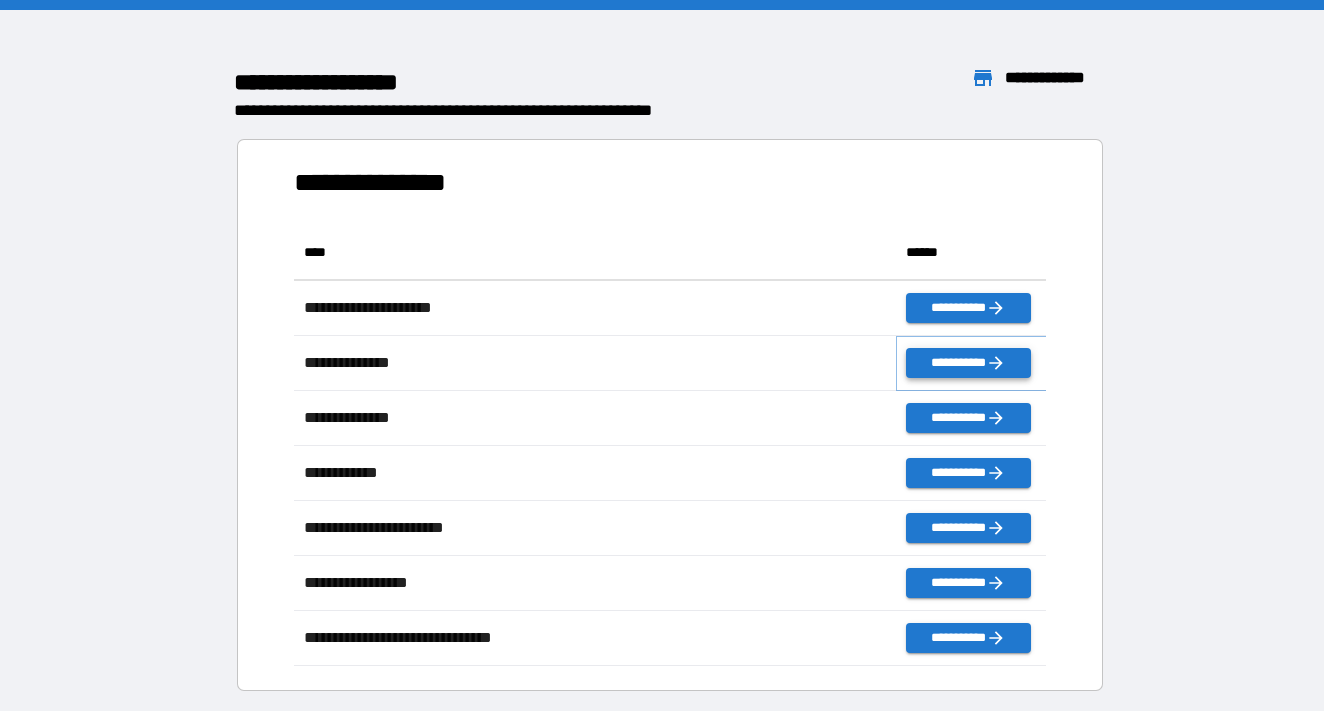 click 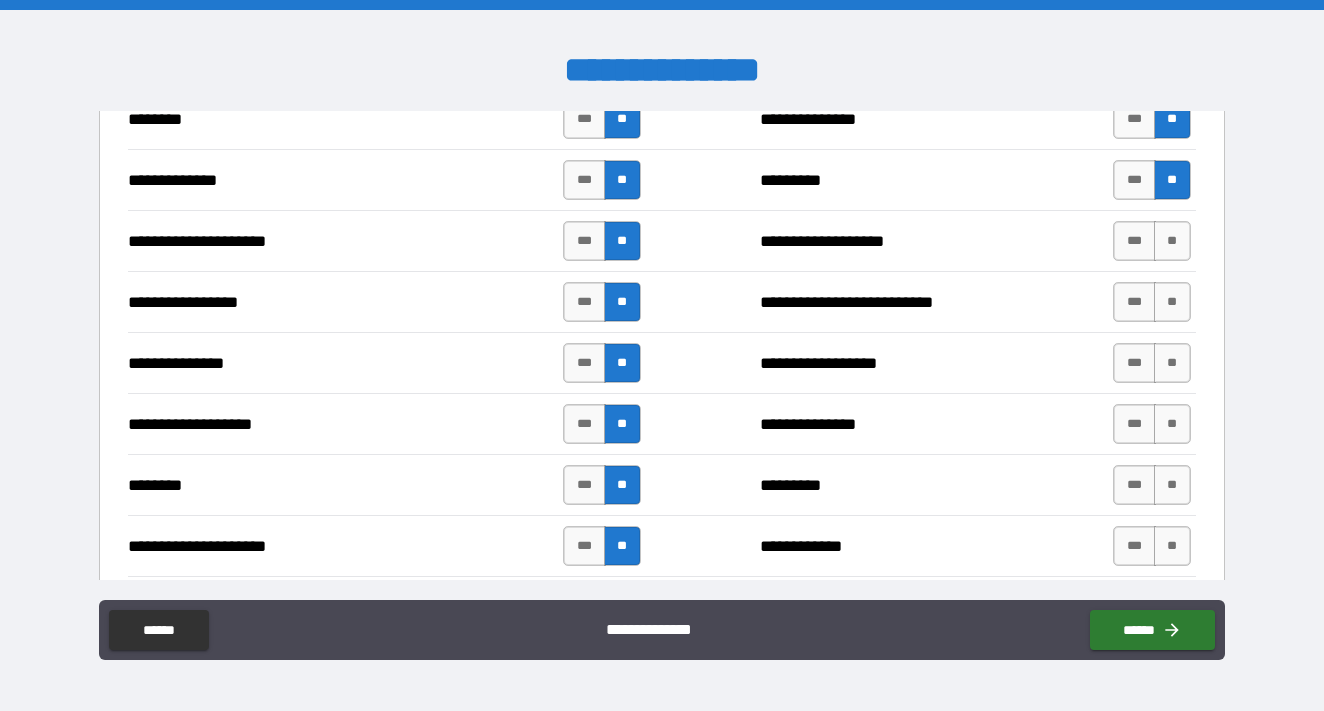 scroll, scrollTop: 2174, scrollLeft: 0, axis: vertical 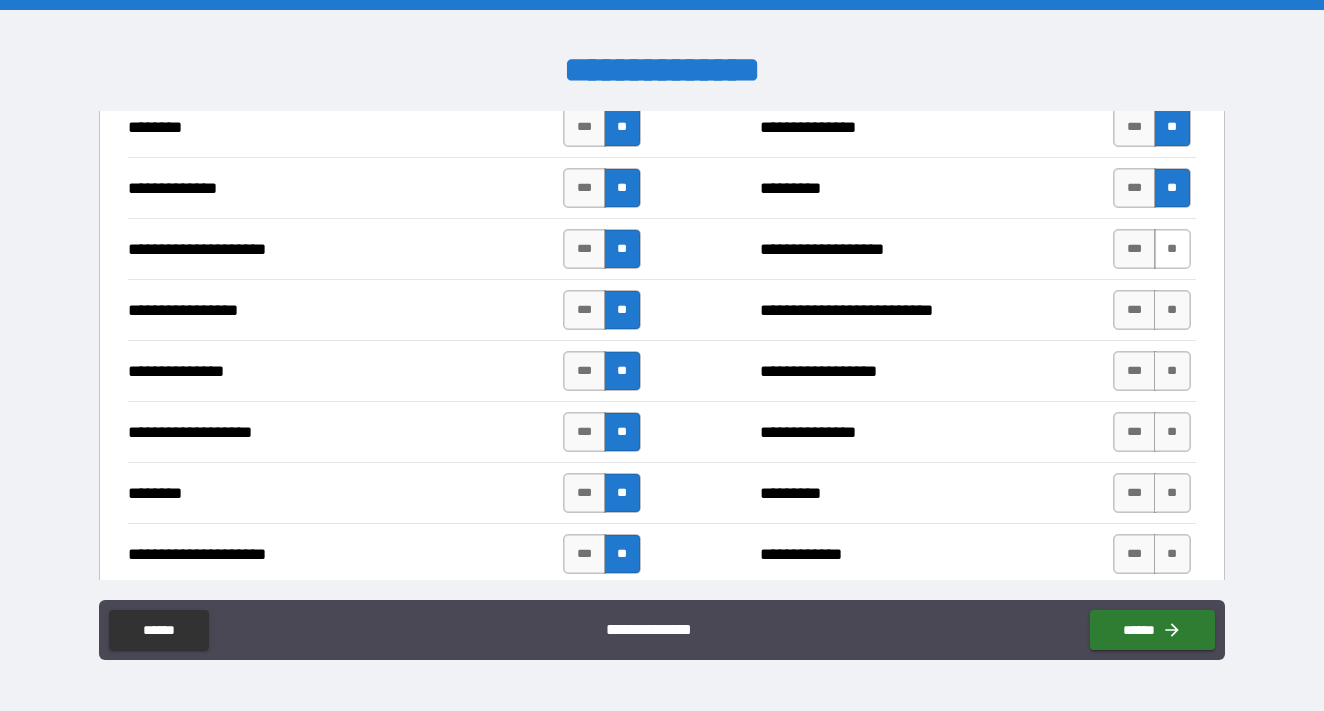 click on "**" at bounding box center [1172, 249] 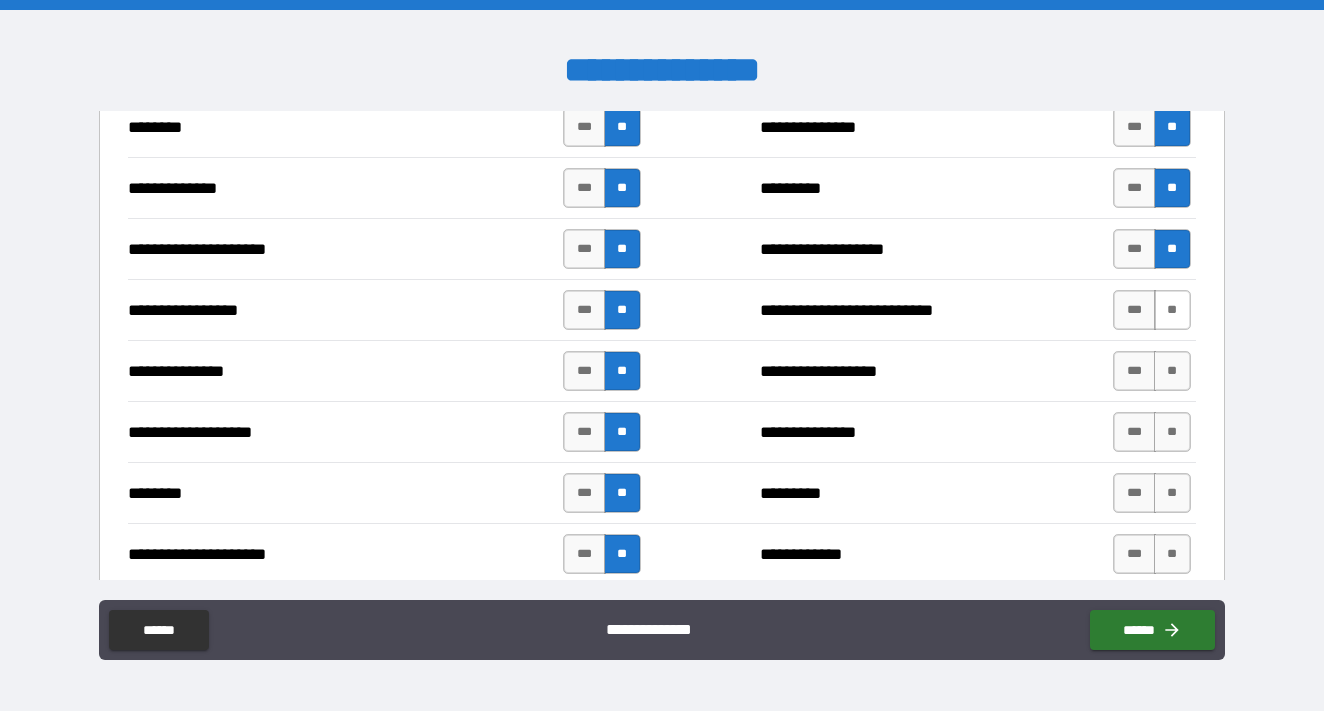 click on "**" at bounding box center (1172, 310) 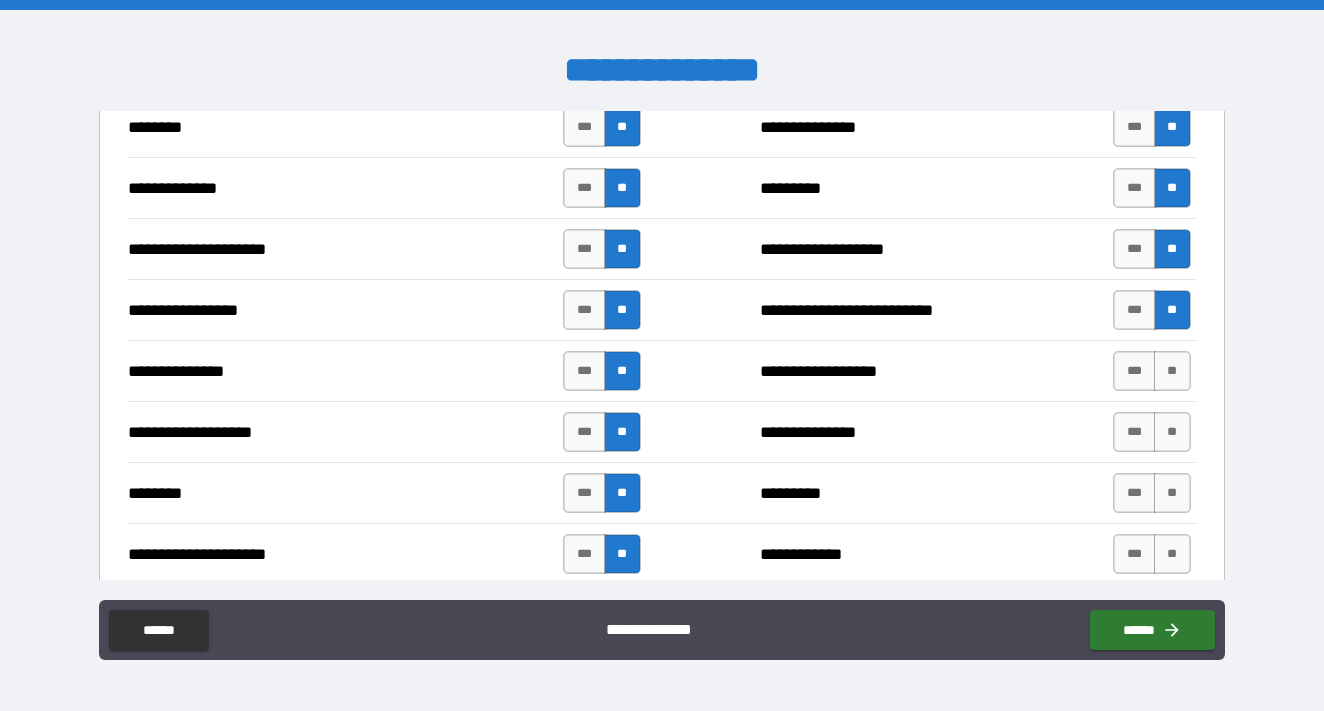 scroll, scrollTop: 2162, scrollLeft: 0, axis: vertical 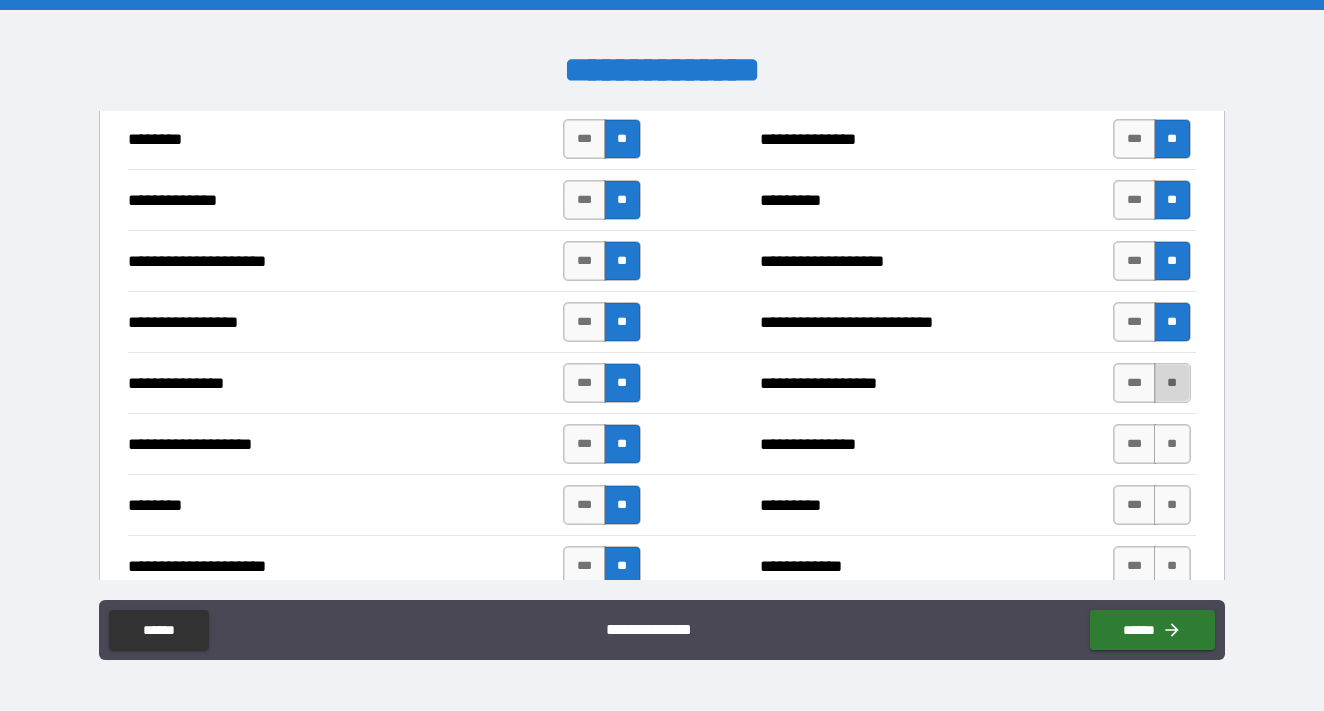 click on "**" at bounding box center (1172, 383) 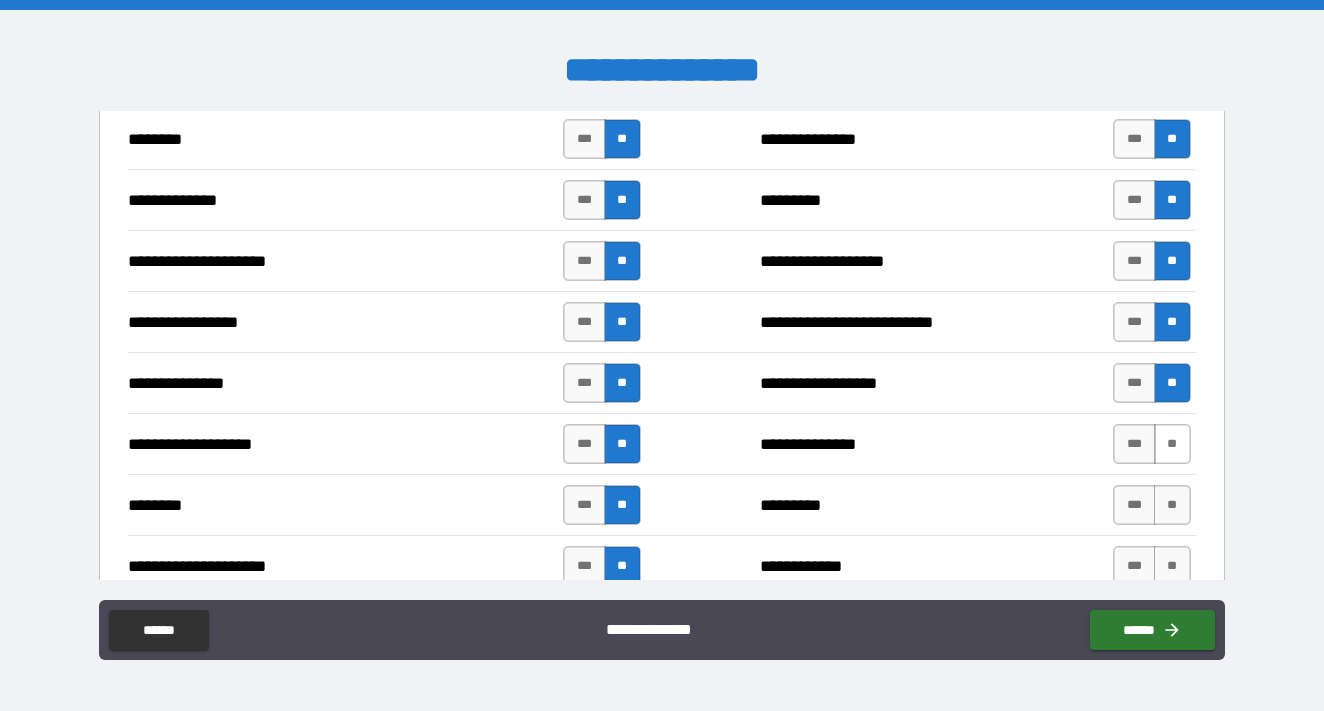 click on "**" at bounding box center (1172, 444) 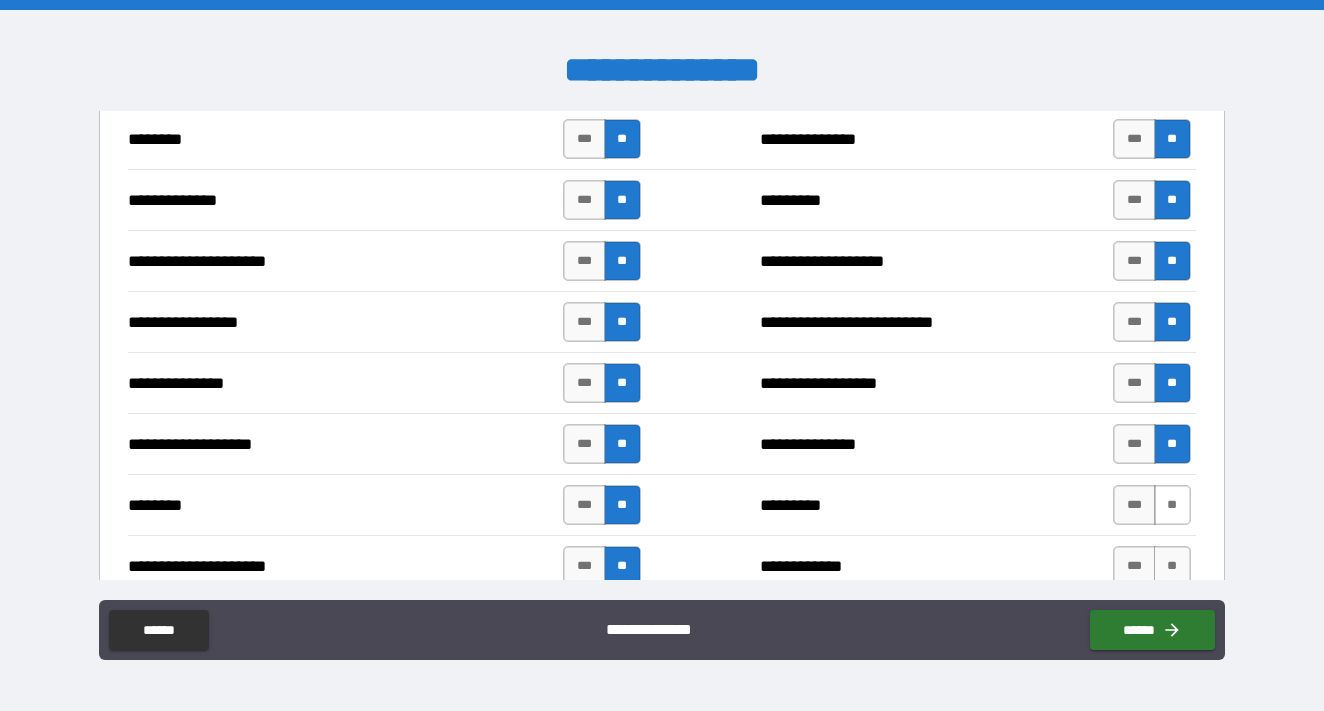 click on "**" at bounding box center [1172, 505] 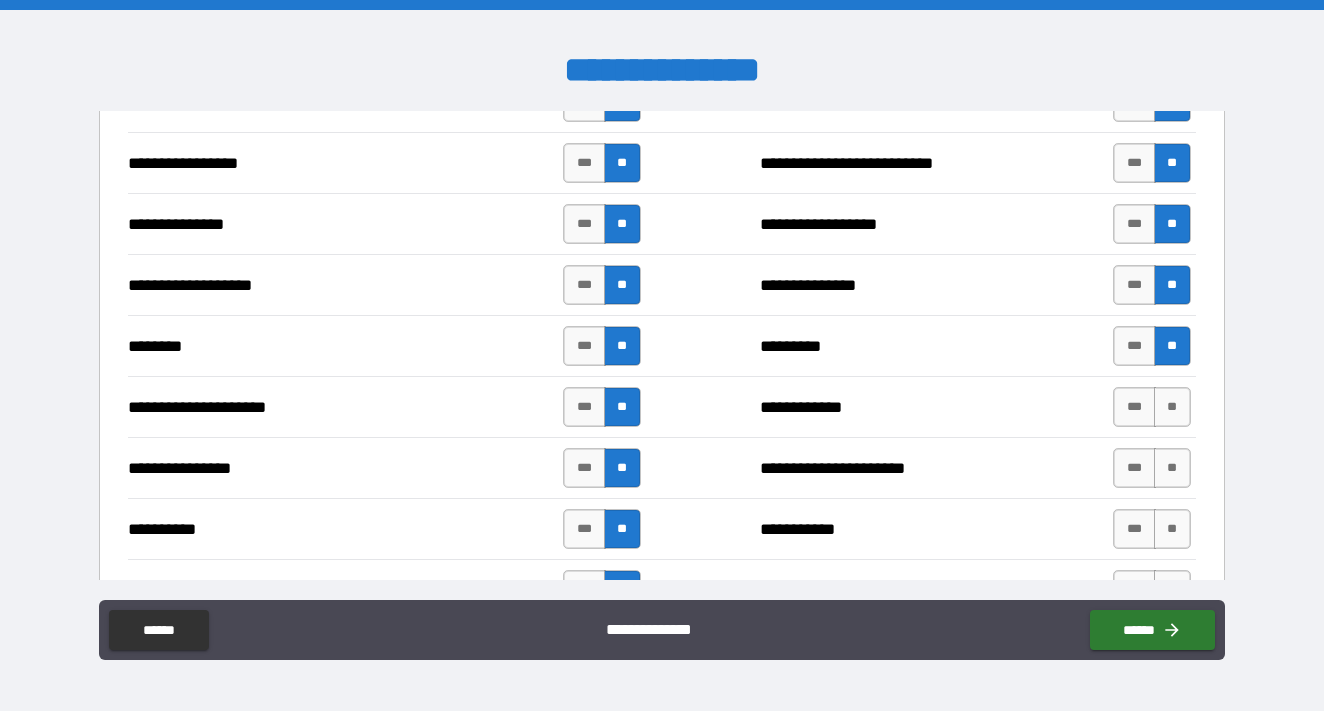 scroll, scrollTop: 2327, scrollLeft: 0, axis: vertical 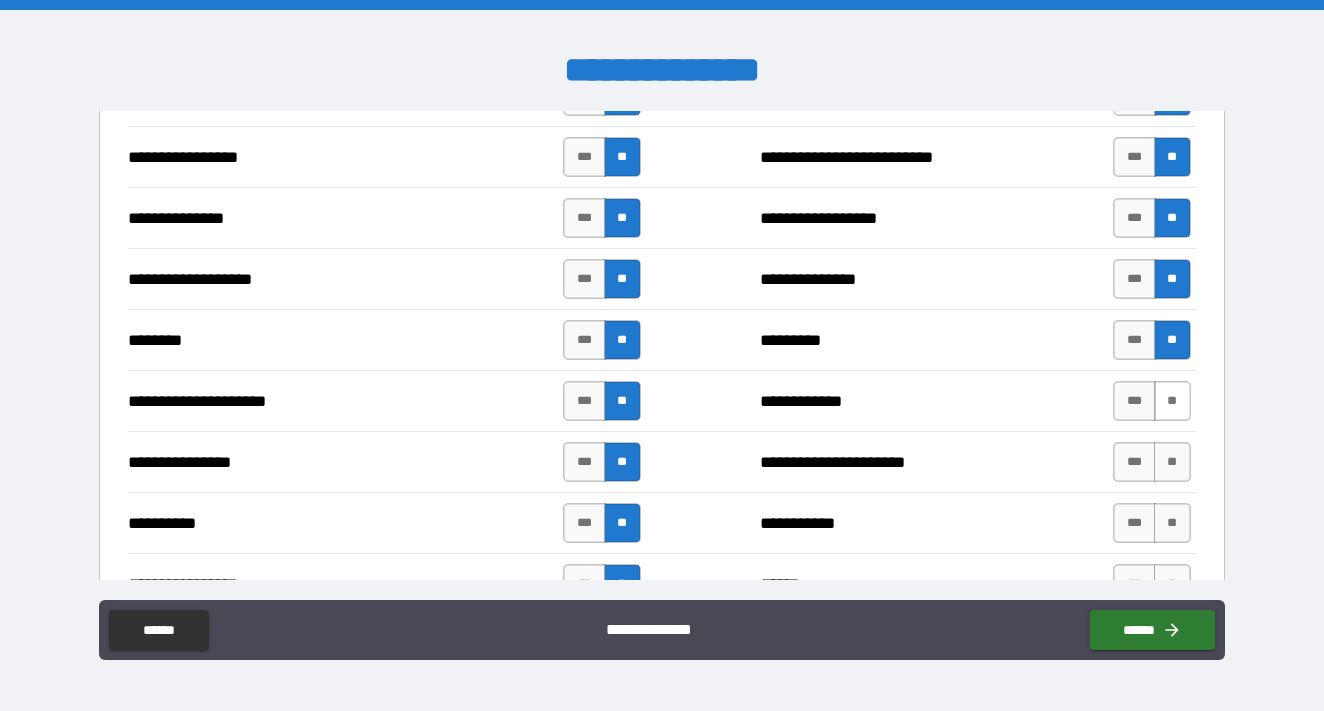 click on "**" at bounding box center [1172, 401] 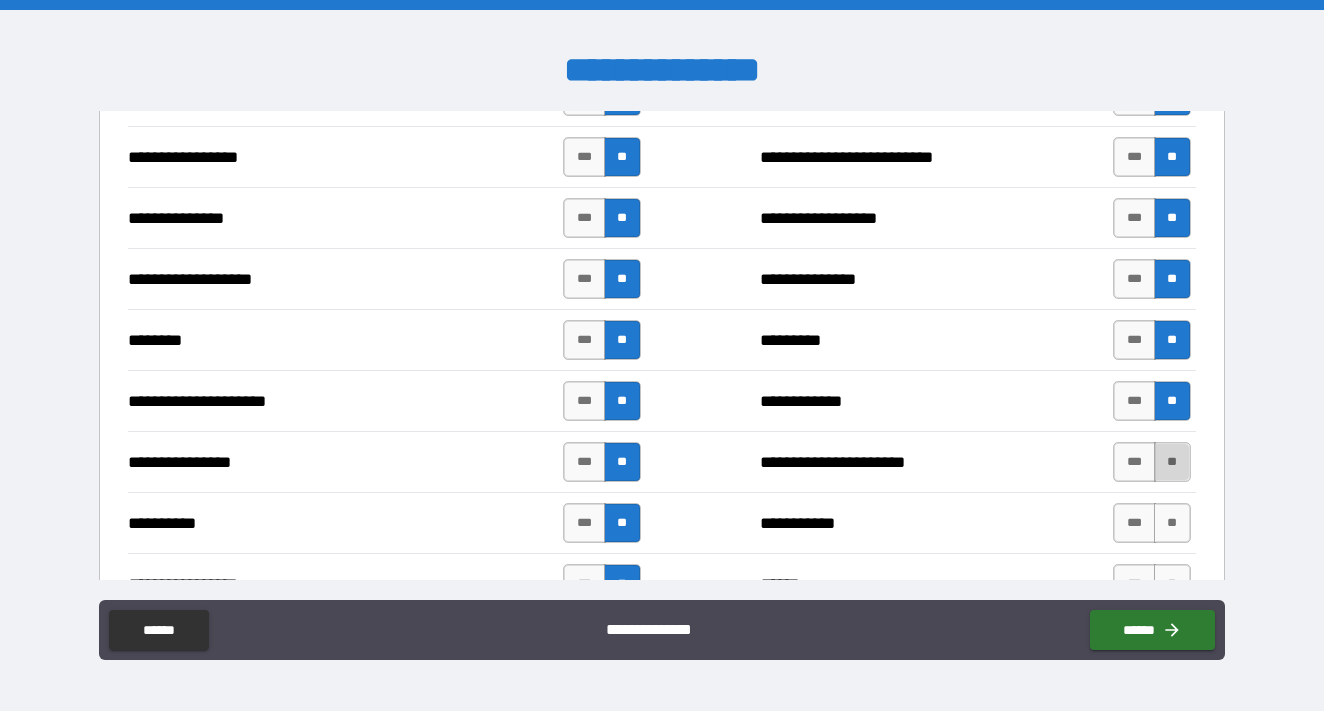 click on "**" at bounding box center (1172, 462) 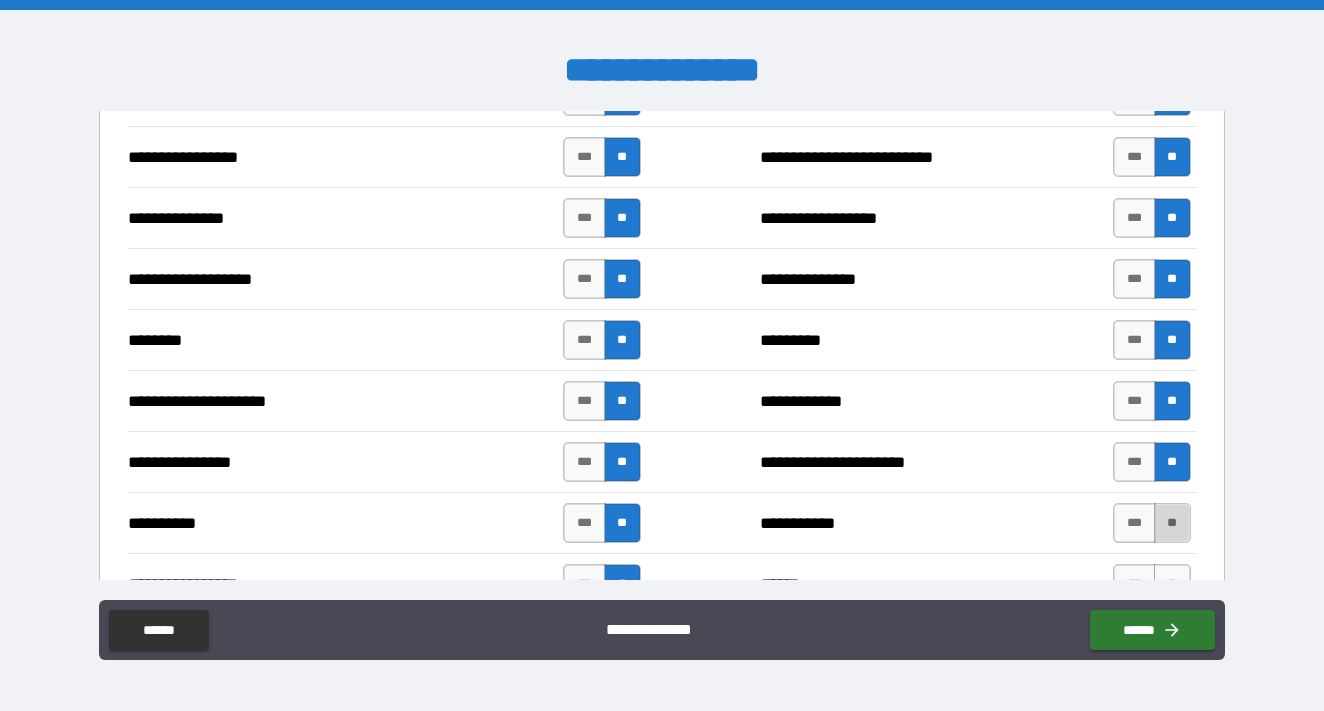 click on "**" at bounding box center (1172, 523) 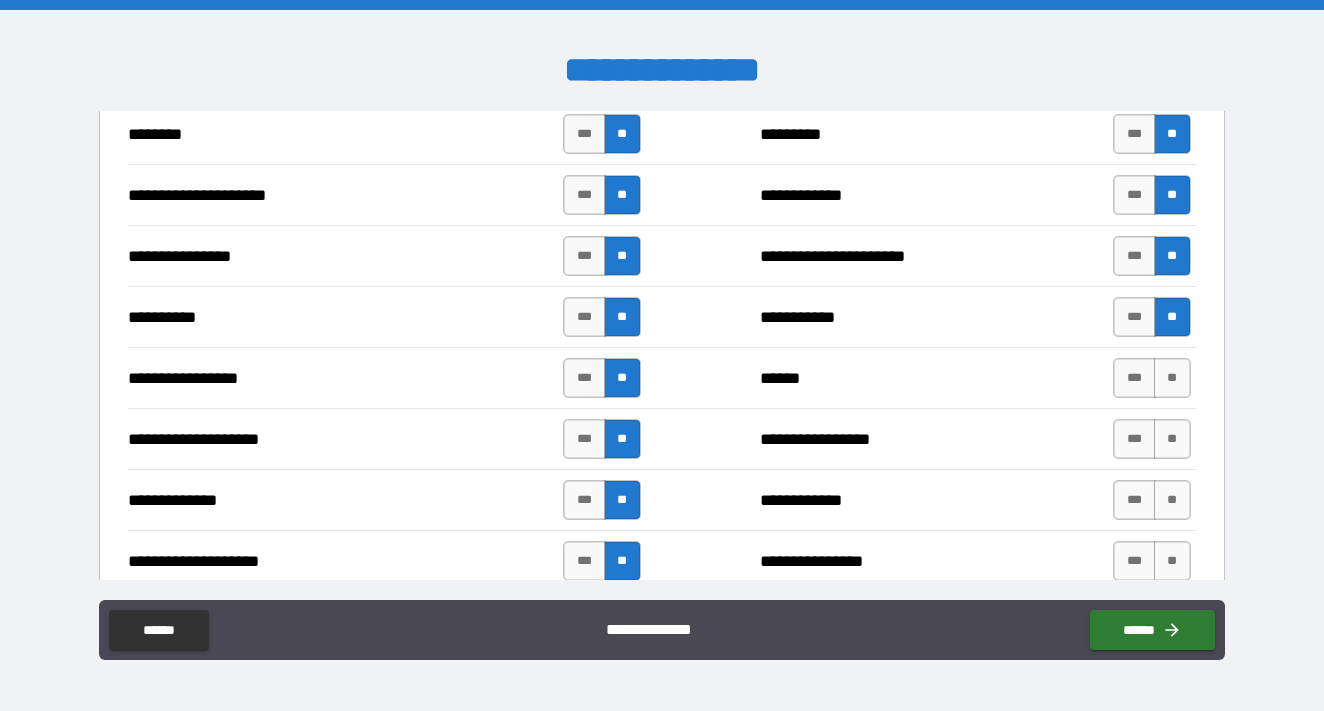 scroll, scrollTop: 2539, scrollLeft: 0, axis: vertical 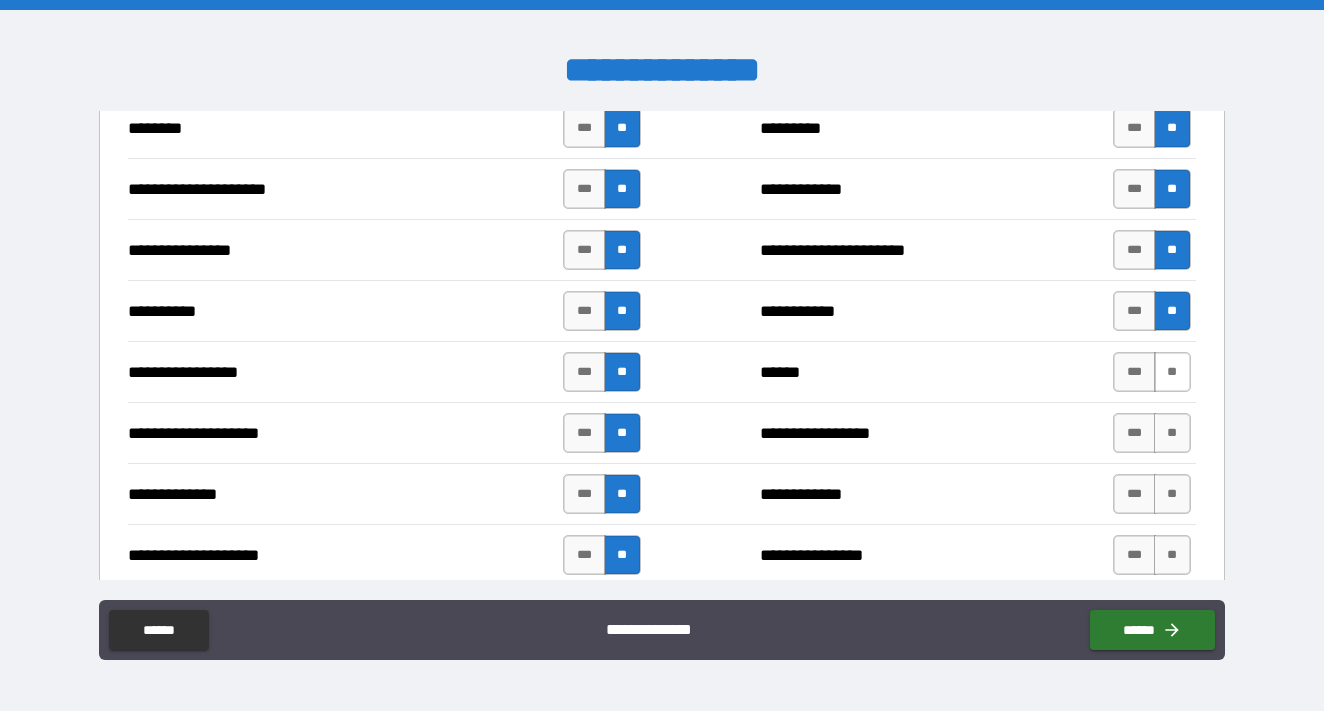 click on "**" at bounding box center [1172, 372] 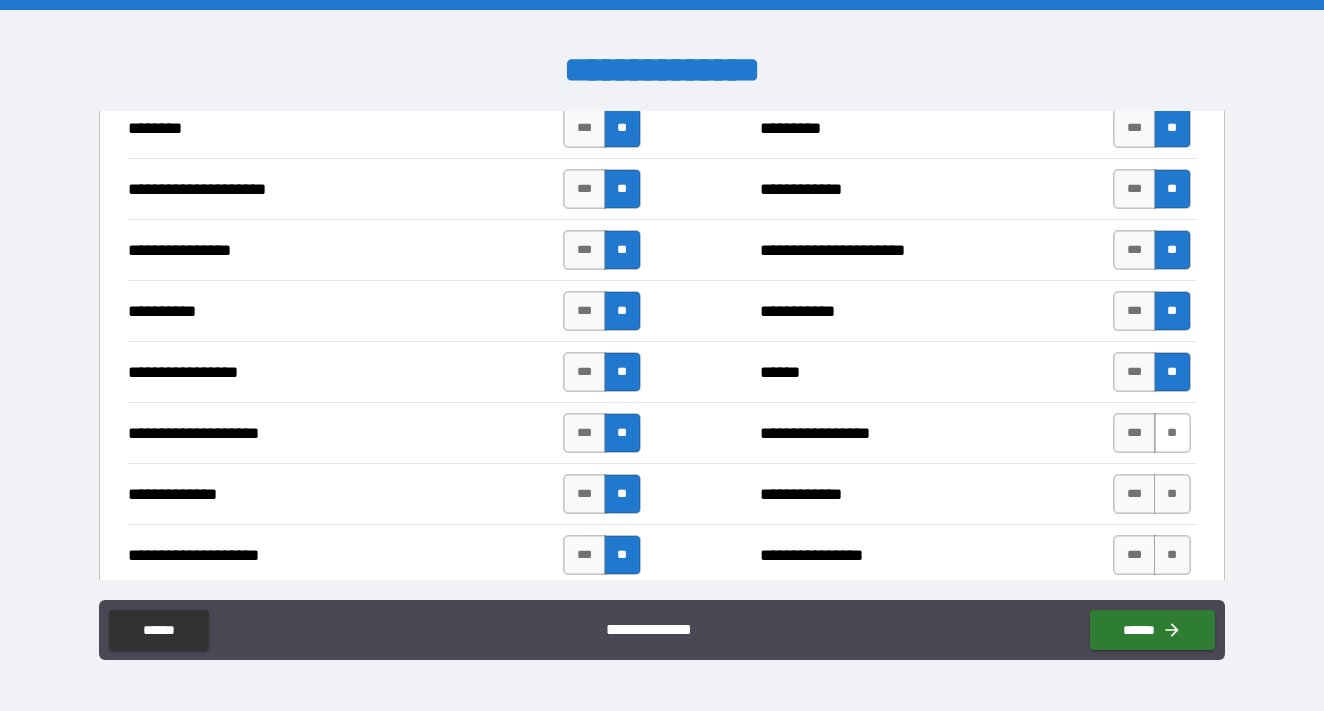 click on "**" at bounding box center [1172, 433] 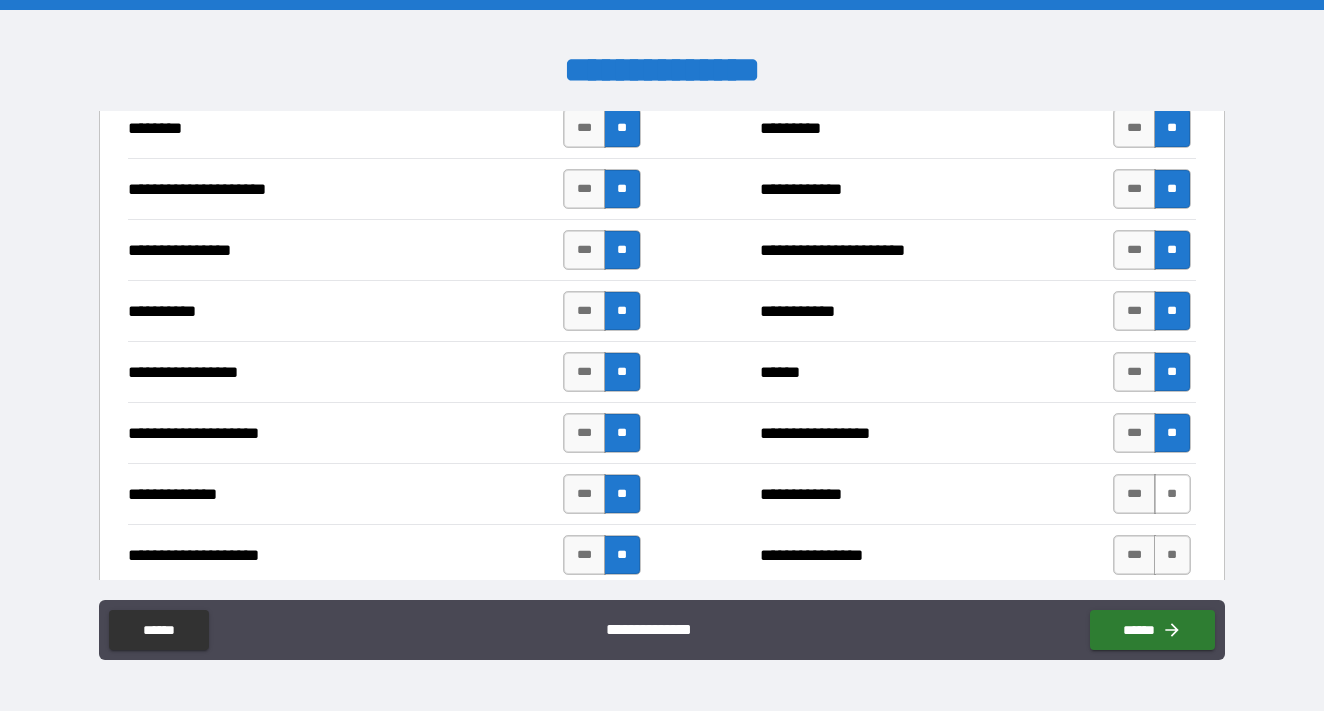 click on "**" at bounding box center [1172, 494] 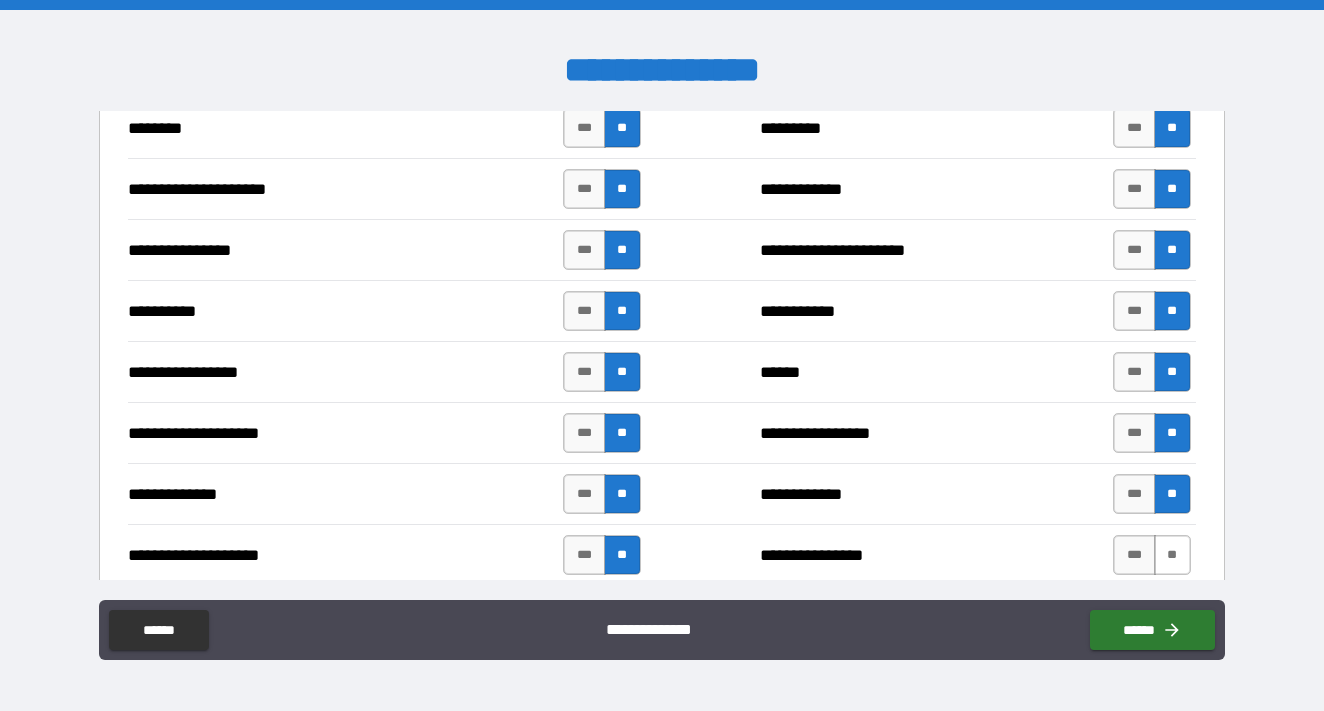 click on "**" at bounding box center [1172, 555] 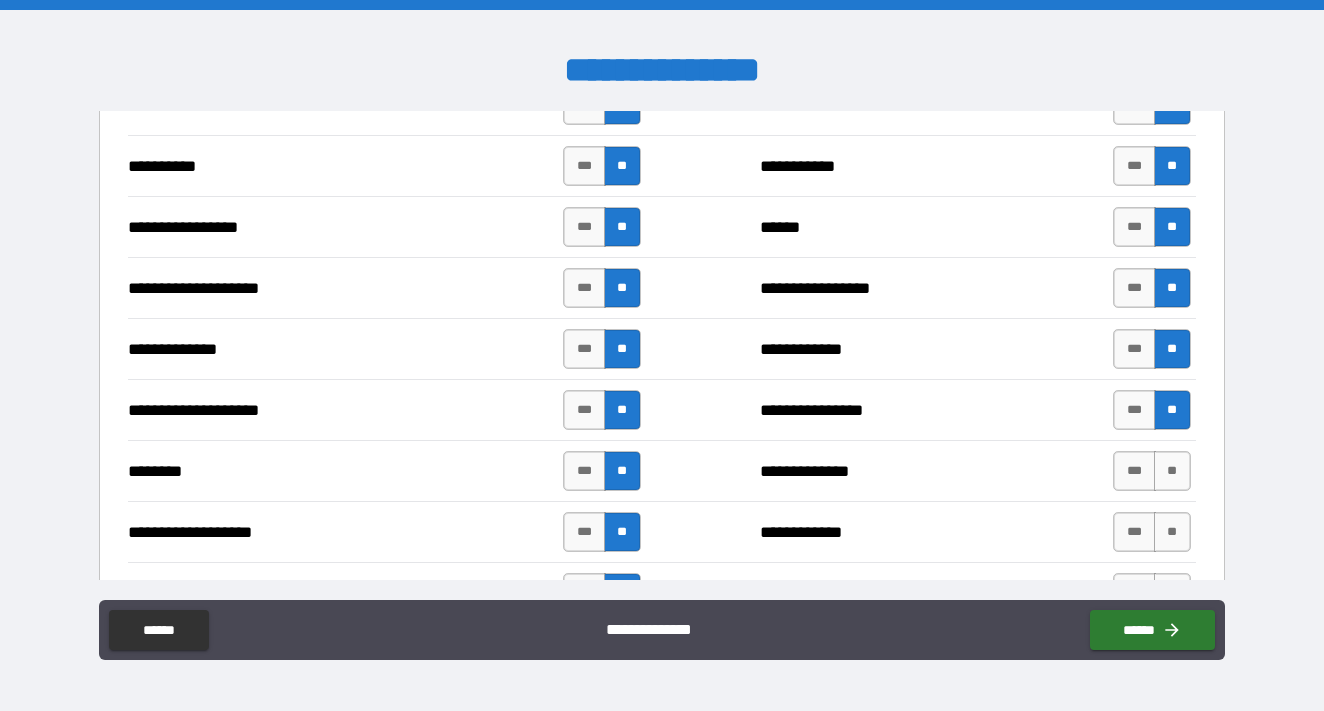 scroll, scrollTop: 2695, scrollLeft: 0, axis: vertical 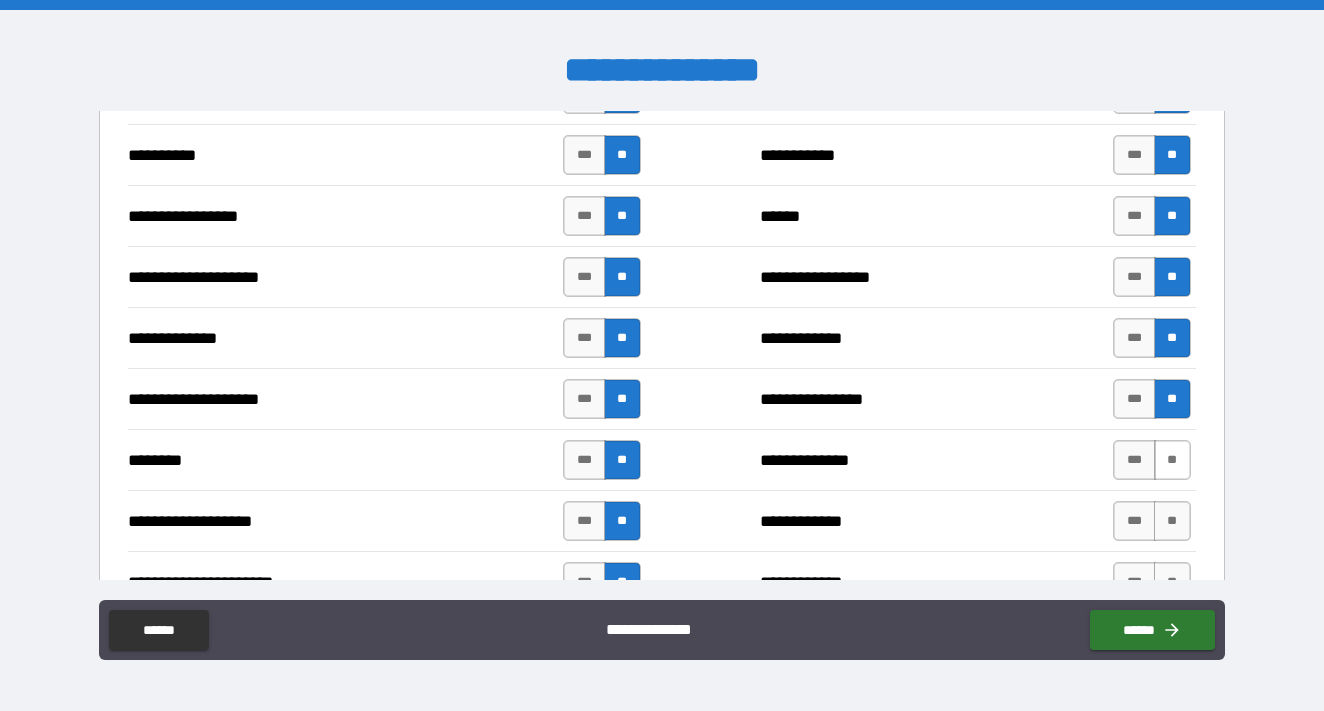 click on "**" at bounding box center [1172, 460] 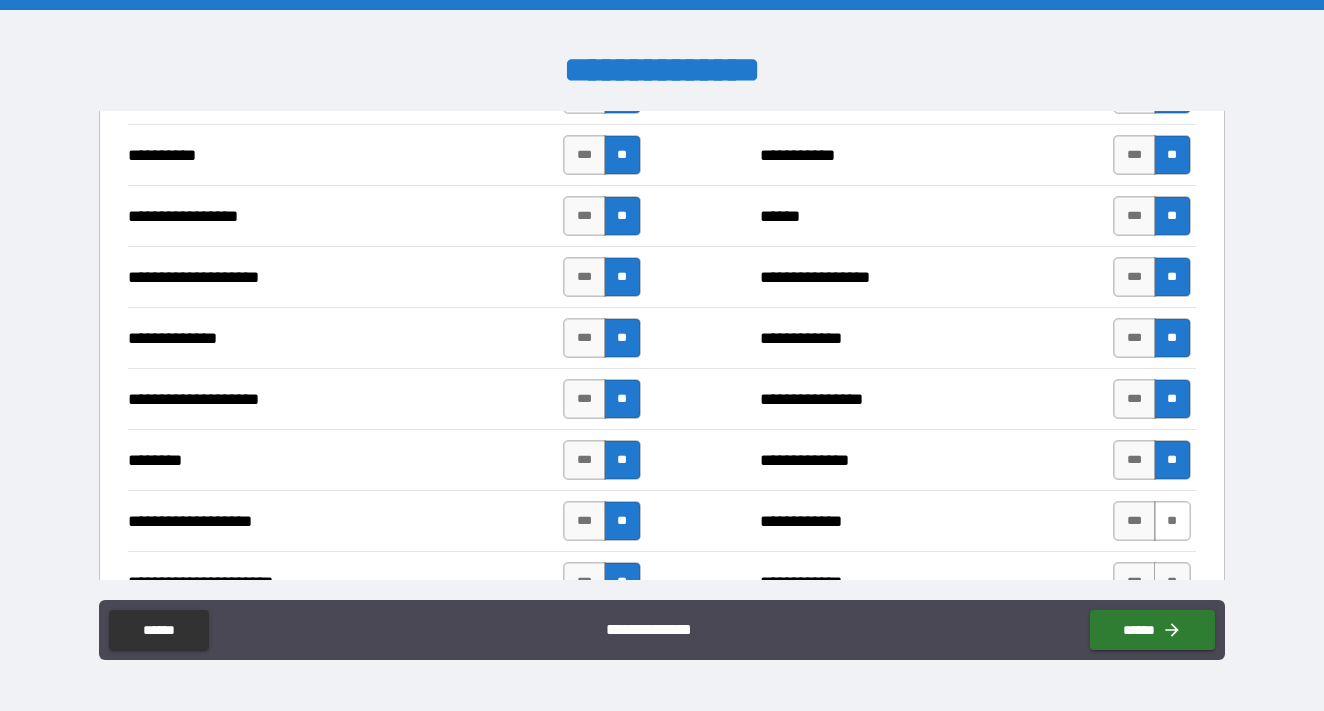 click on "**" at bounding box center (1172, 521) 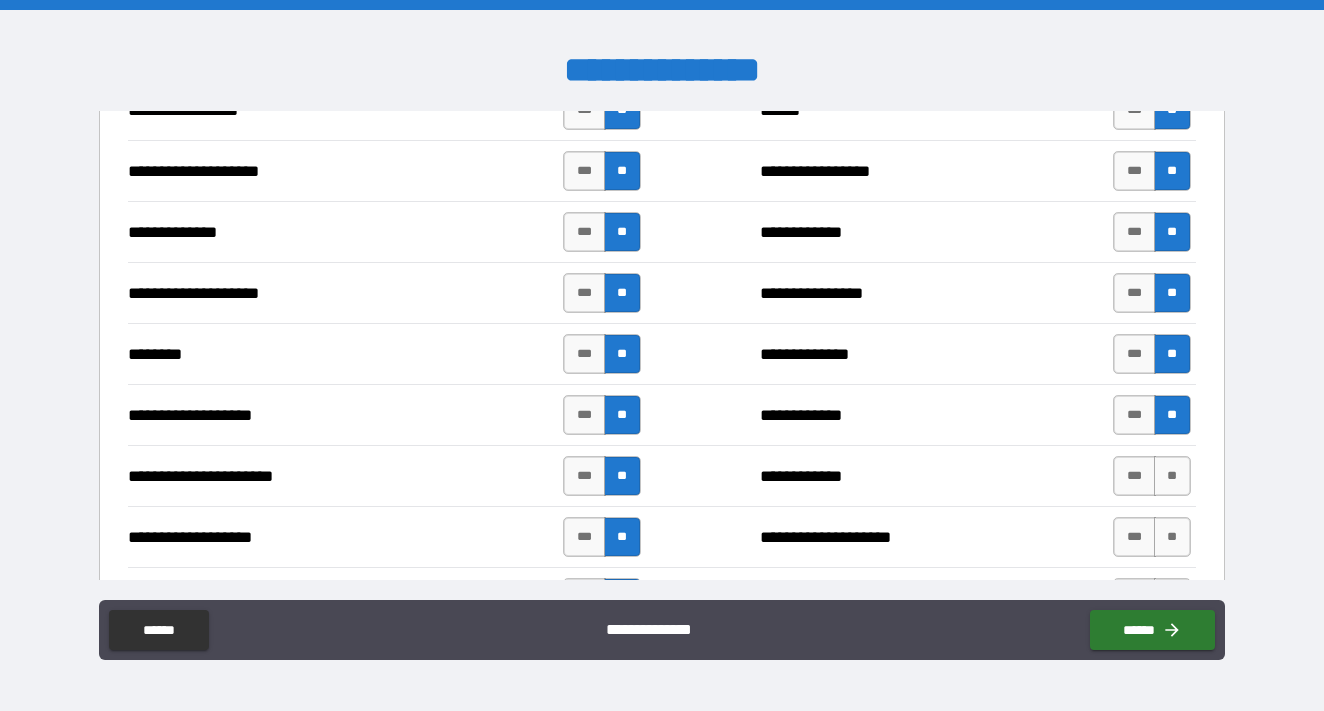 scroll, scrollTop: 2805, scrollLeft: 0, axis: vertical 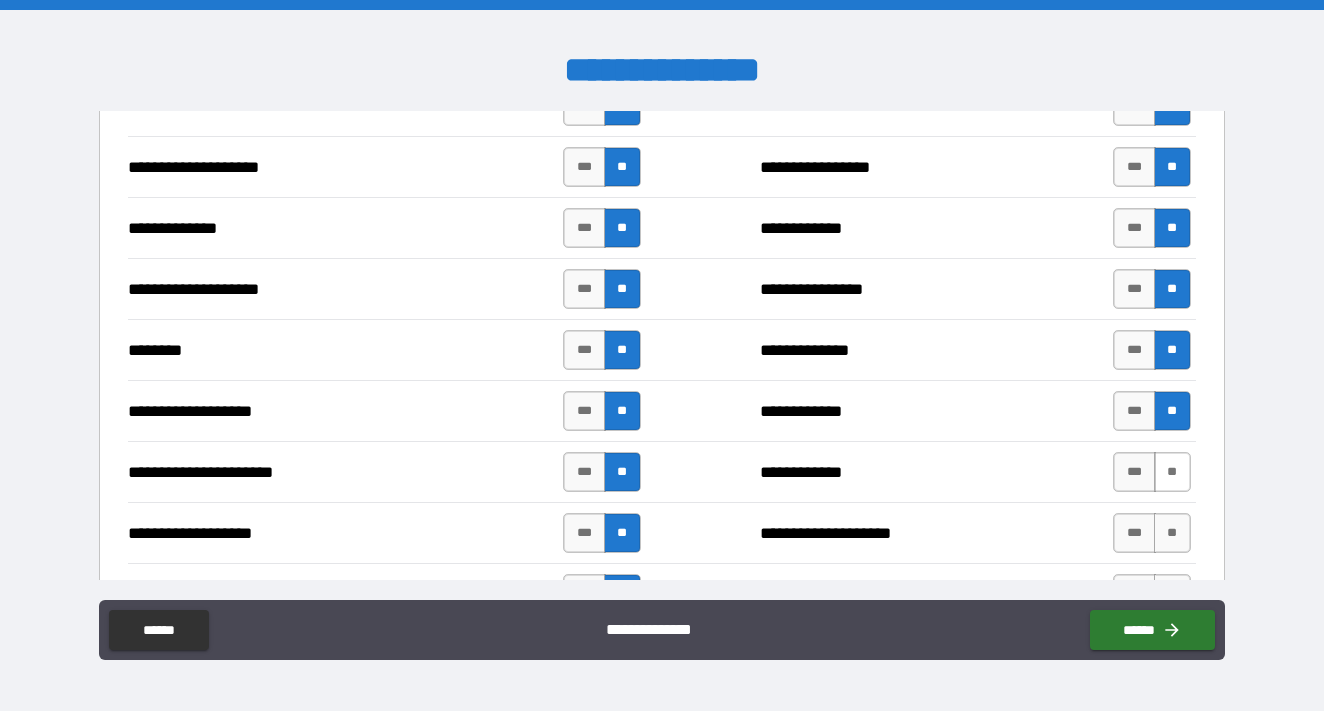 click on "**" at bounding box center [1172, 472] 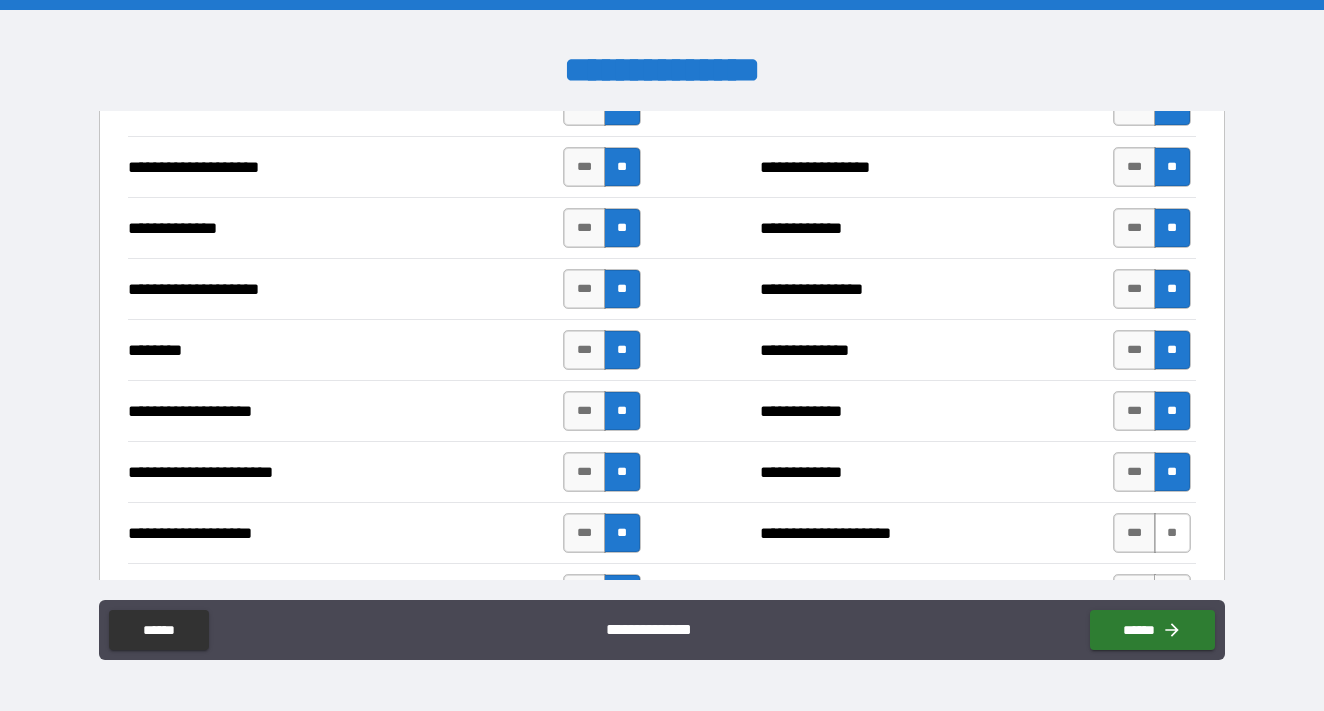 click on "**" at bounding box center [1172, 533] 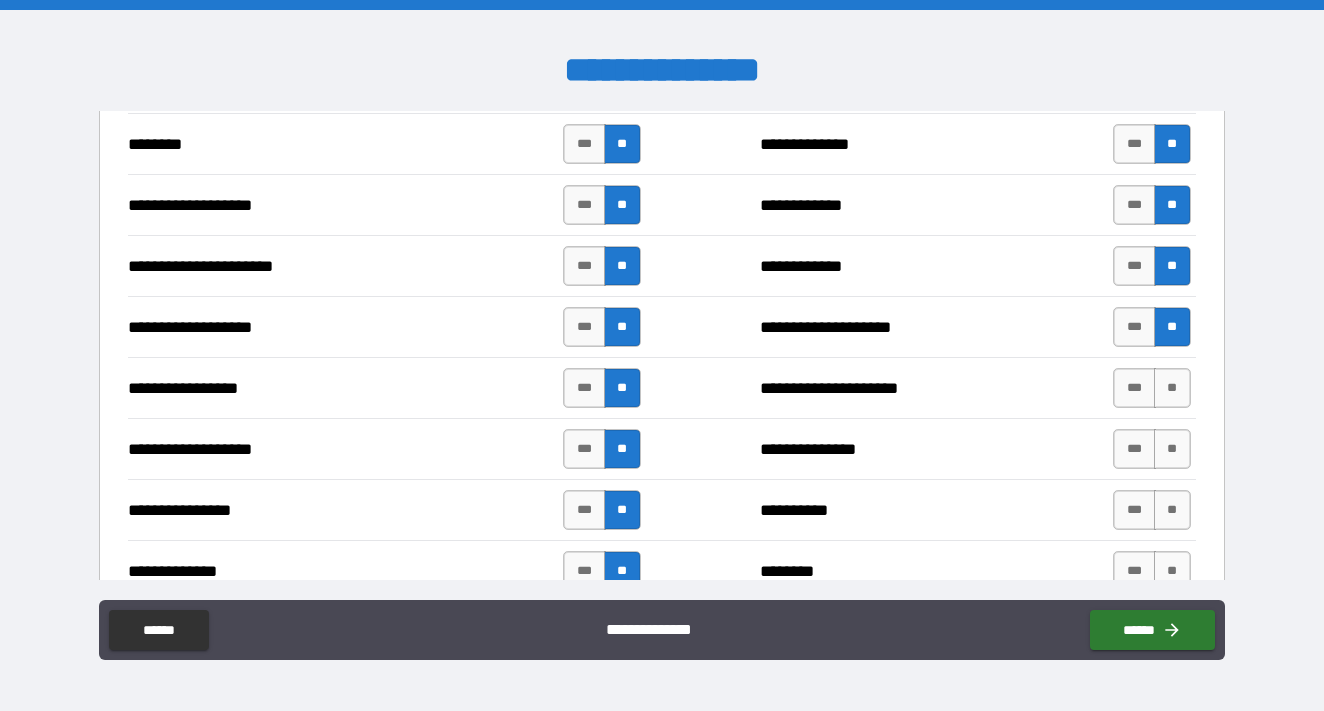 scroll, scrollTop: 3031, scrollLeft: 0, axis: vertical 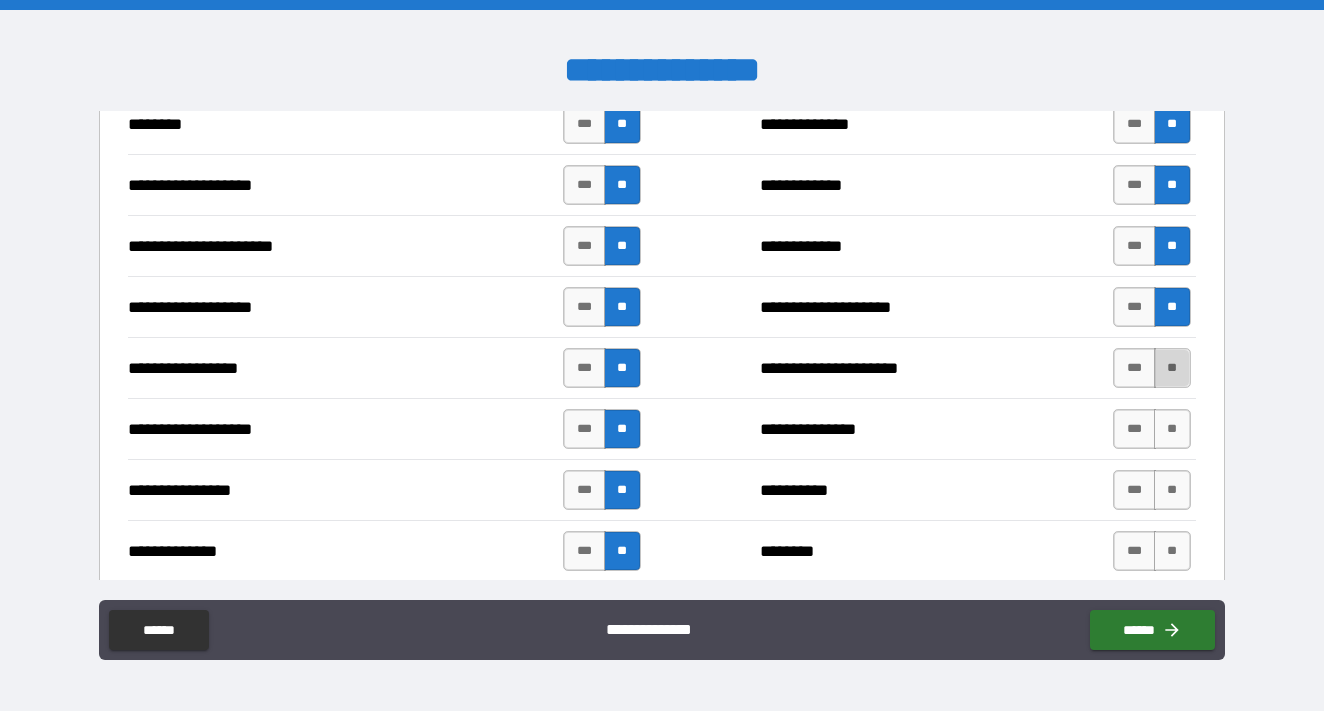 click on "**" at bounding box center (1172, 368) 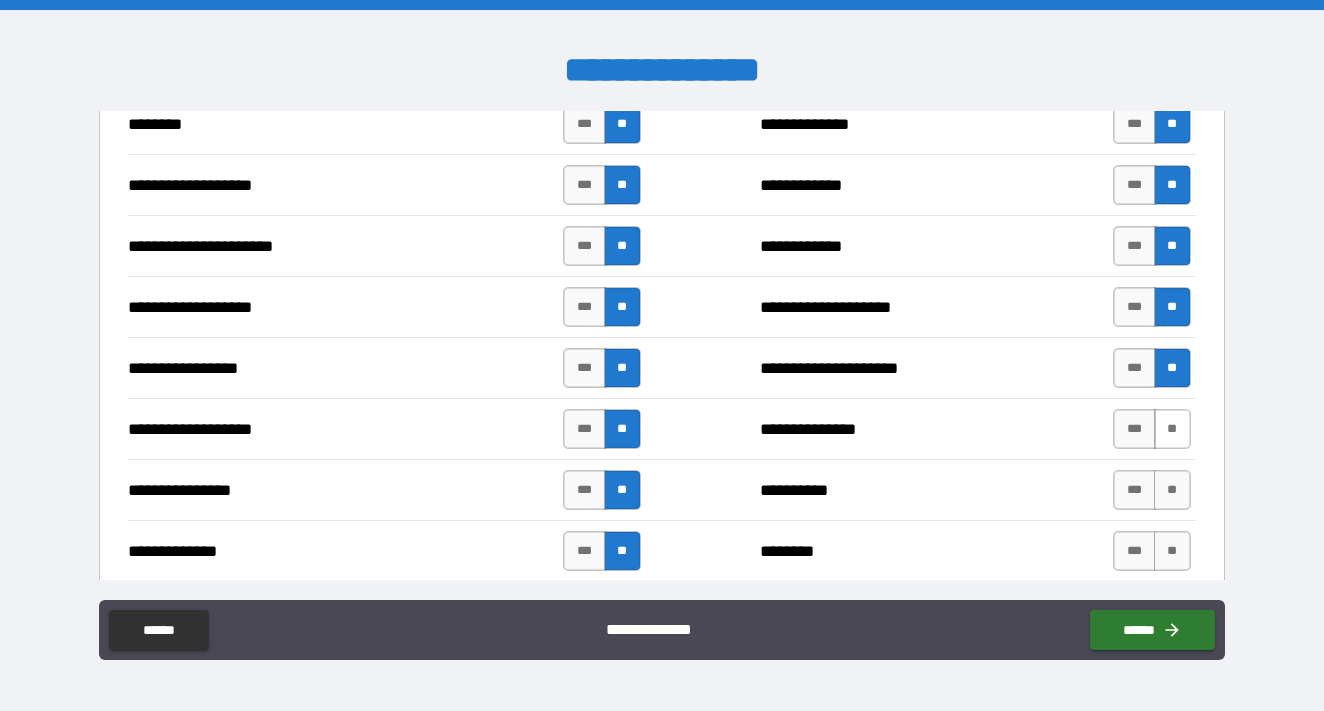 click on "**" at bounding box center (1172, 429) 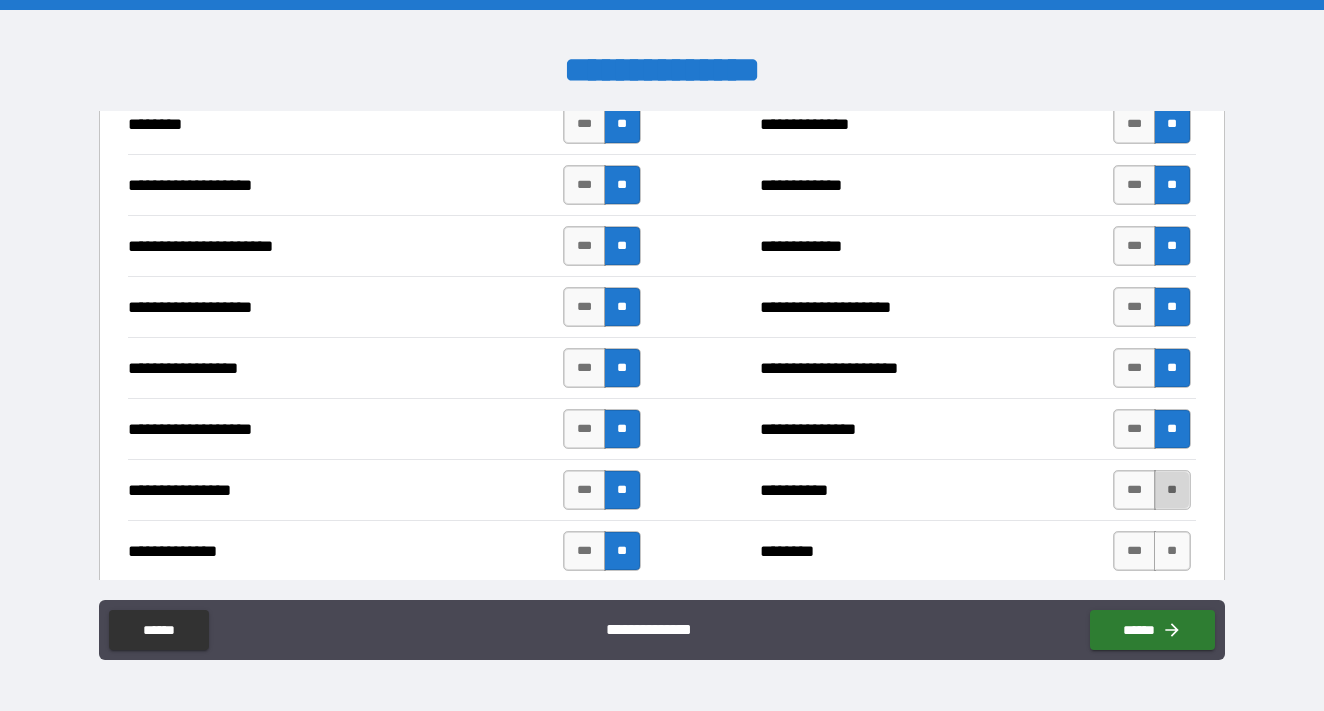 click on "**" at bounding box center (1172, 490) 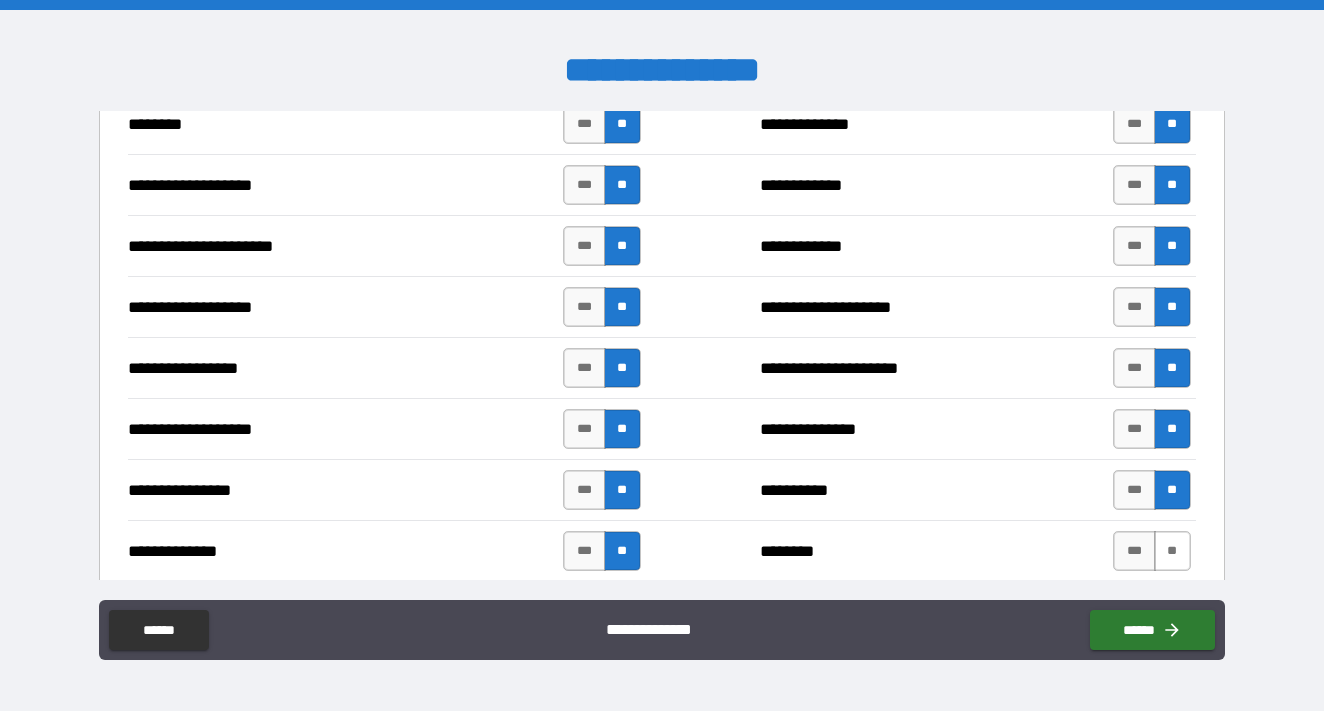click on "**" at bounding box center (1172, 551) 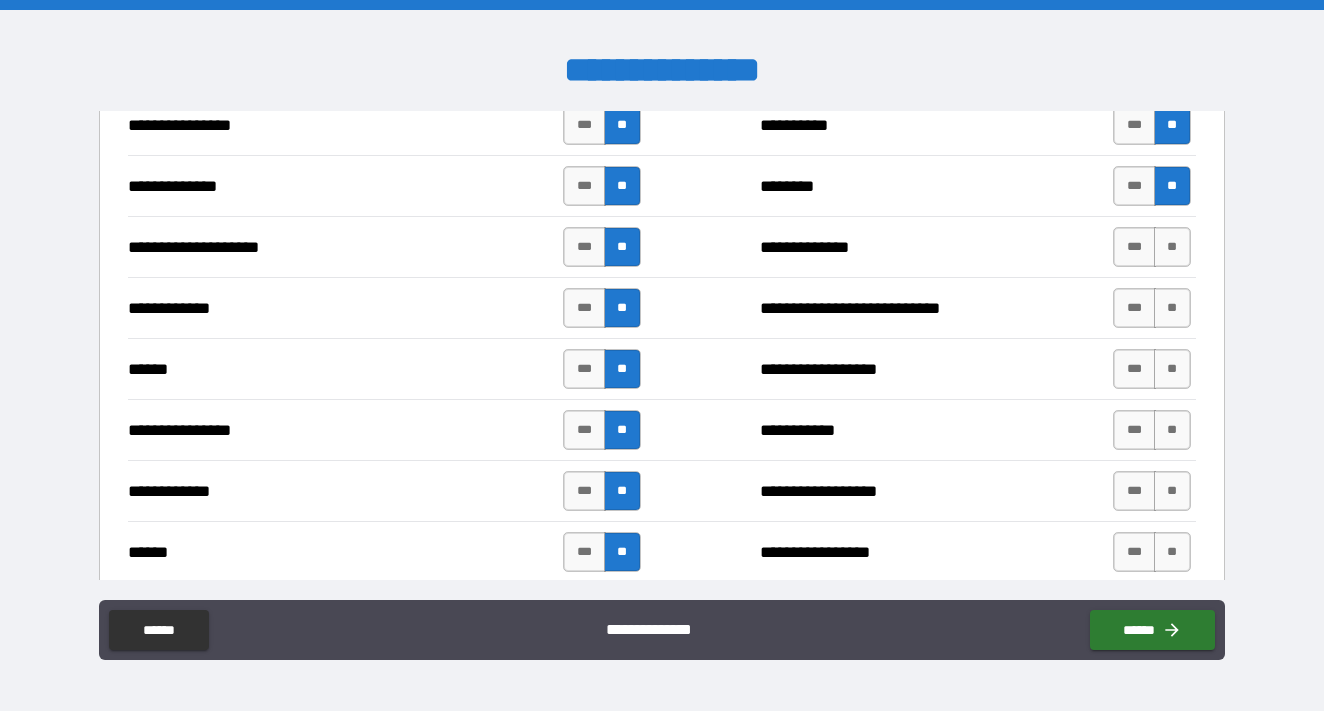 scroll, scrollTop: 3405, scrollLeft: 0, axis: vertical 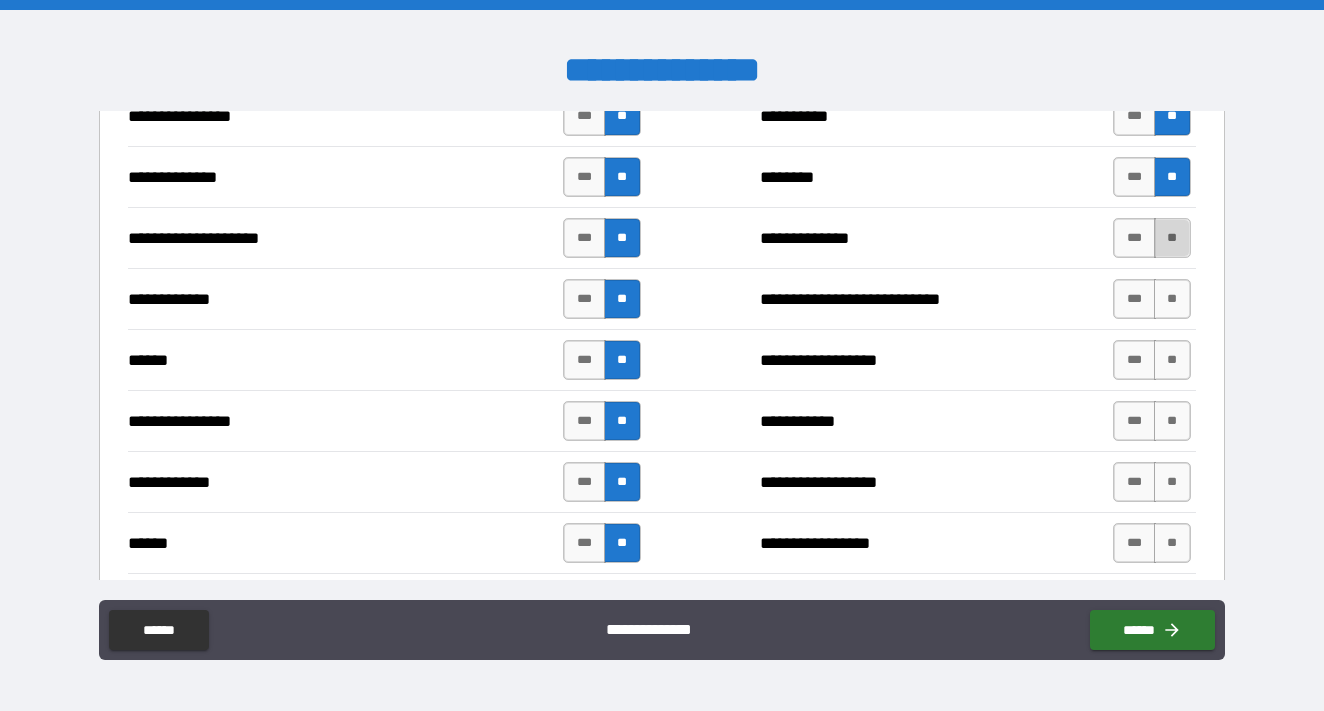 click on "**" at bounding box center [1172, 238] 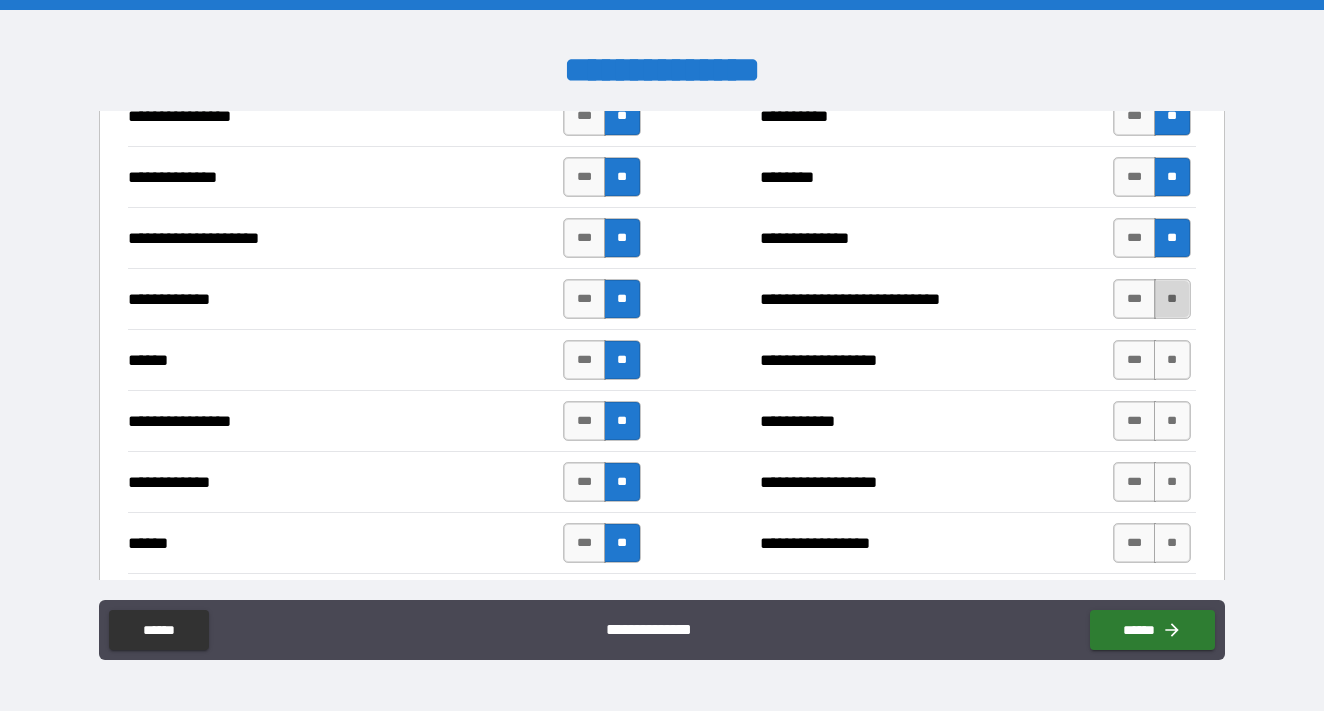 click on "**" at bounding box center [1172, 299] 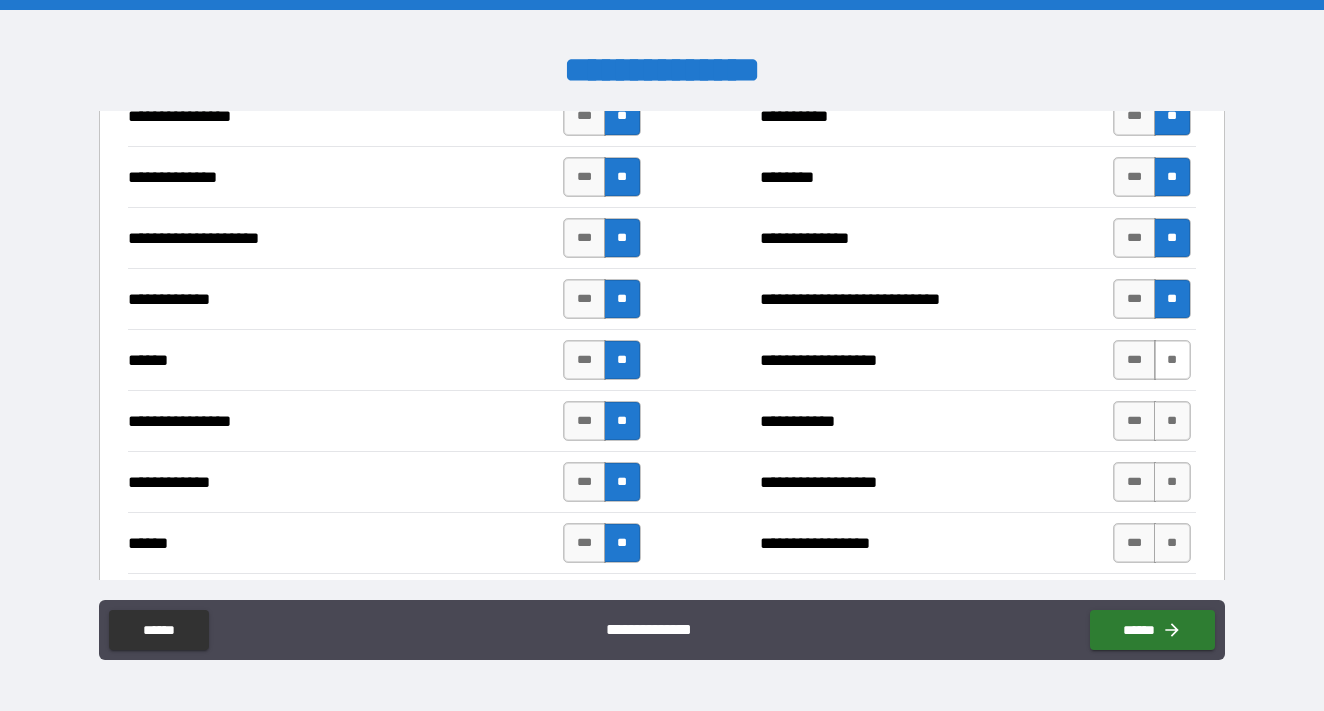 click on "**" at bounding box center [1172, 360] 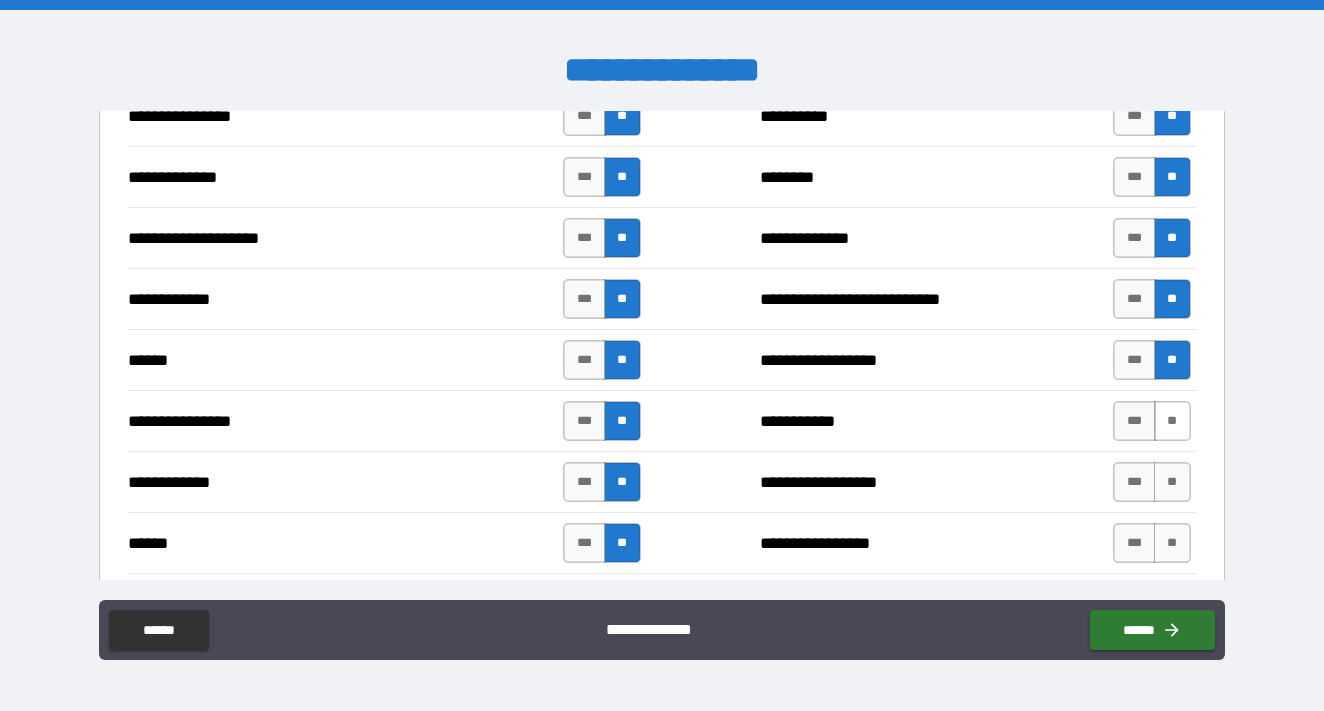 click on "**" at bounding box center (1172, 421) 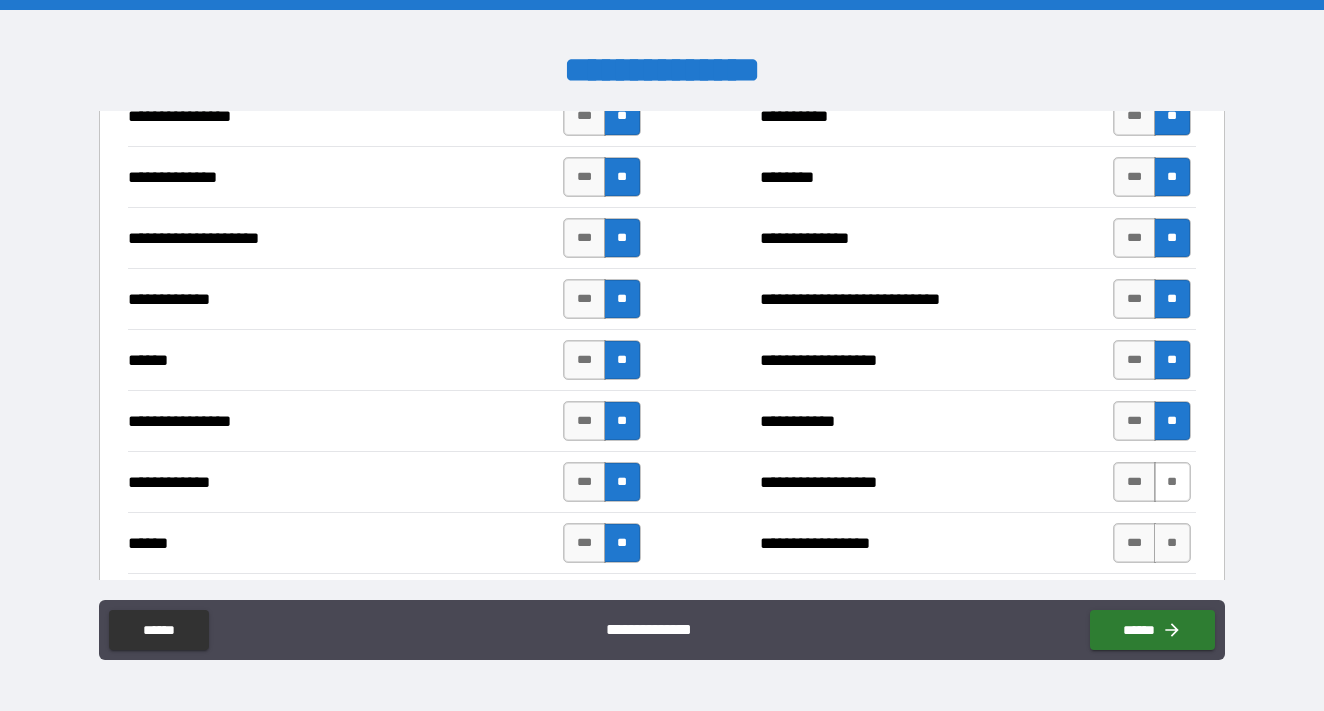 click on "**" at bounding box center [1172, 482] 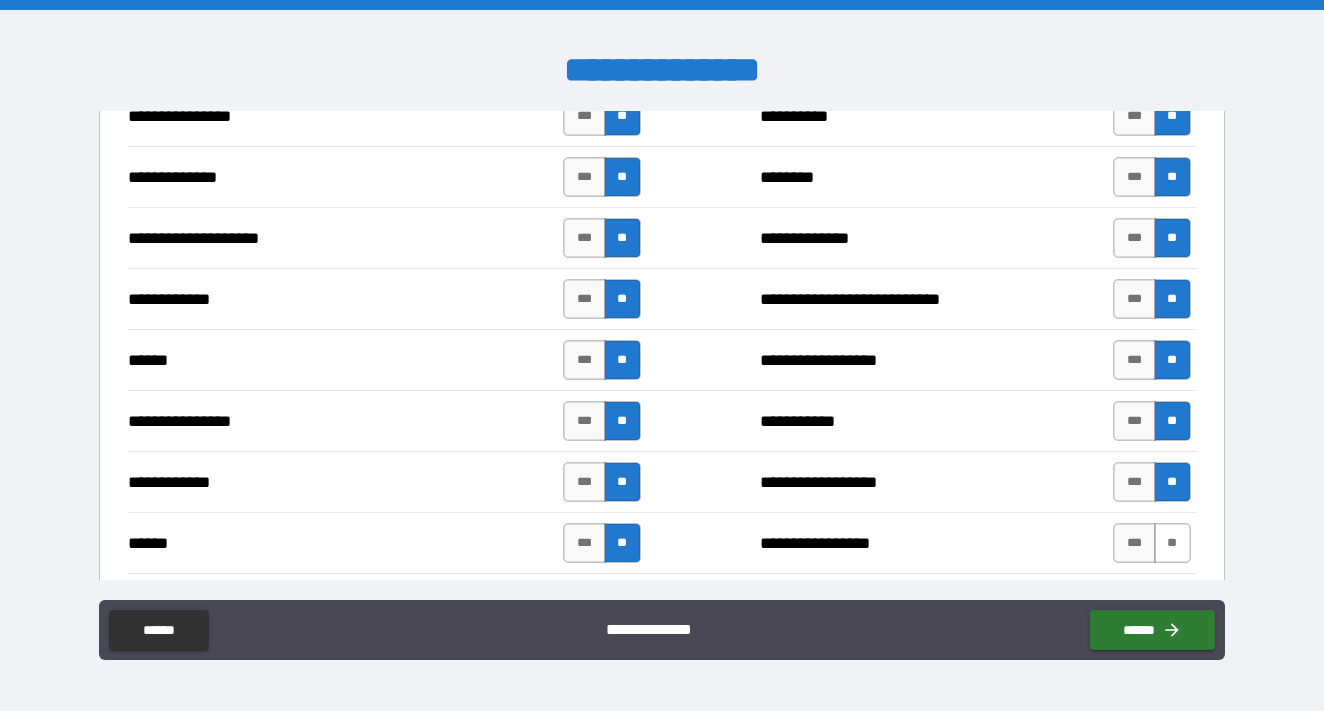 click on "**" at bounding box center [1172, 543] 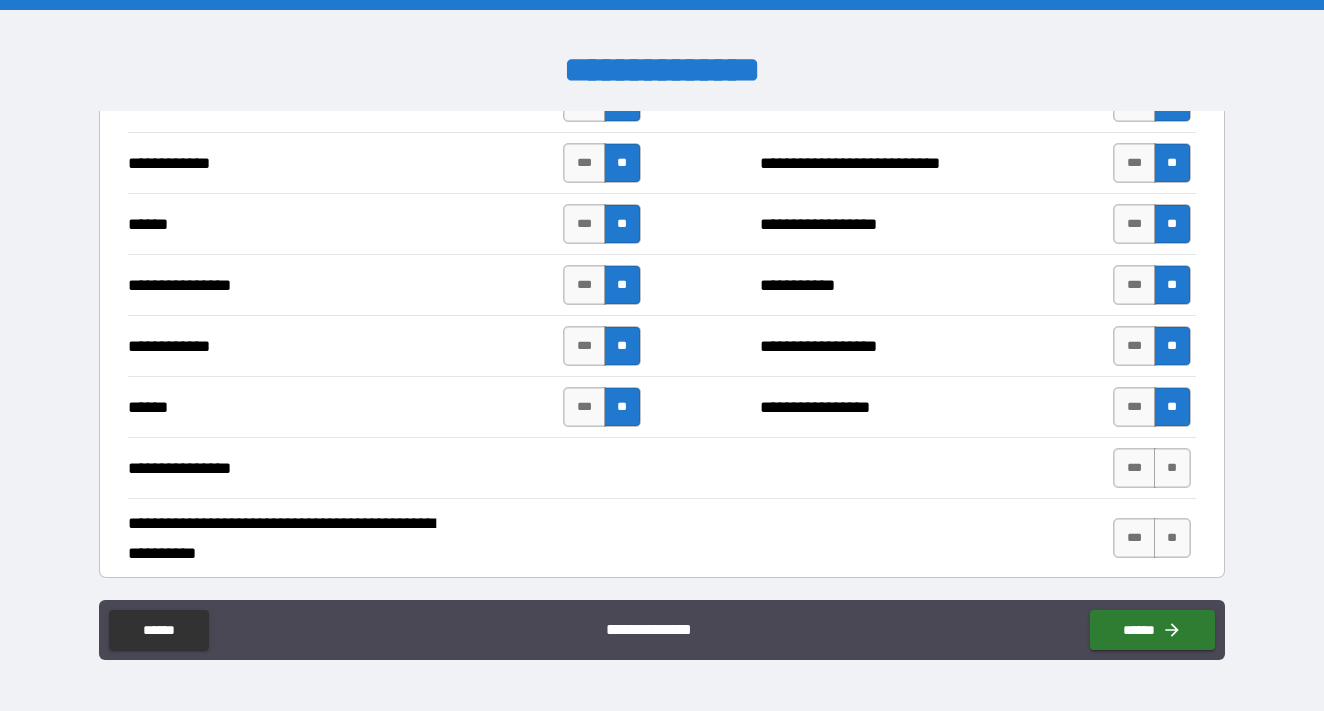 scroll, scrollTop: 3555, scrollLeft: 0, axis: vertical 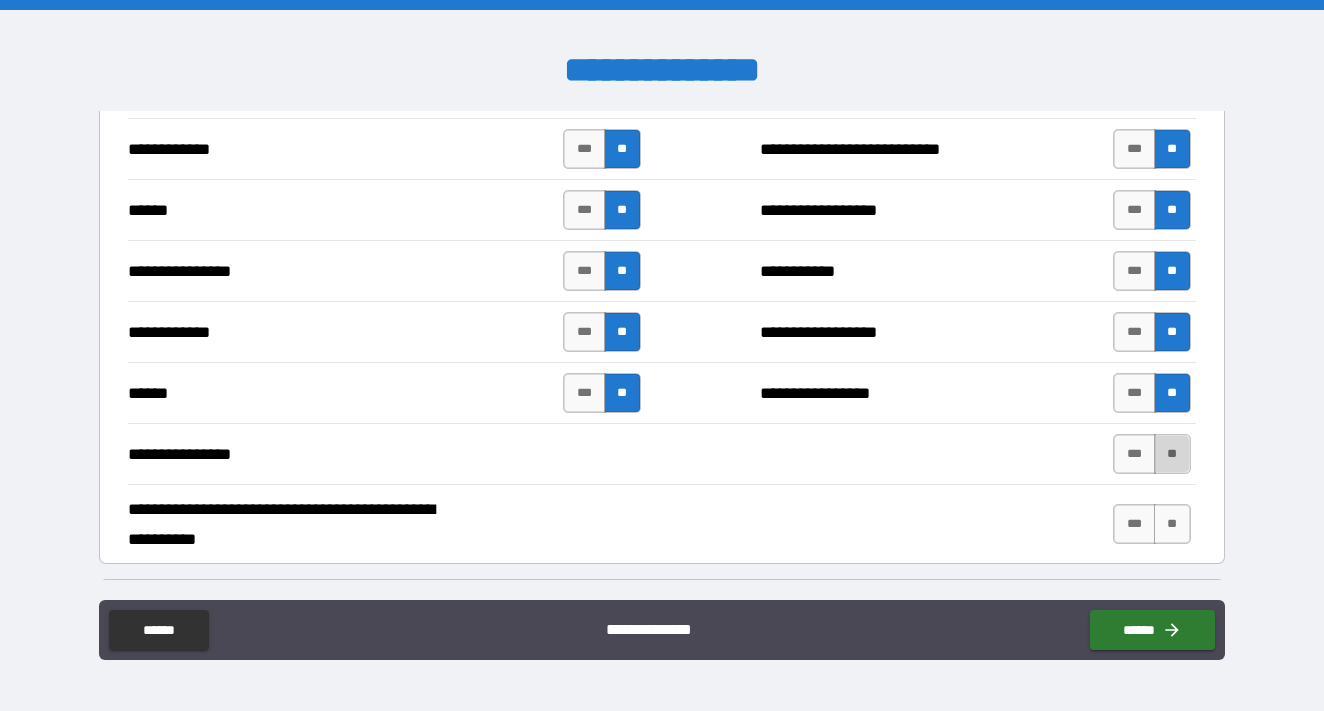 click on "**" at bounding box center (1172, 454) 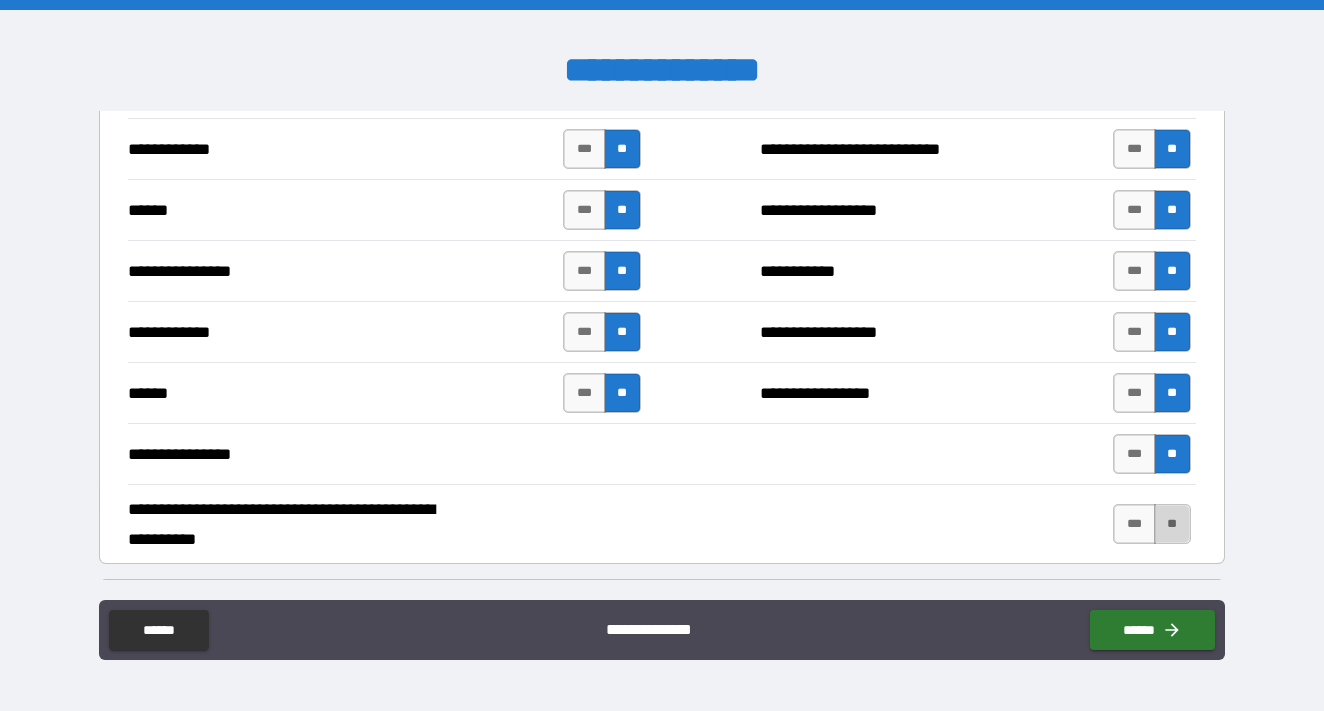 click on "**" at bounding box center (1172, 524) 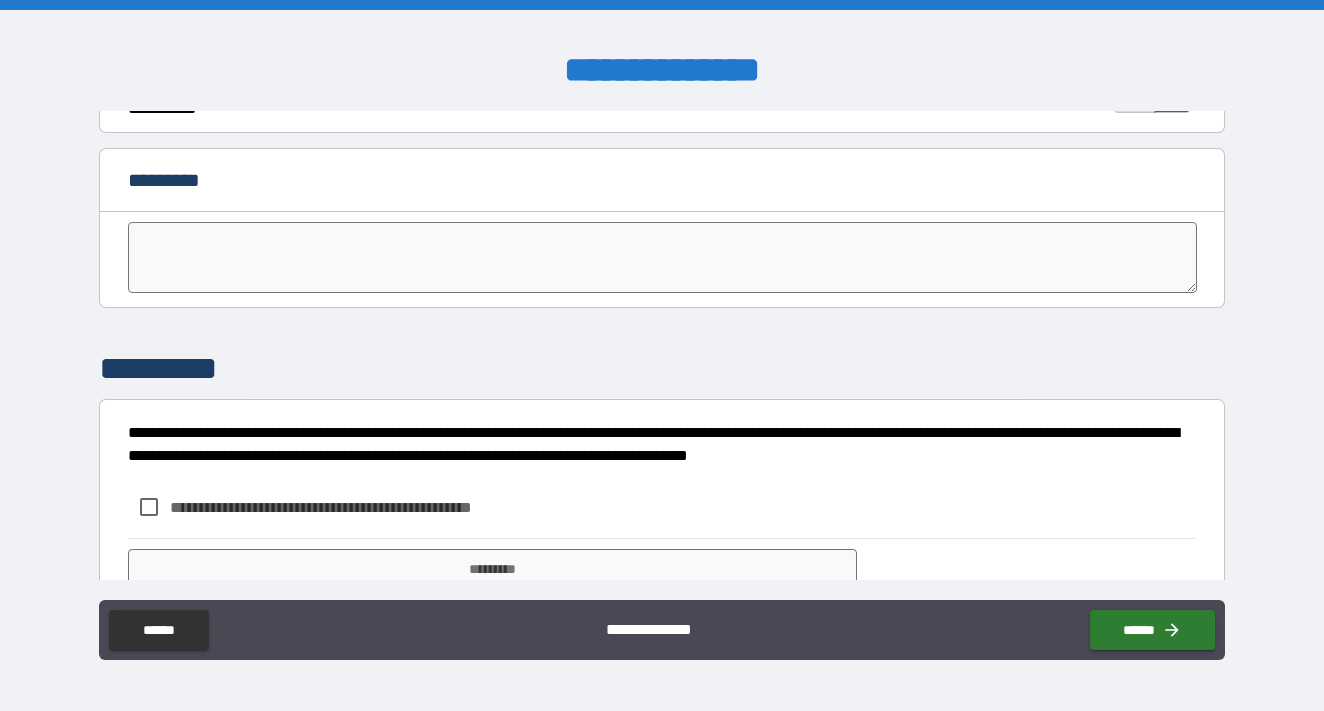 scroll, scrollTop: 4066, scrollLeft: 0, axis: vertical 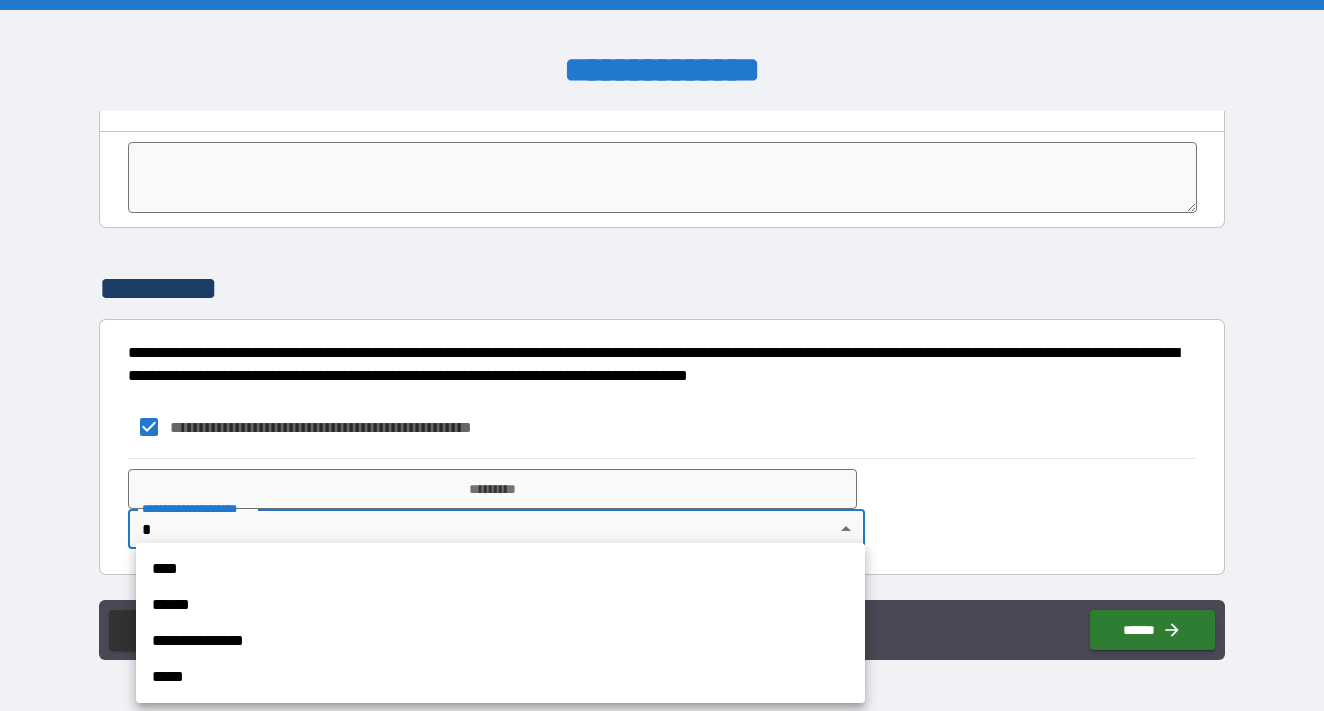 click on "**********" at bounding box center (662, 355) 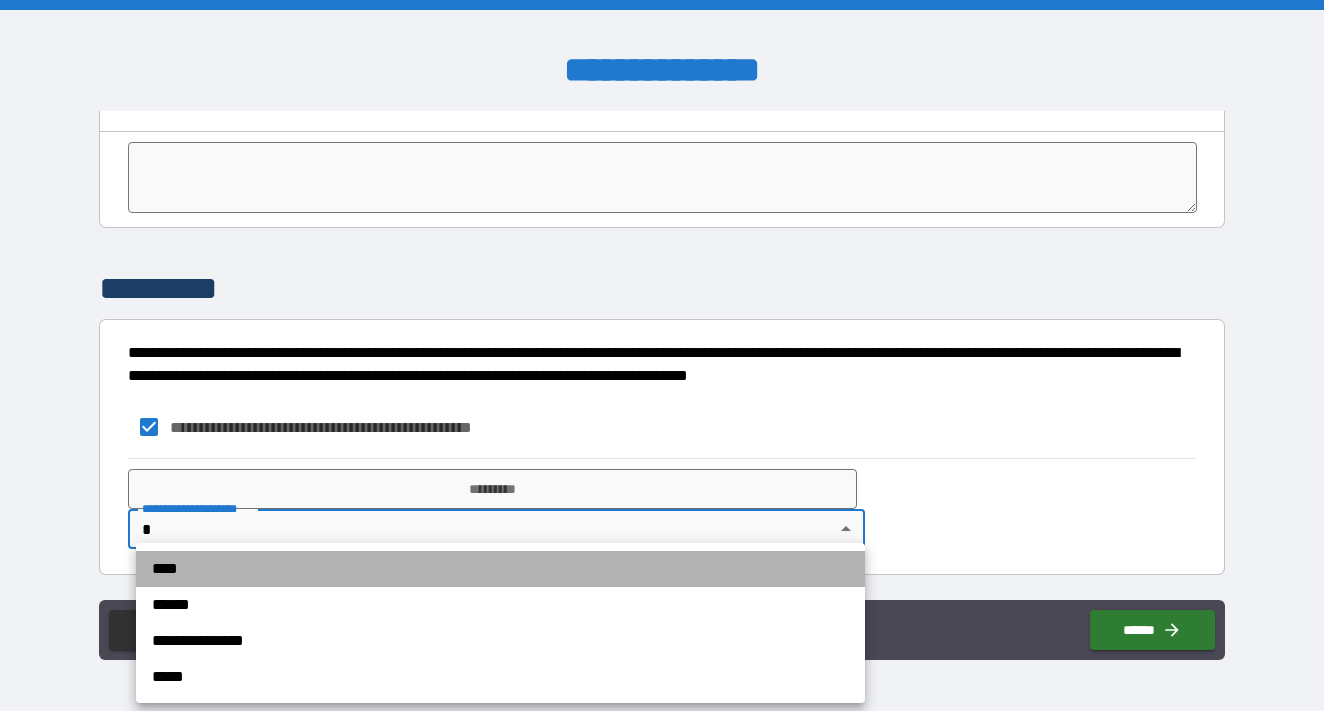 click on "****" at bounding box center [500, 569] 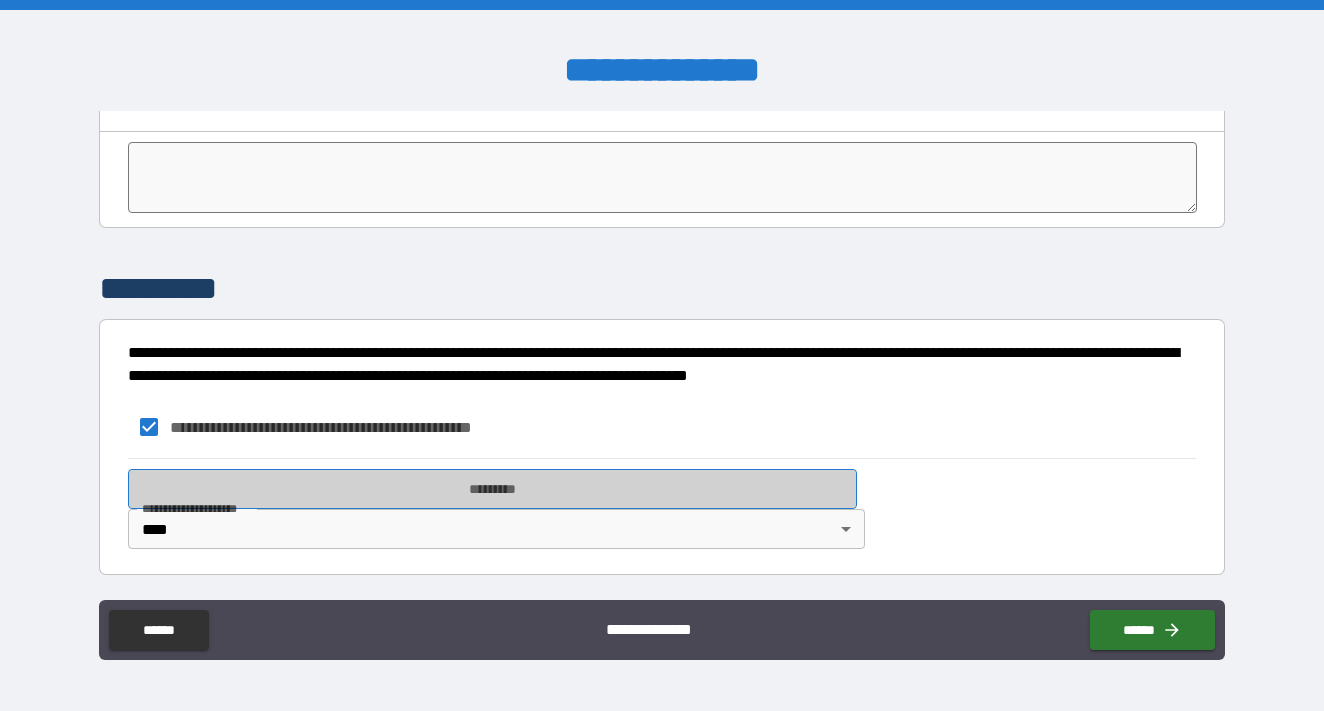 click on "*********" at bounding box center (492, 489) 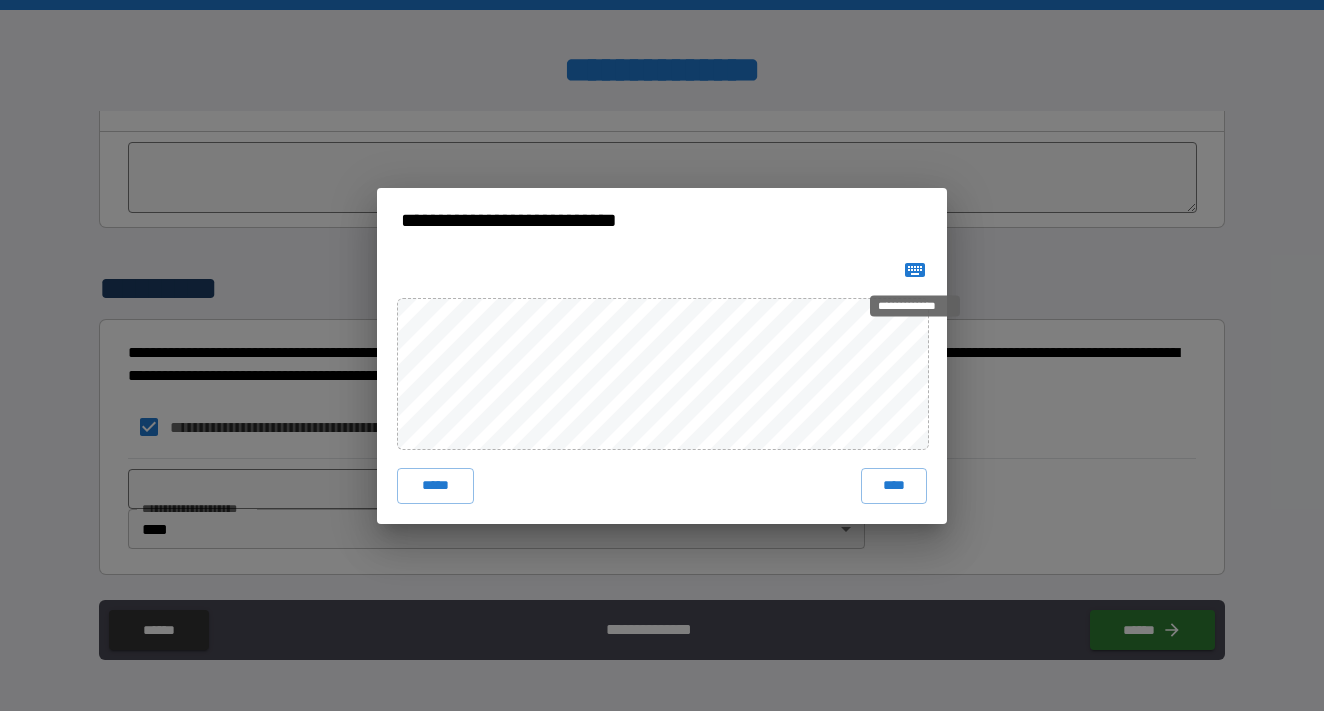 click 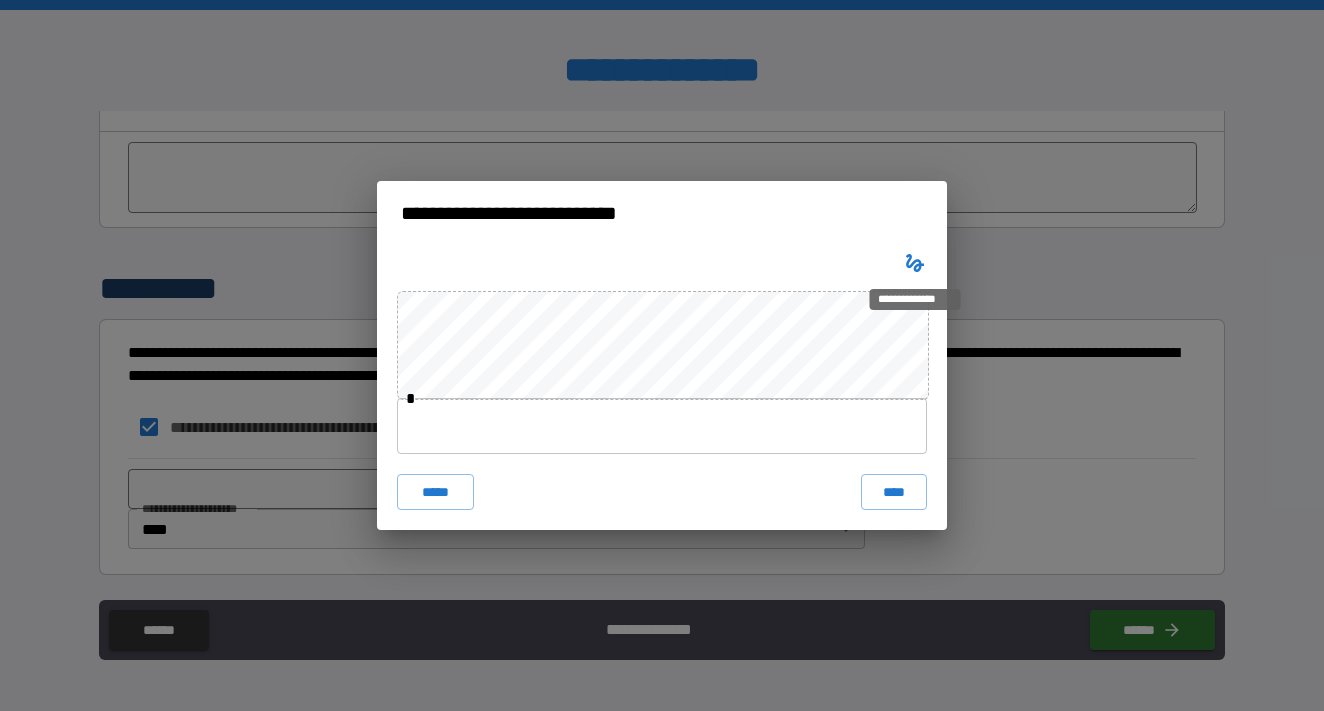 type 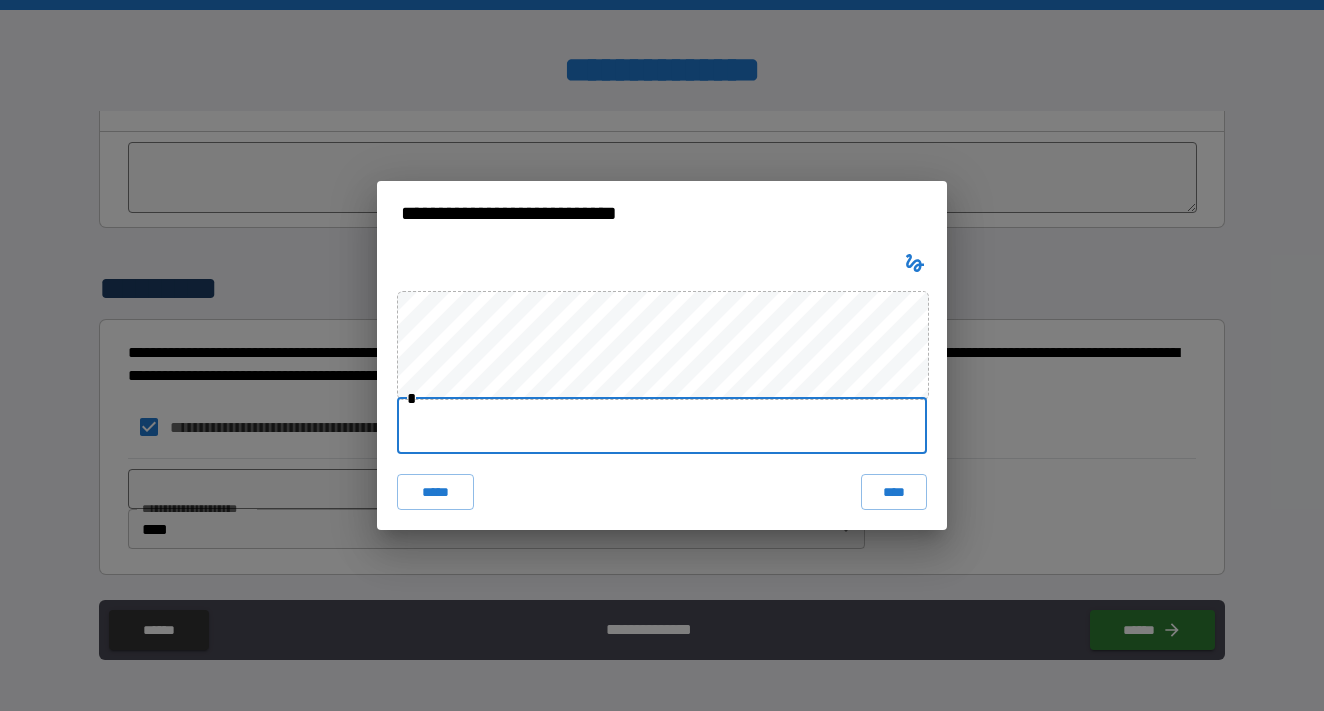 click at bounding box center (662, 426) 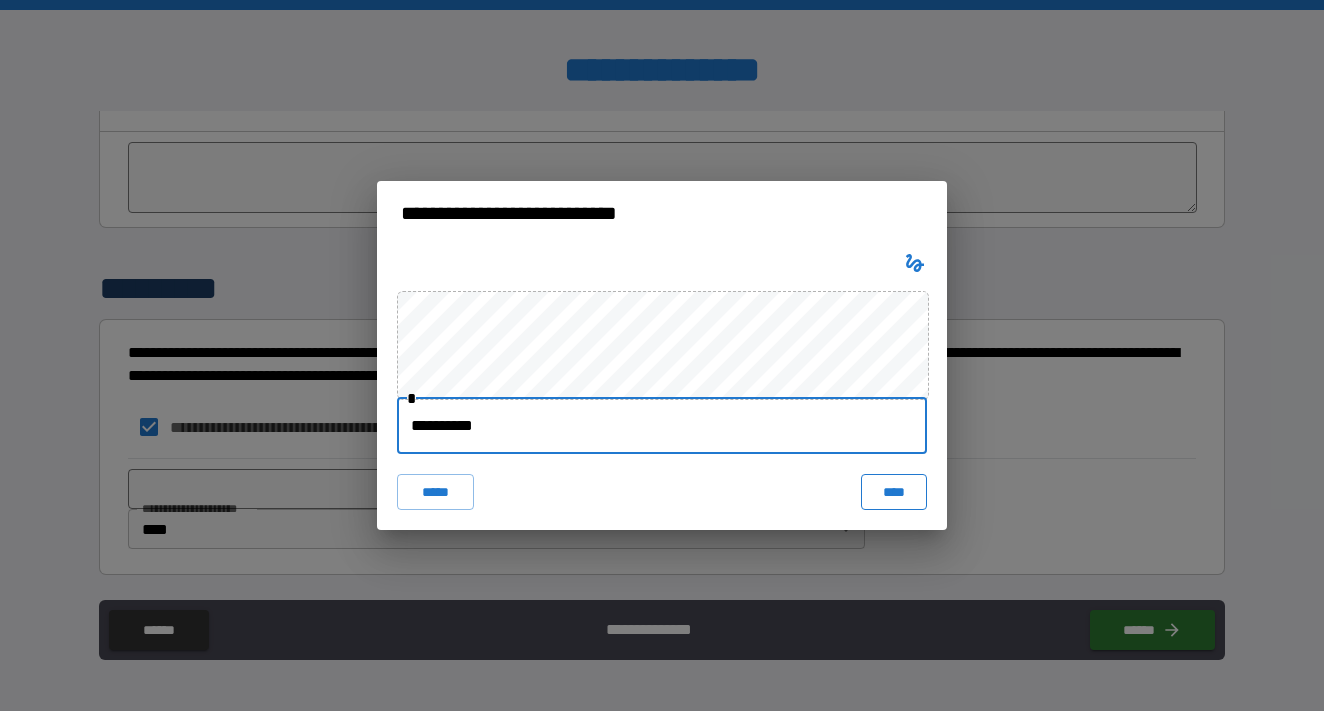 type on "**********" 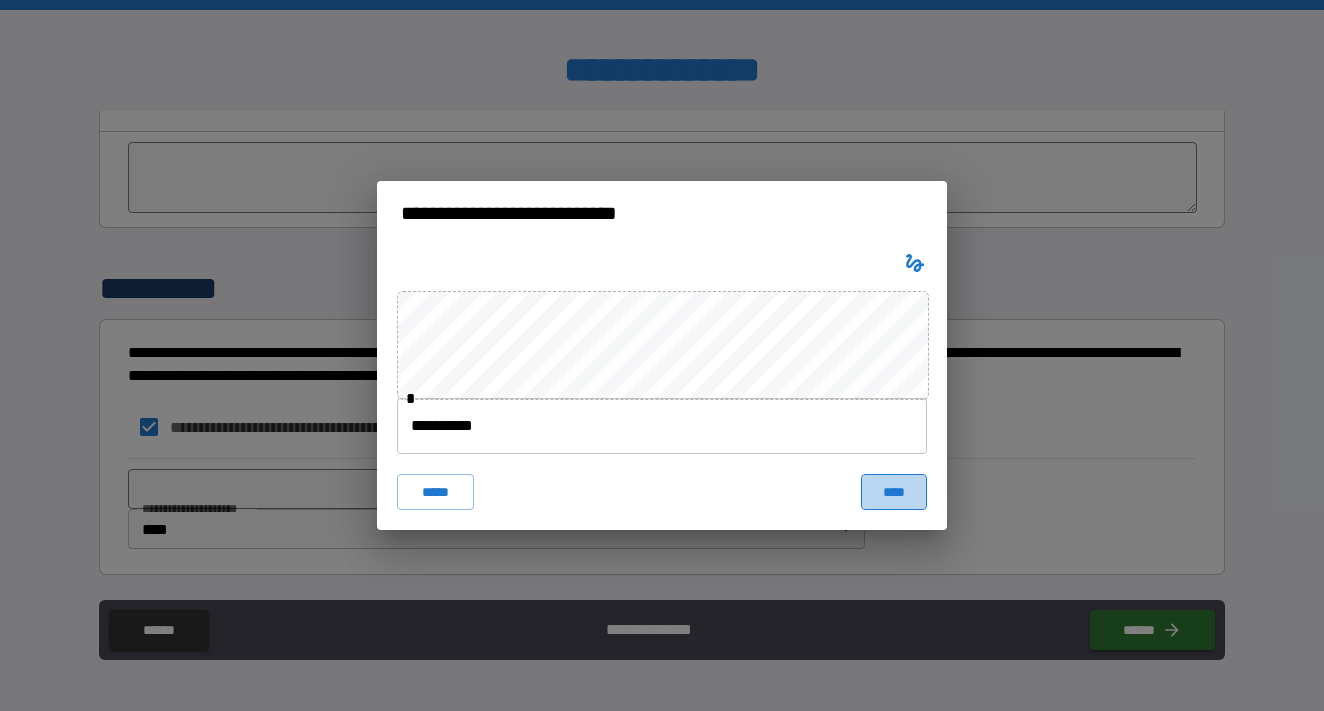 click on "****" at bounding box center (894, 492) 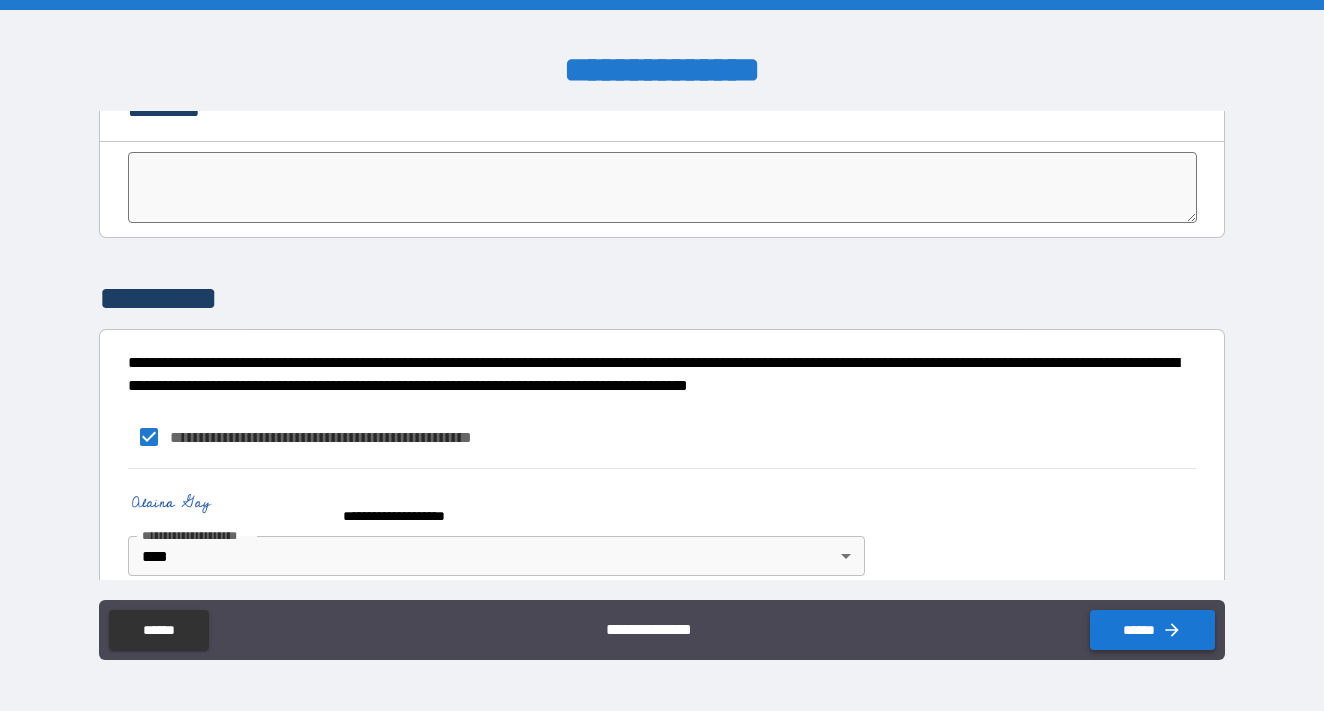 click on "******" at bounding box center [1152, 630] 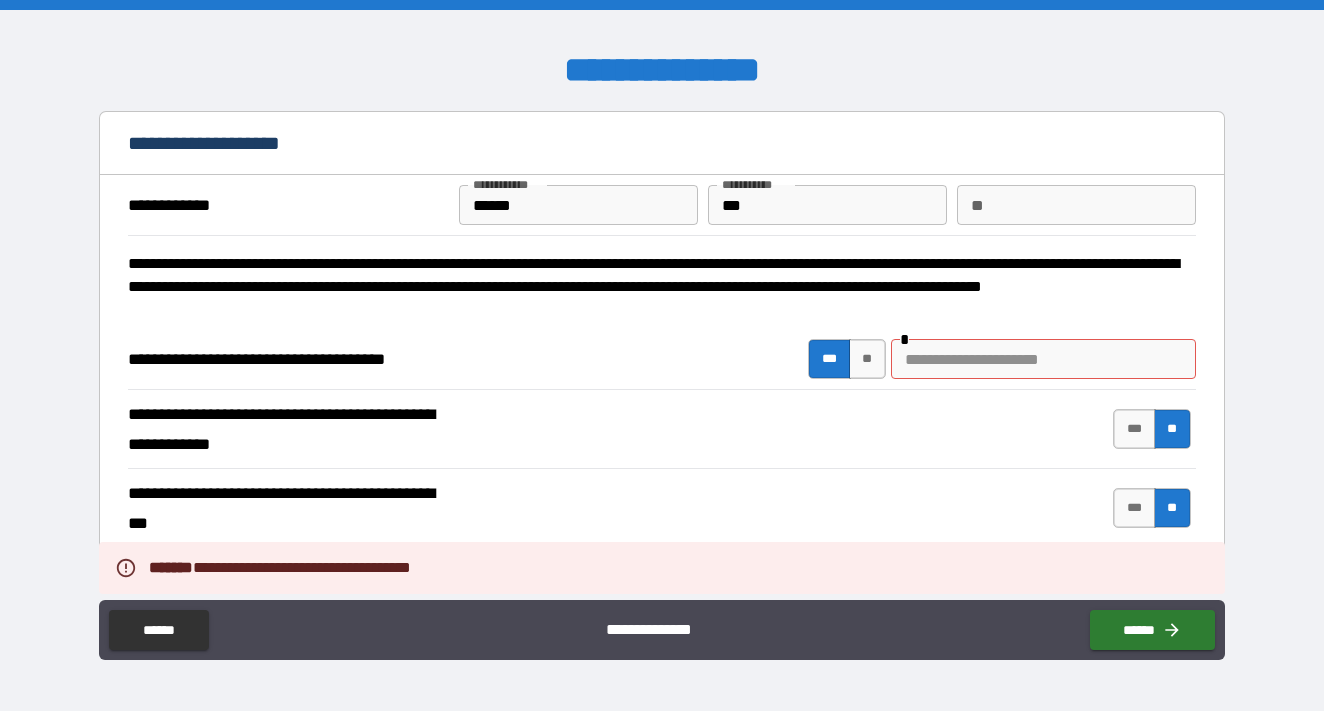 scroll, scrollTop: 0, scrollLeft: 0, axis: both 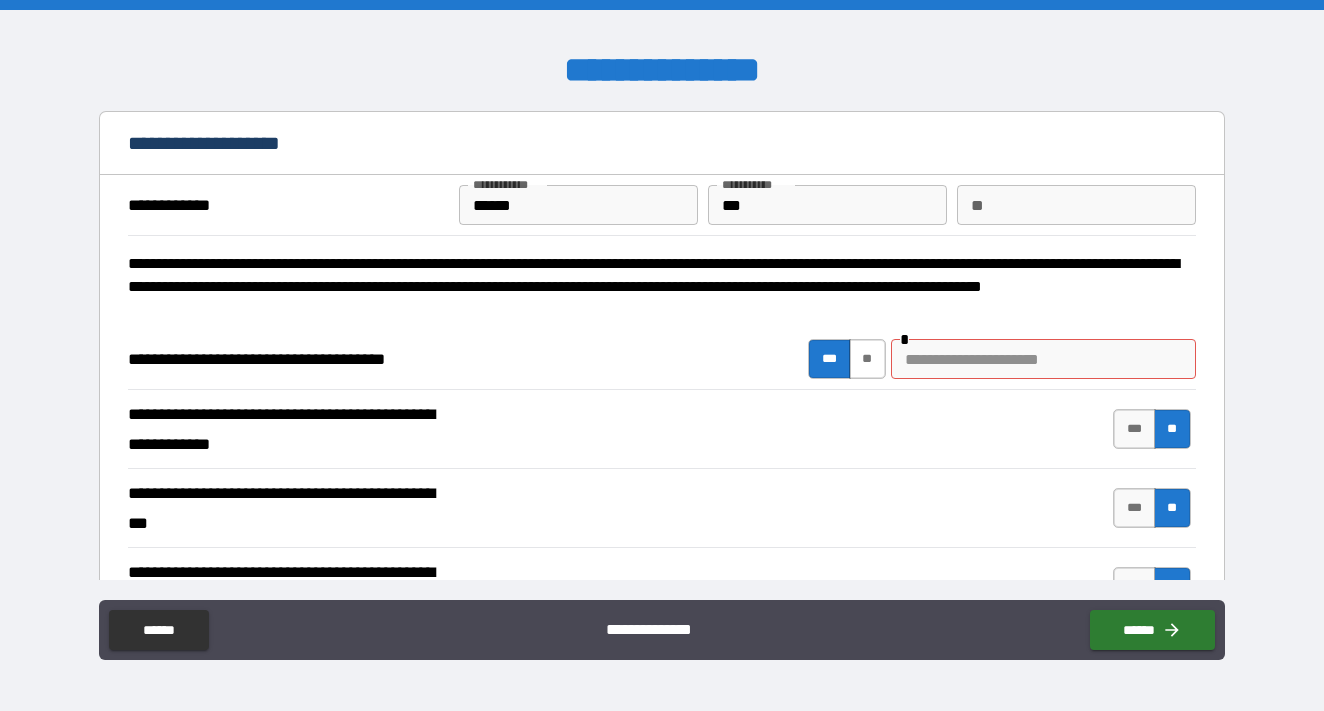 click on "**" at bounding box center (867, 359) 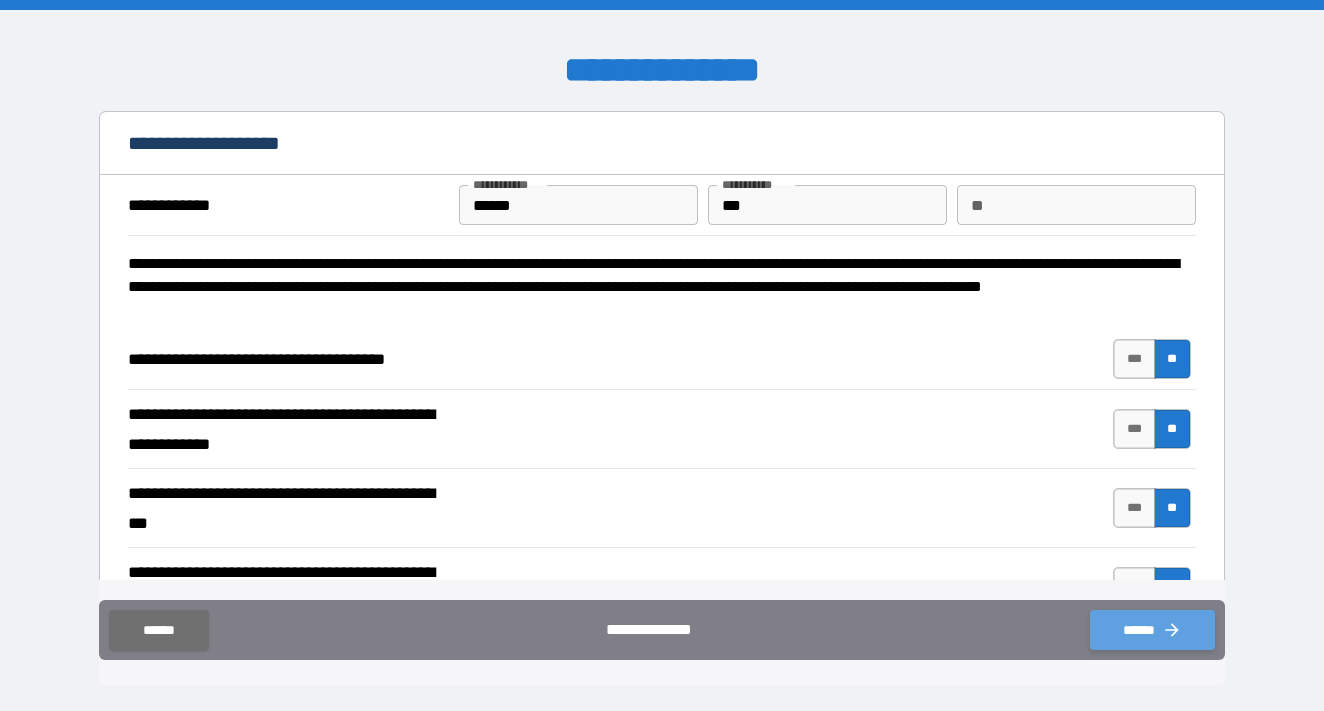 click on "******" at bounding box center [1152, 630] 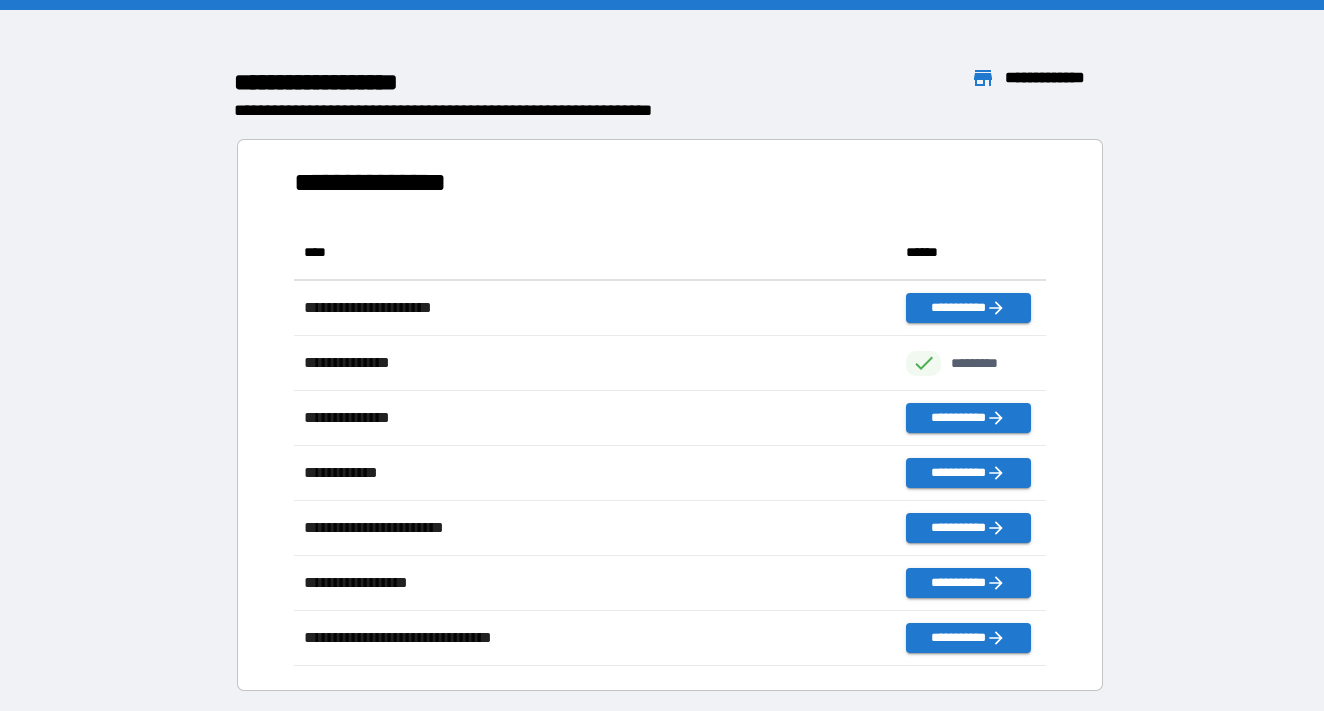 scroll, scrollTop: 1, scrollLeft: 1, axis: both 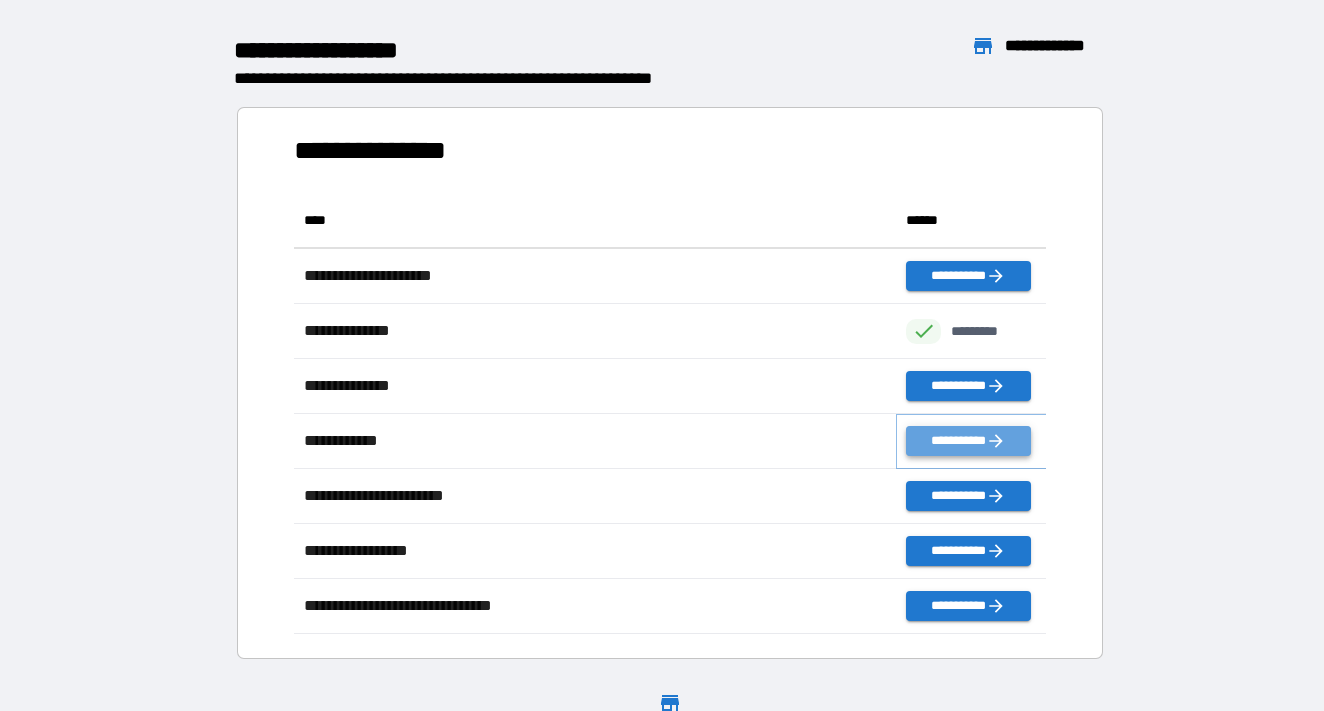 click on "**********" at bounding box center [968, 441] 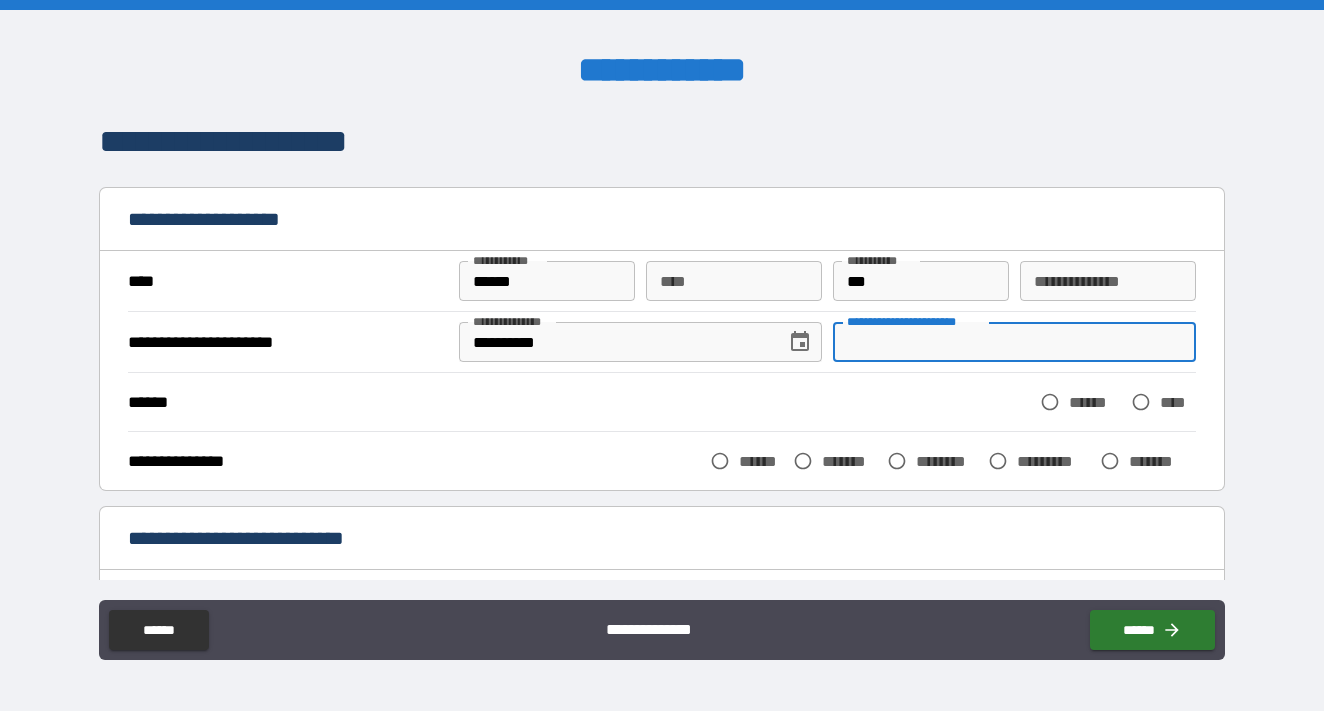 click on "**********" at bounding box center [1014, 342] 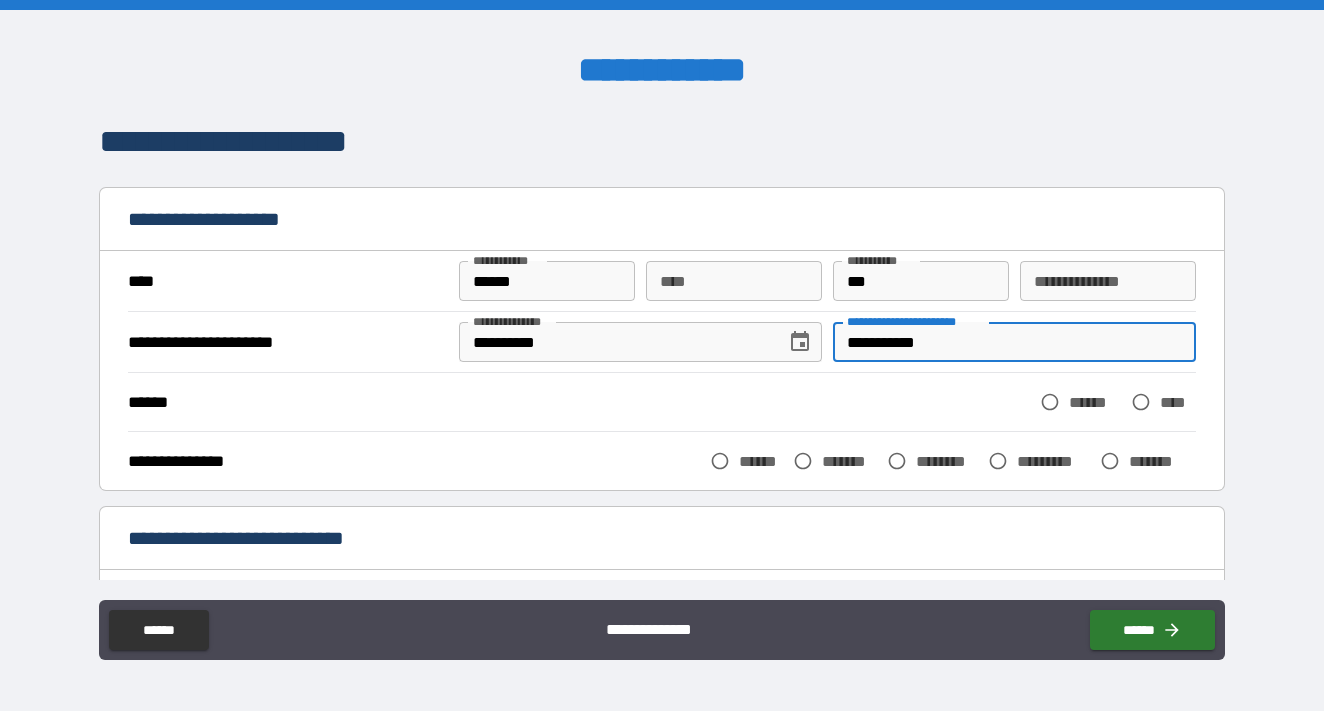 type on "**********" 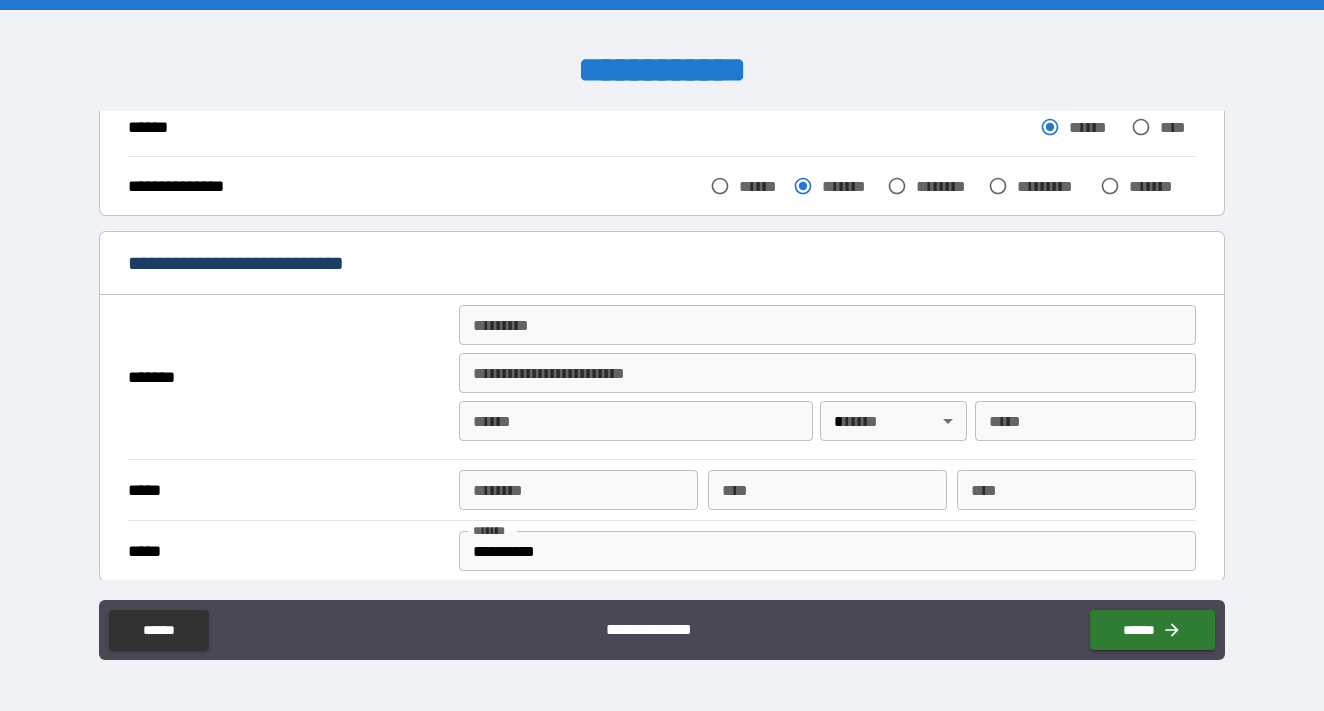 scroll, scrollTop: 277, scrollLeft: 0, axis: vertical 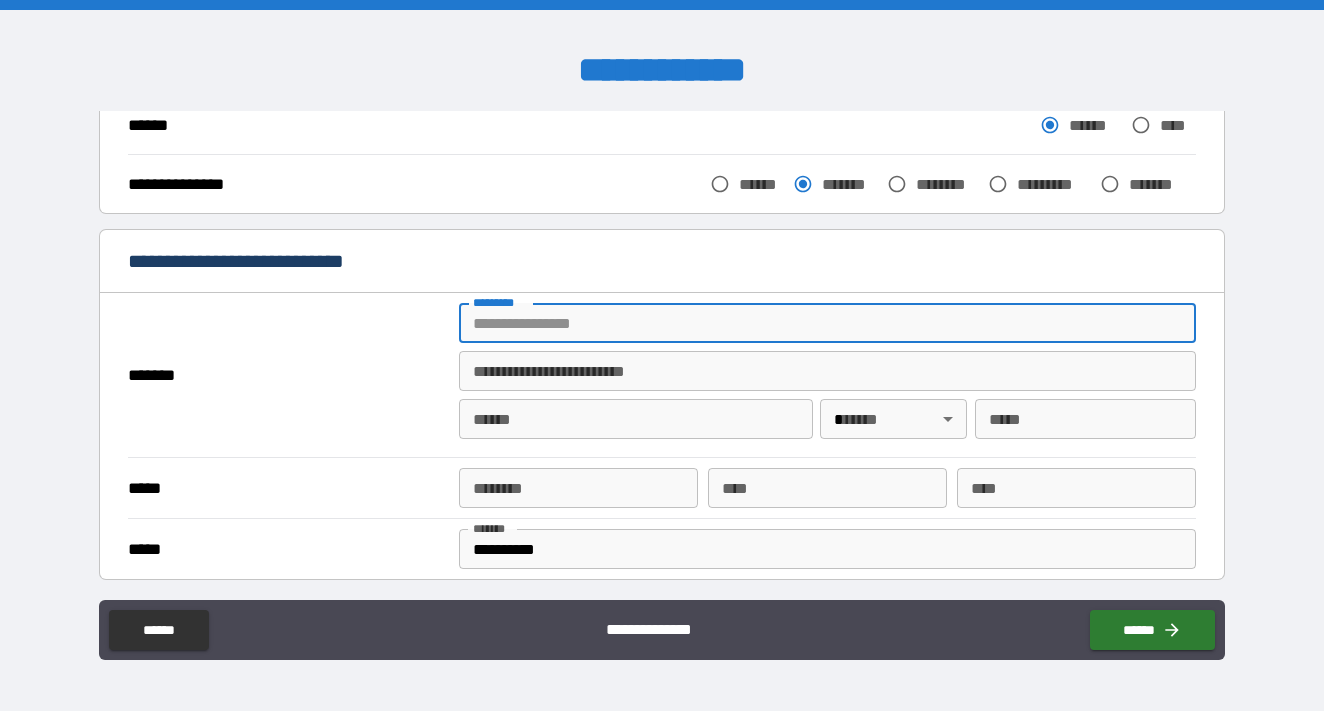 click on "*******   *" at bounding box center [827, 323] 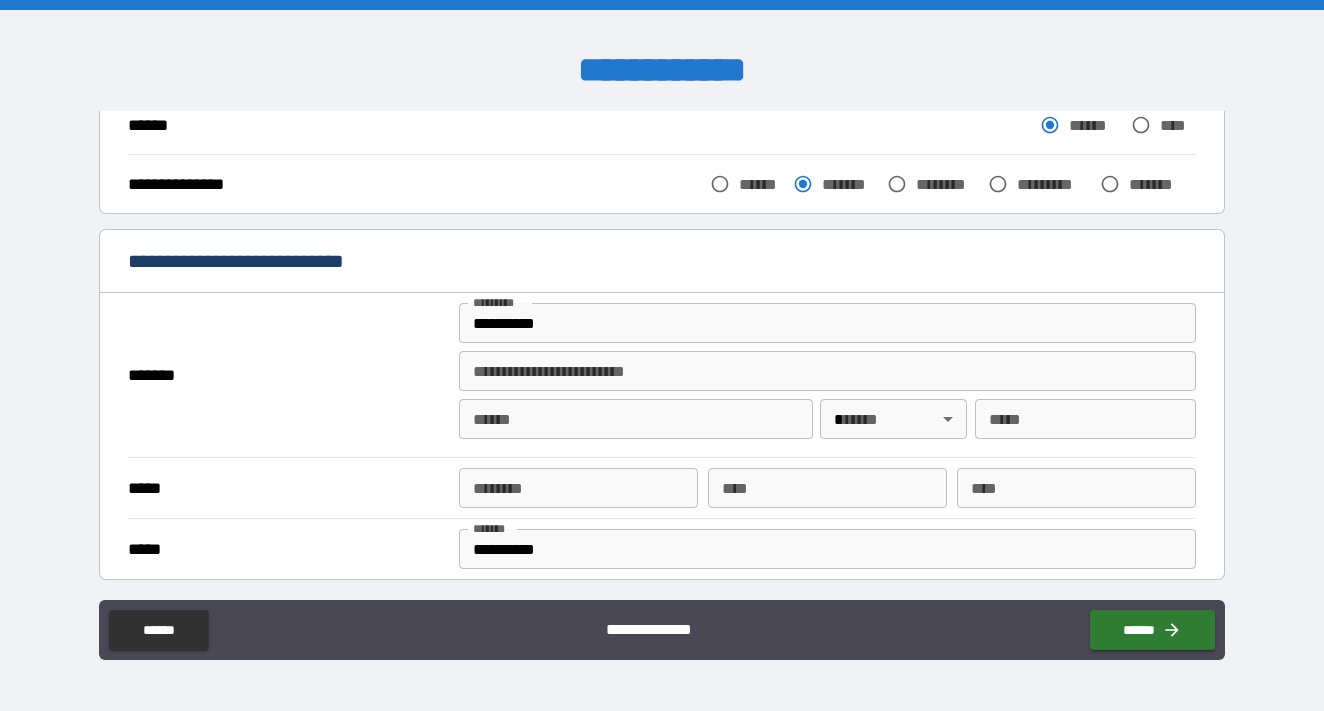 type on "**********" 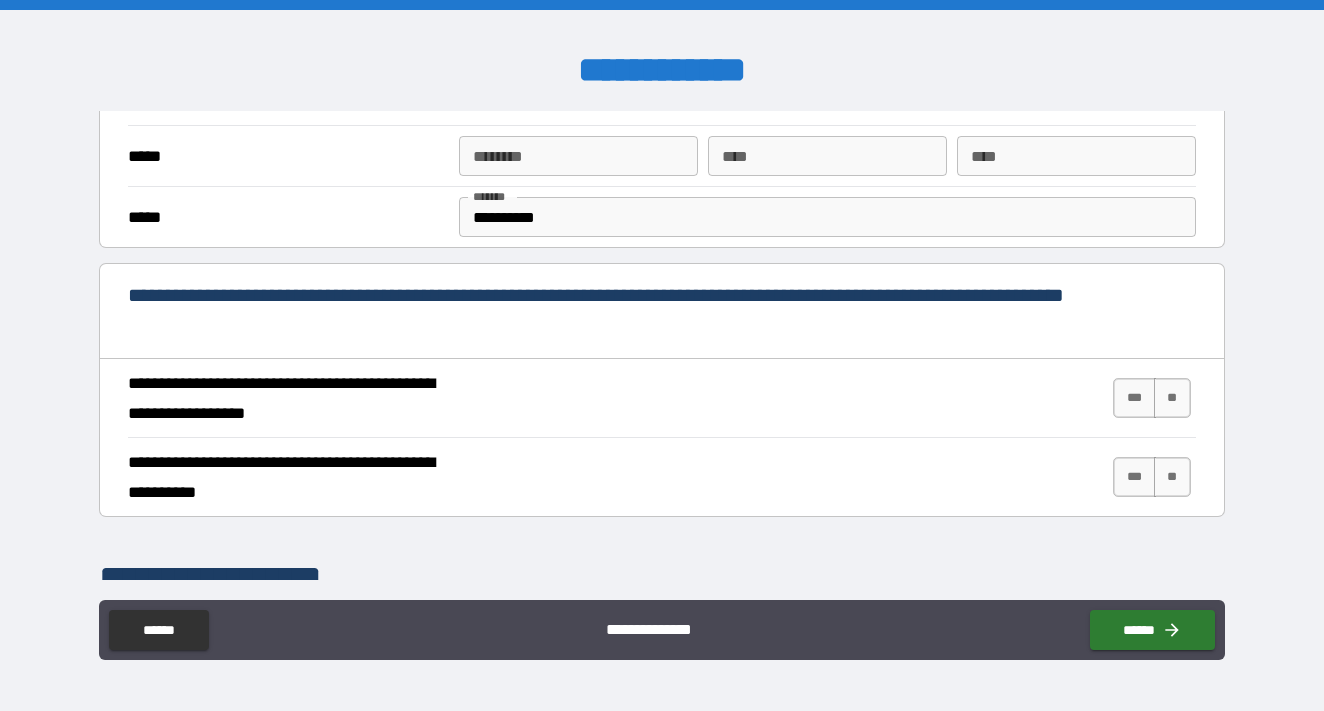 scroll, scrollTop: 629, scrollLeft: 0, axis: vertical 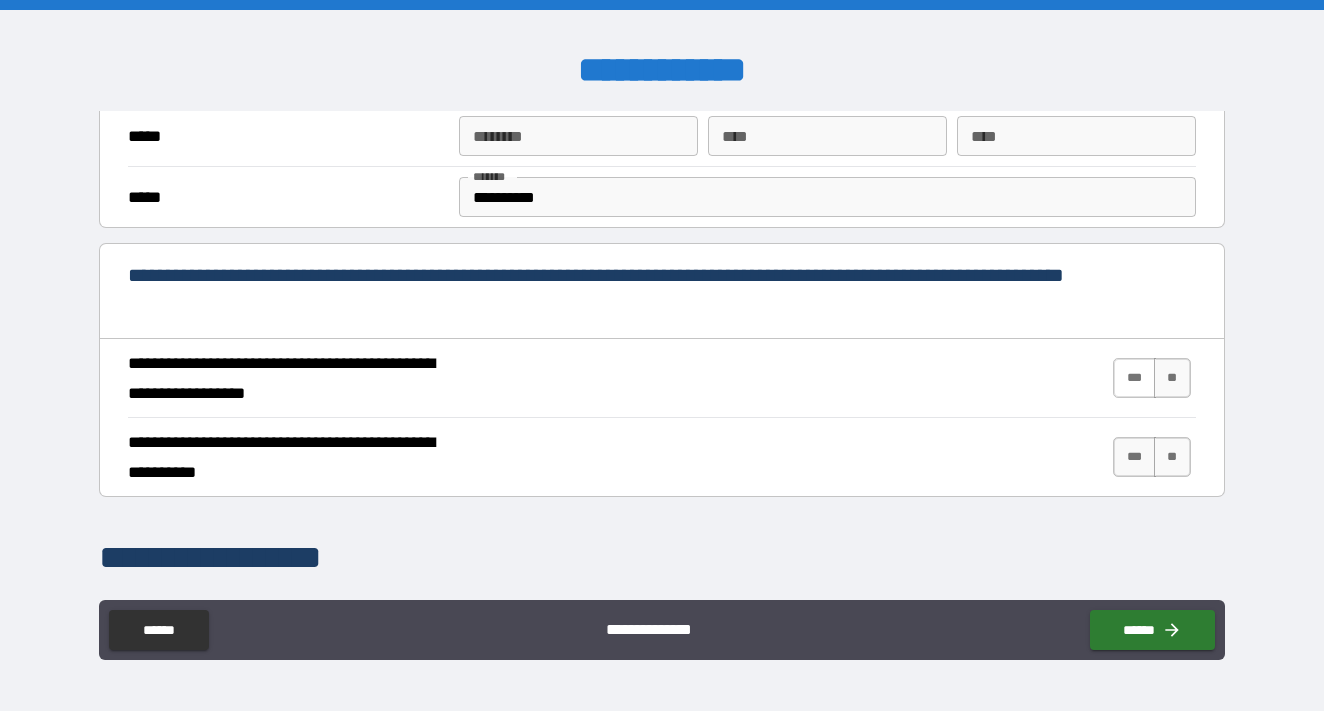 click on "***" at bounding box center (1134, 378) 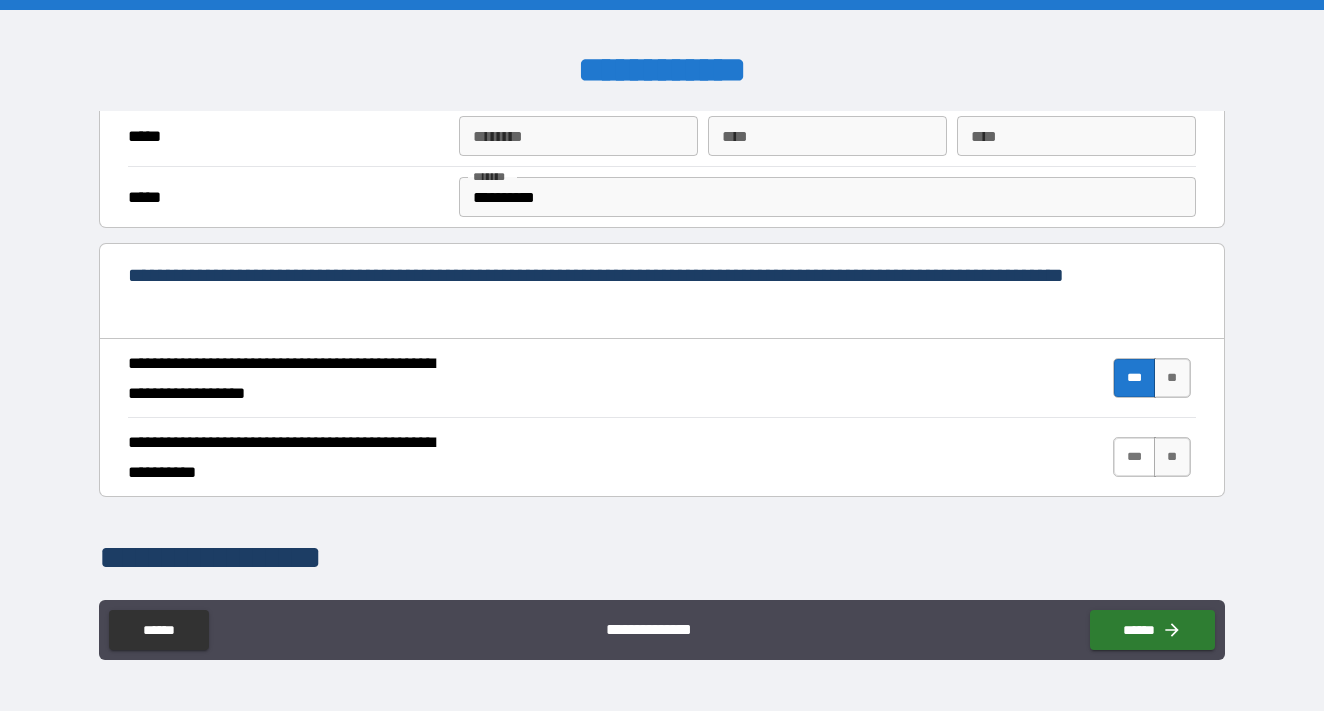 click on "***" at bounding box center (1134, 457) 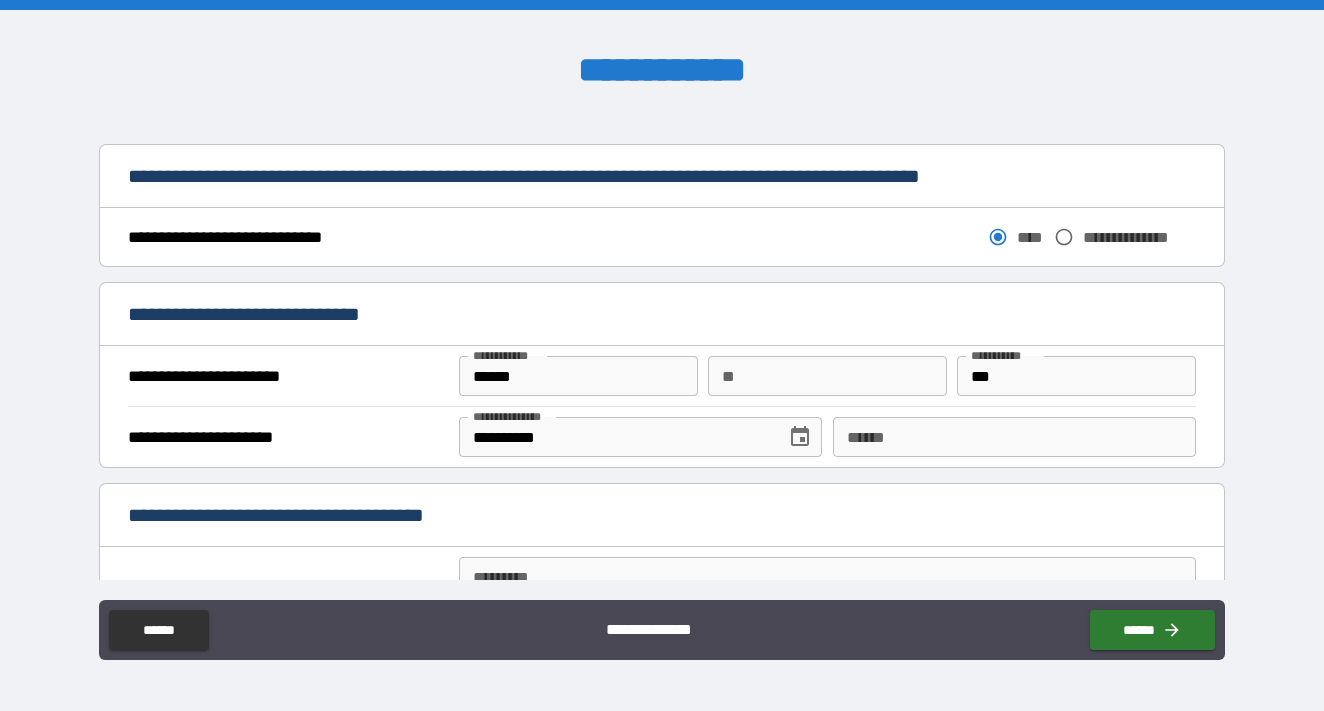 scroll, scrollTop: 1161, scrollLeft: 0, axis: vertical 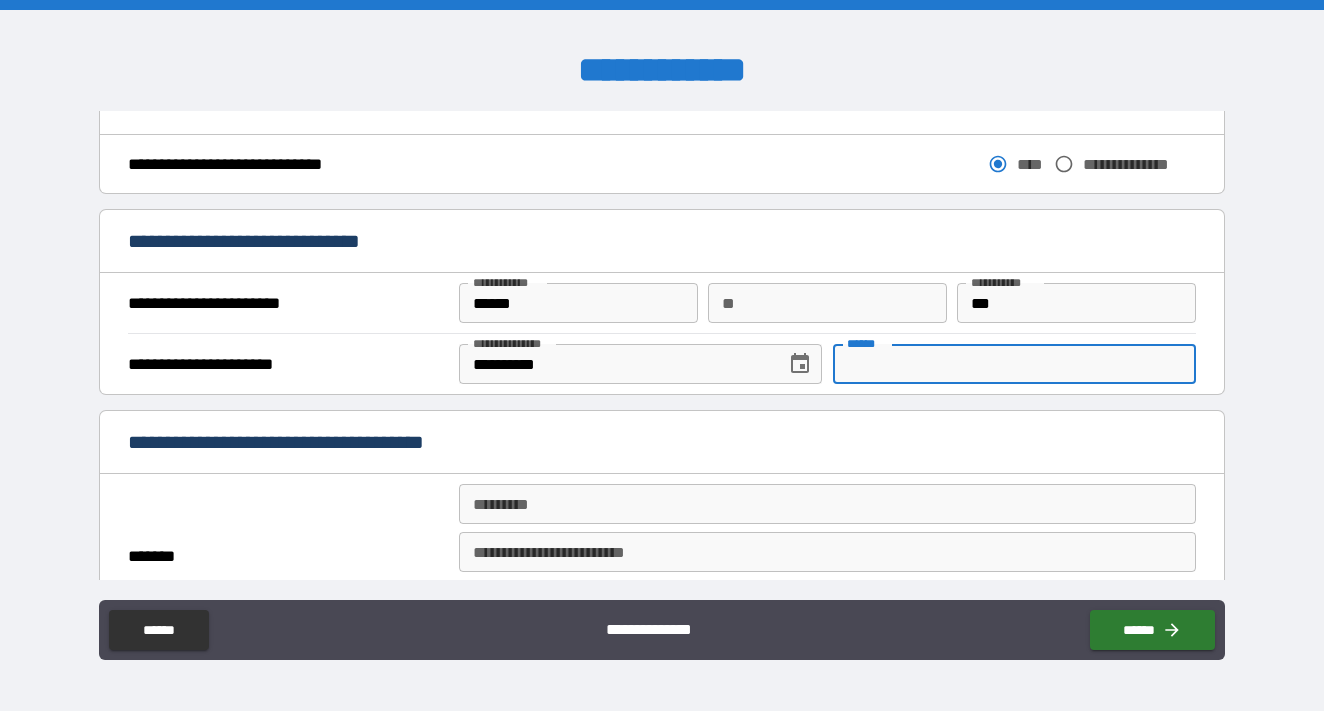 click on "****   *" at bounding box center [1014, 364] 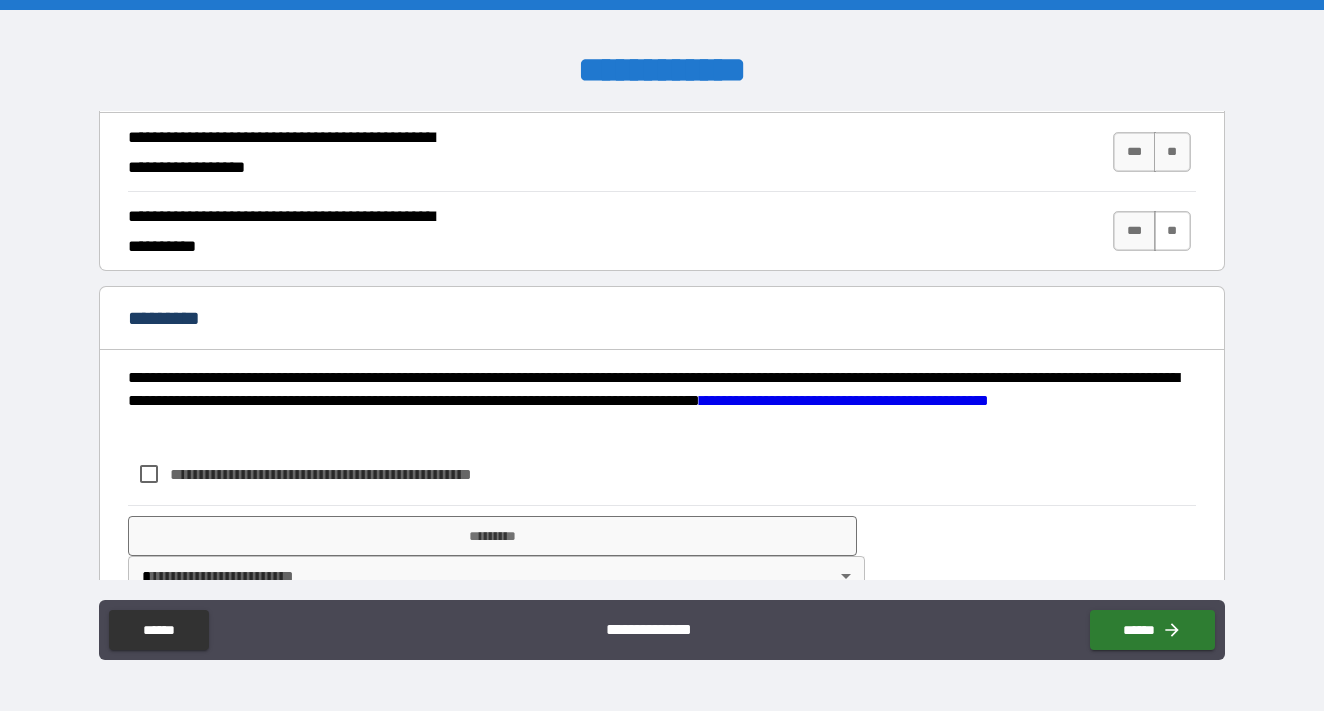 scroll, scrollTop: 1906, scrollLeft: 0, axis: vertical 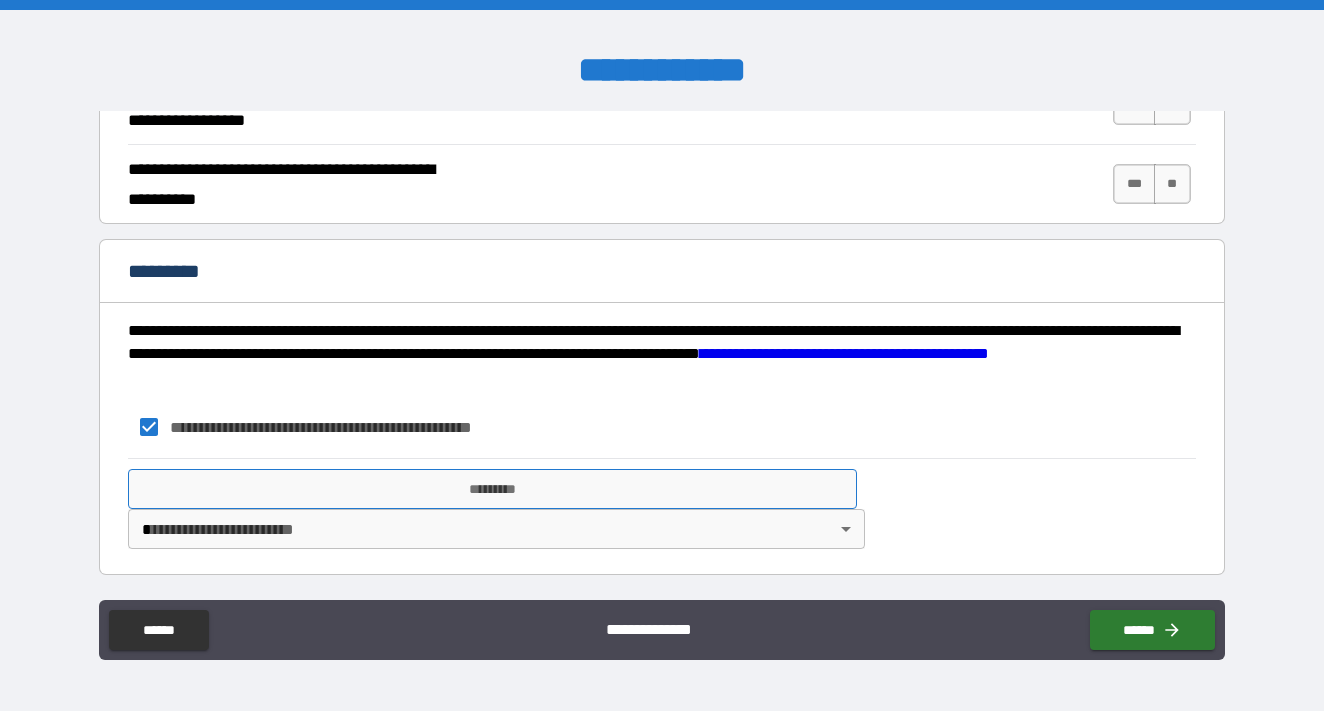click on "*********" at bounding box center [492, 489] 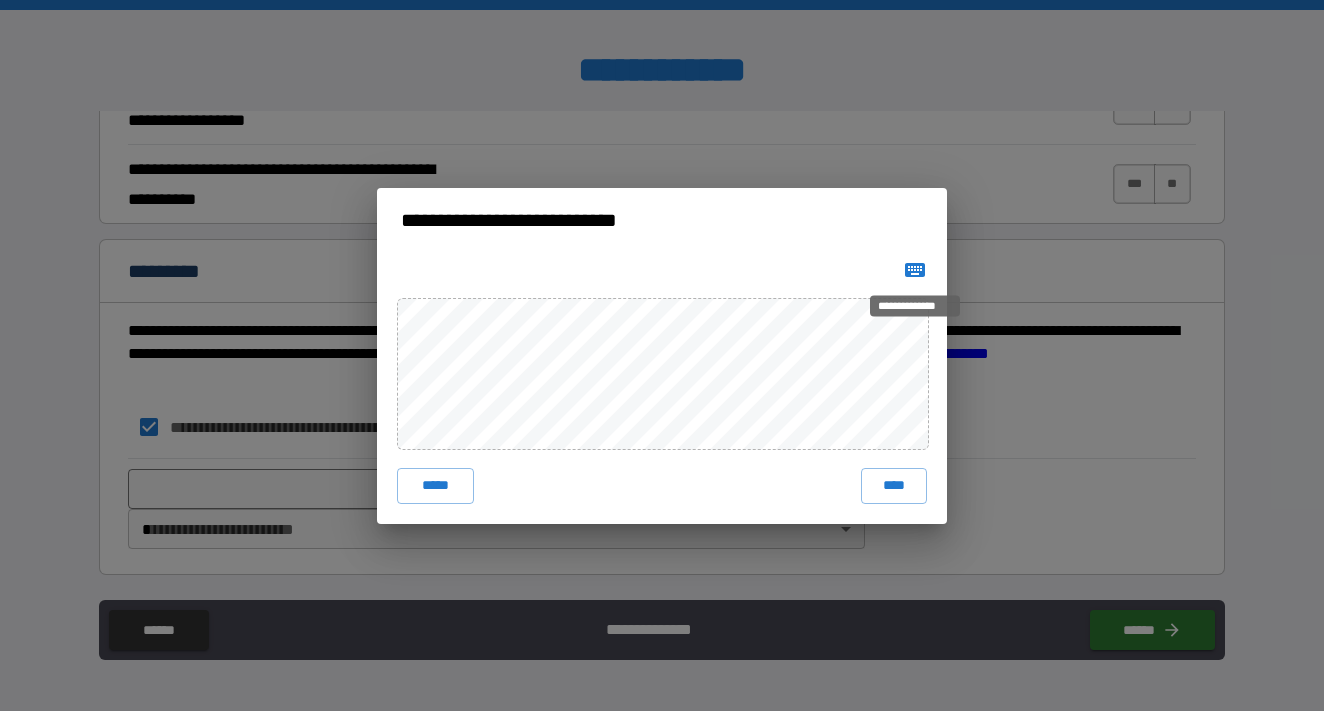 click 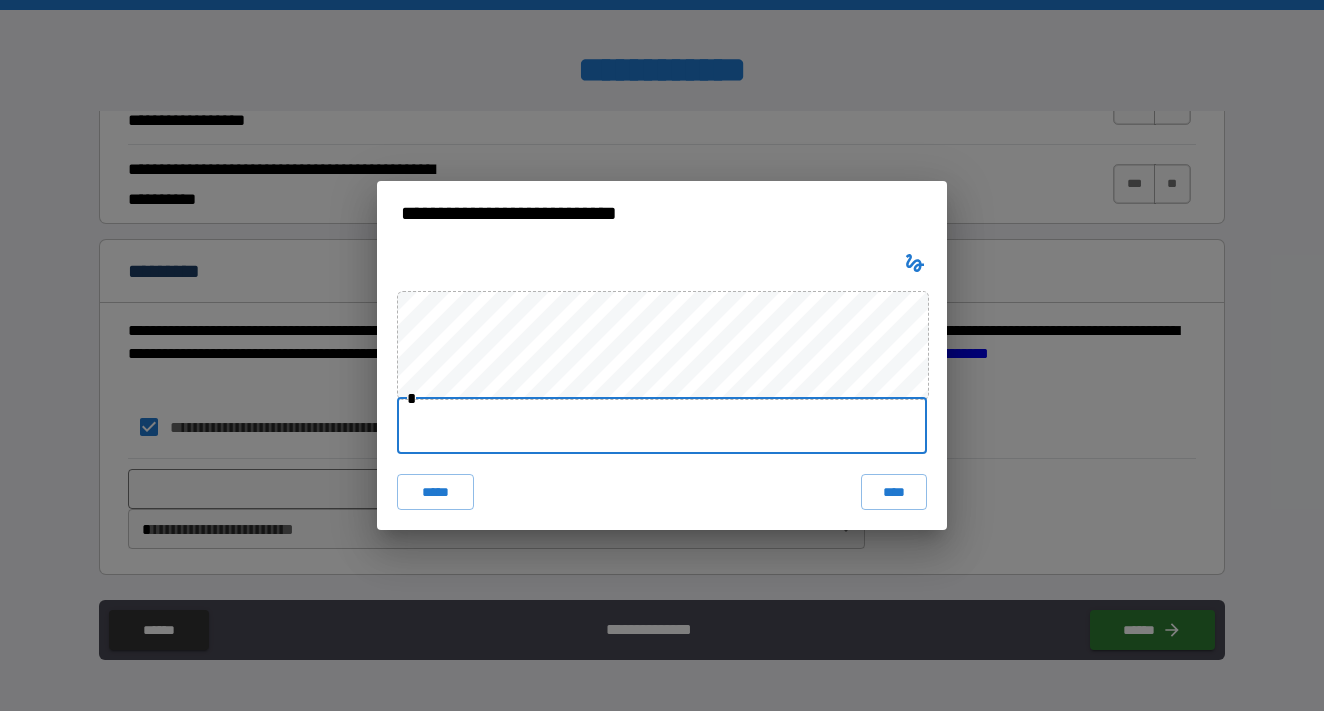click at bounding box center (662, 426) 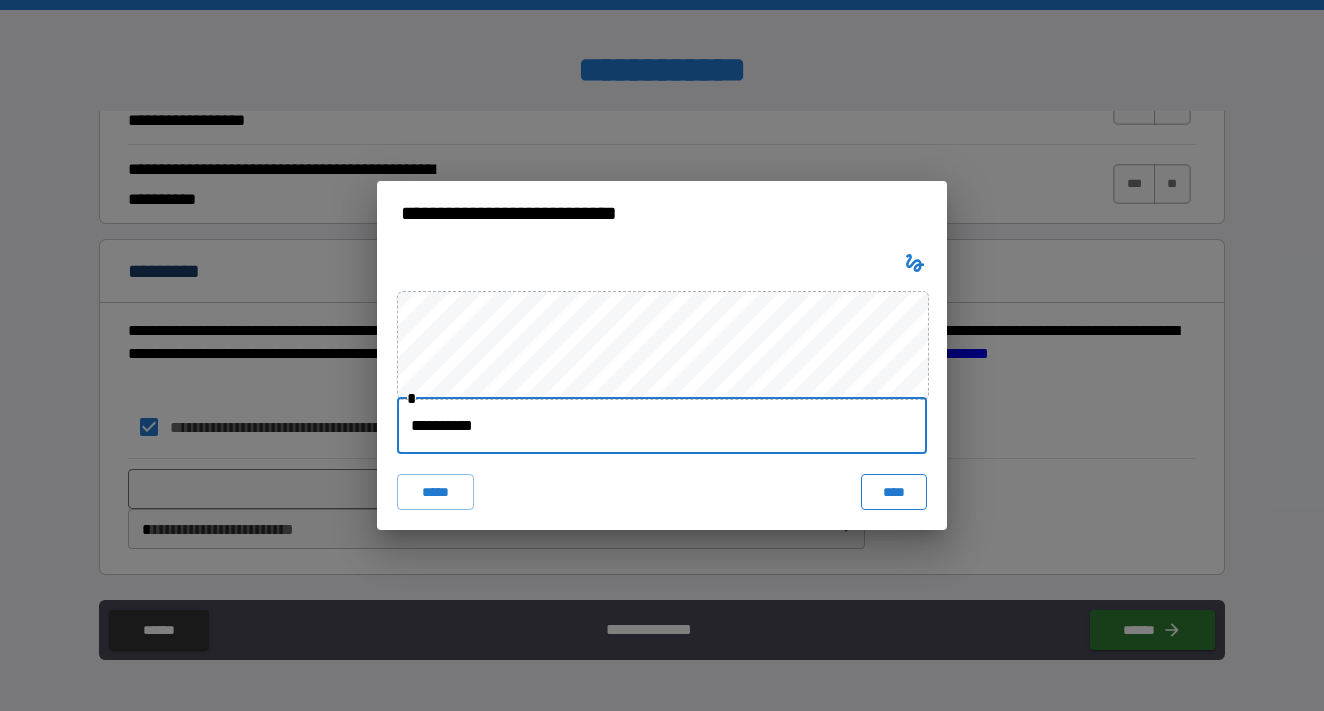 type on "**********" 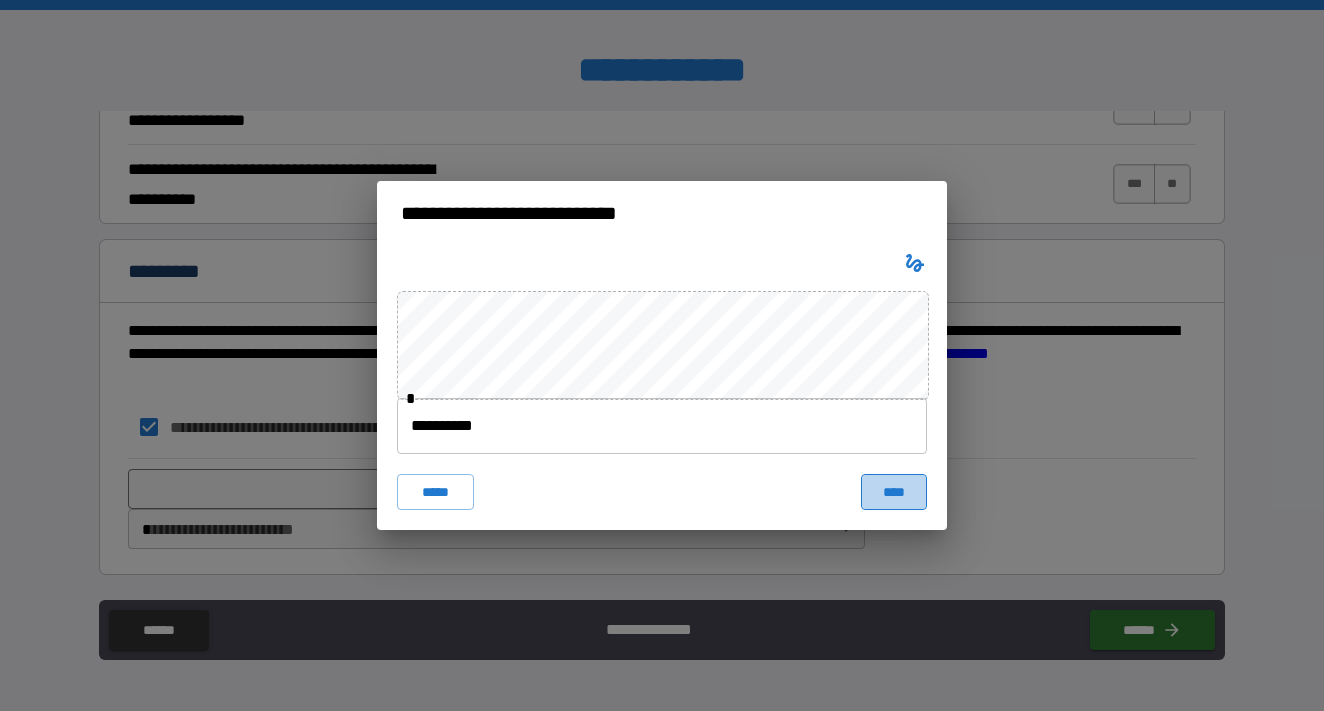 click on "****" at bounding box center (894, 492) 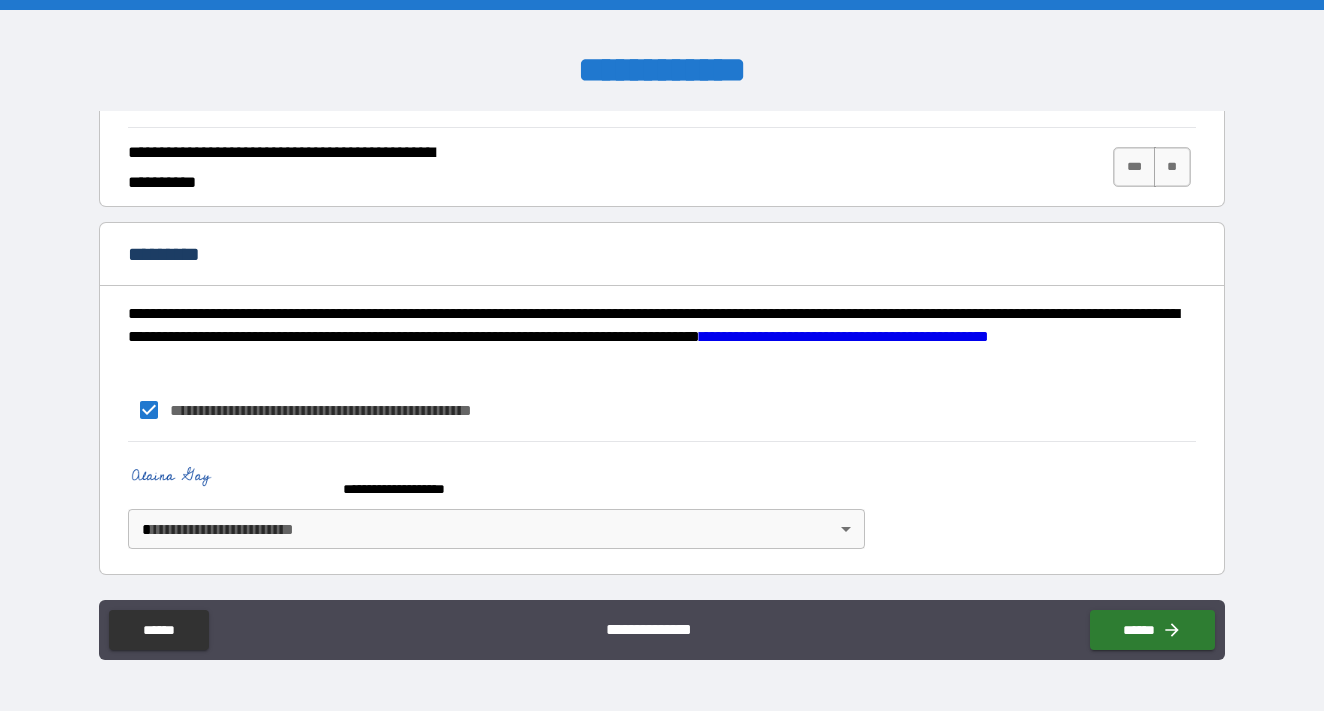 scroll, scrollTop: 1923, scrollLeft: 0, axis: vertical 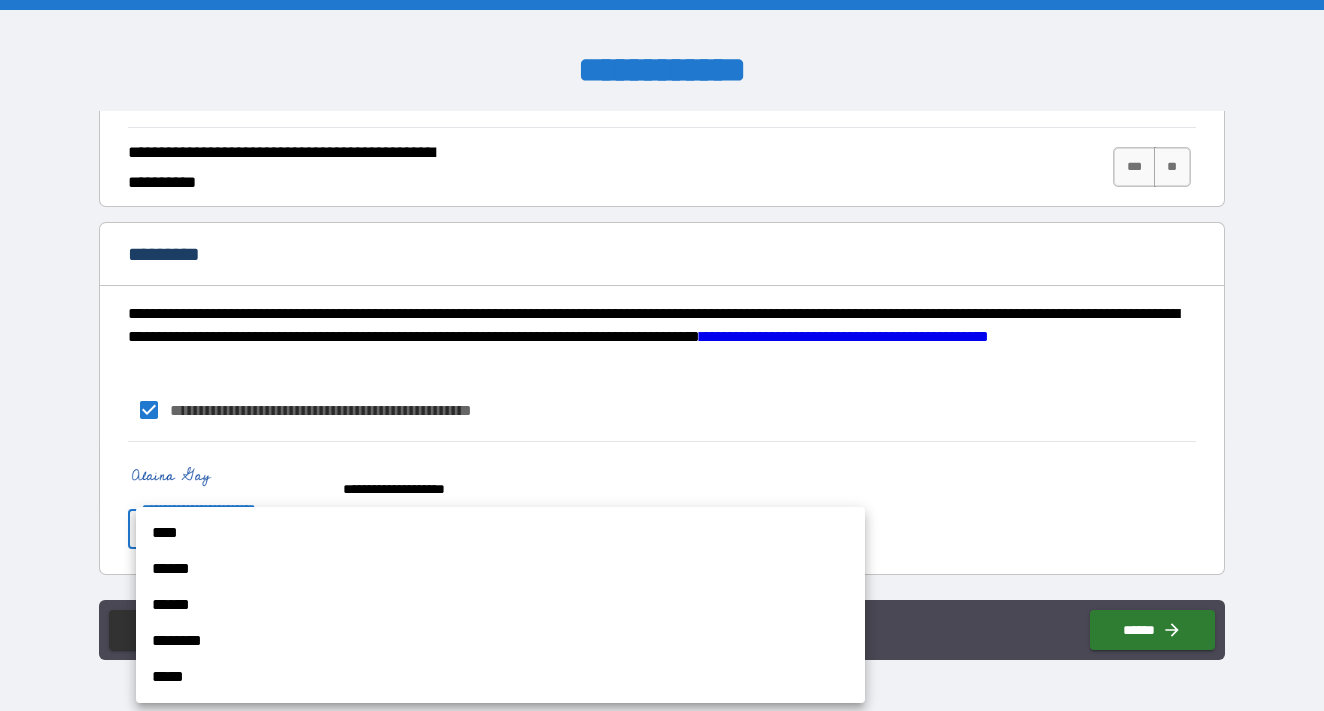 click on "**********" at bounding box center (662, 355) 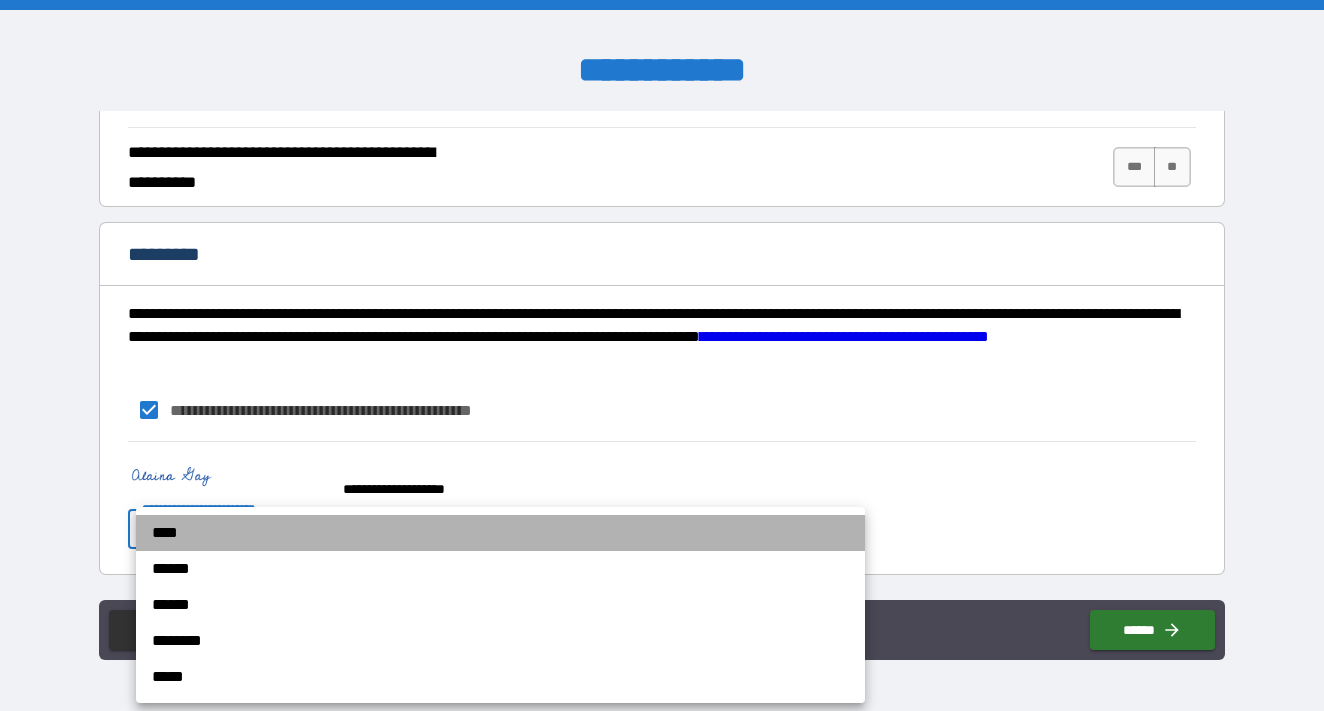 click on "****" at bounding box center [500, 533] 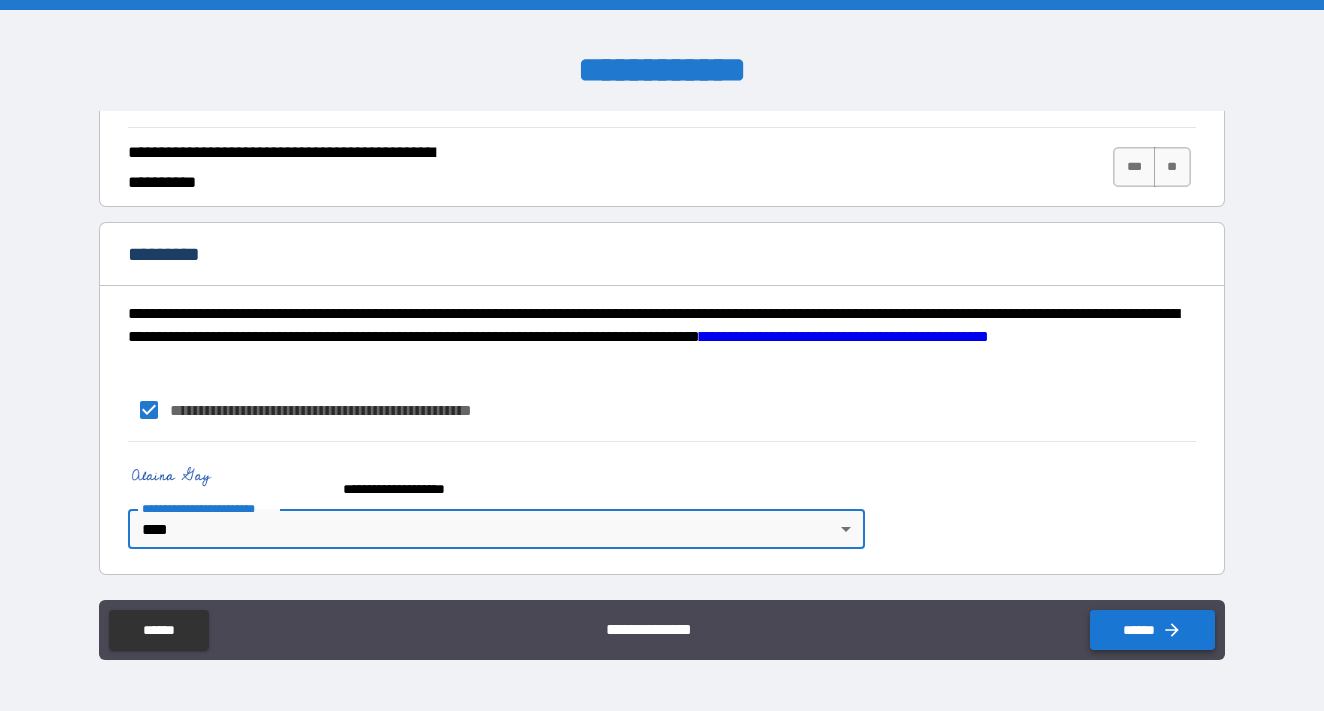 click on "******" at bounding box center [1152, 630] 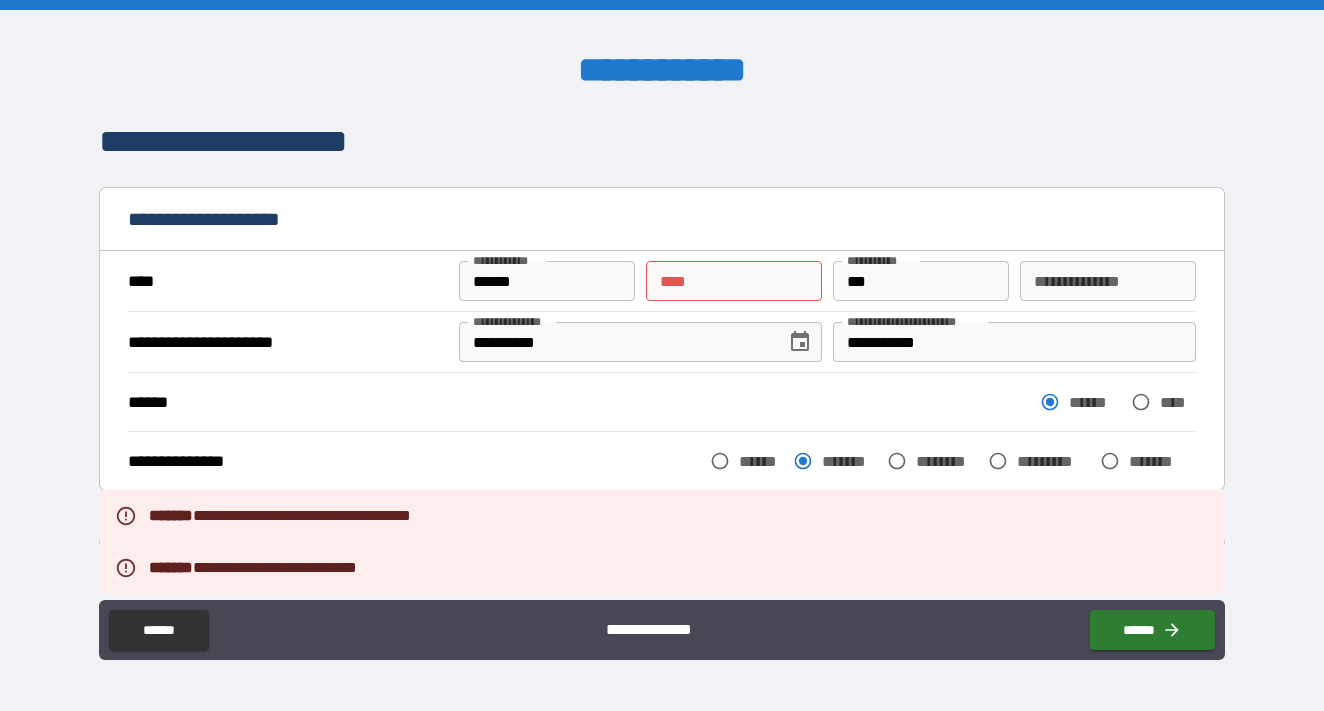 scroll, scrollTop: 0, scrollLeft: 0, axis: both 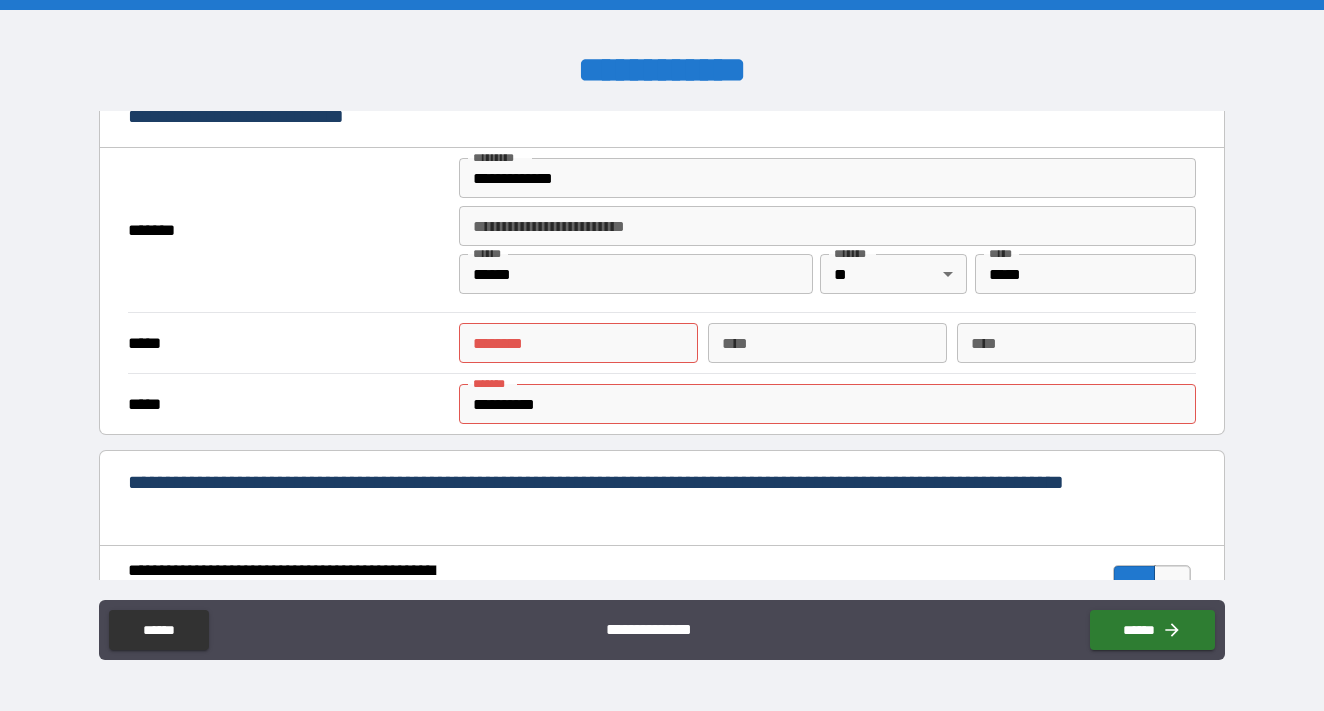 type on "*" 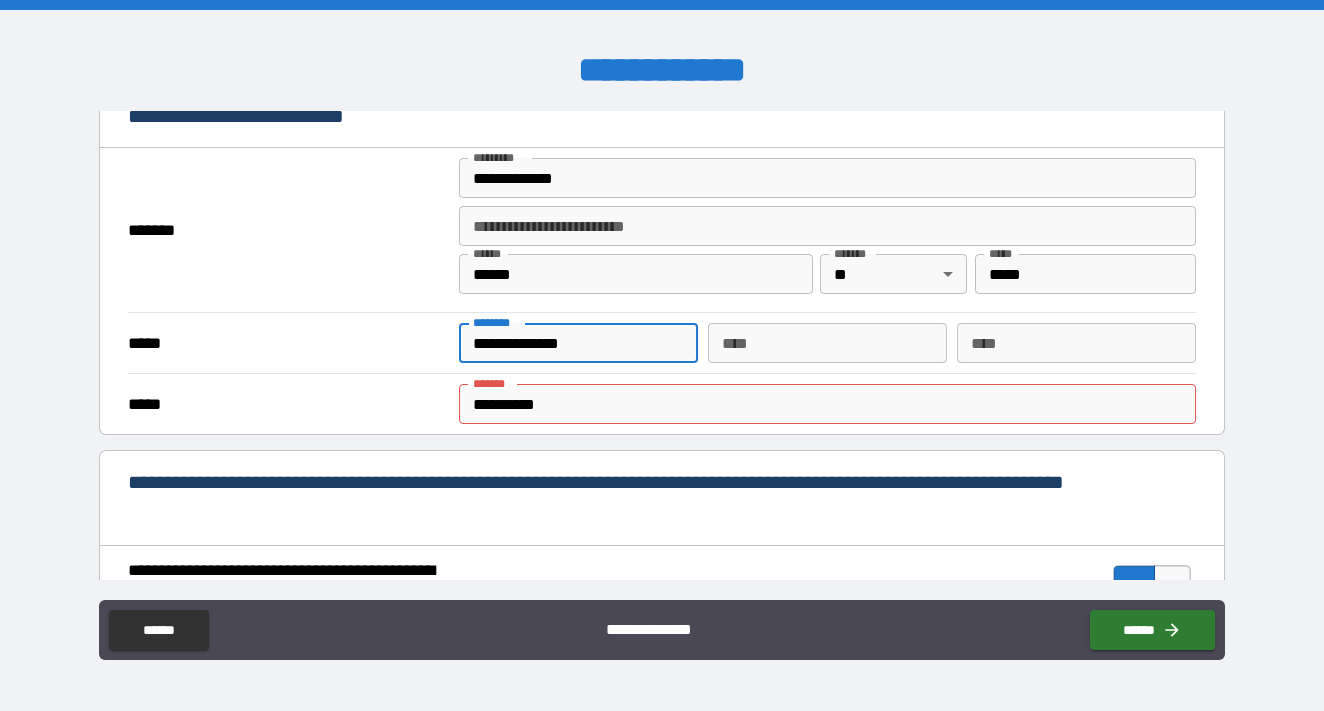 type on "**********" 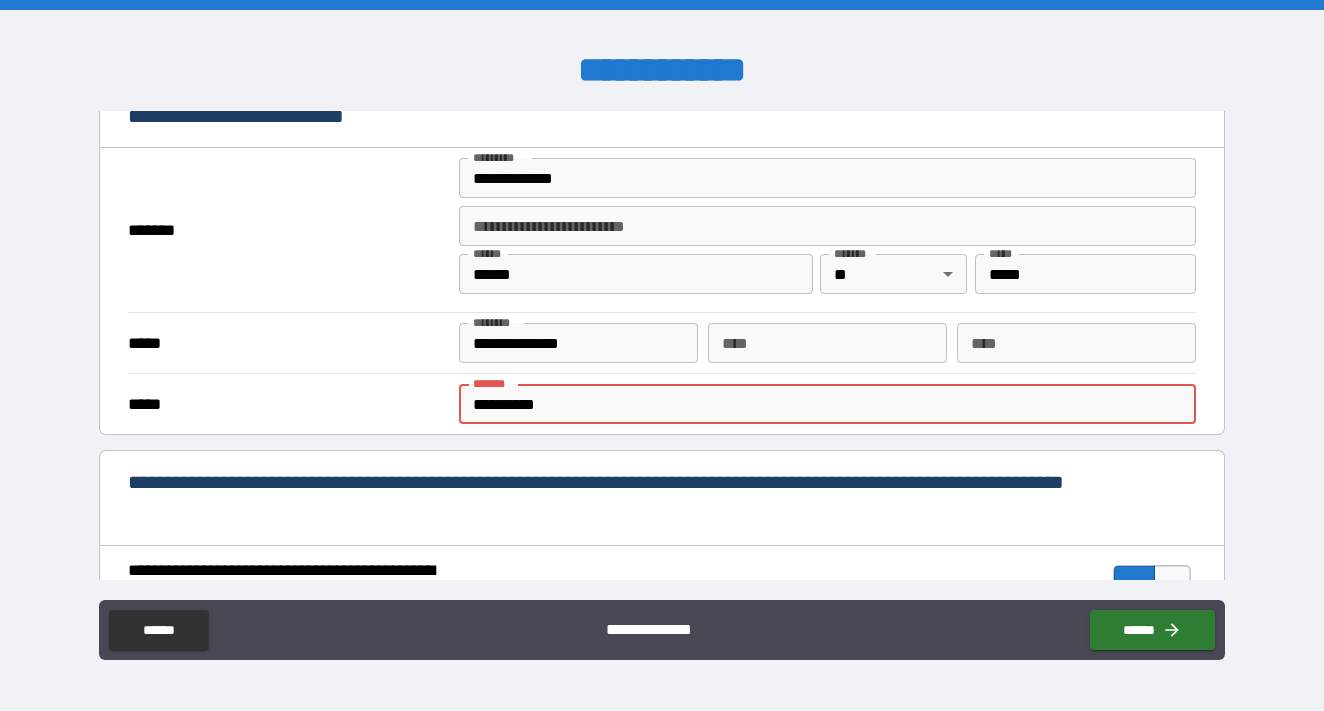 click on "**********" at bounding box center (827, 404) 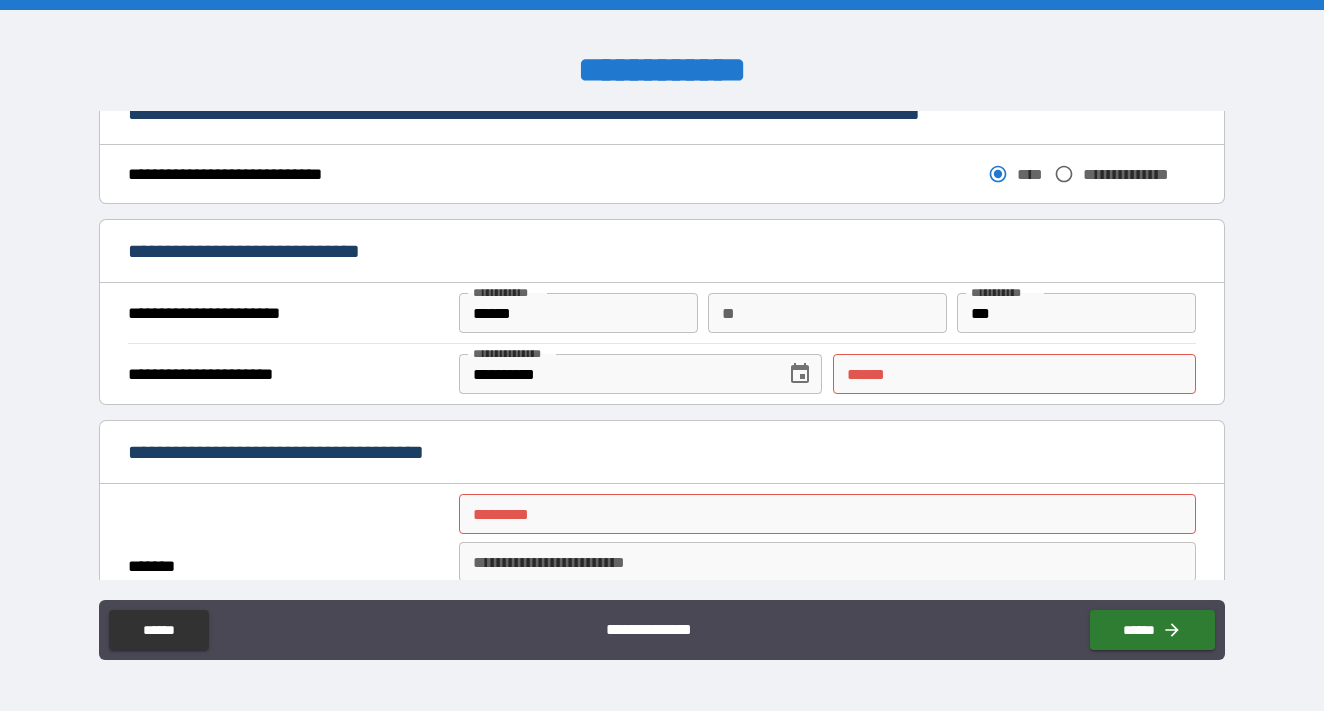 scroll, scrollTop: 1160, scrollLeft: 0, axis: vertical 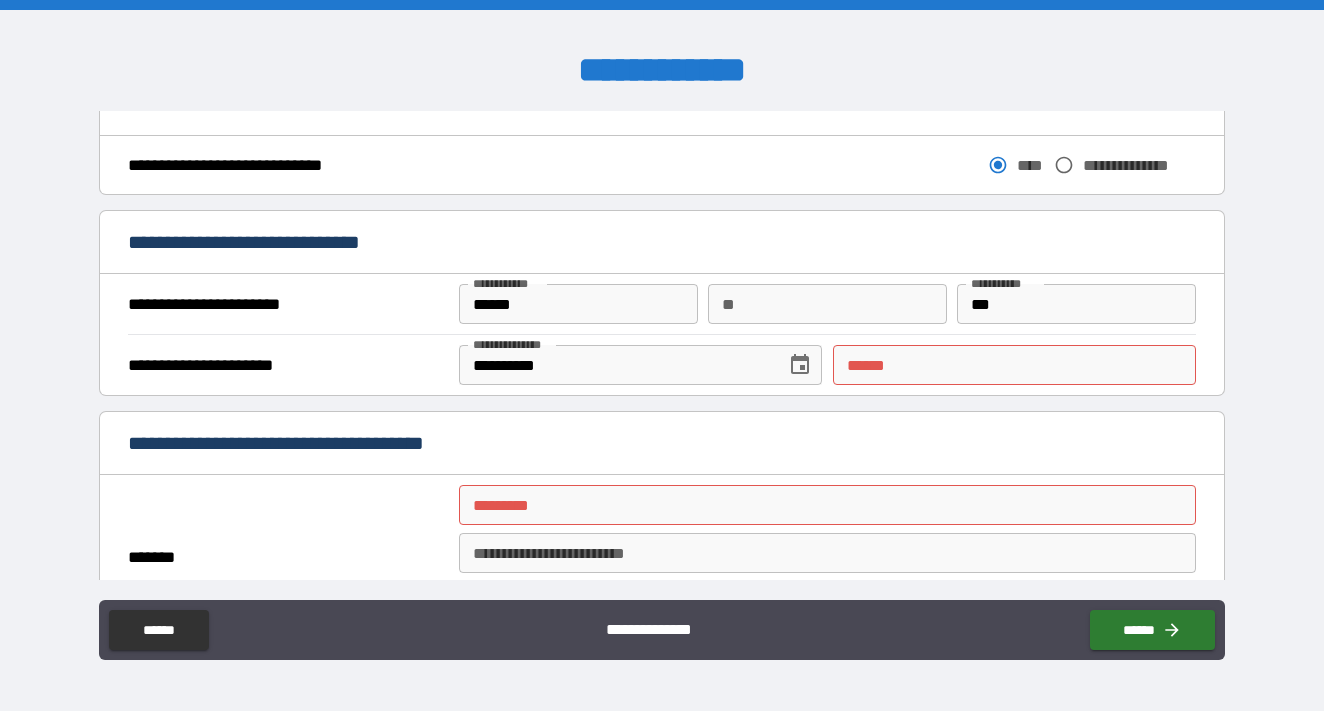 type on "**********" 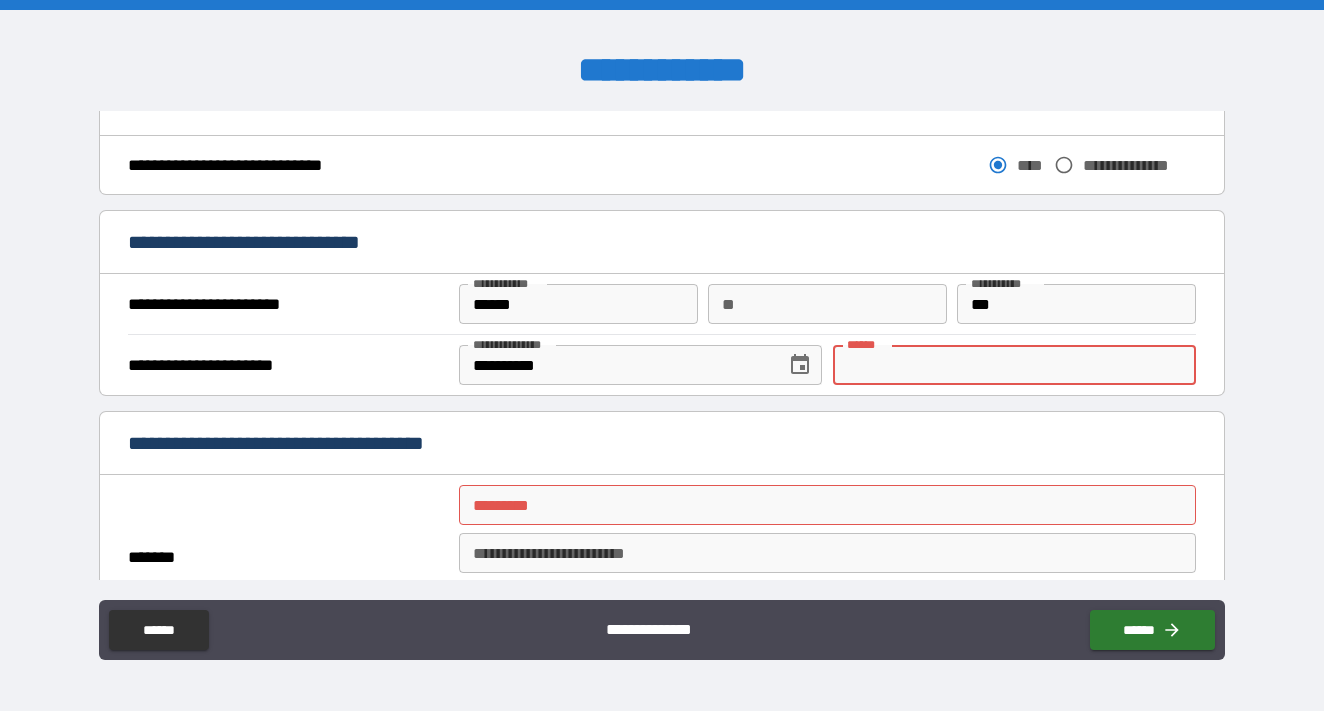 click on "****   *" at bounding box center [1014, 365] 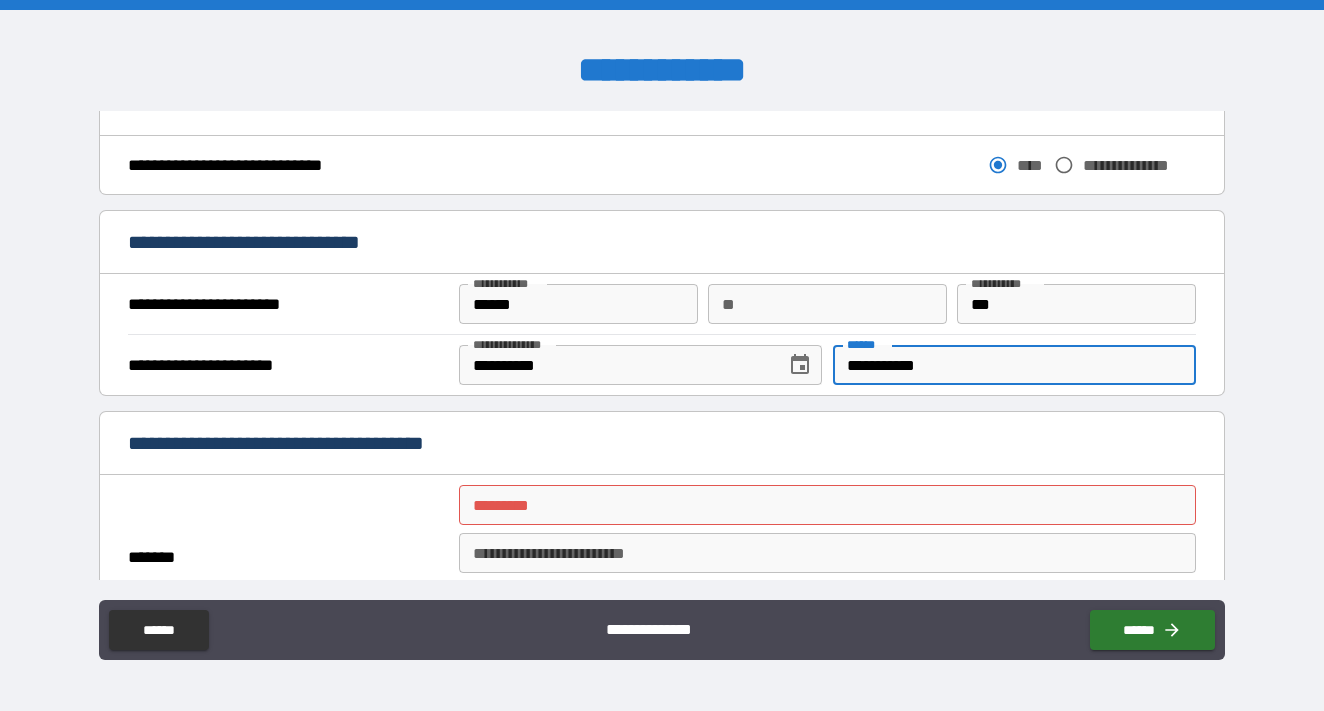 scroll, scrollTop: 1220, scrollLeft: 0, axis: vertical 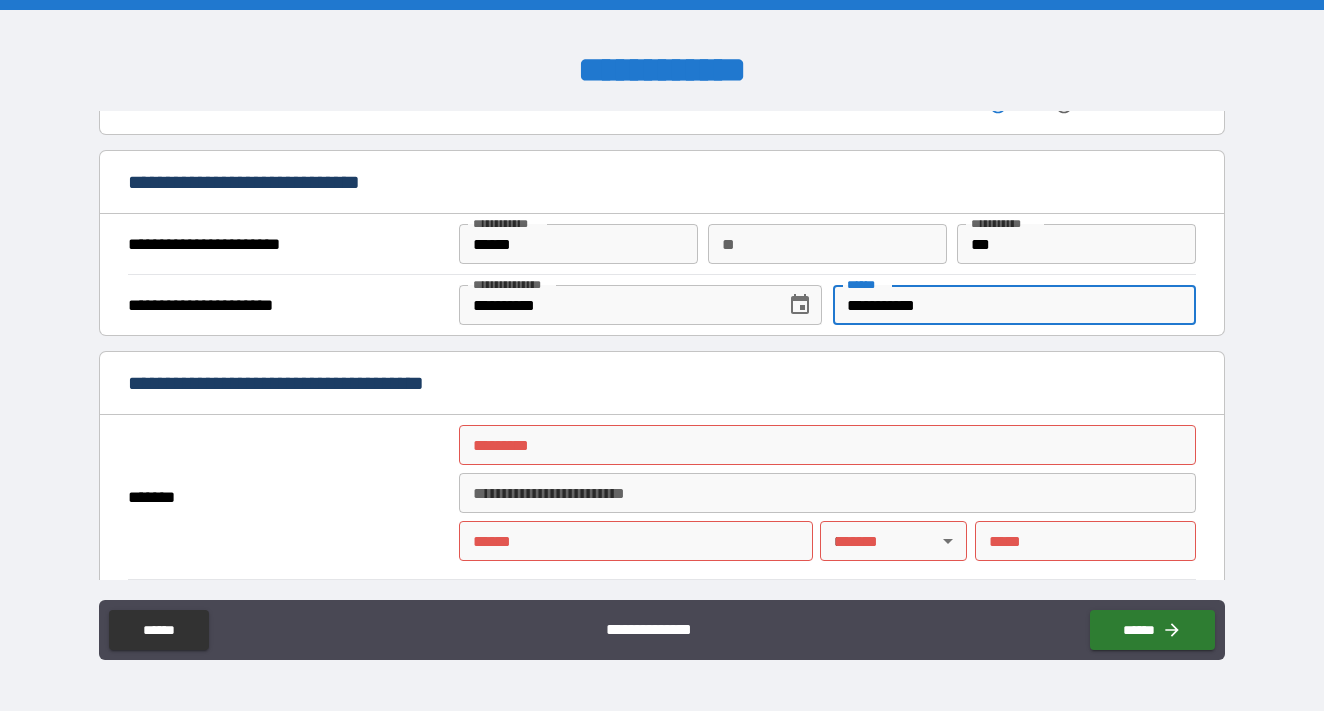 type on "**********" 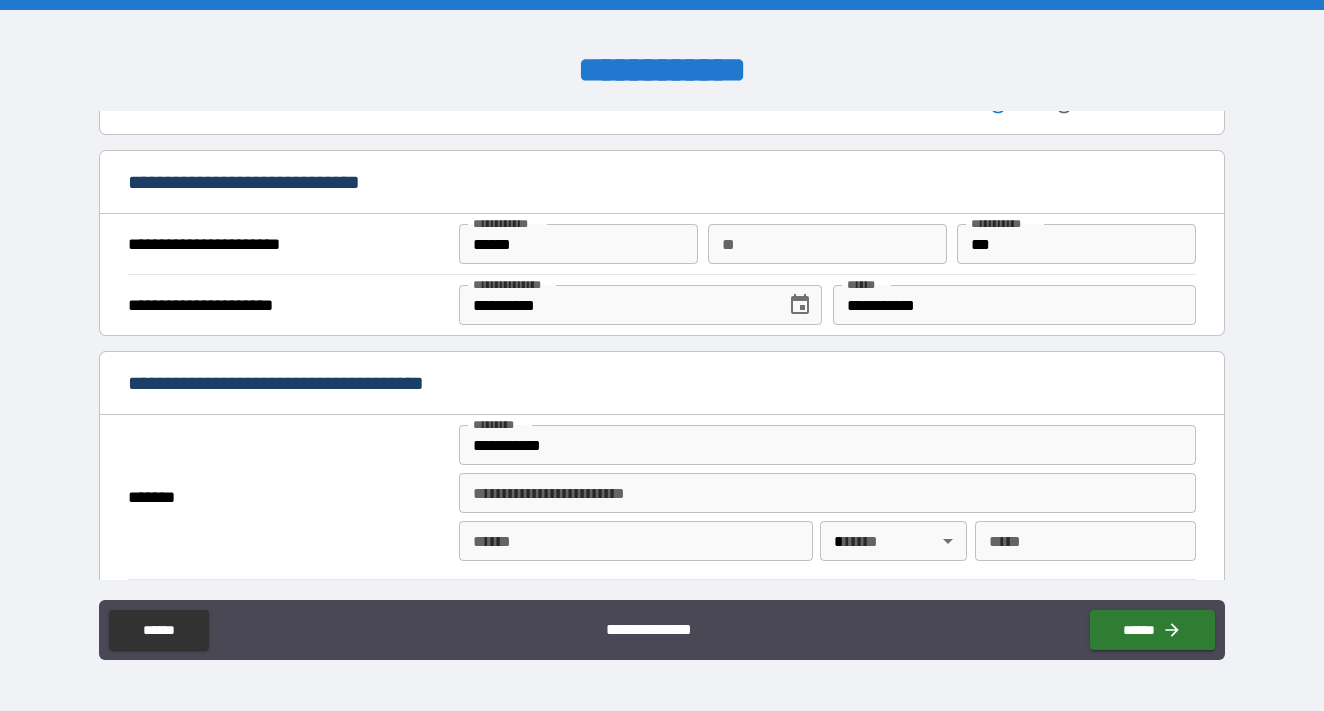 type on "**********" 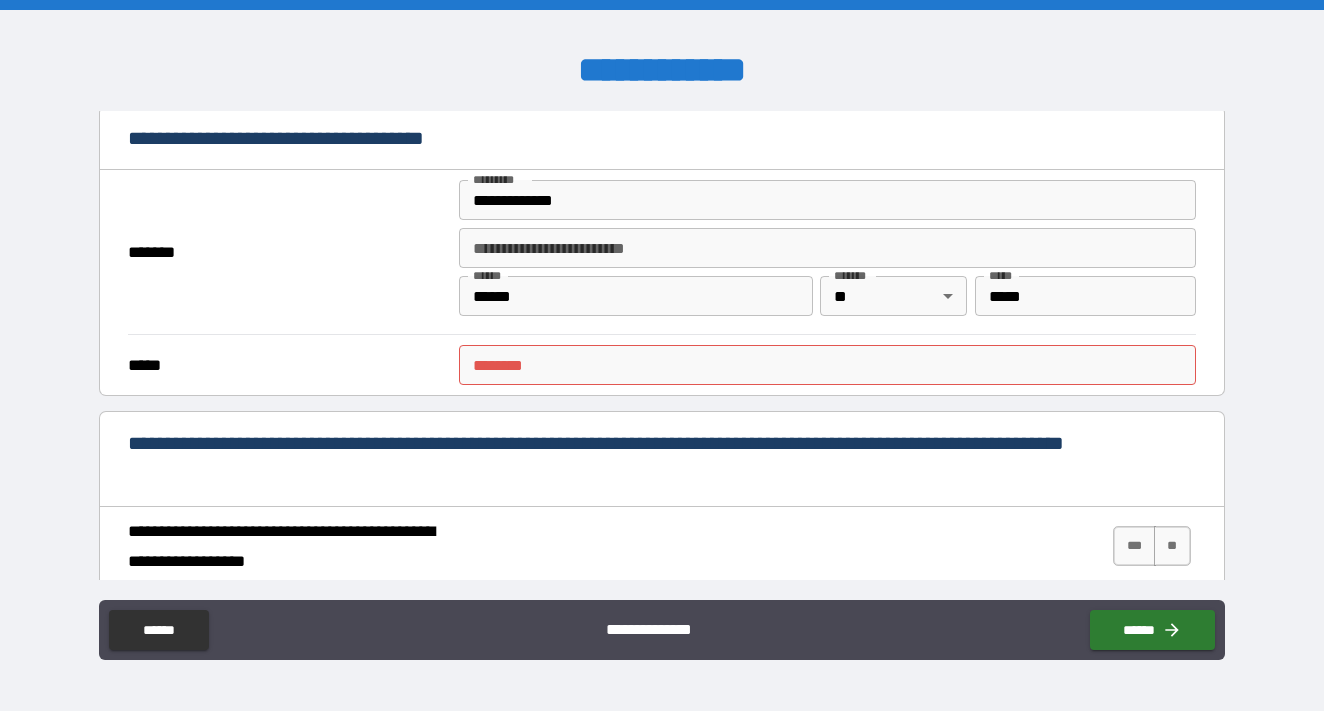 scroll, scrollTop: 1583, scrollLeft: 0, axis: vertical 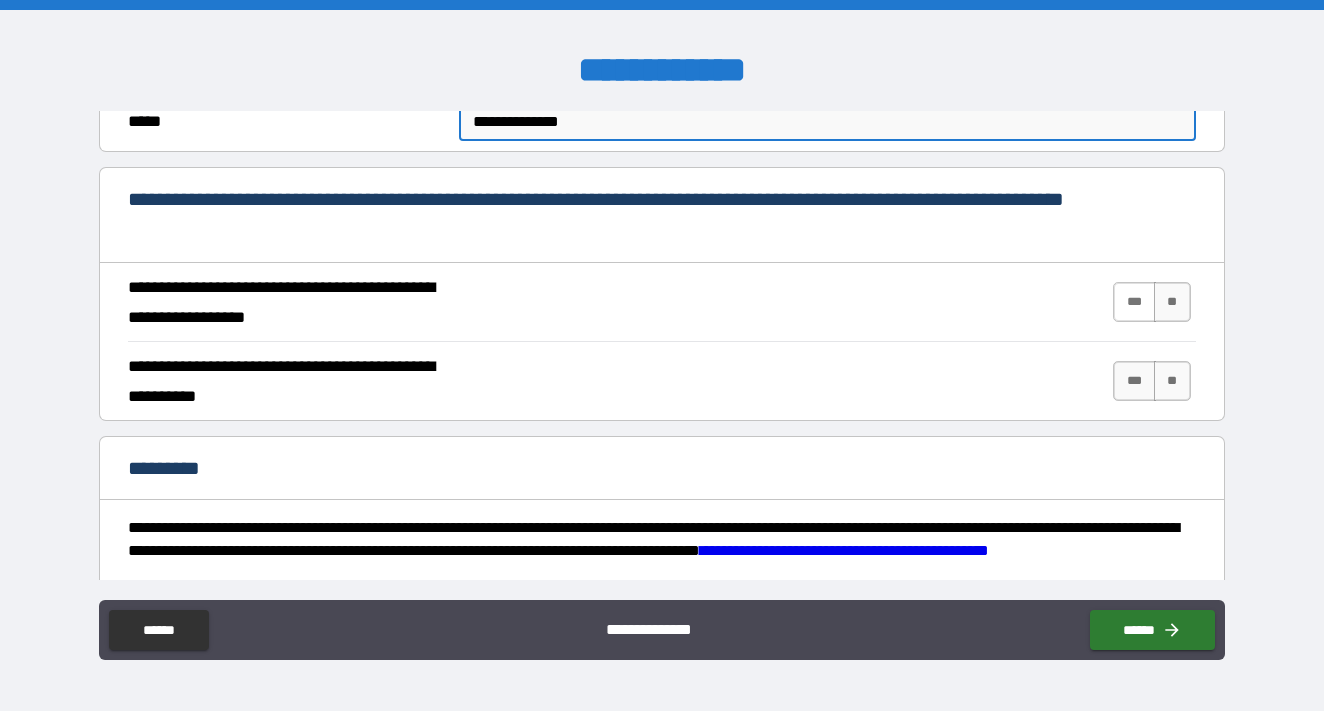 type on "**********" 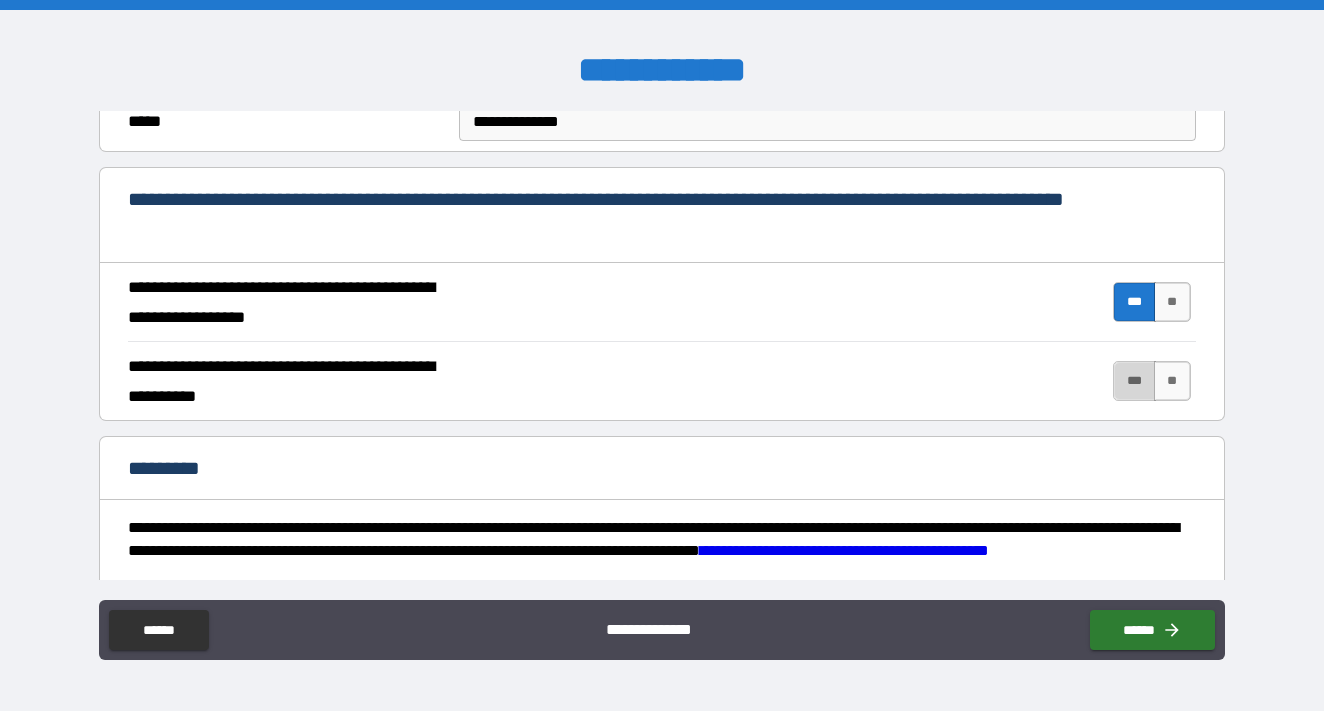 click on "***" at bounding box center [1134, 381] 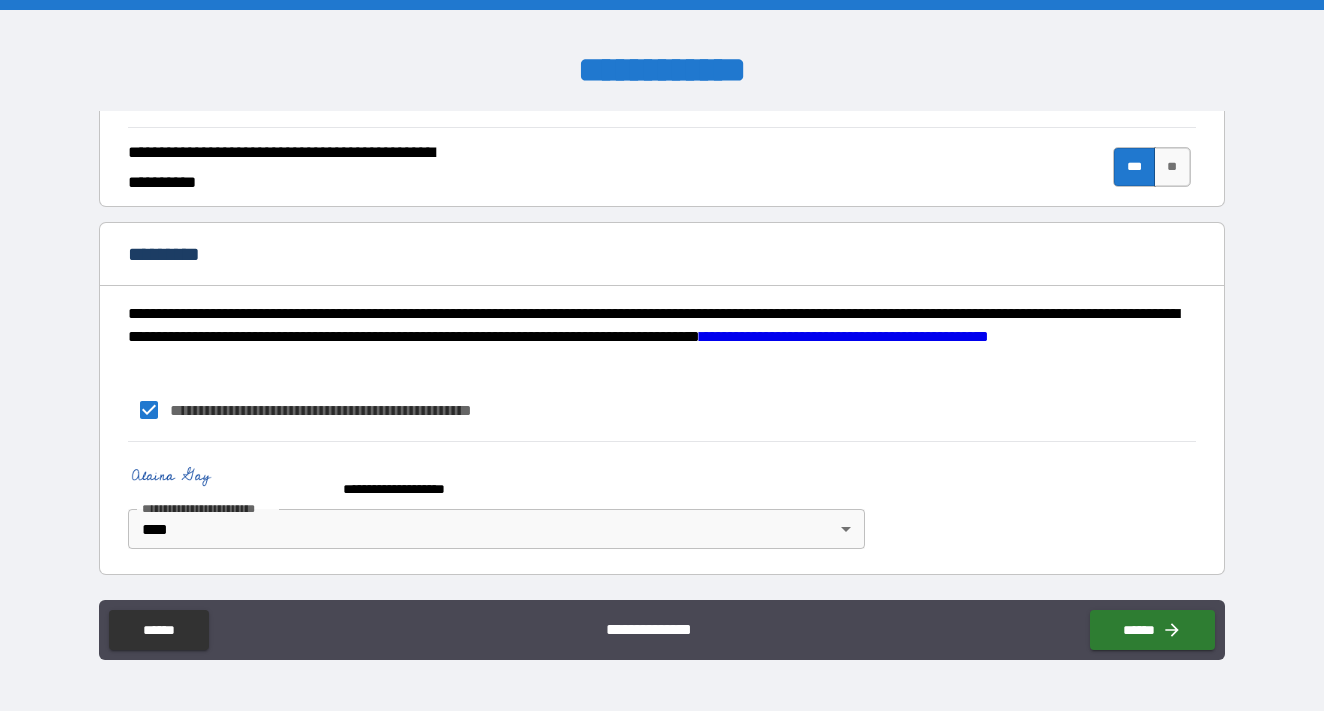 scroll, scrollTop: 1923, scrollLeft: 0, axis: vertical 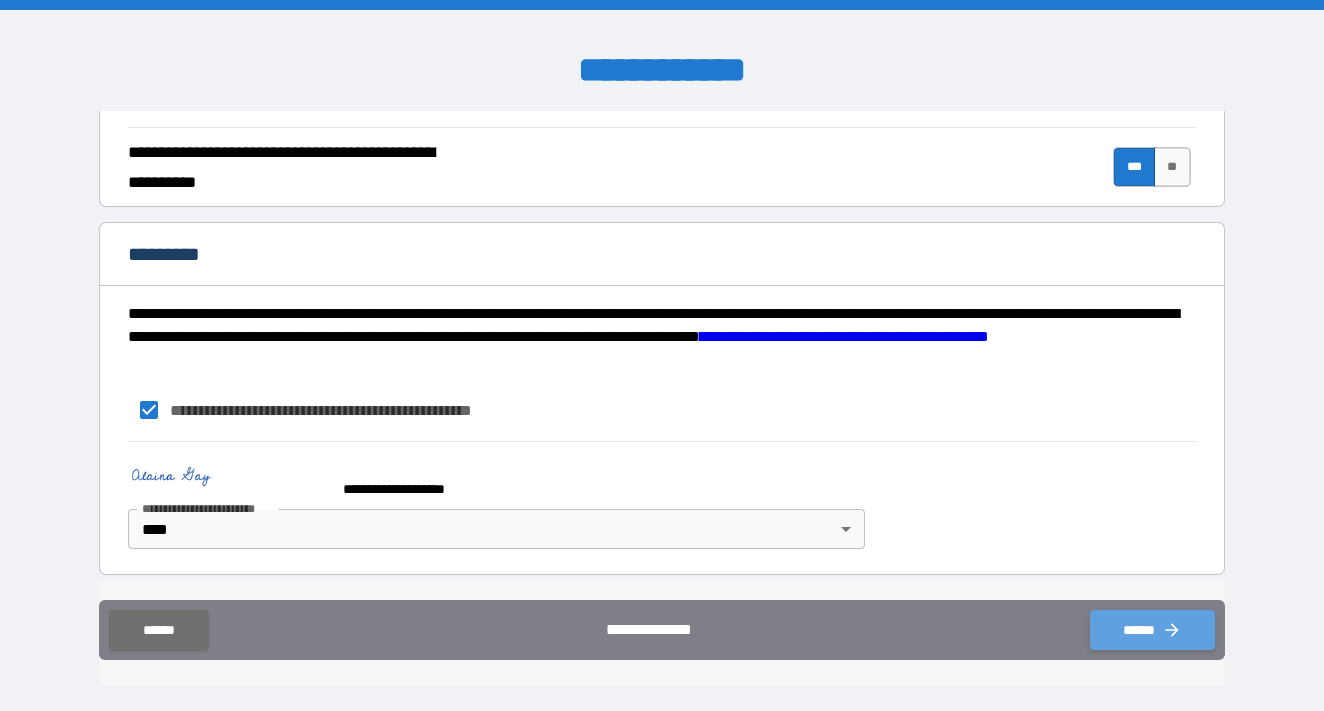 click on "******" at bounding box center [1152, 630] 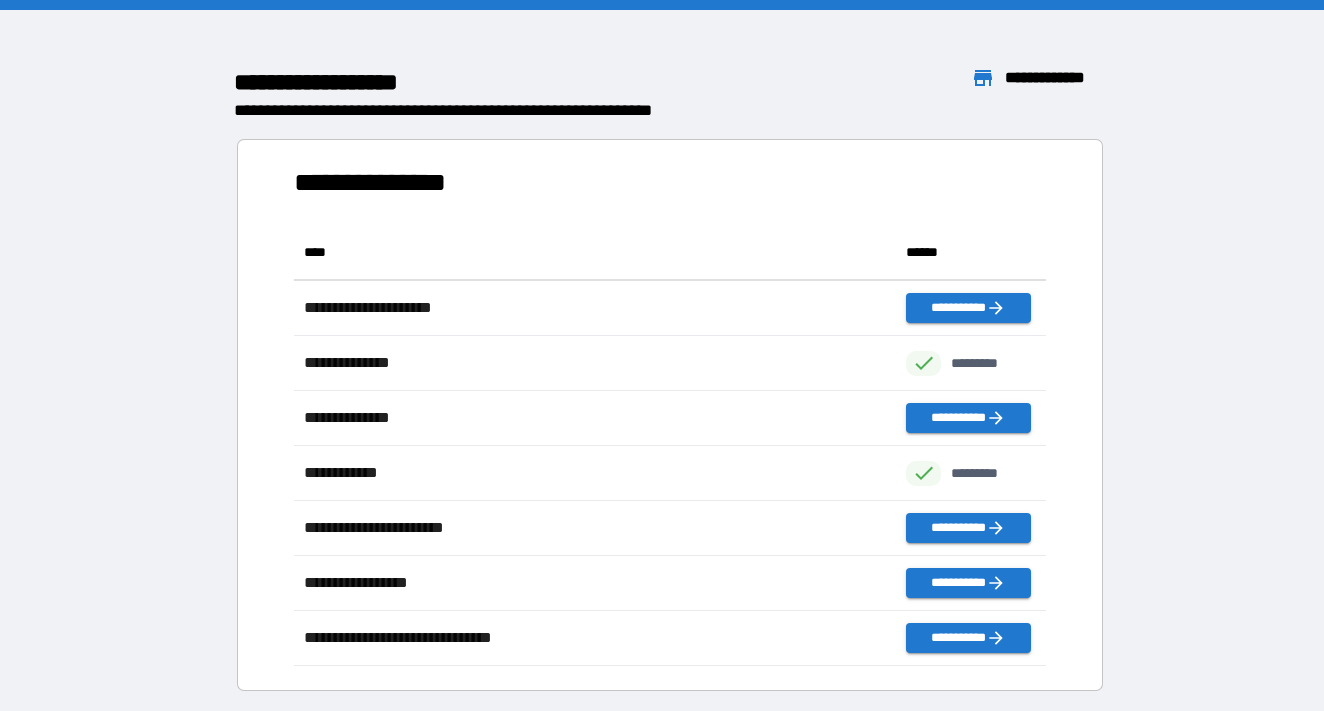 scroll, scrollTop: 1, scrollLeft: 1, axis: both 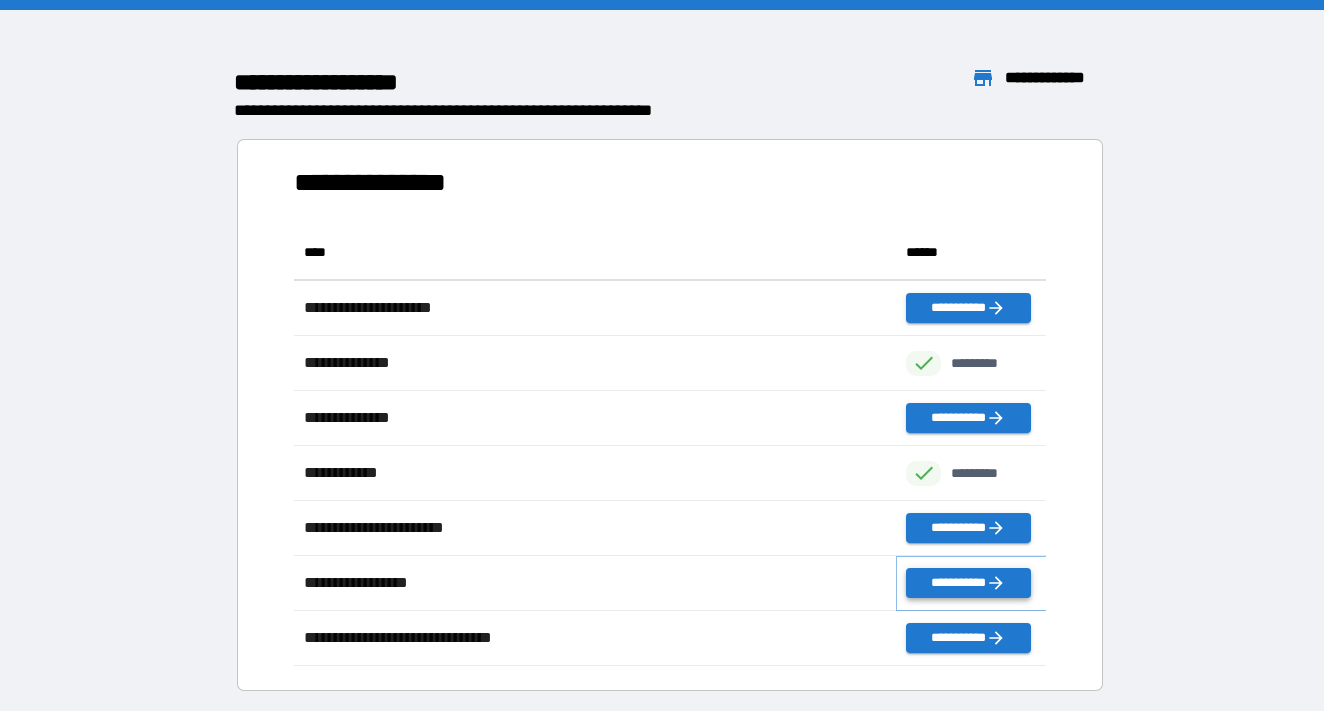 click on "**********" at bounding box center (968, 583) 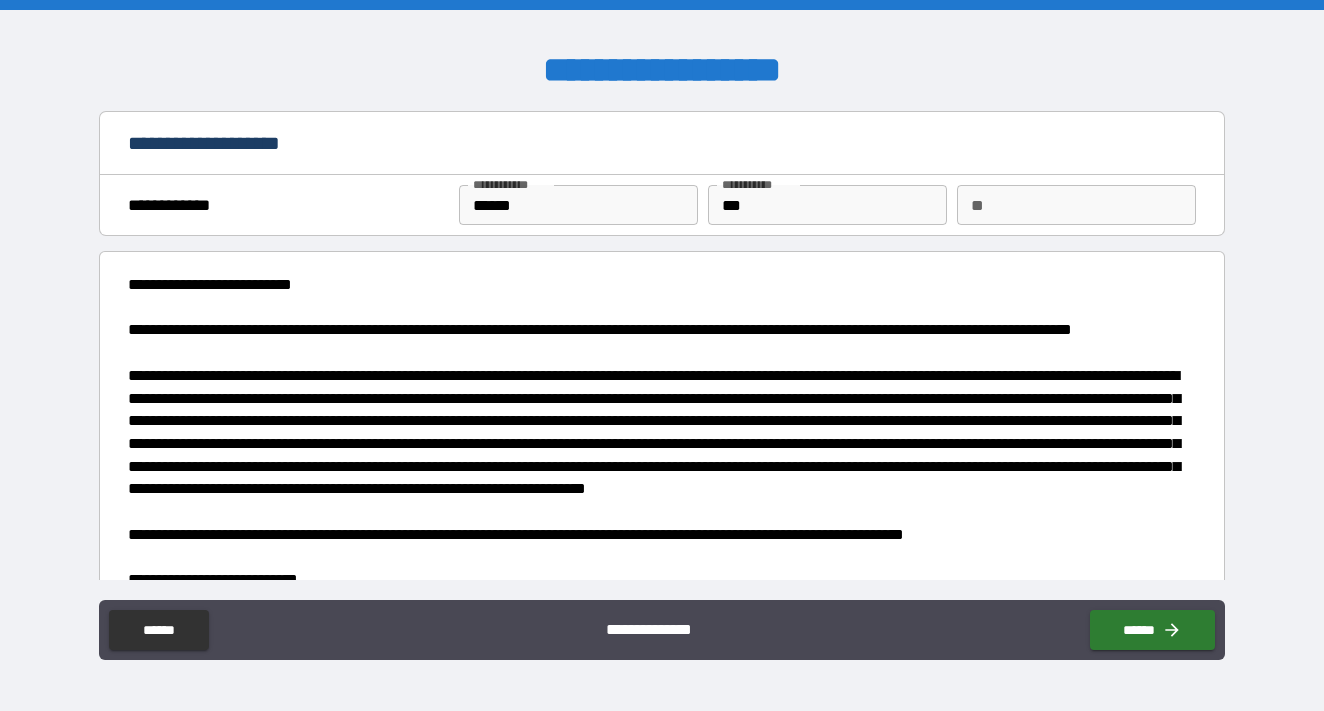 click on "**" at bounding box center [1076, 205] 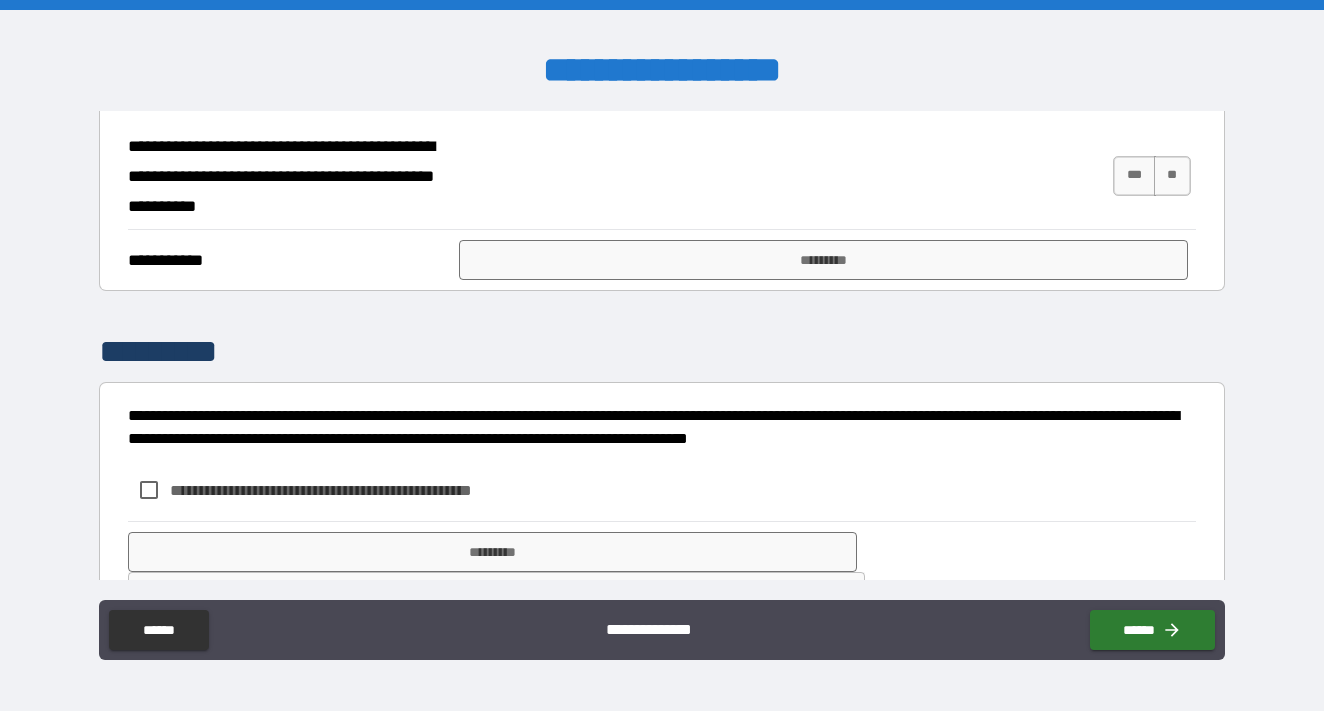 scroll, scrollTop: 2475, scrollLeft: 0, axis: vertical 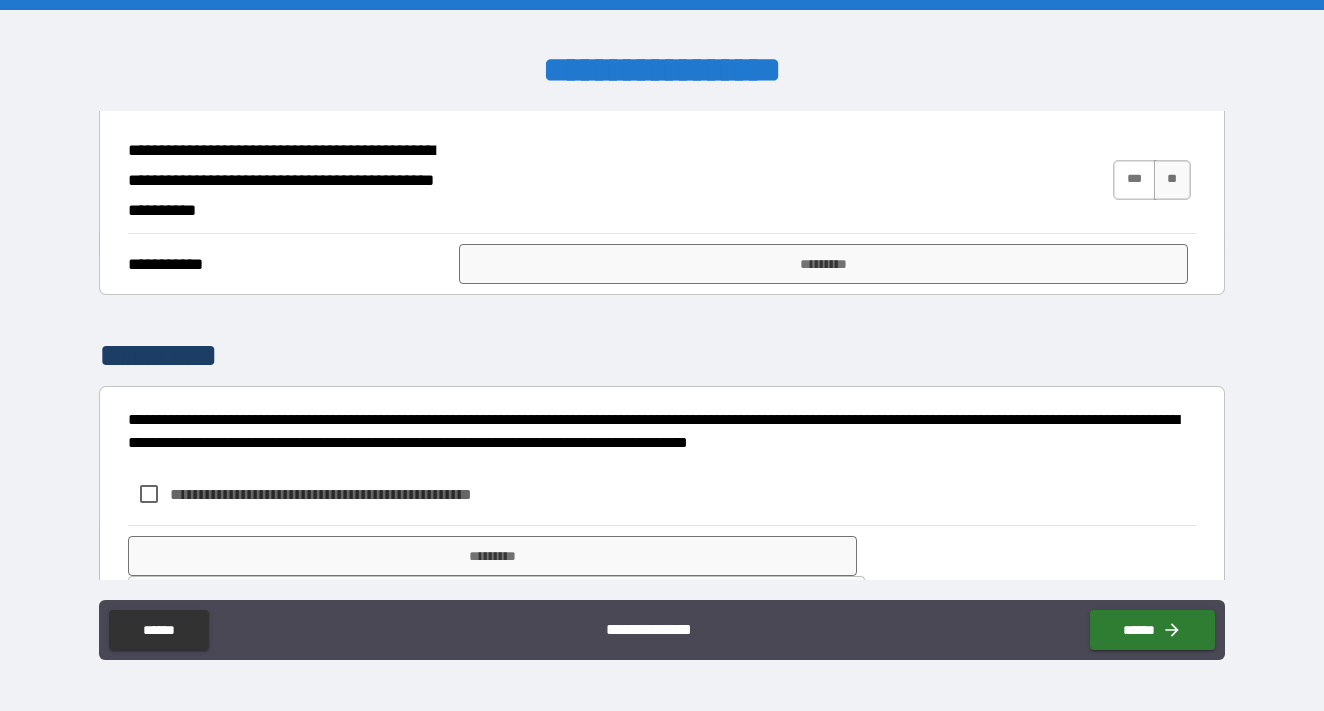 type on "*" 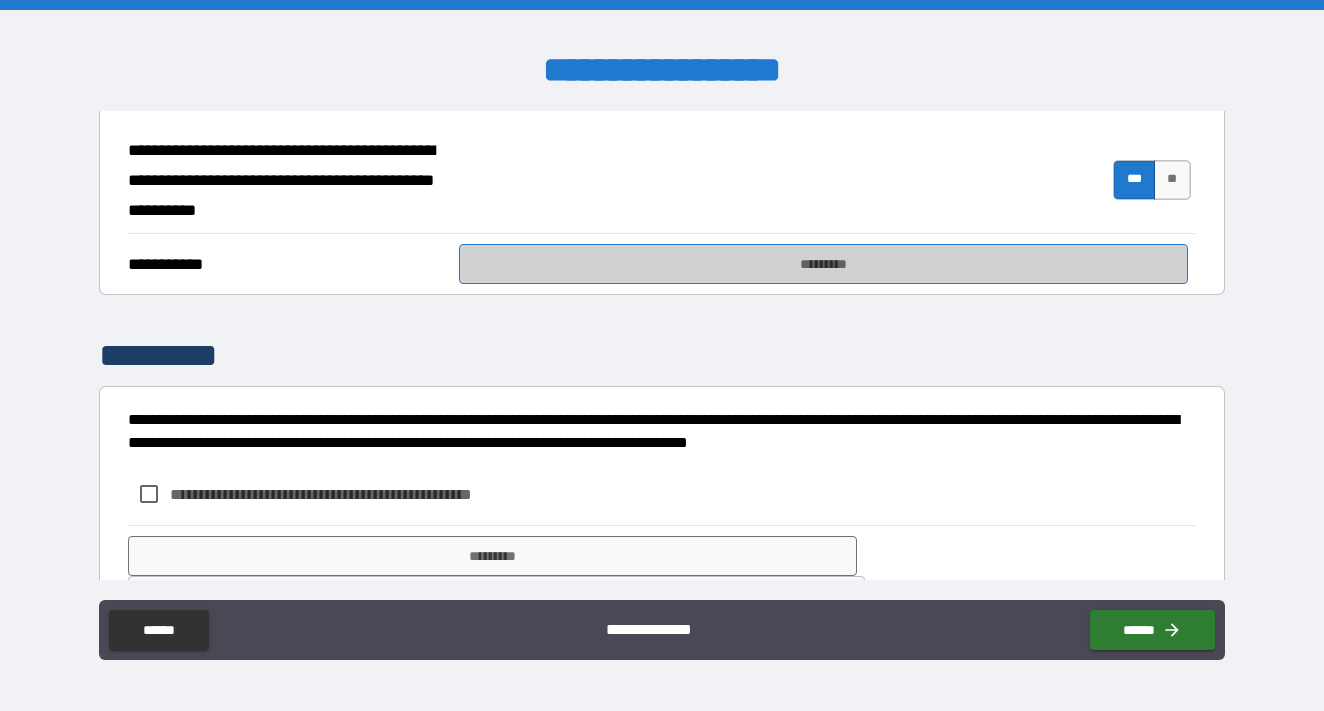 click on "*********" at bounding box center (823, 264) 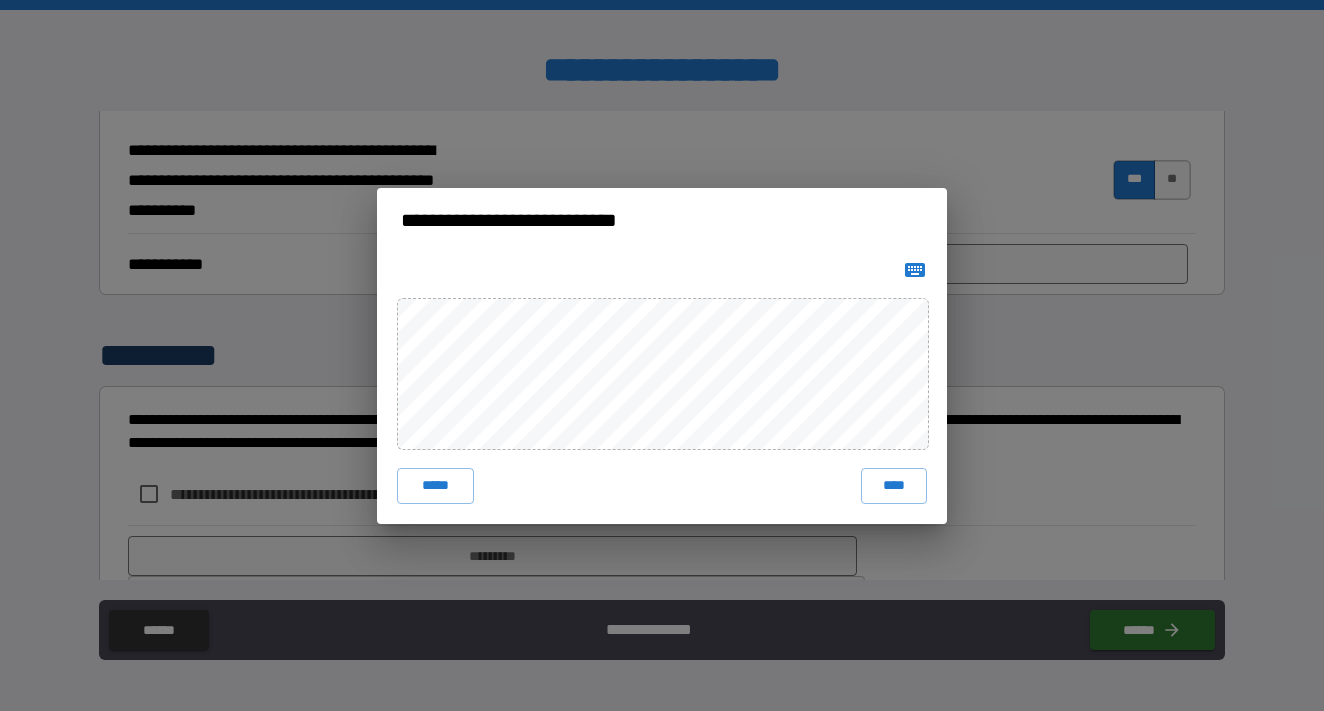 click 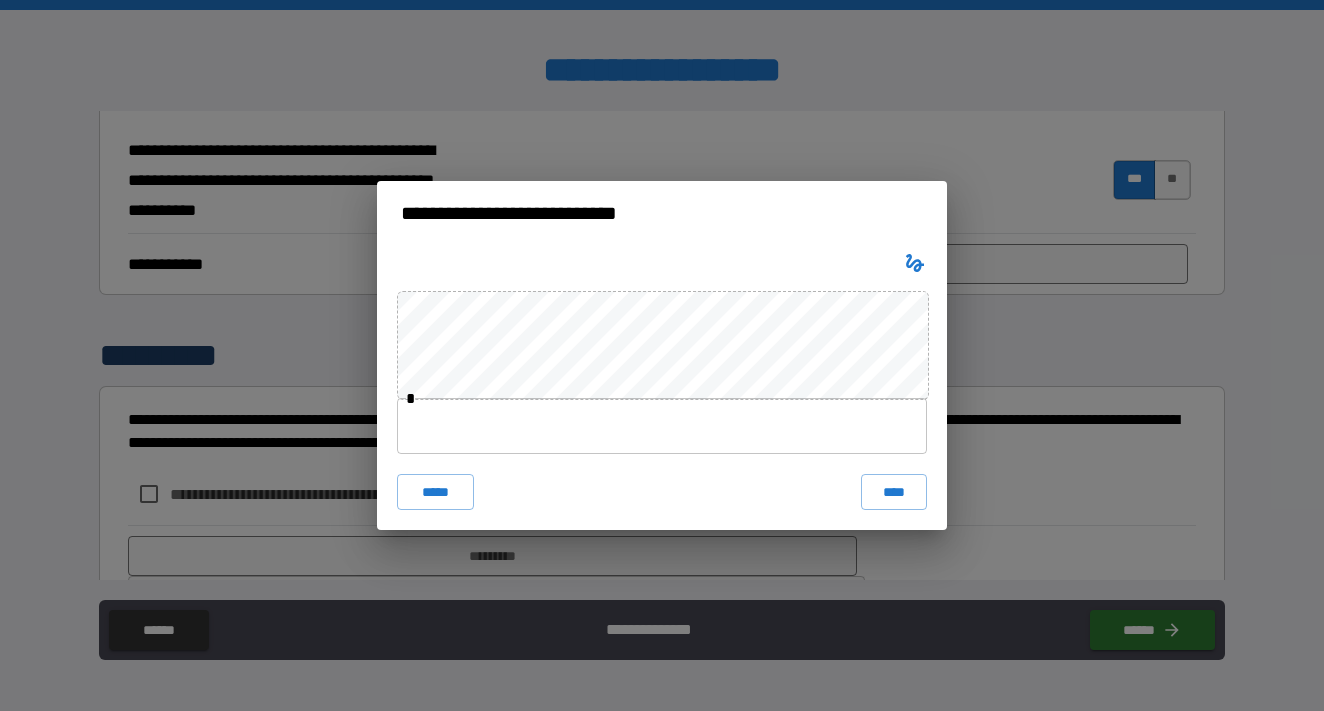 click at bounding box center (662, 426) 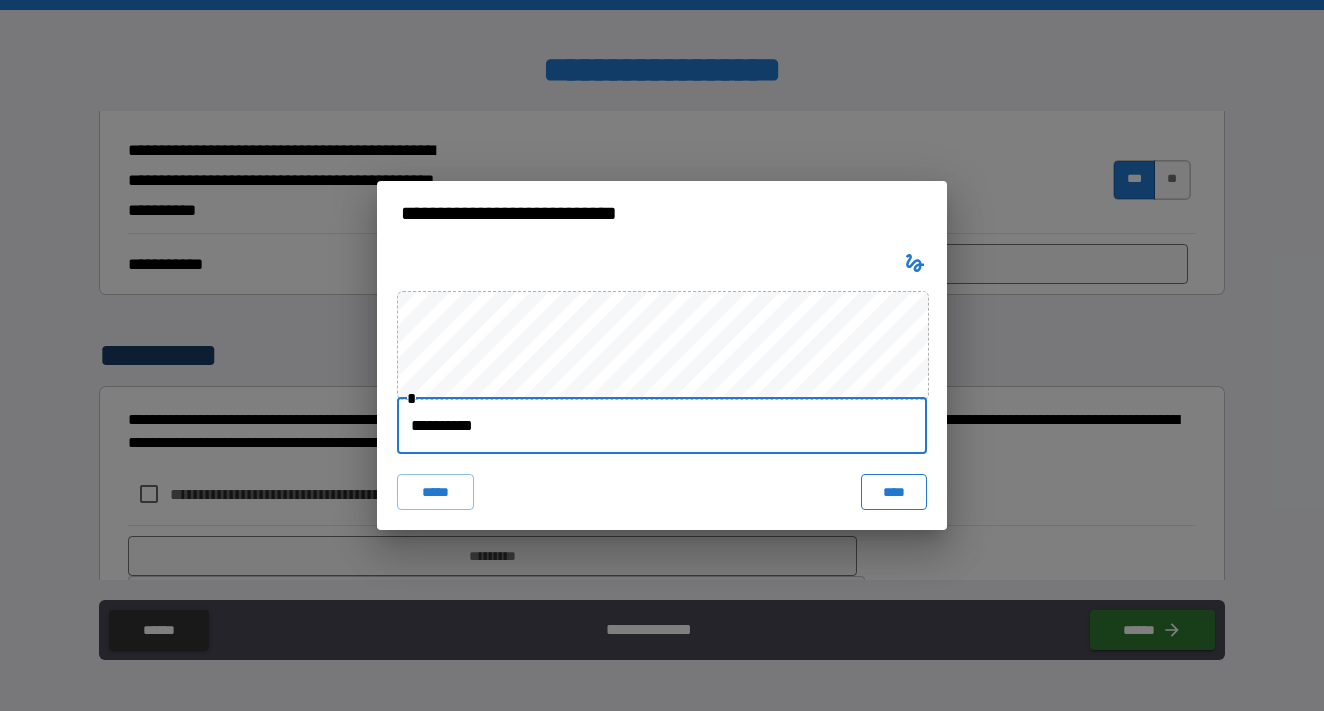 type on "**********" 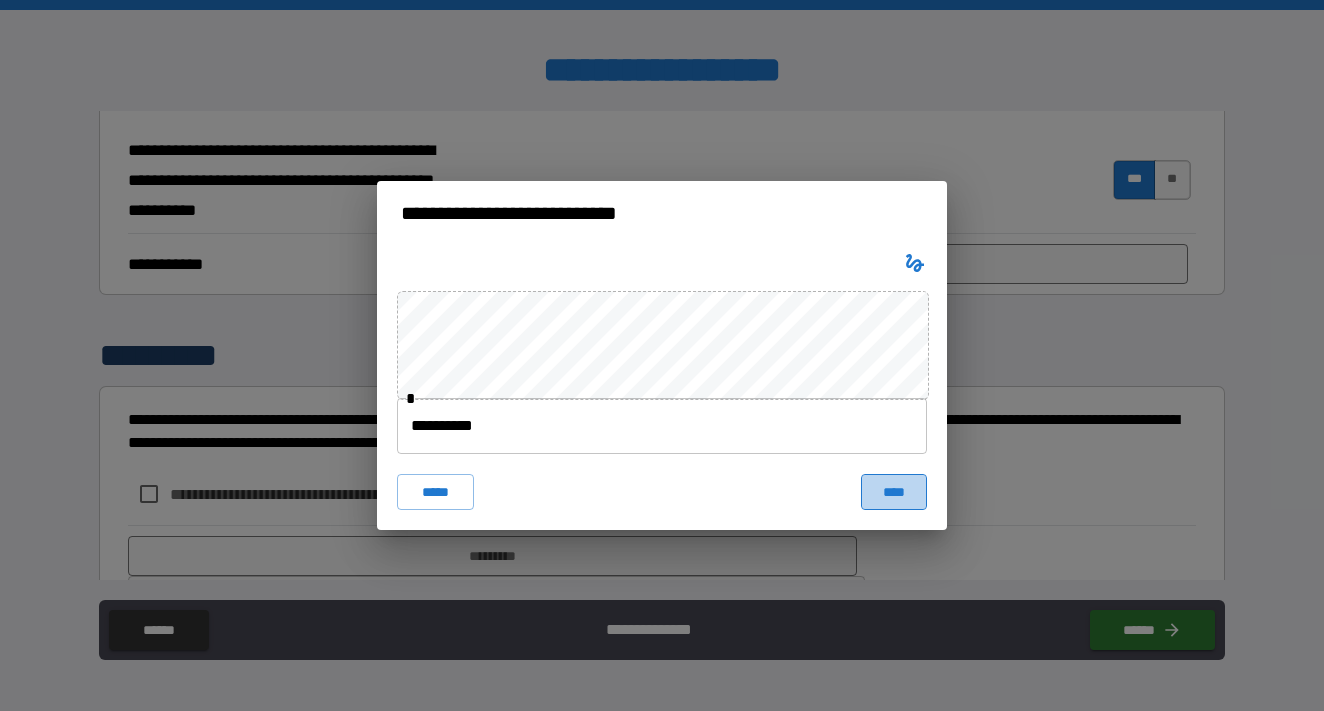click on "****" at bounding box center [894, 492] 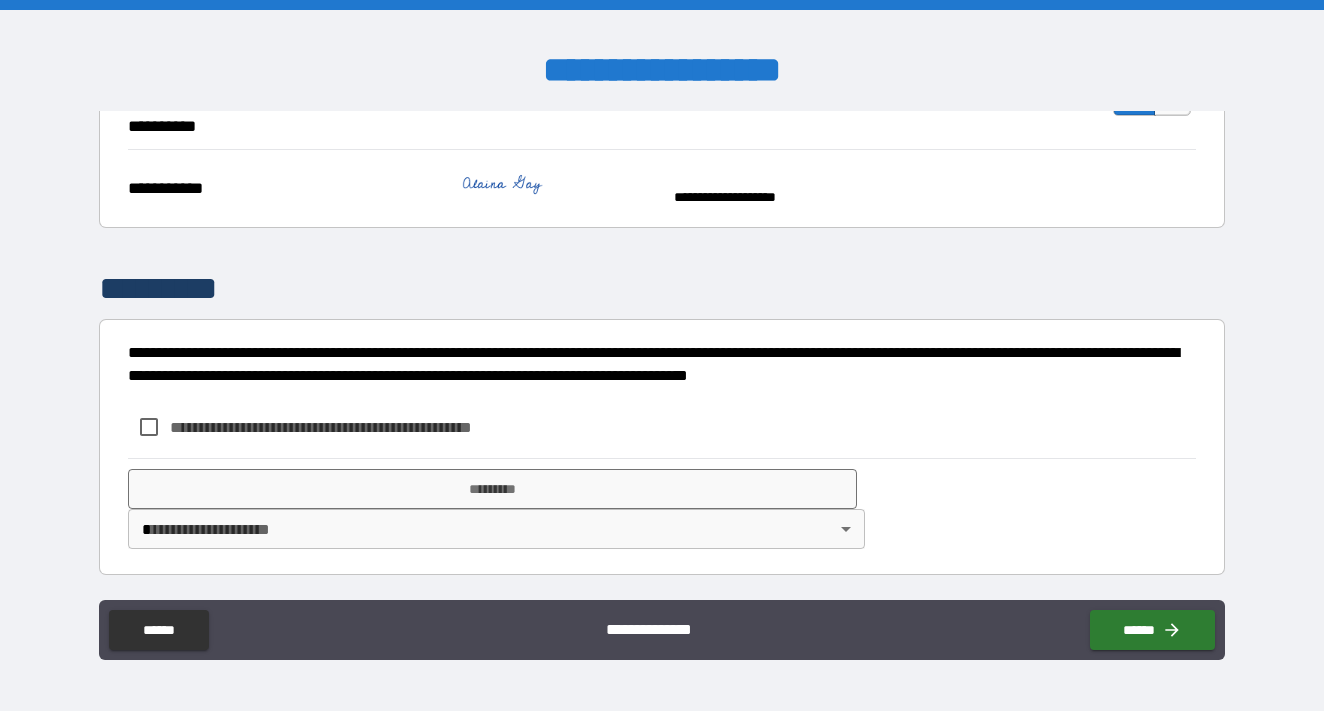 scroll, scrollTop: 2728, scrollLeft: 0, axis: vertical 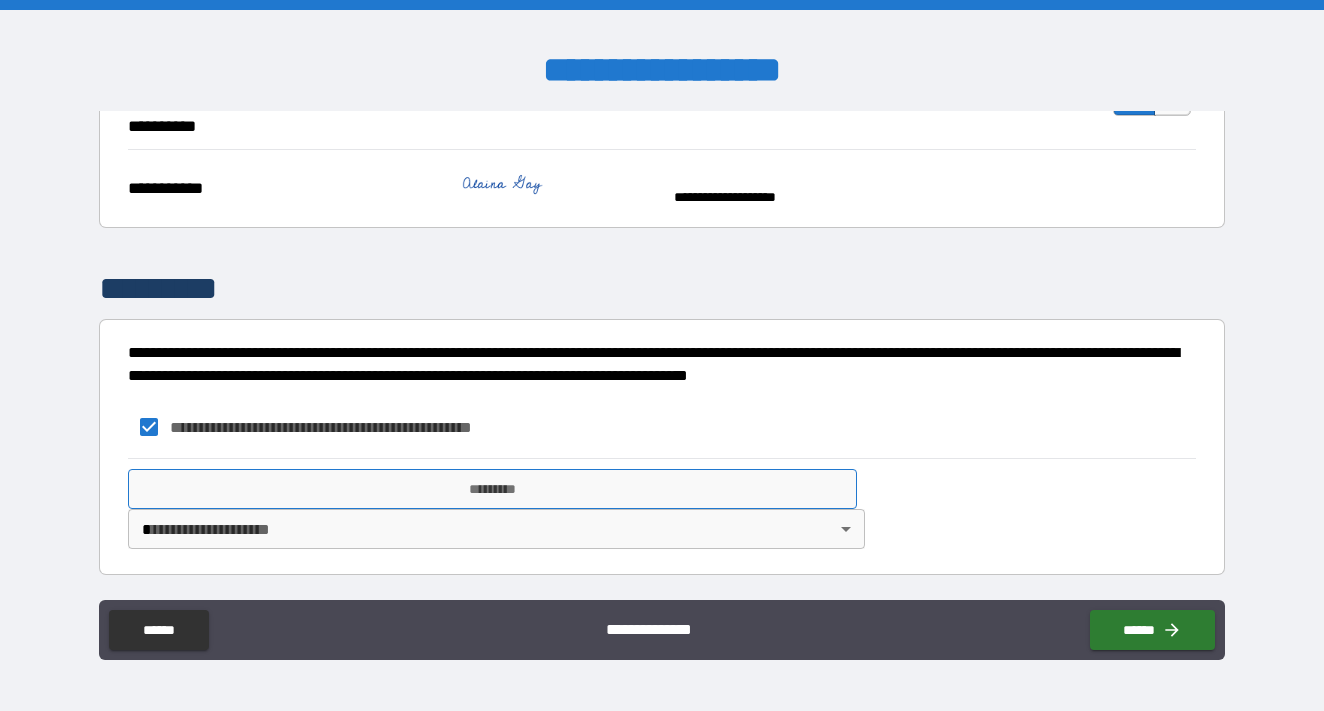 click on "*********" at bounding box center [492, 489] 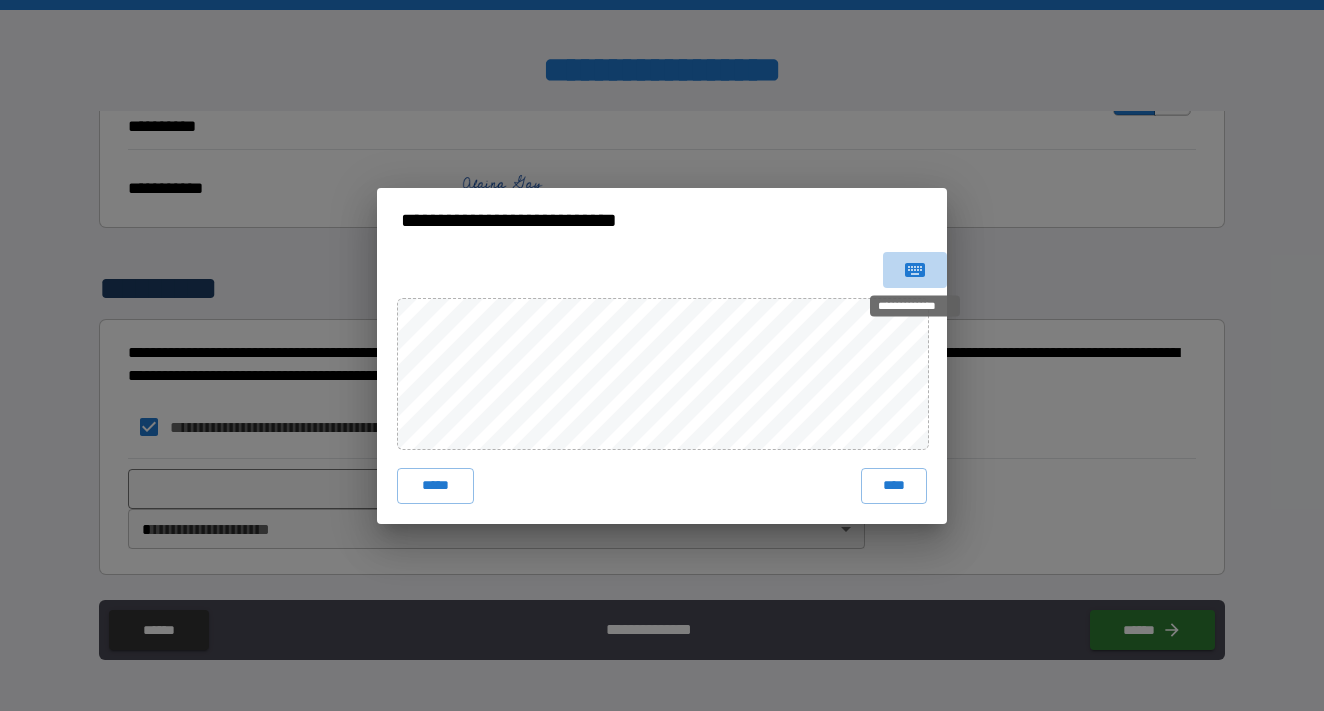 click 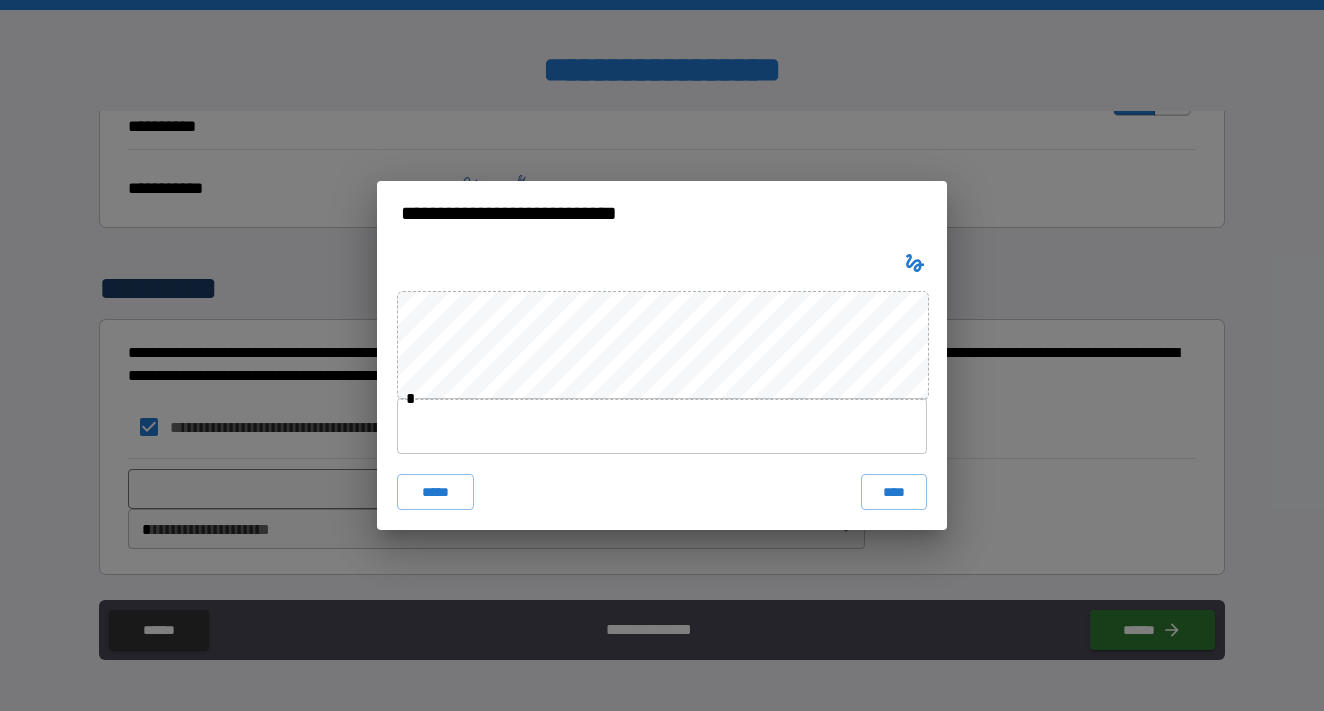 click at bounding box center [662, 426] 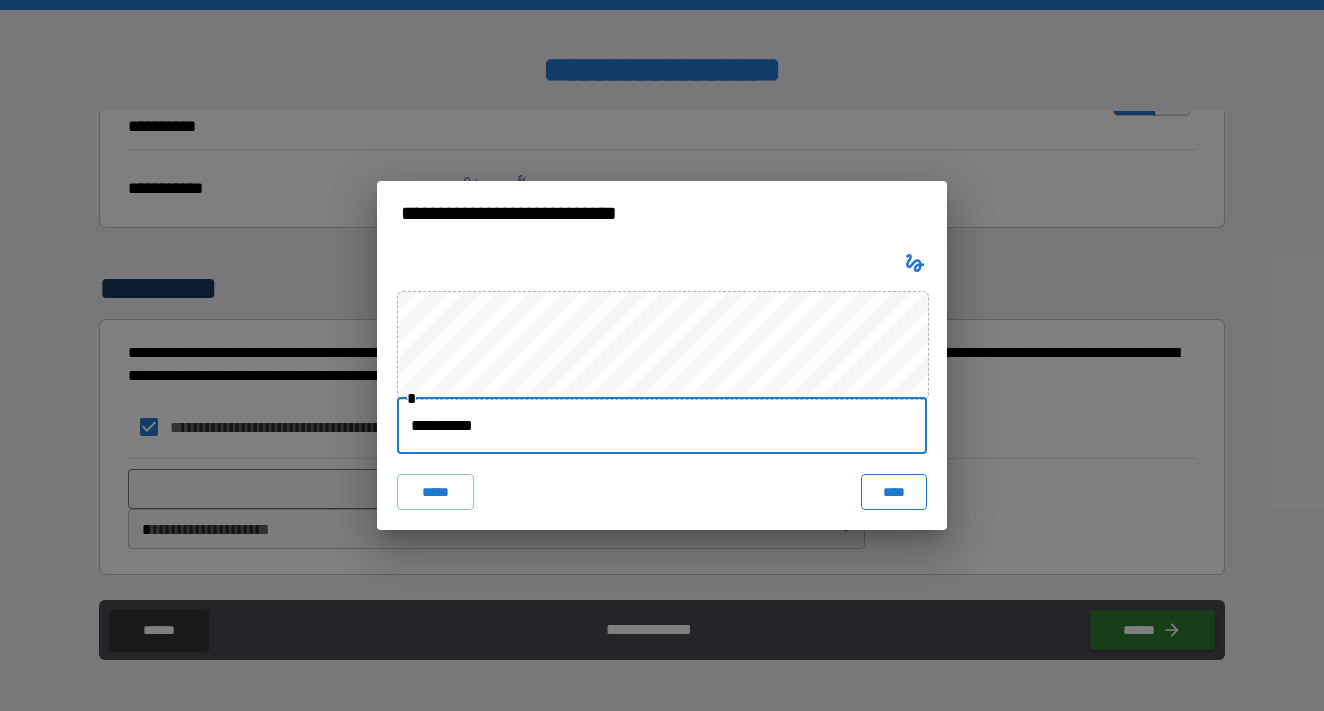 type on "**********" 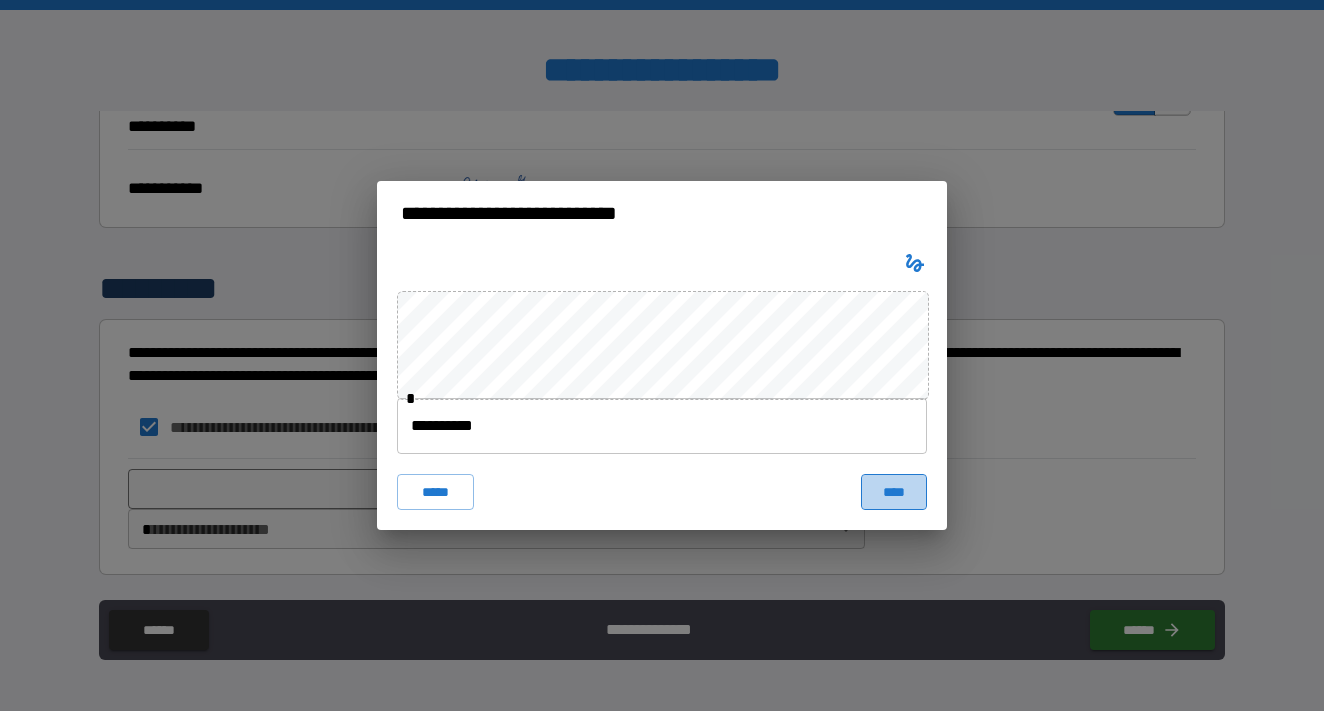 click on "****" at bounding box center [894, 492] 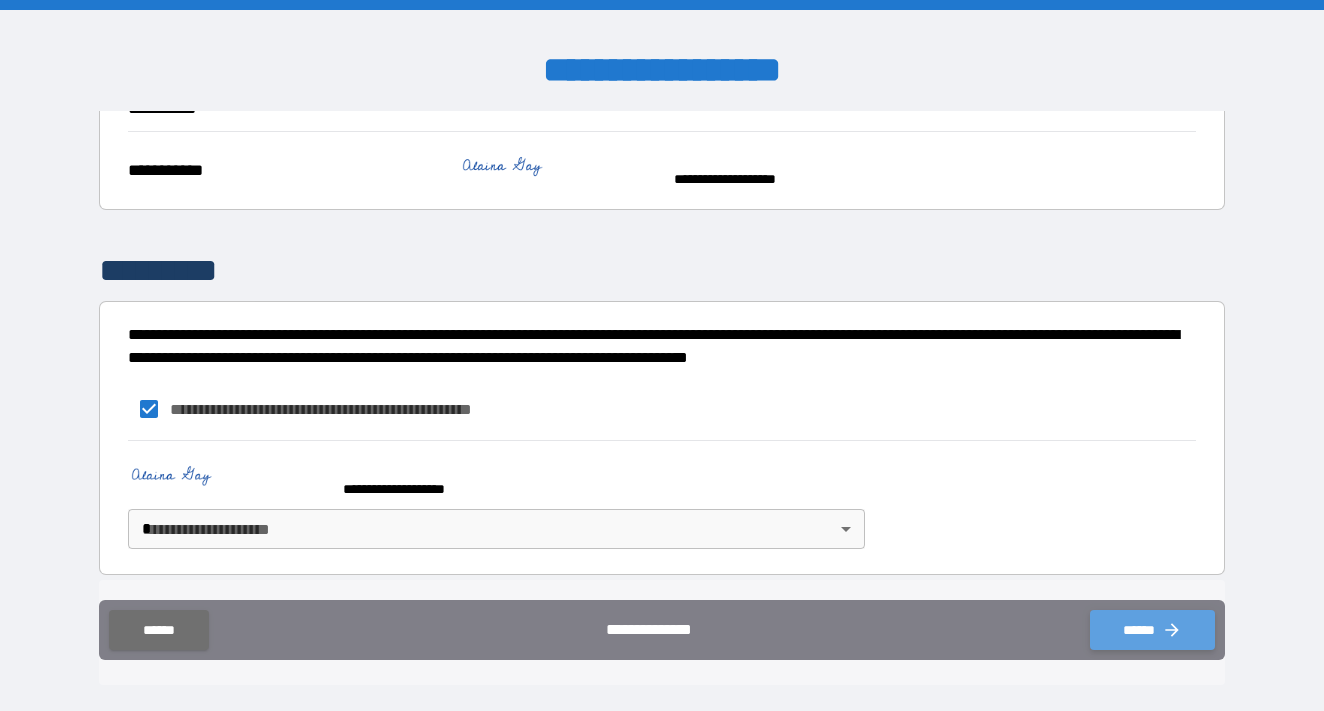 click on "******" at bounding box center (1152, 630) 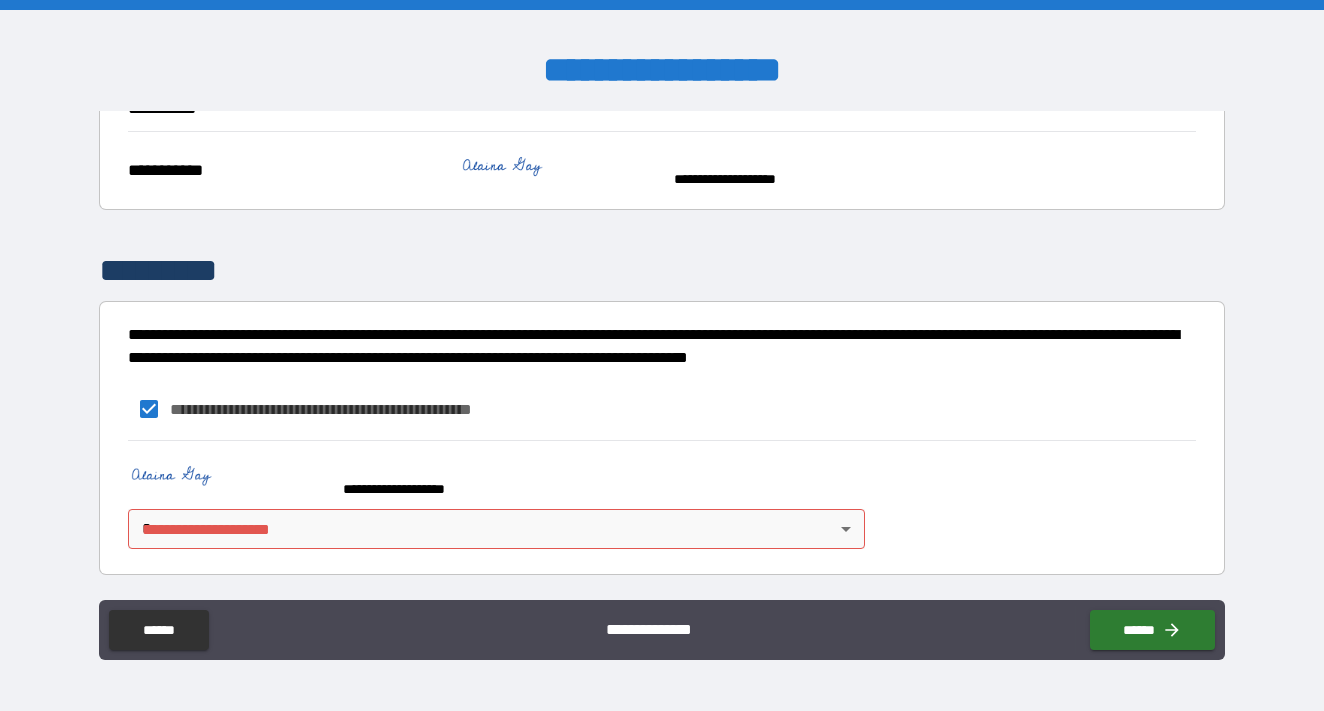 scroll, scrollTop: 2745, scrollLeft: 0, axis: vertical 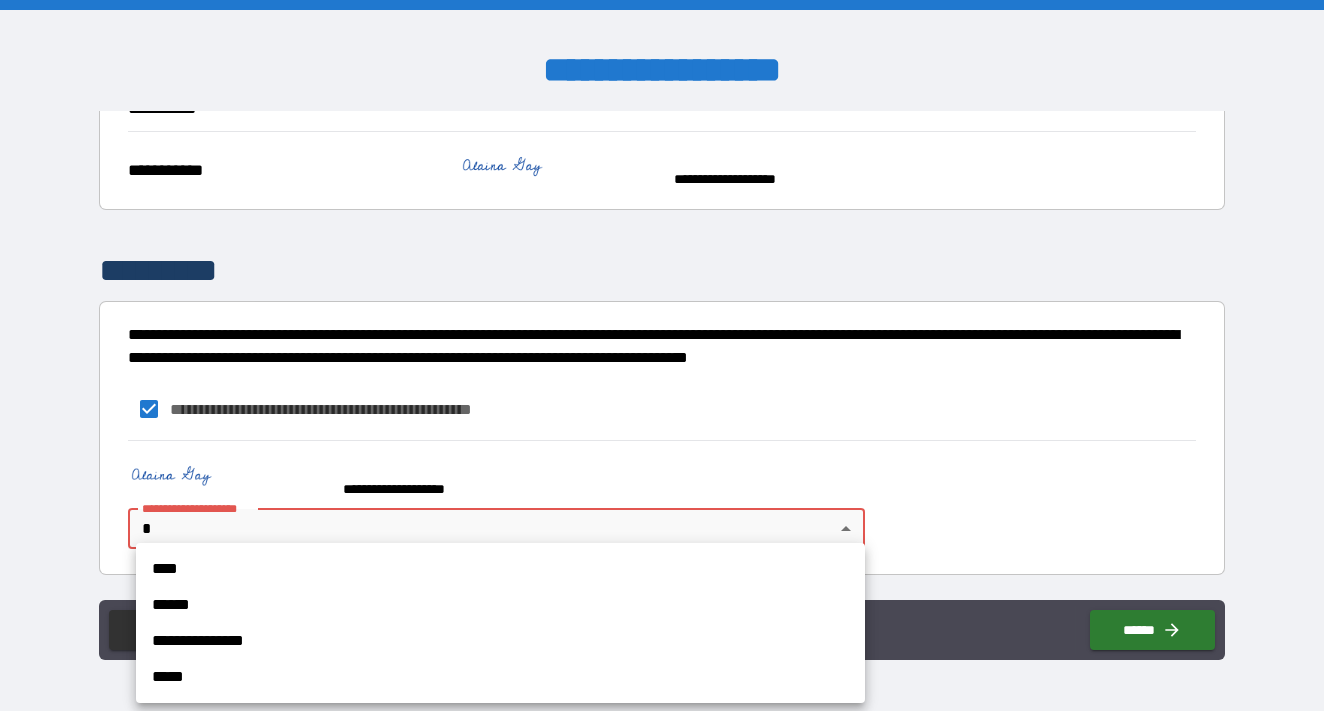 click on "****" at bounding box center (500, 569) 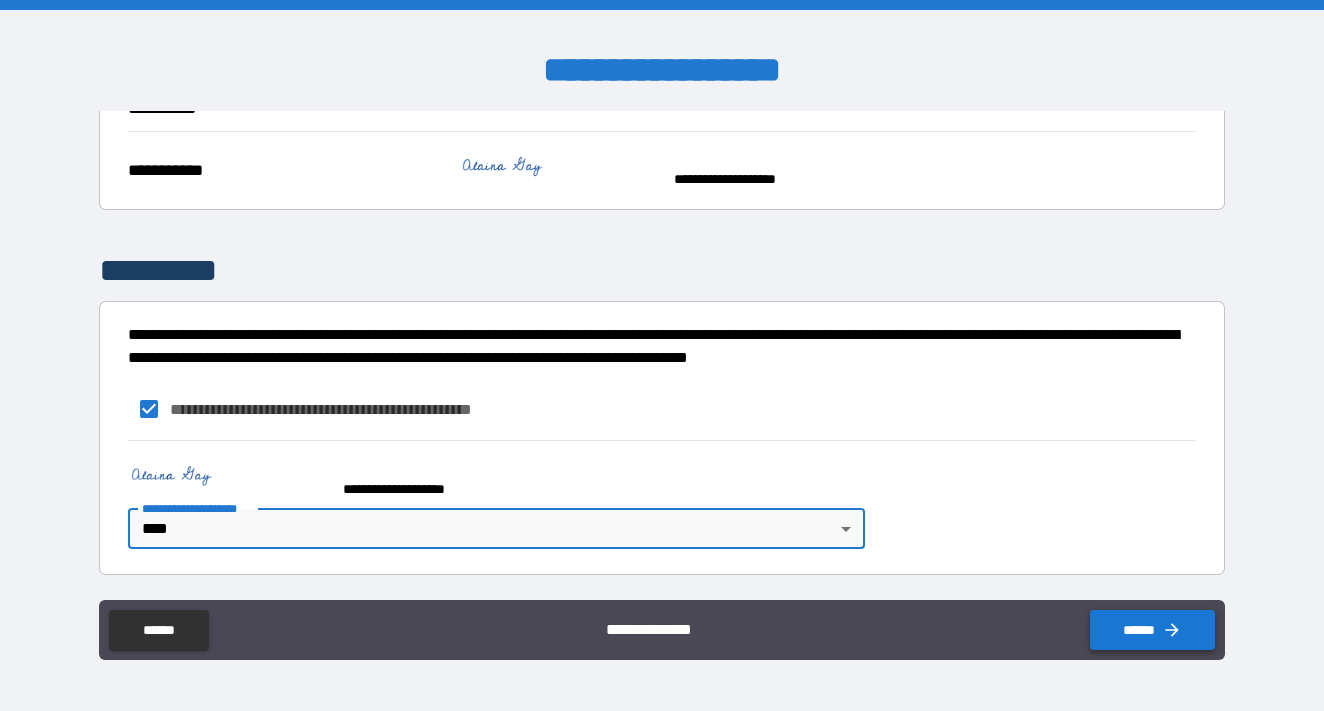 click on "******" at bounding box center [1152, 630] 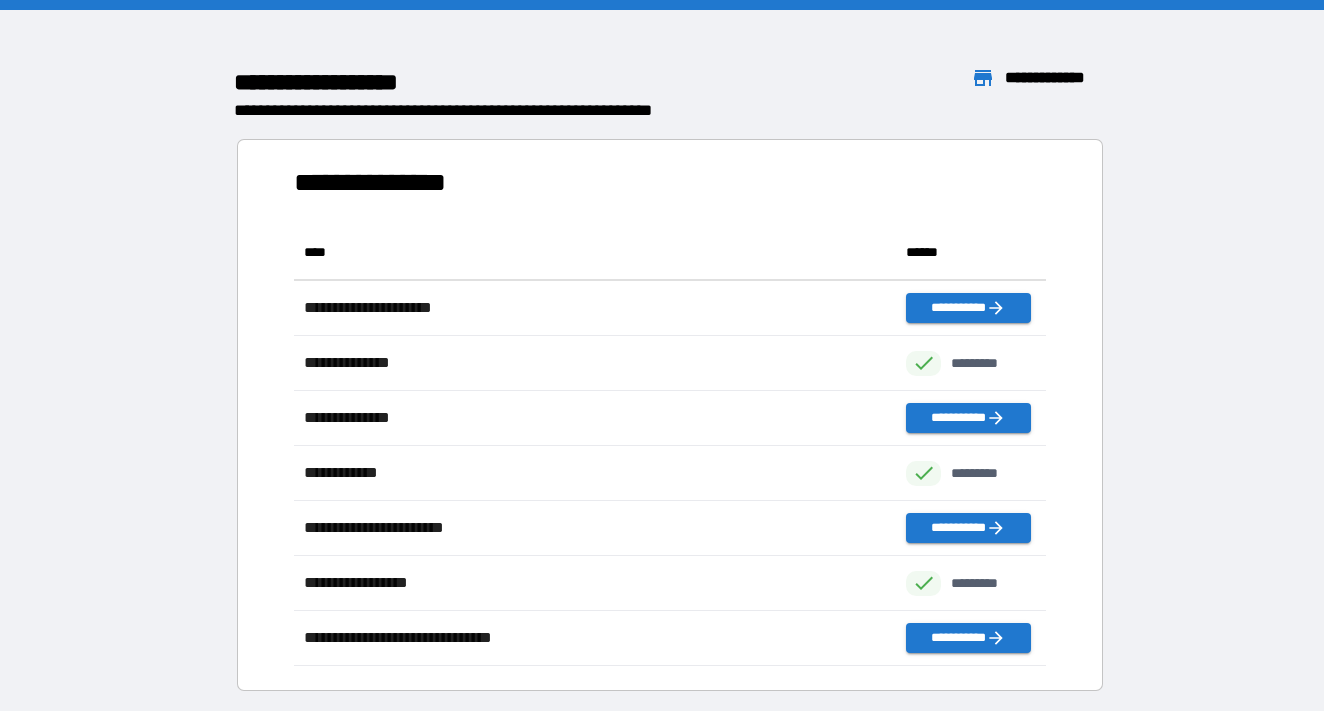 scroll, scrollTop: 1, scrollLeft: 1, axis: both 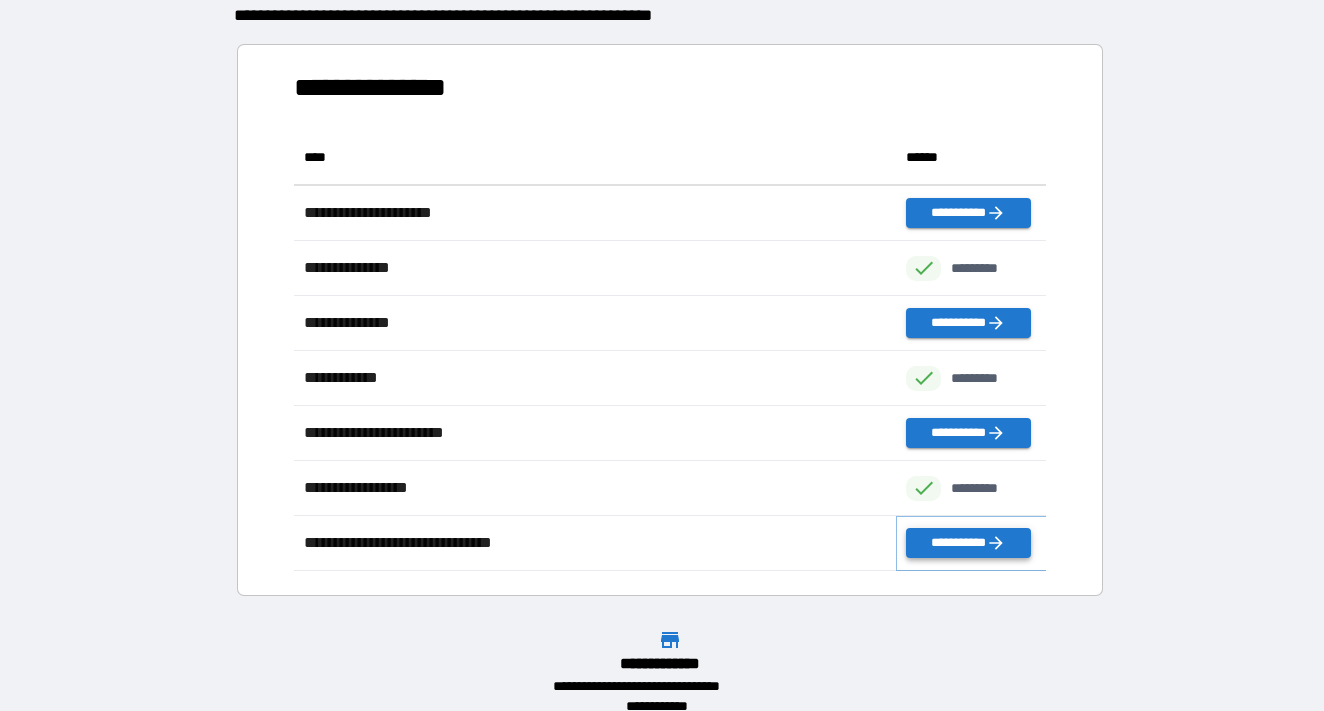 click on "**********" at bounding box center (968, 543) 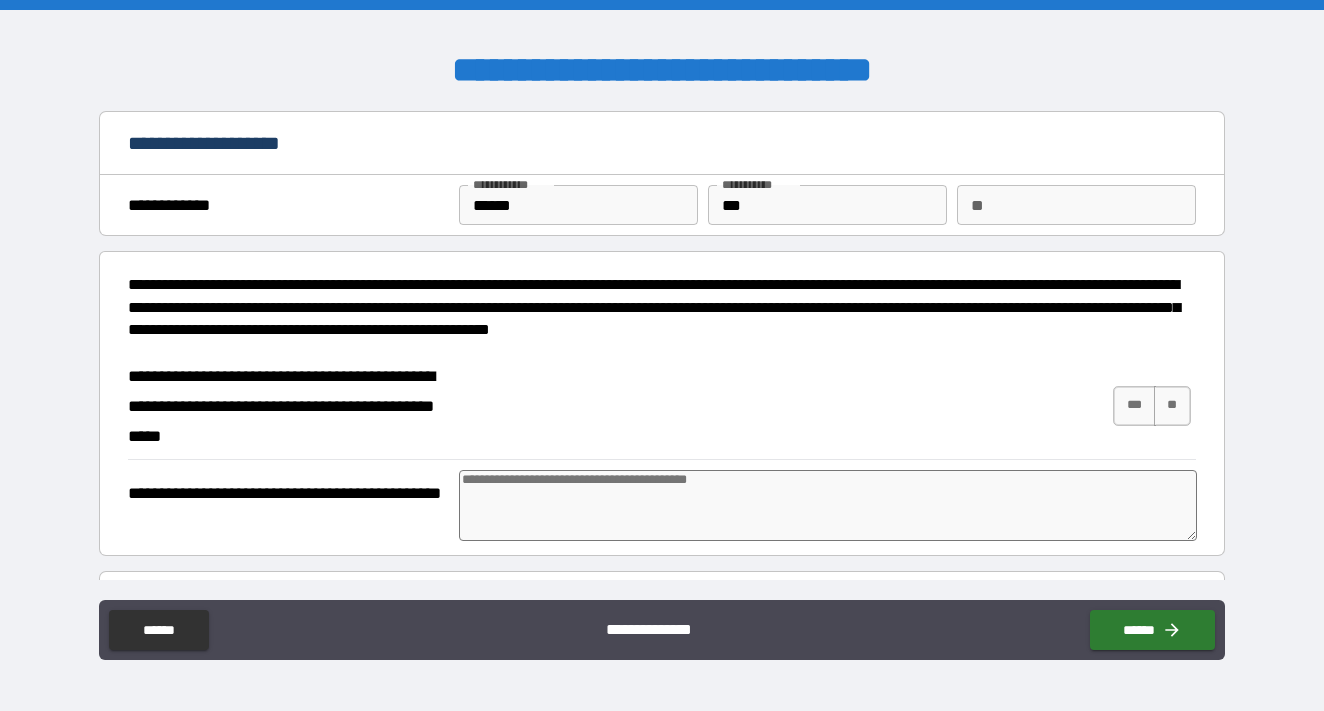 type on "*" 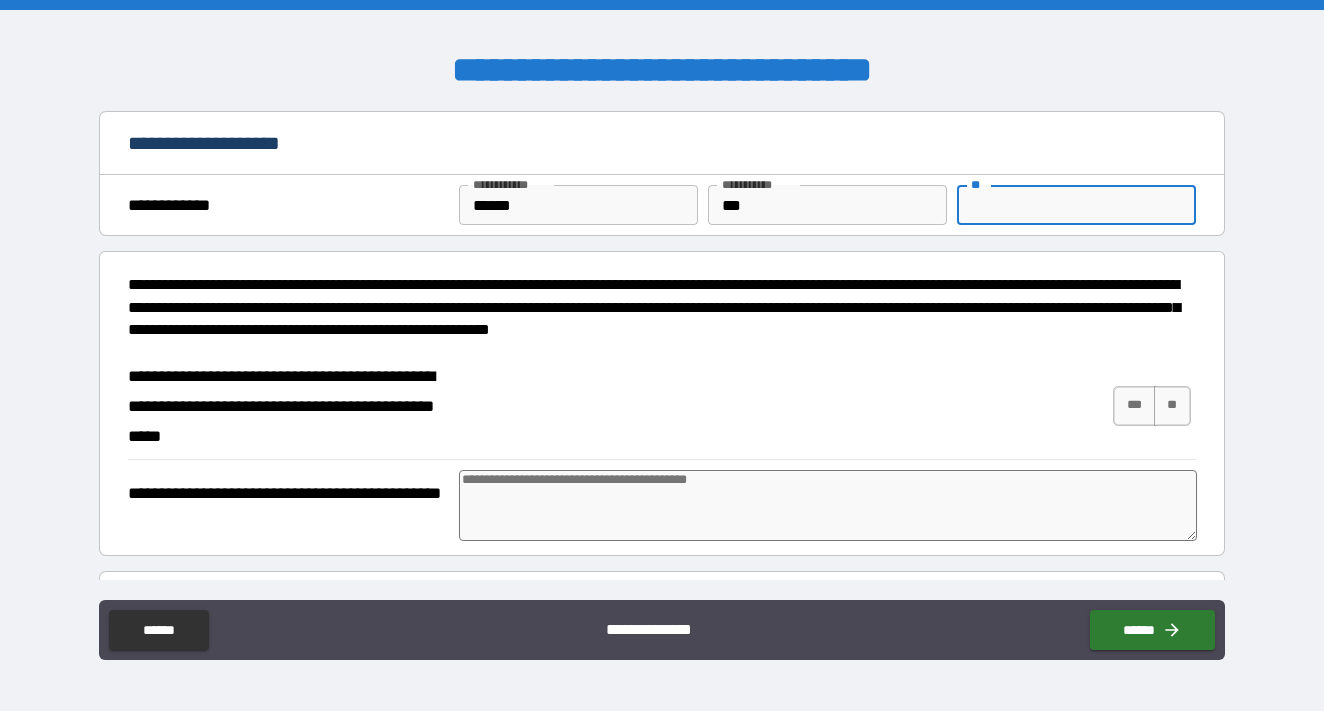 type on "*" 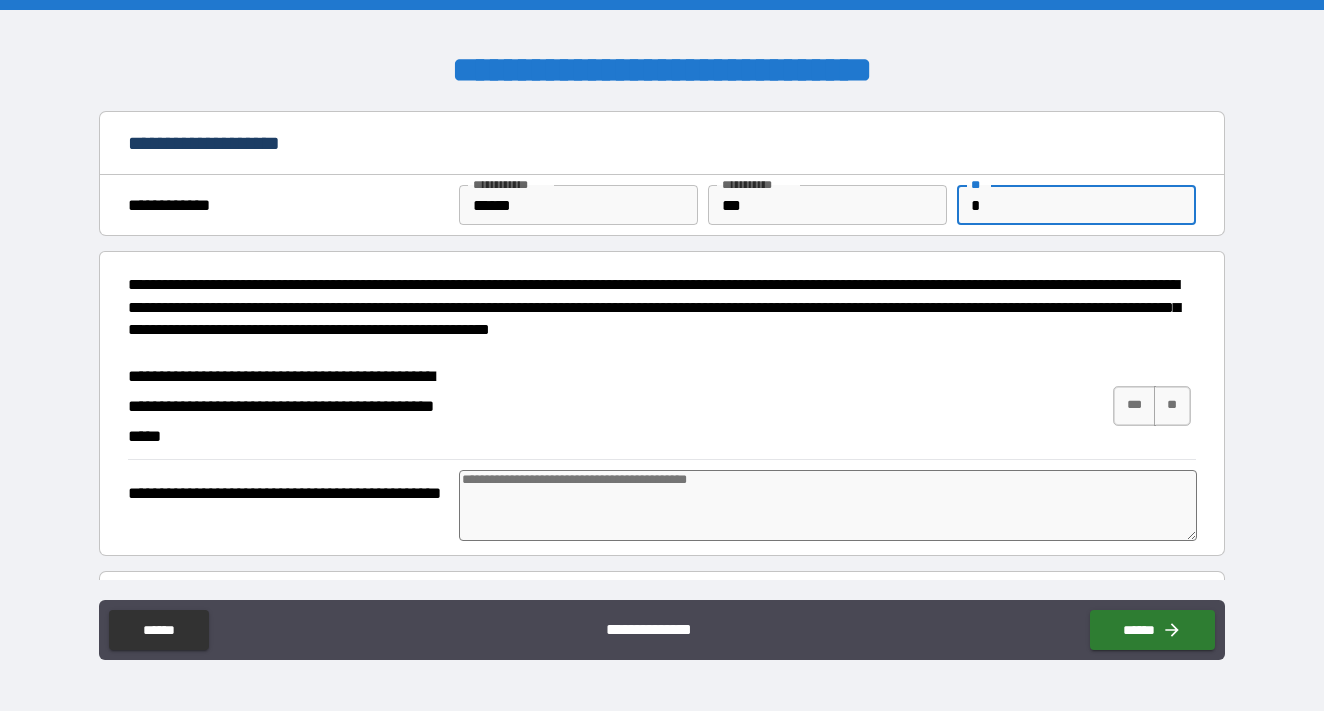 type on "*" 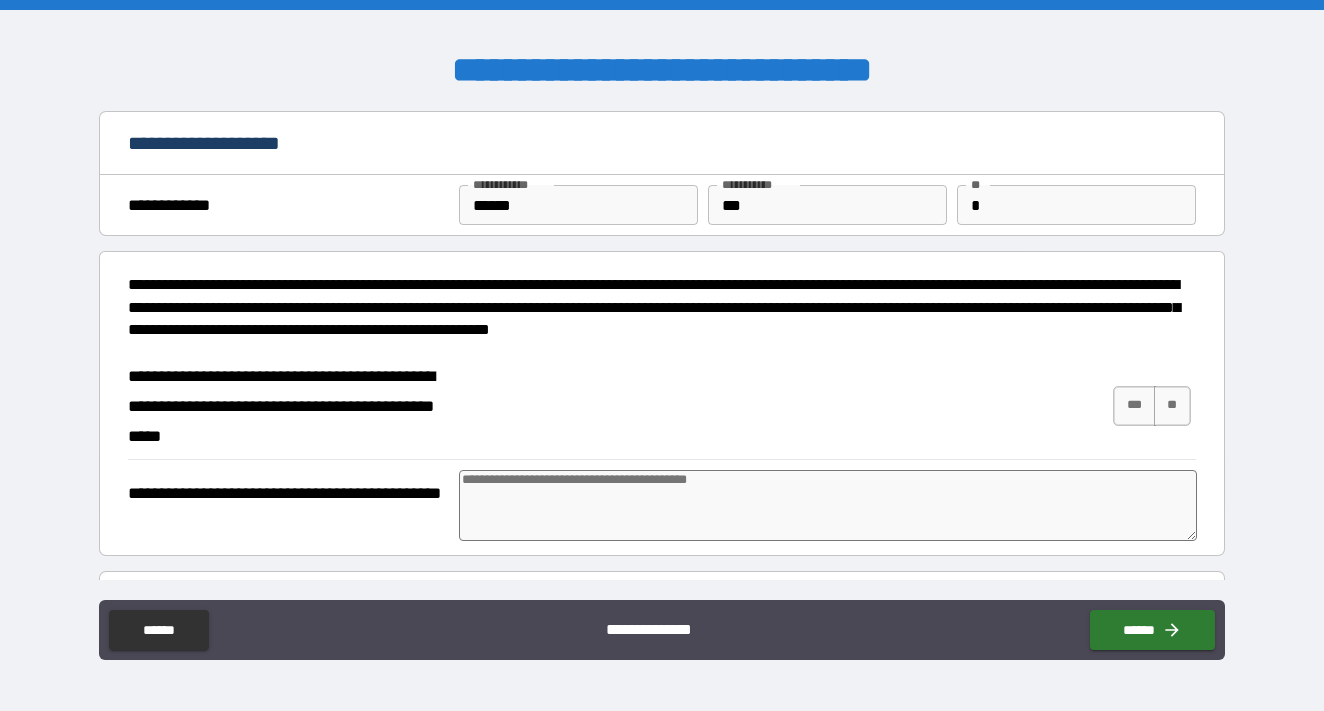 click at bounding box center (827, 505) 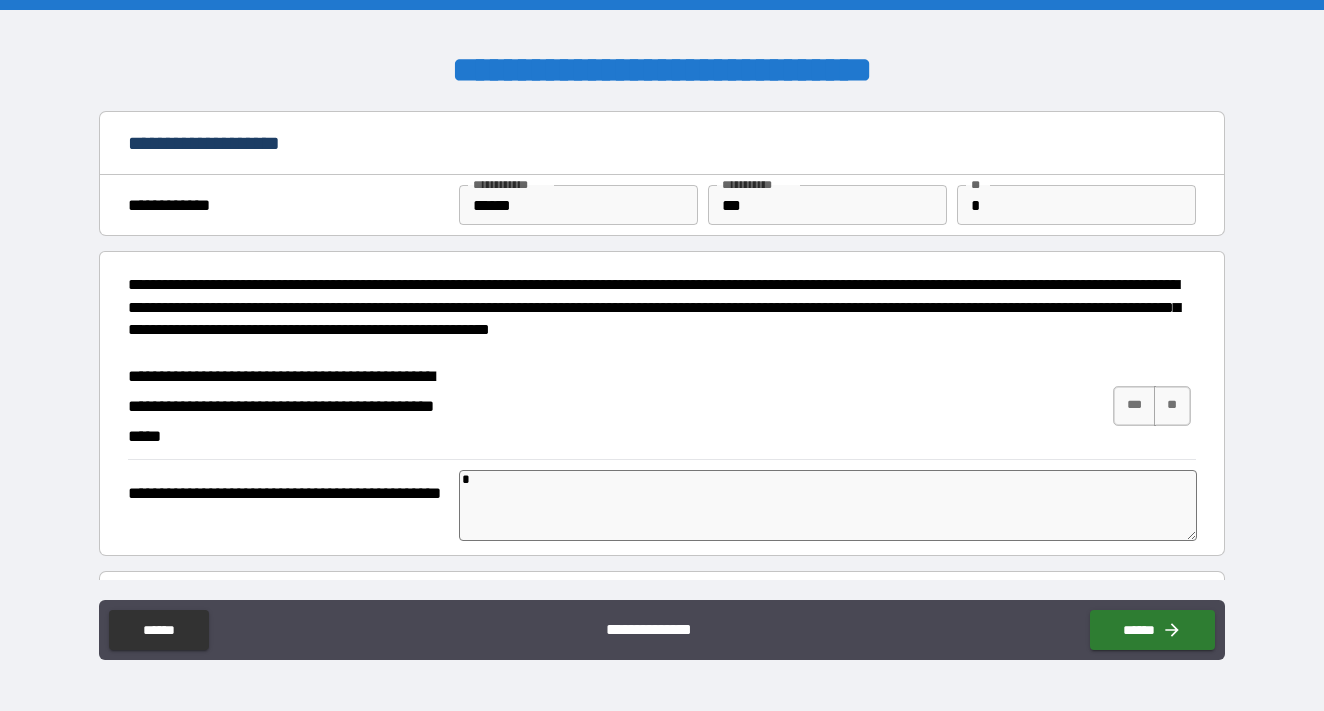 type on "*" 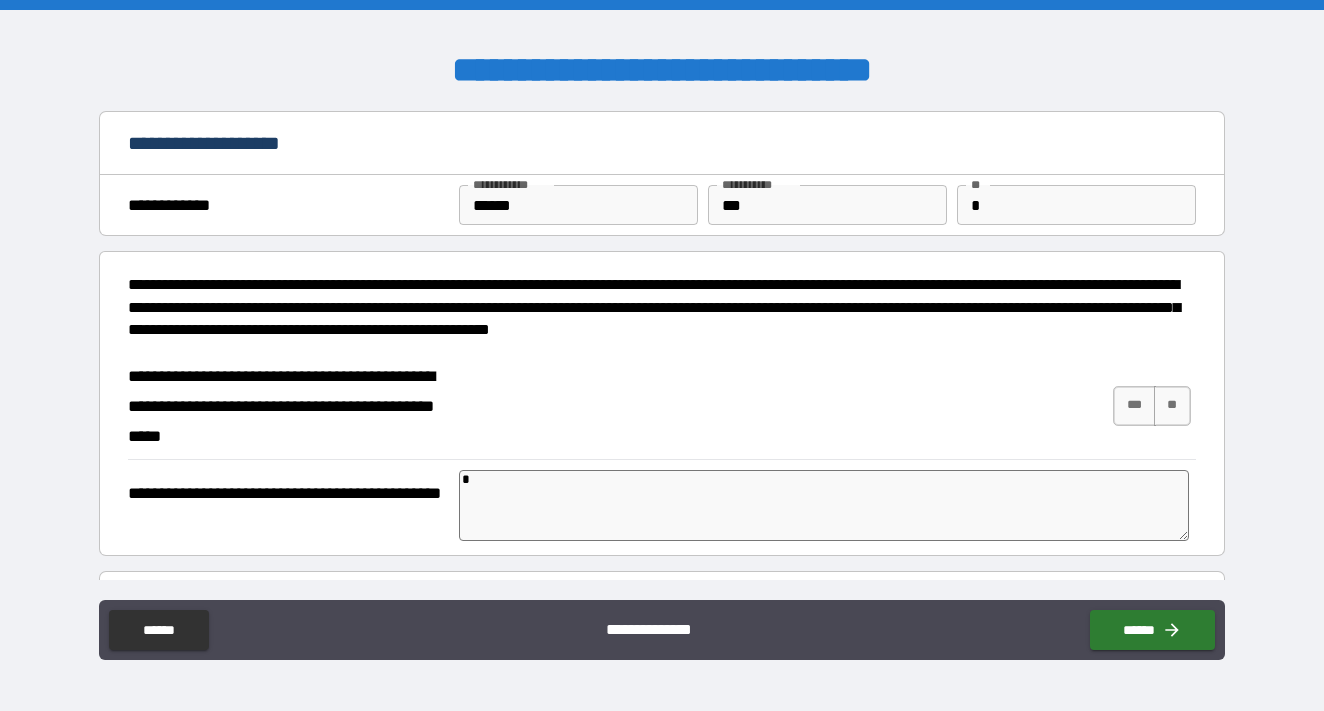 type on "**" 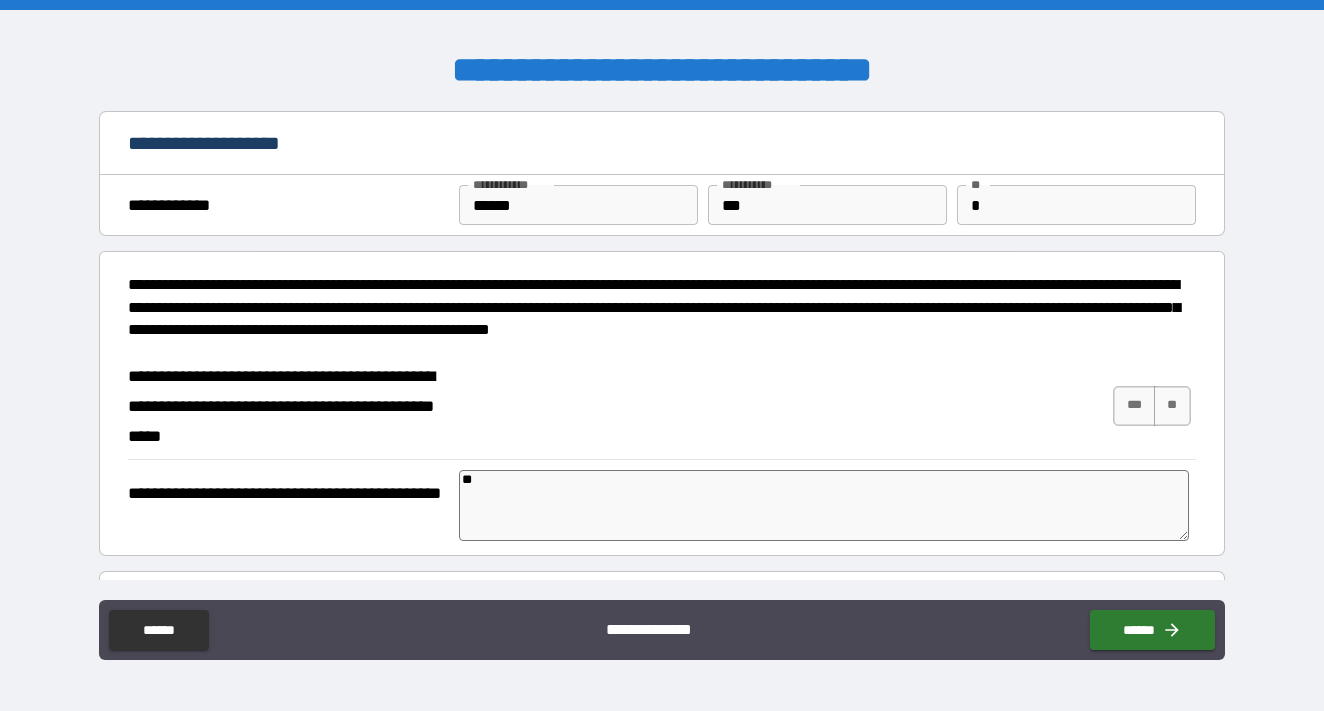 type on "*" 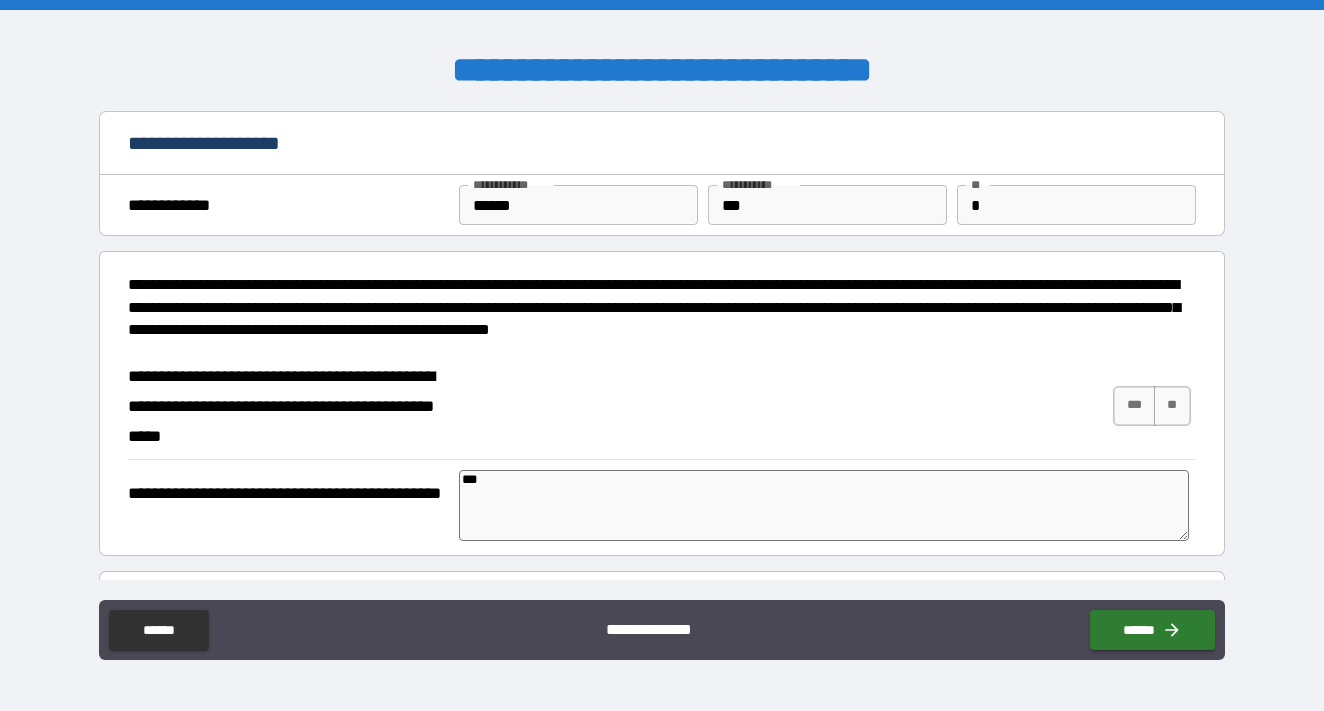 type on "*" 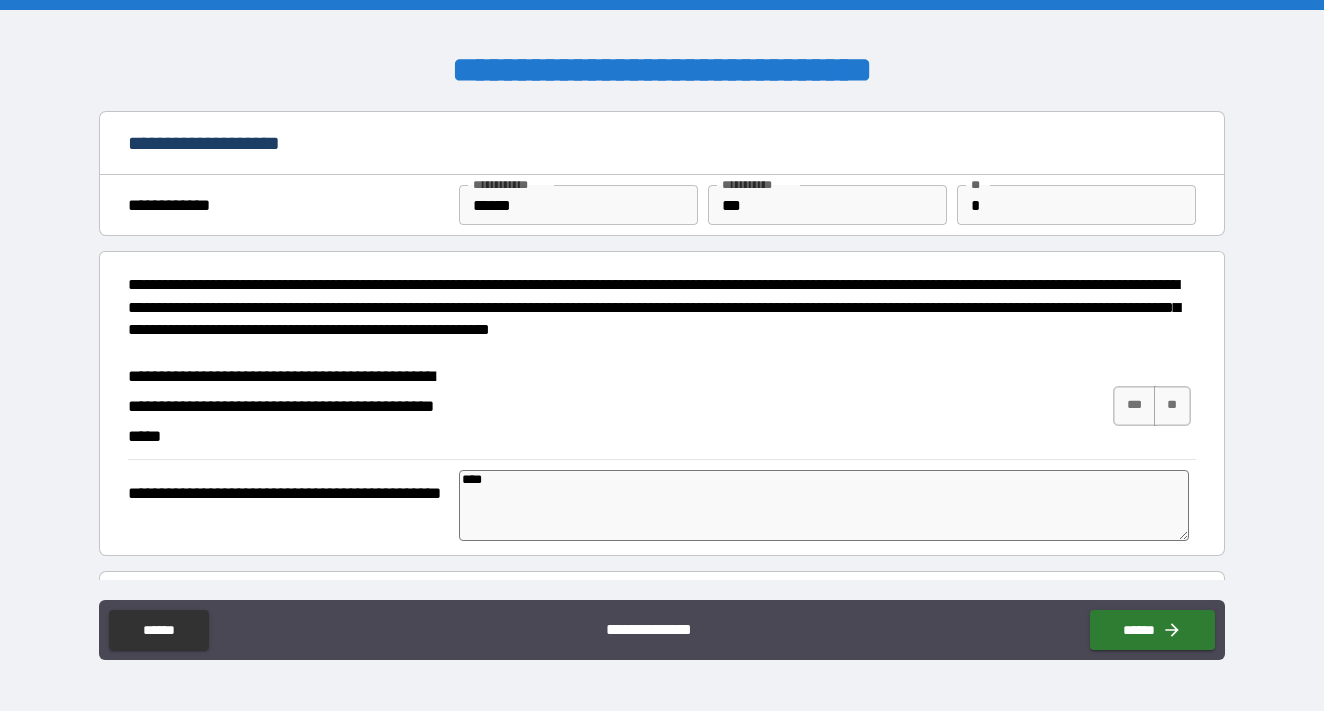type on "*" 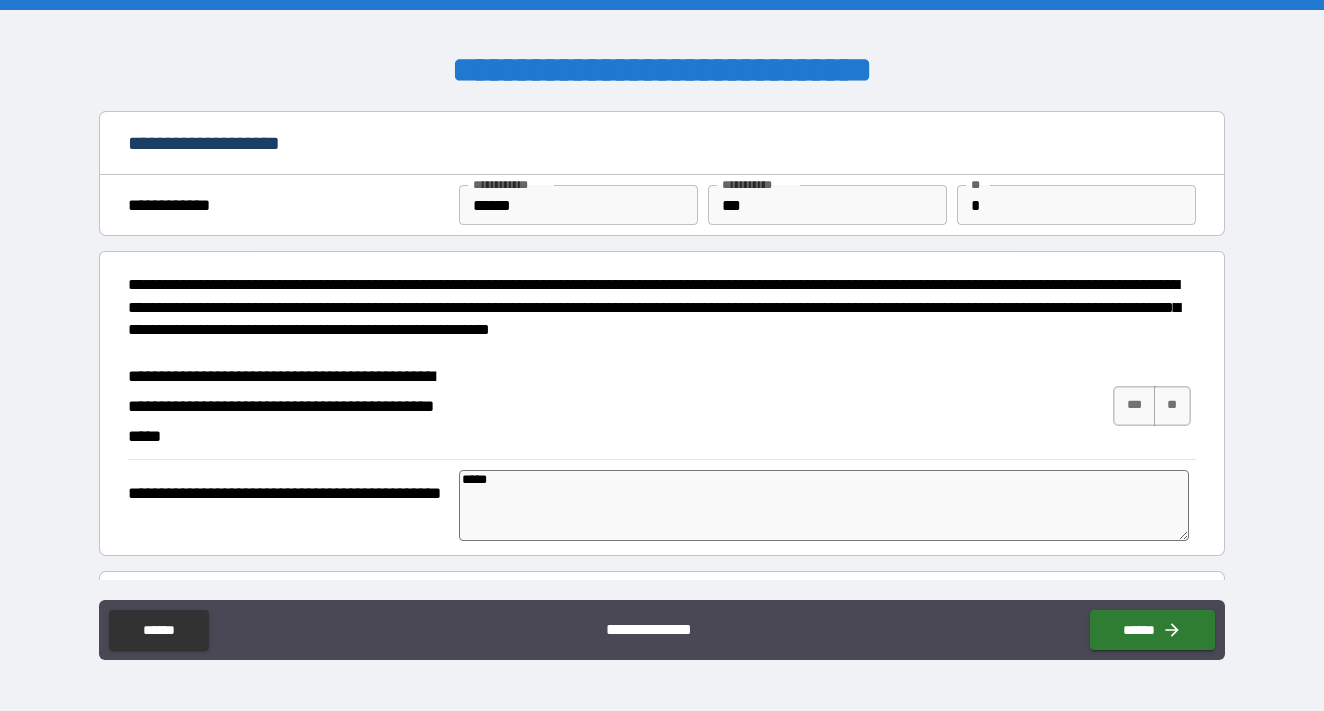 type on "******" 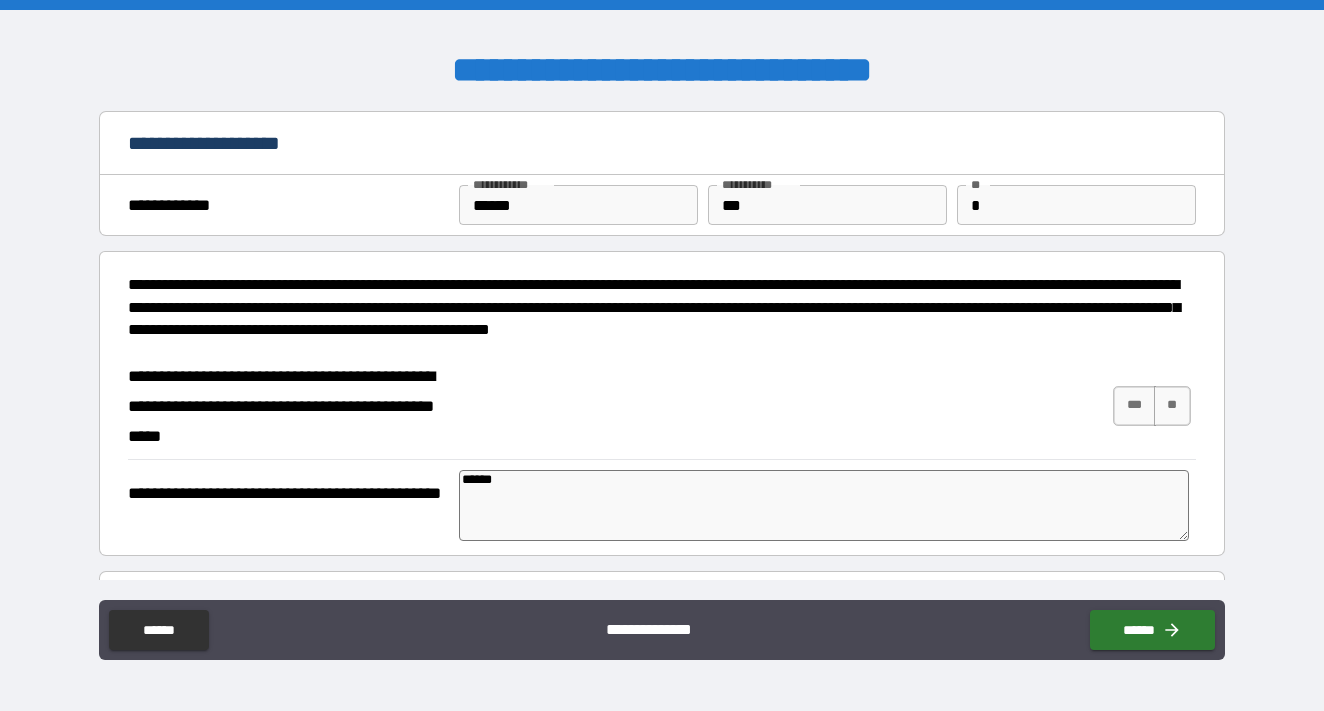 type on "*******" 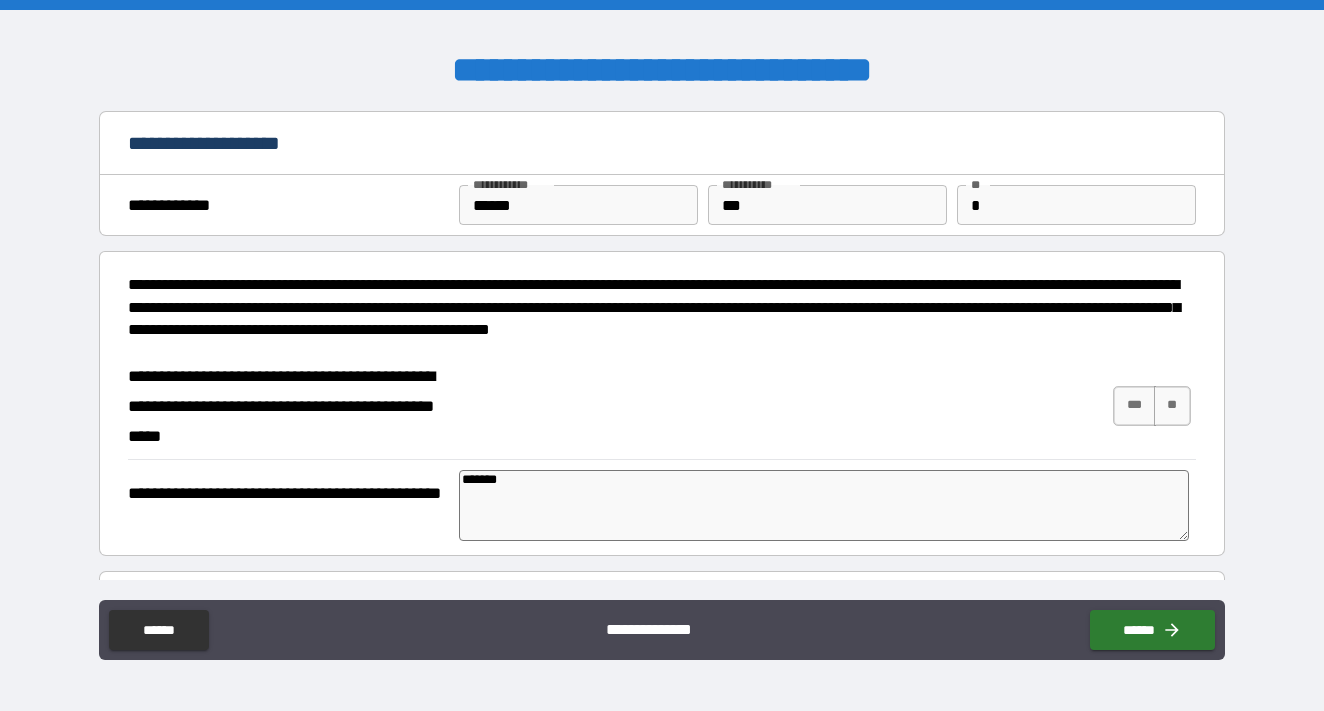 type on "********" 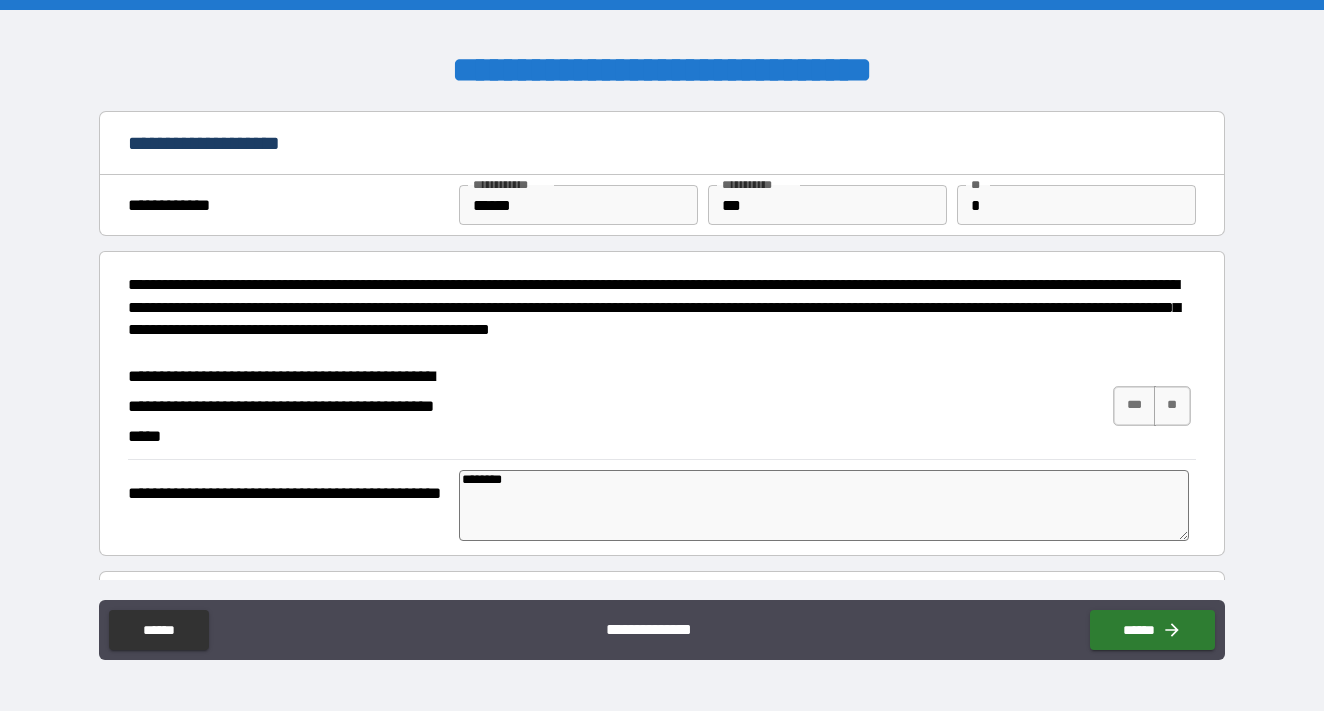 type on "********" 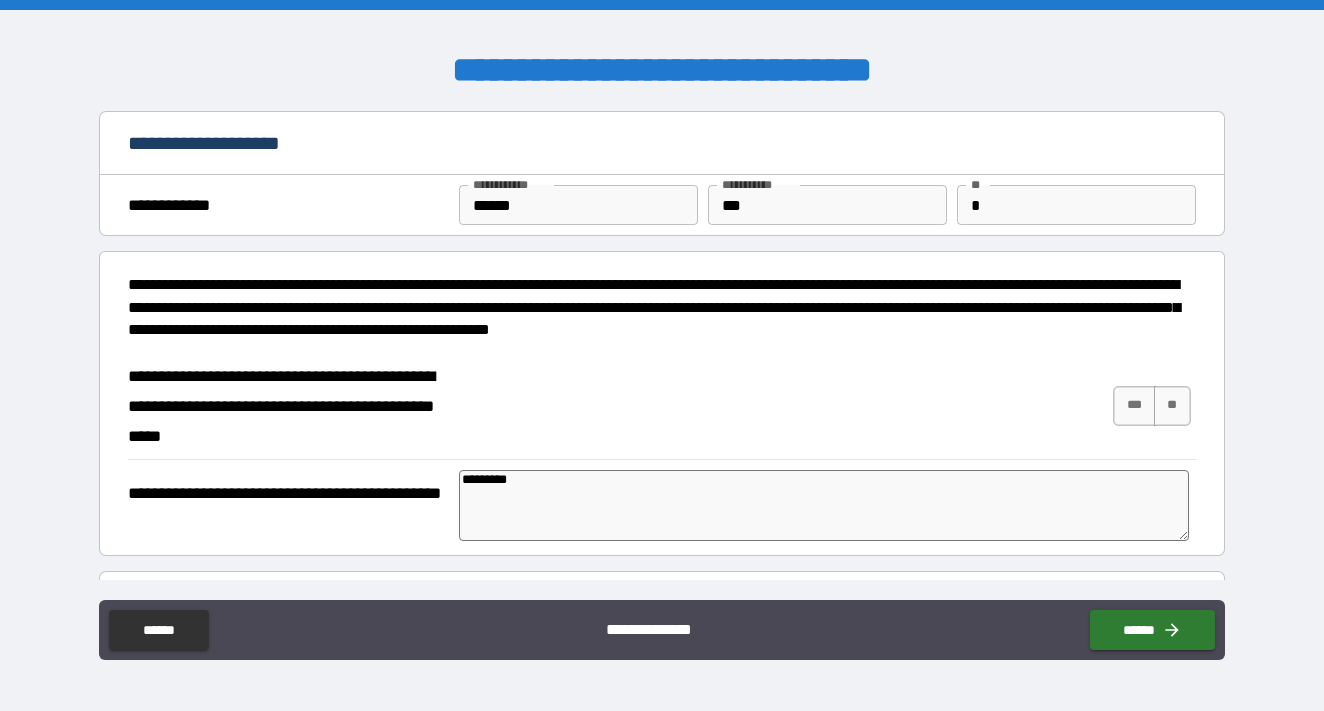 type on "*" 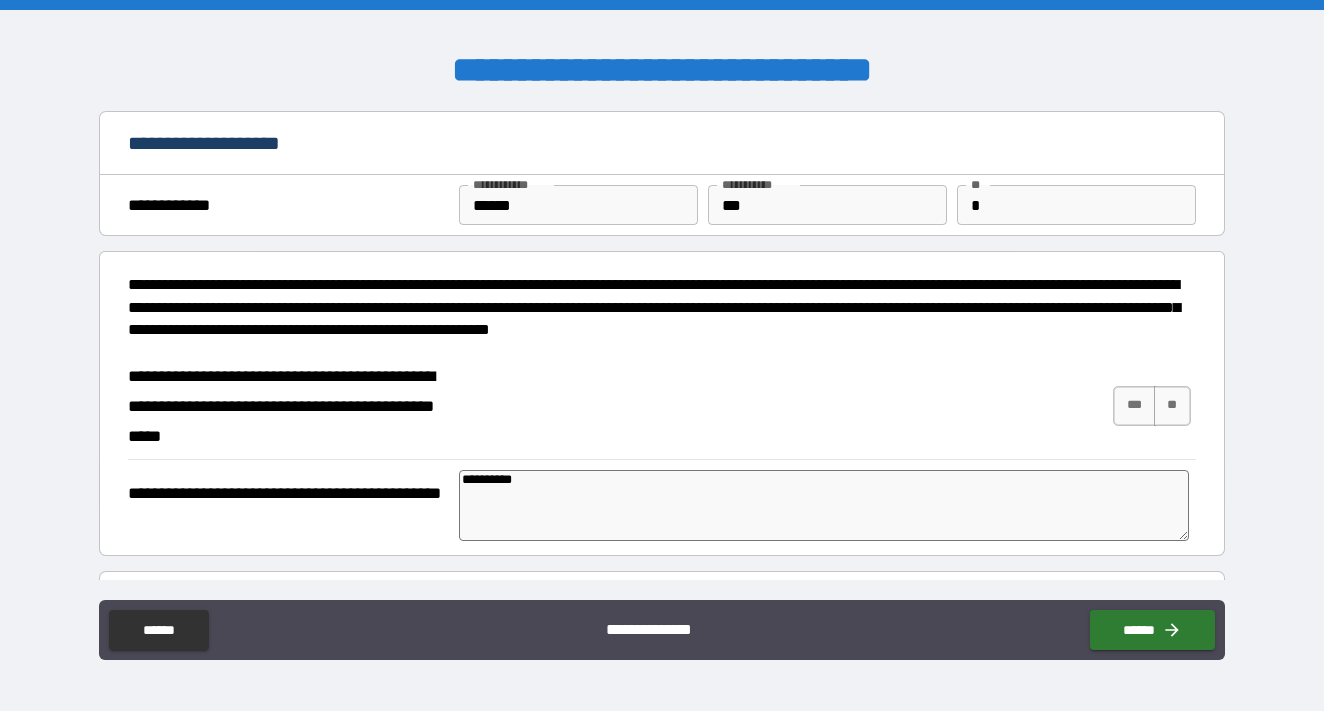 type on "**********" 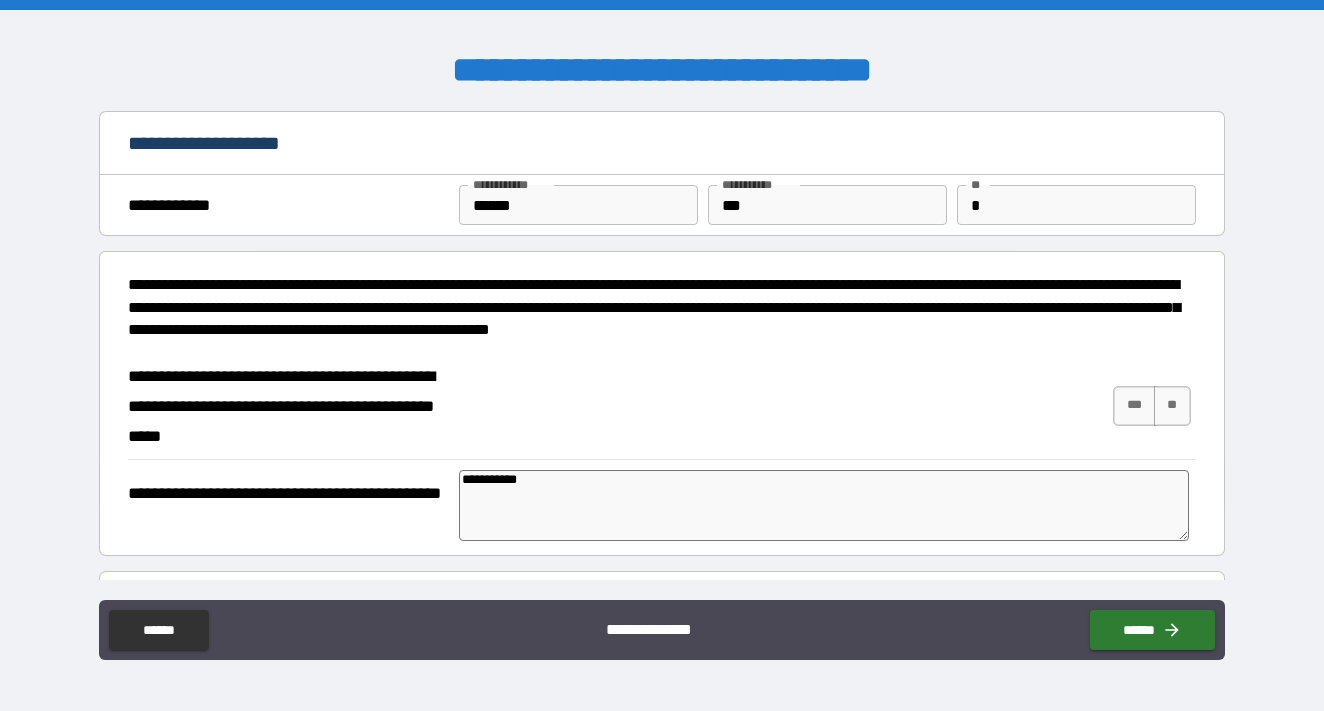 type on "**********" 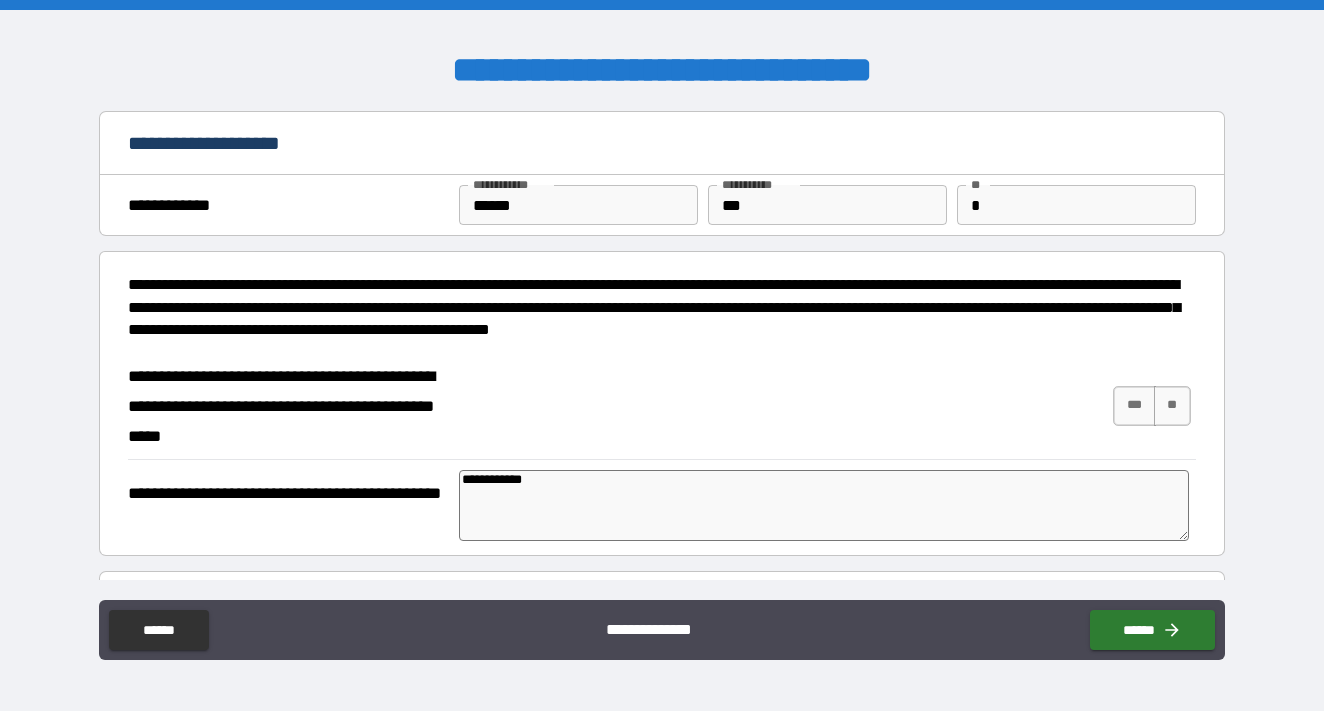 type on "*" 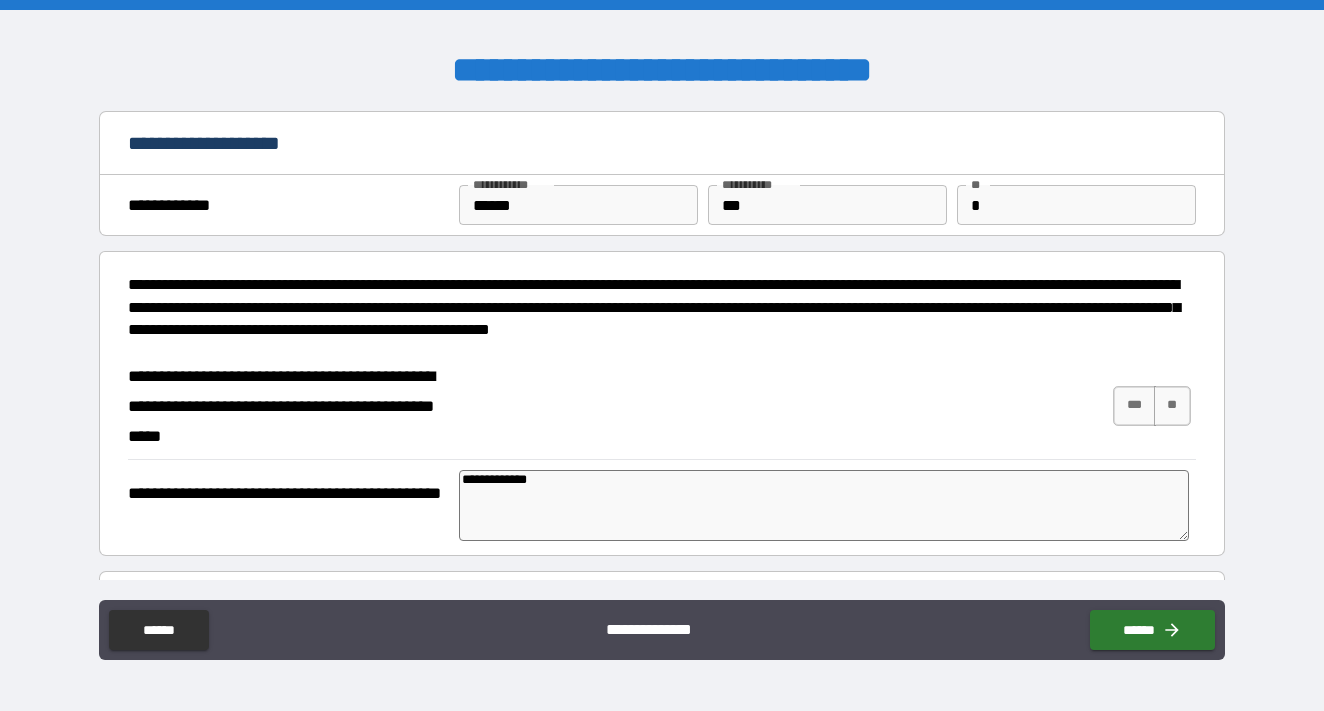 type on "*" 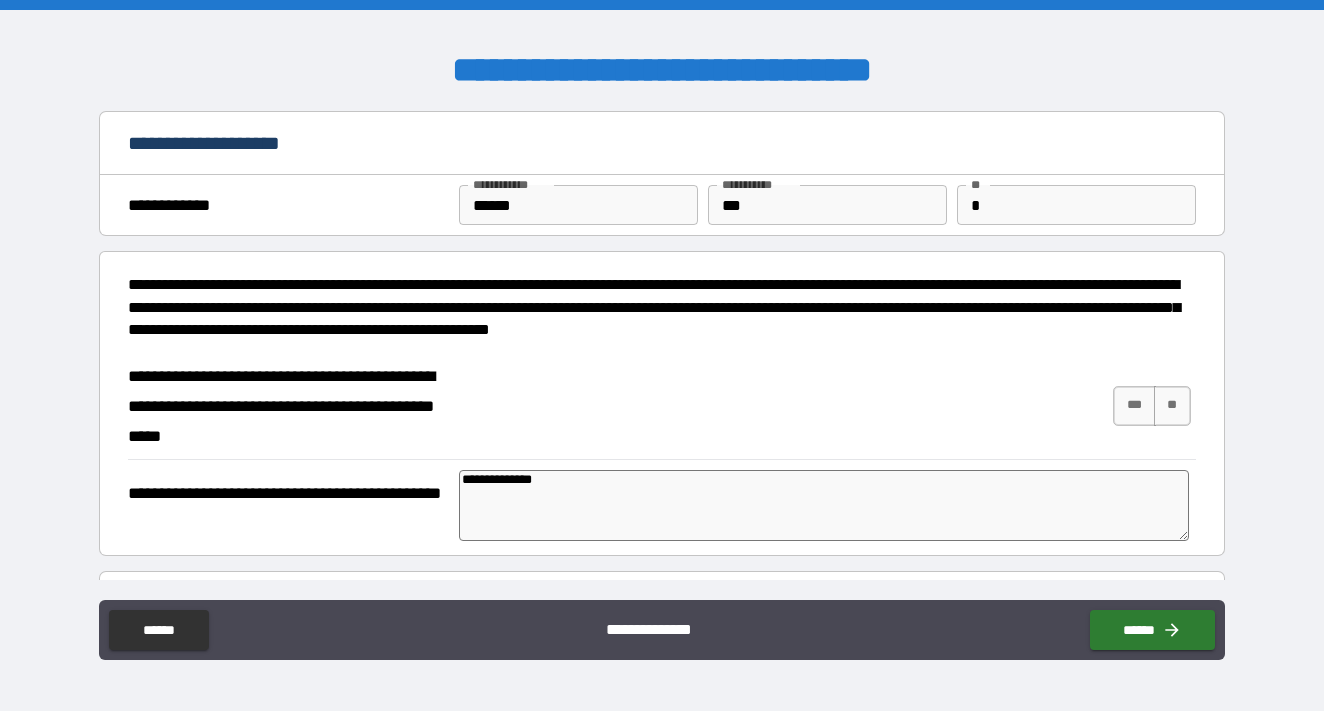 type on "*" 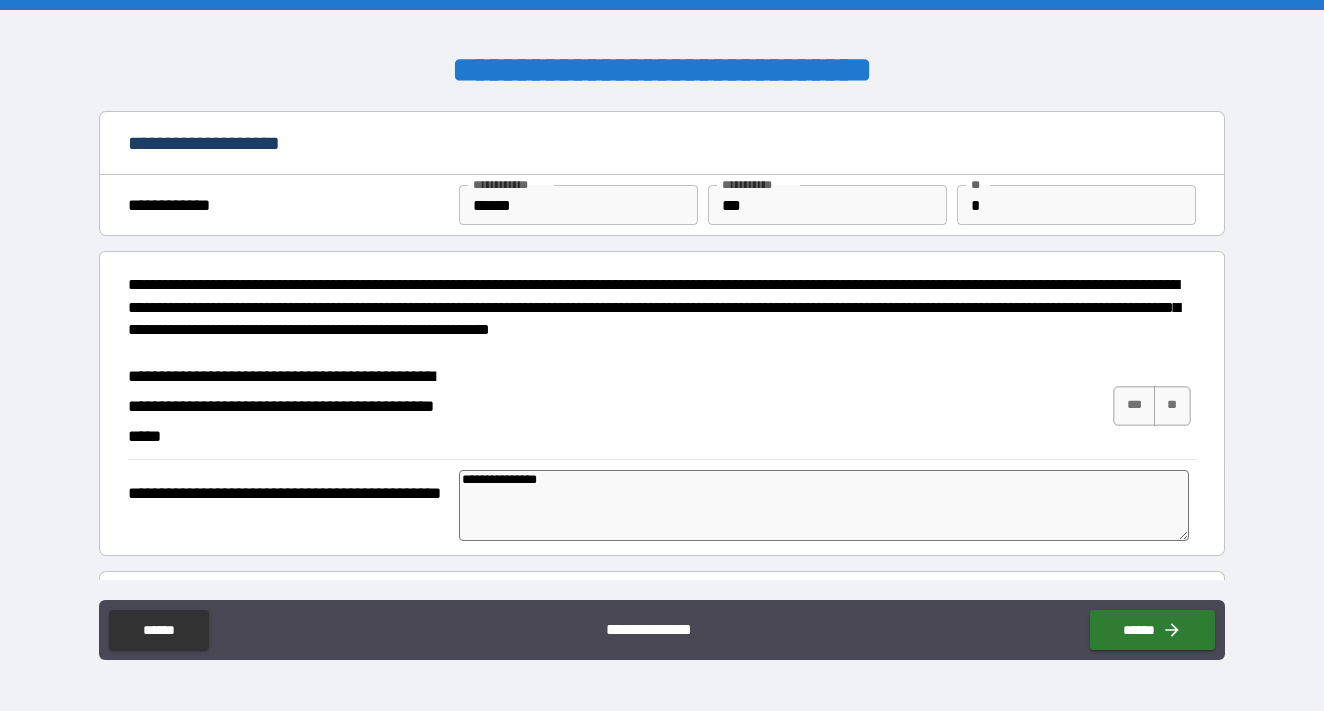 type on "**********" 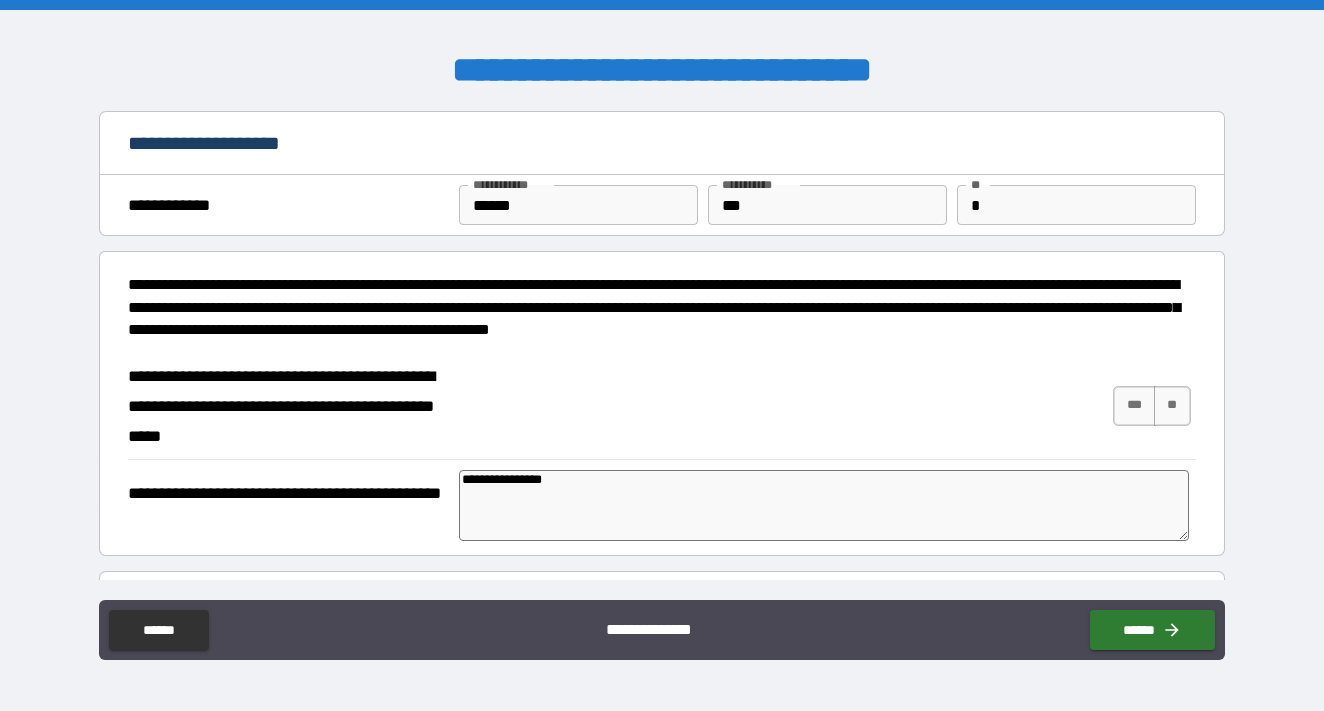 type on "**********" 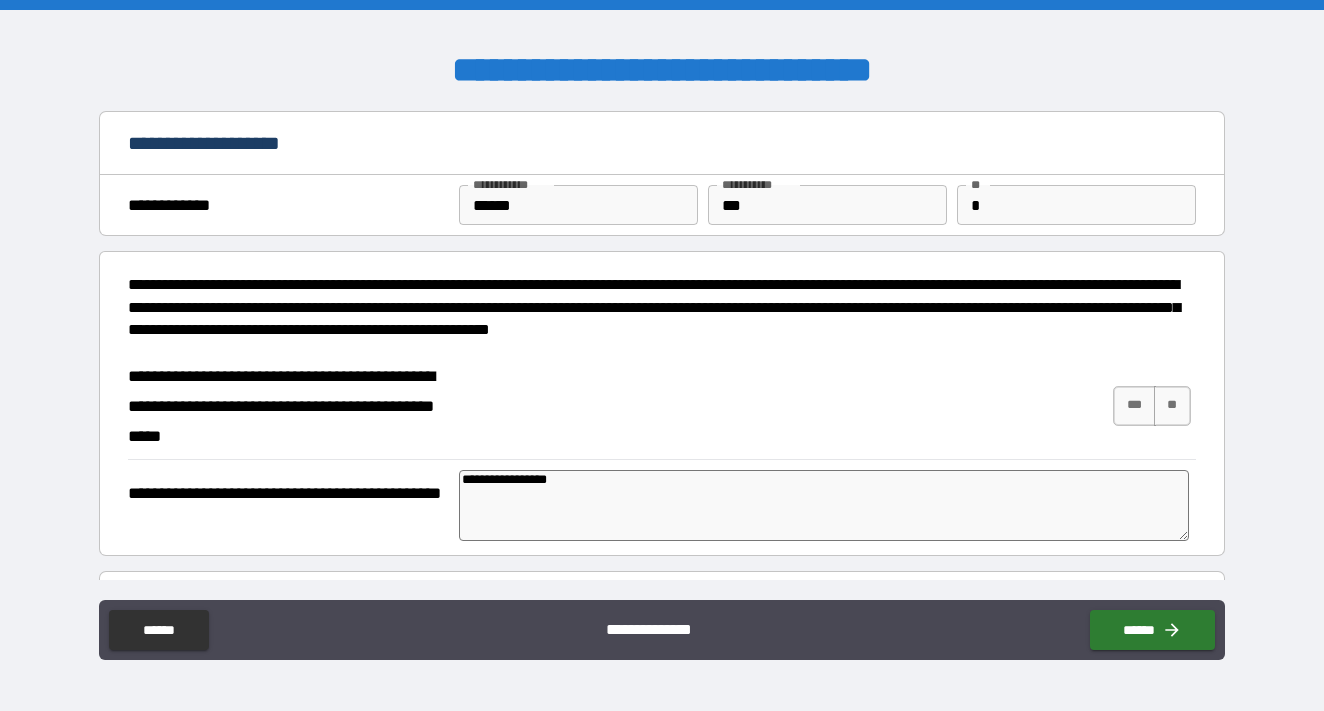 type on "**********" 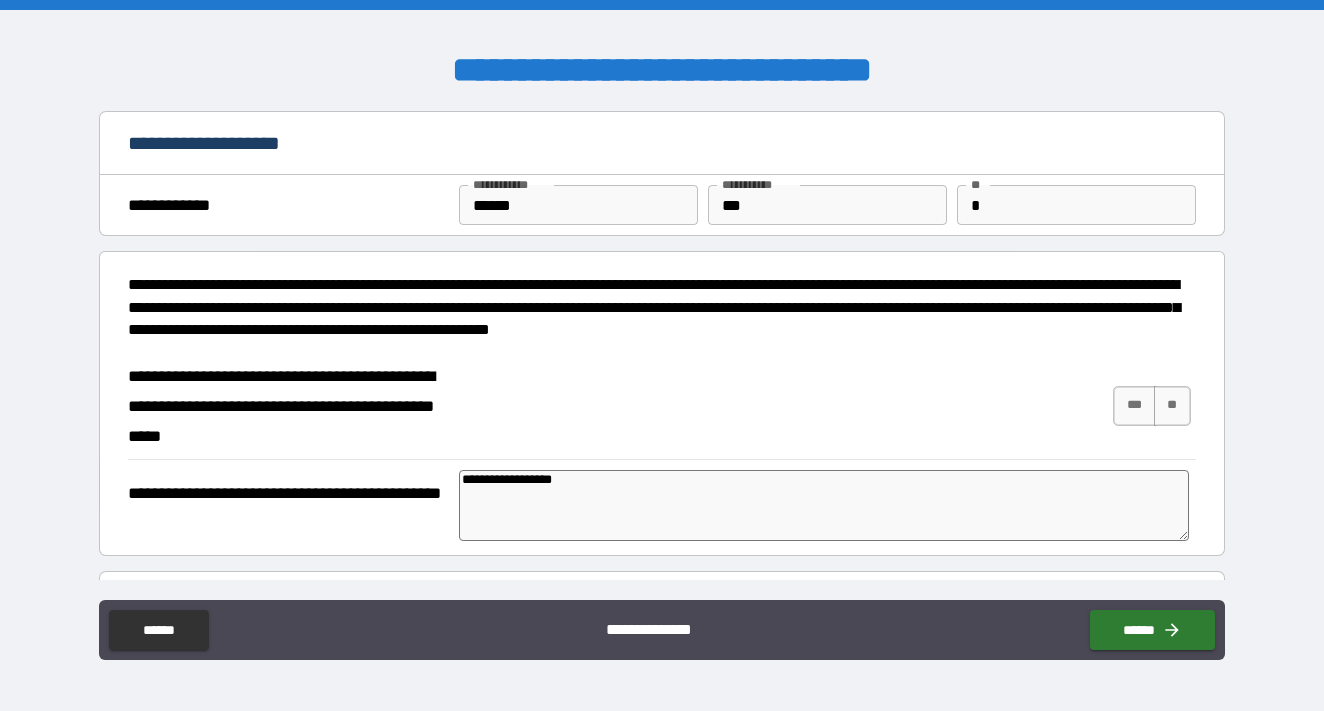 type on "**********" 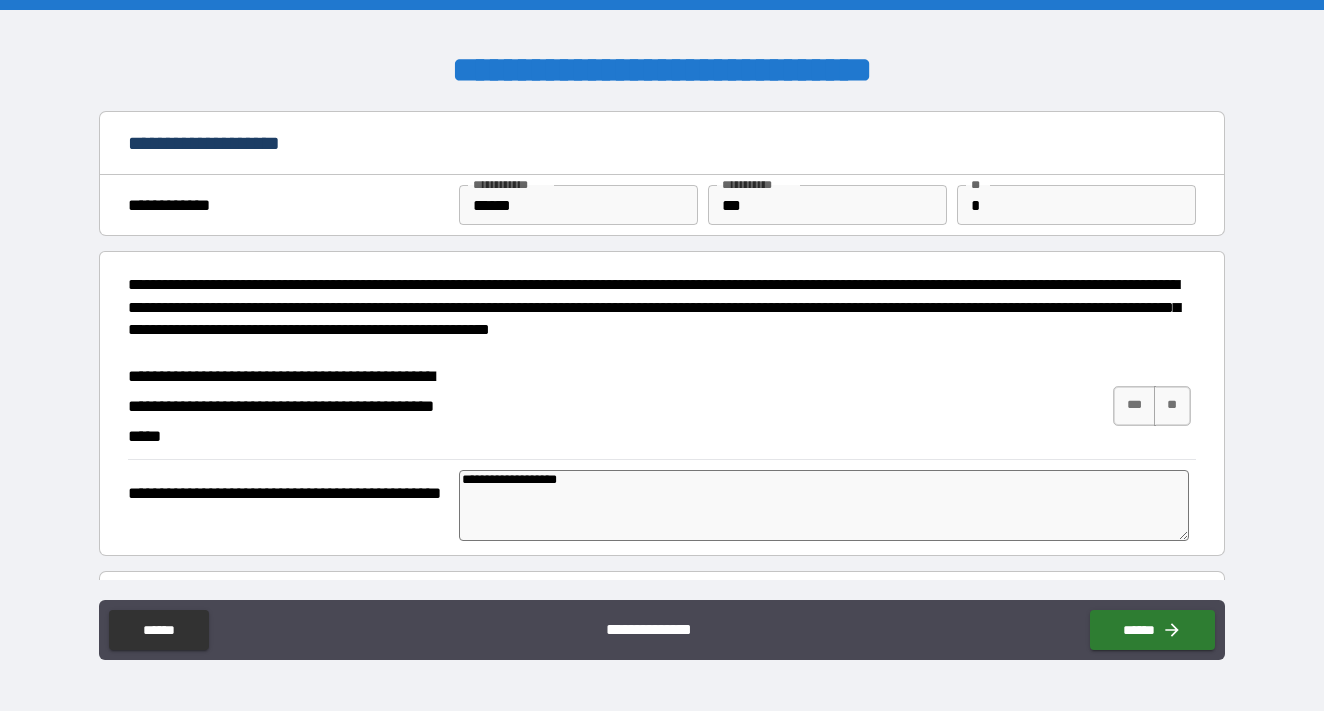 type on "**********" 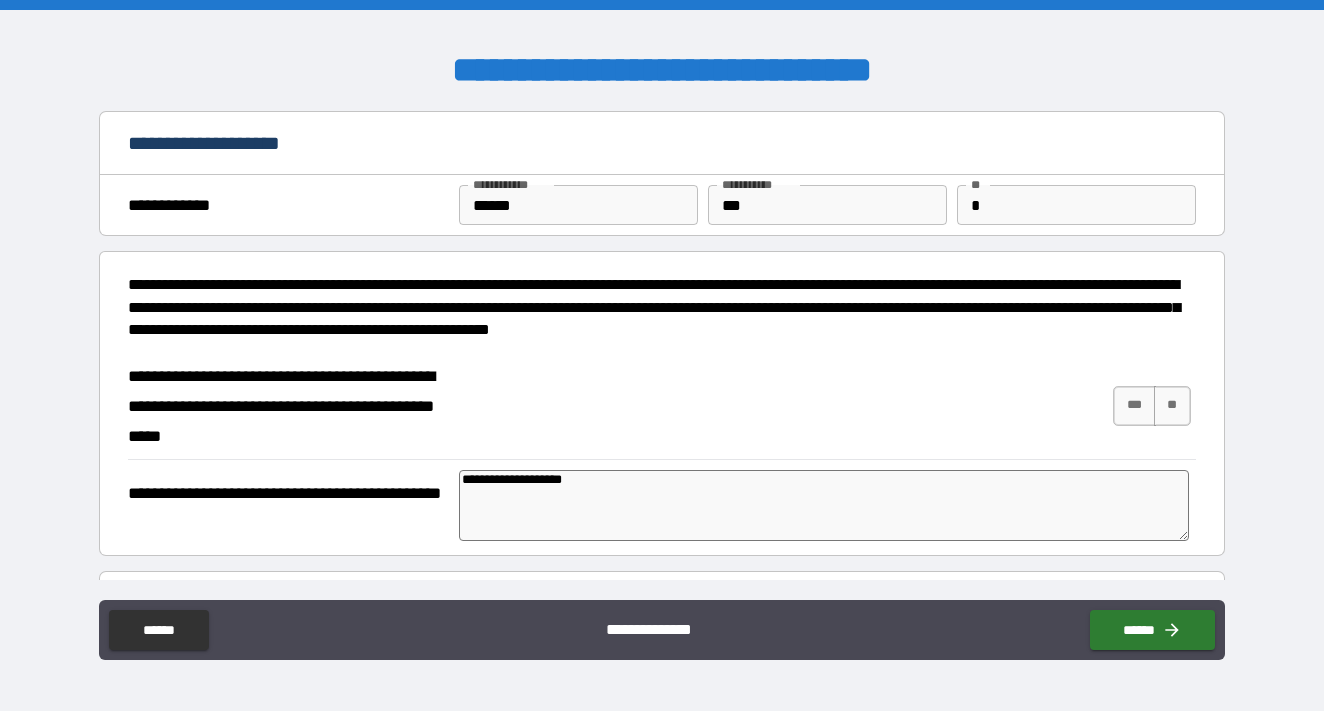 type on "**********" 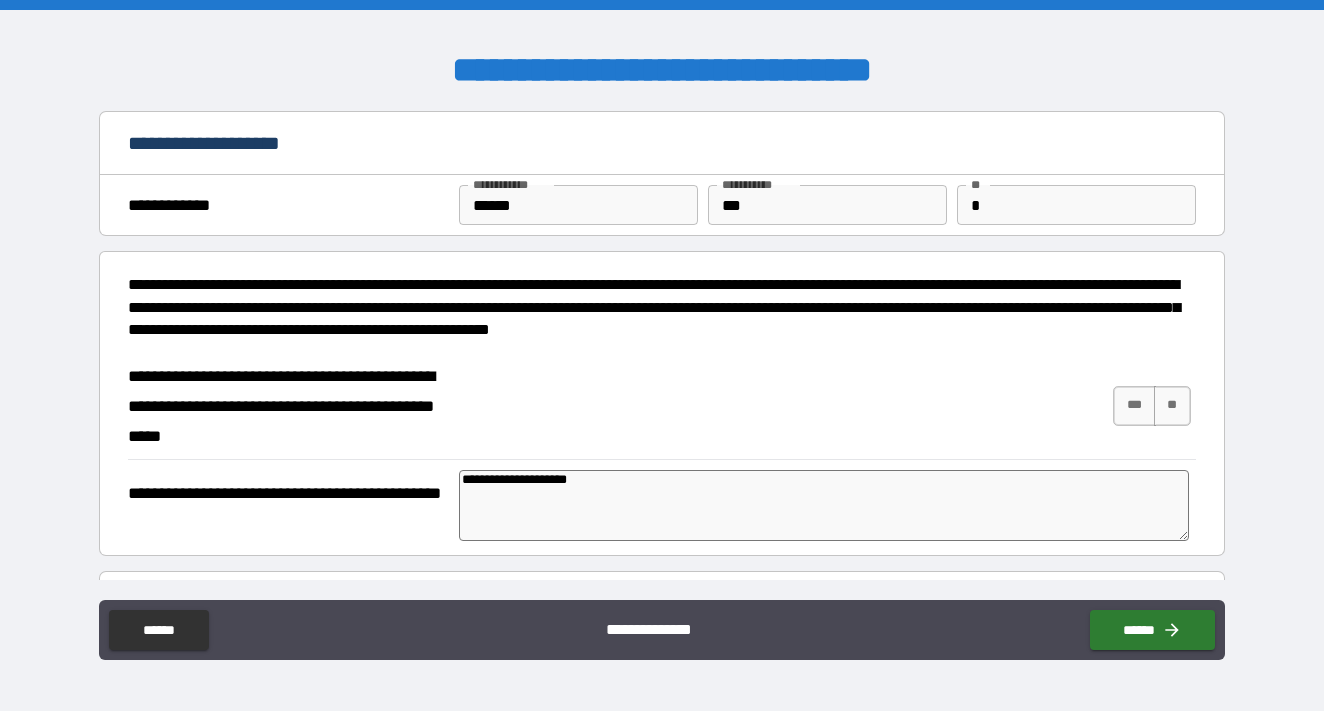 type on "*" 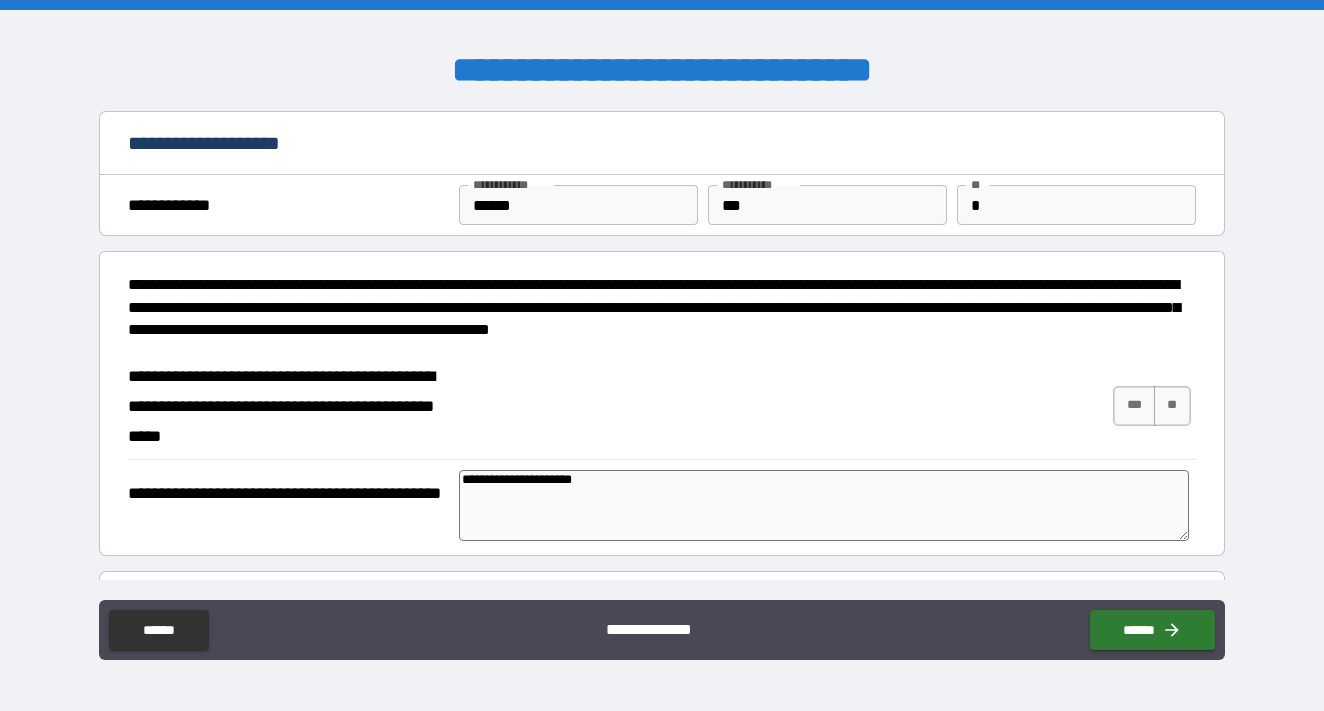 type on "*" 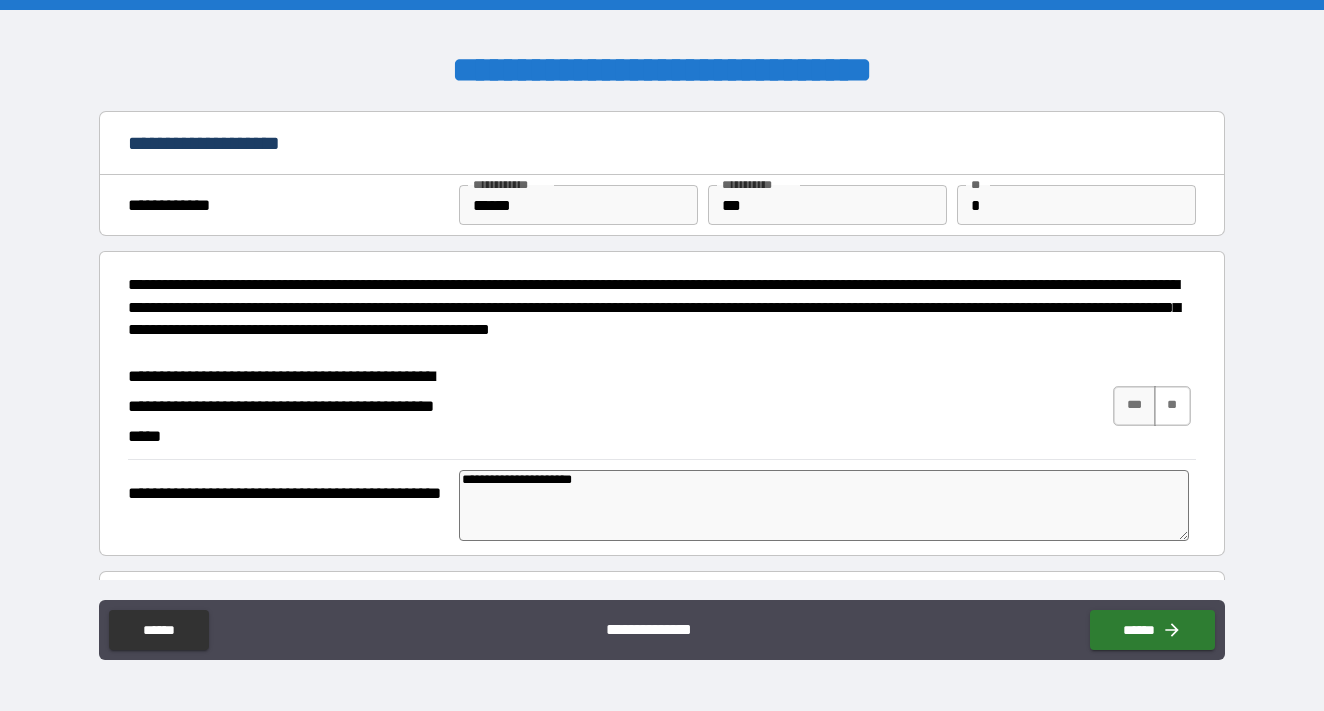 type on "**********" 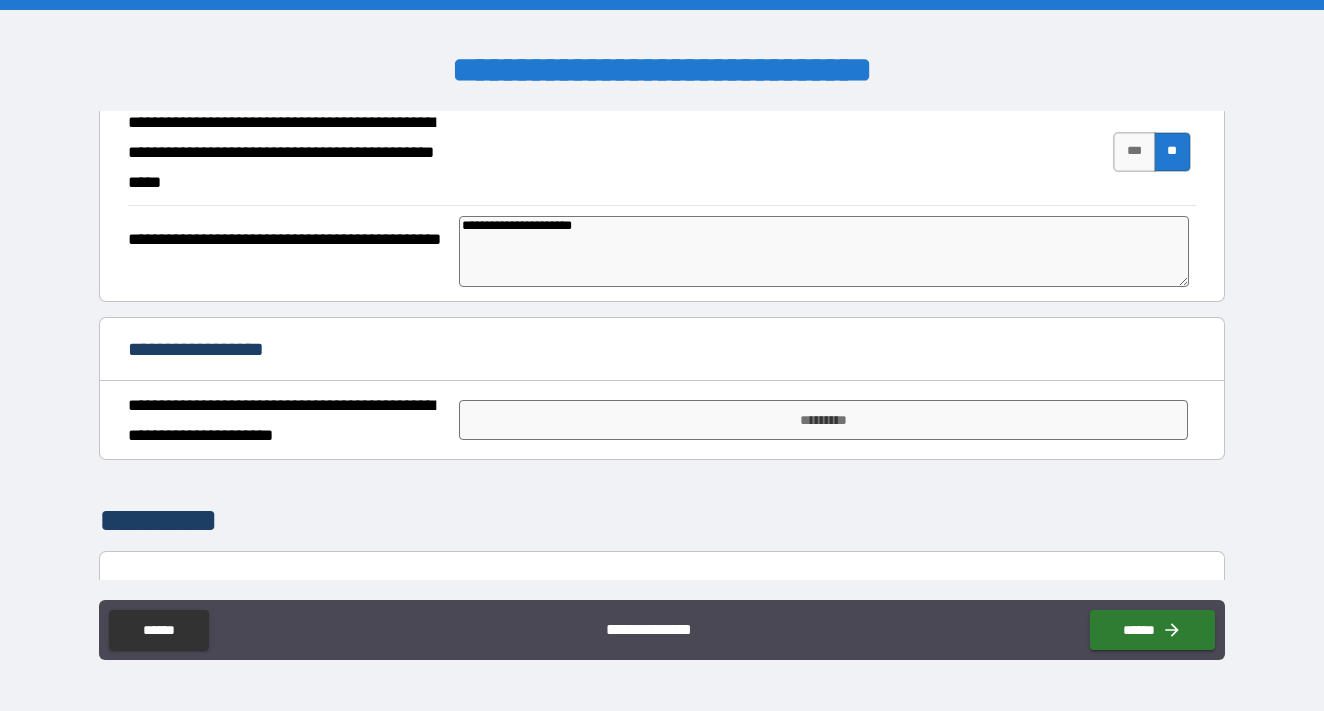 scroll, scrollTop: 248, scrollLeft: 0, axis: vertical 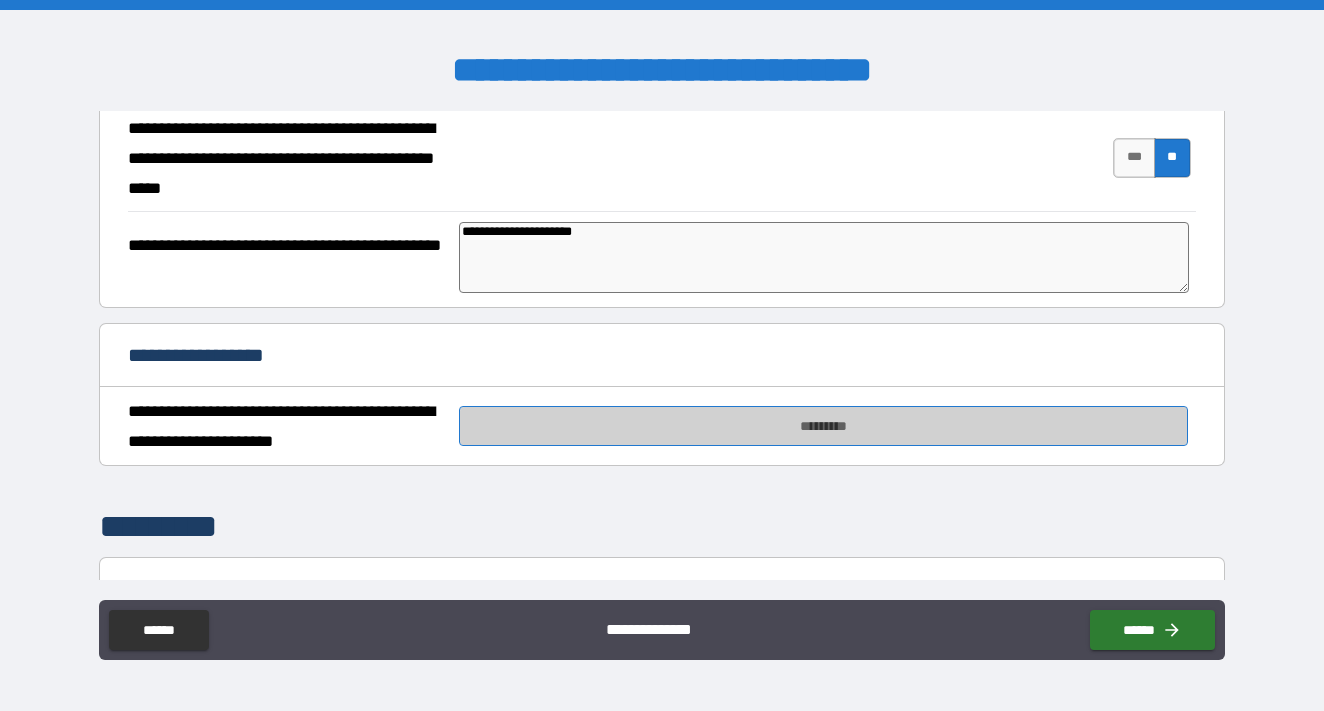 click on "*********" at bounding box center [823, 426] 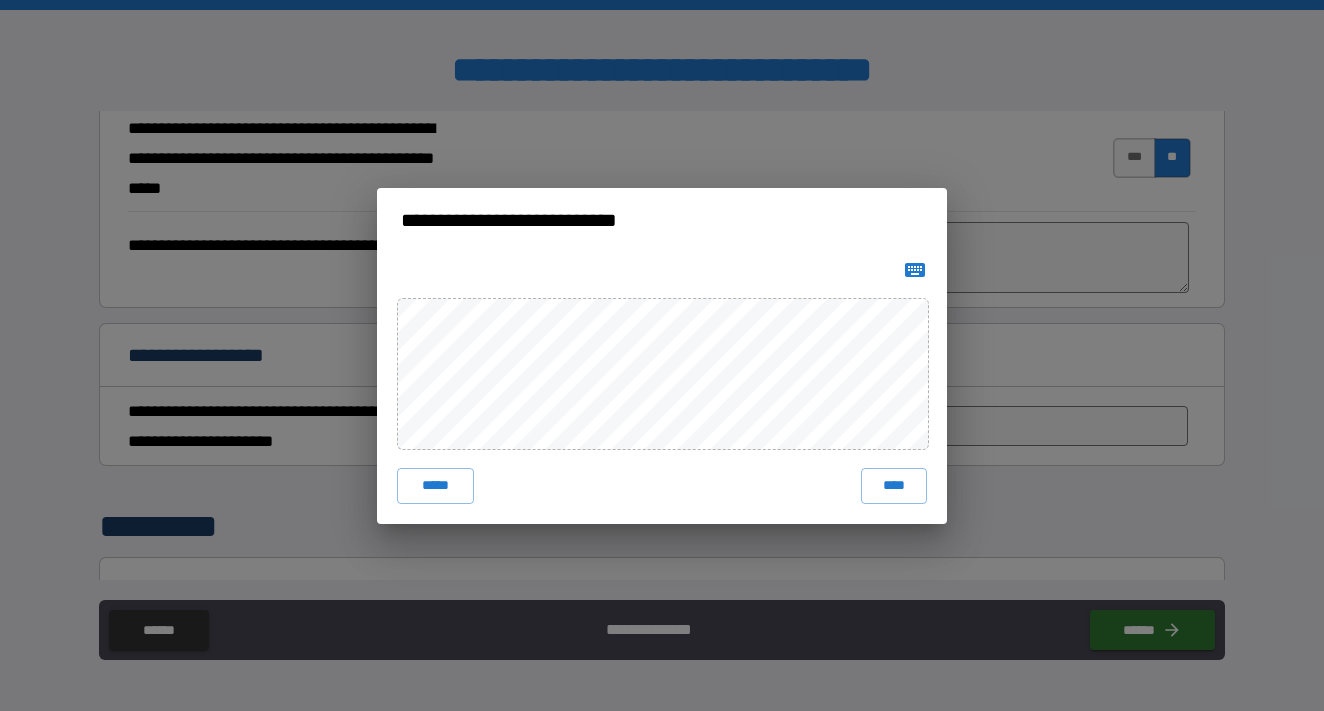 click on "**********" at bounding box center (662, 355) 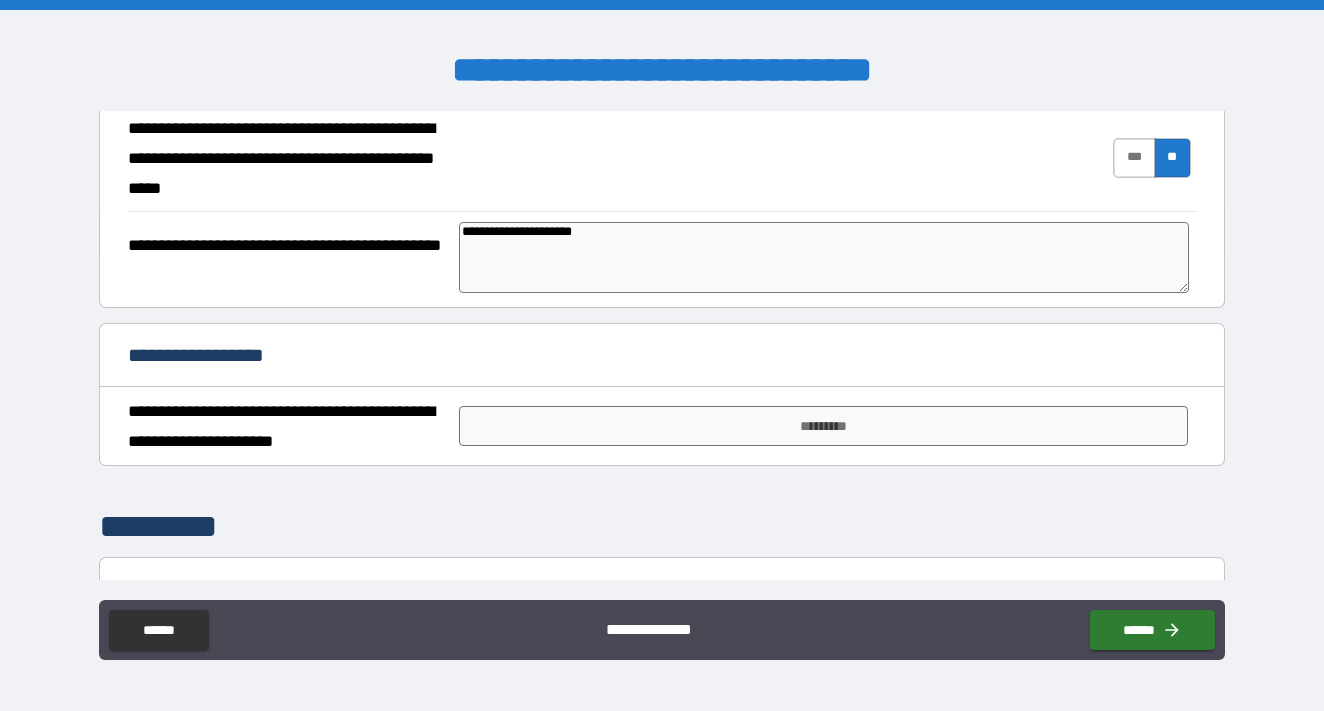 click on "***" at bounding box center (1134, 158) 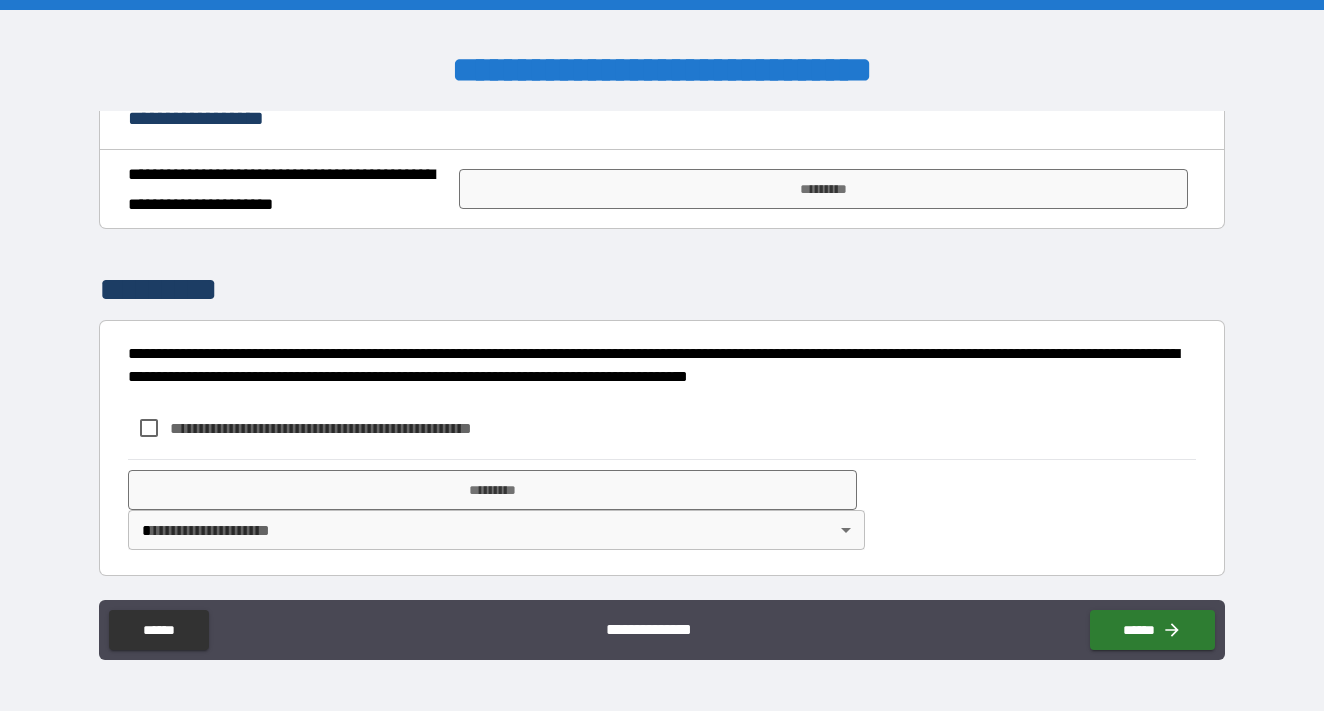 scroll, scrollTop: 484, scrollLeft: 0, axis: vertical 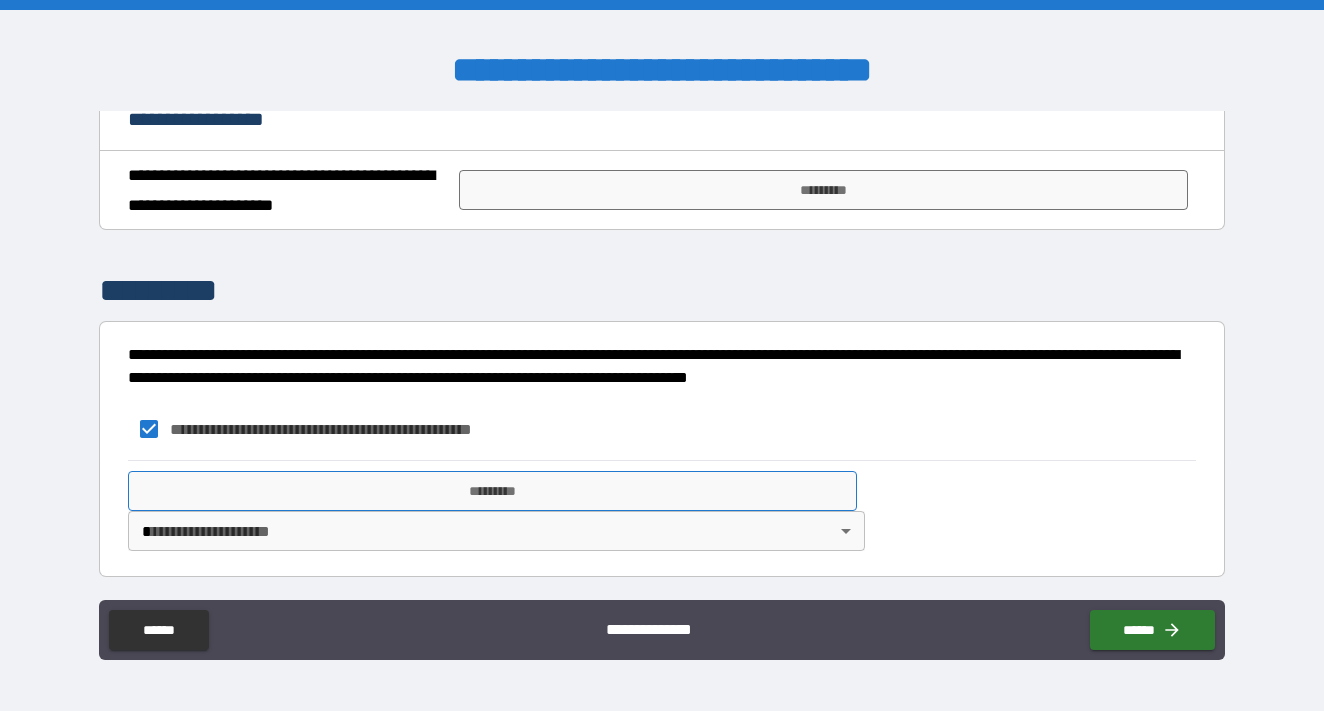 type on "*" 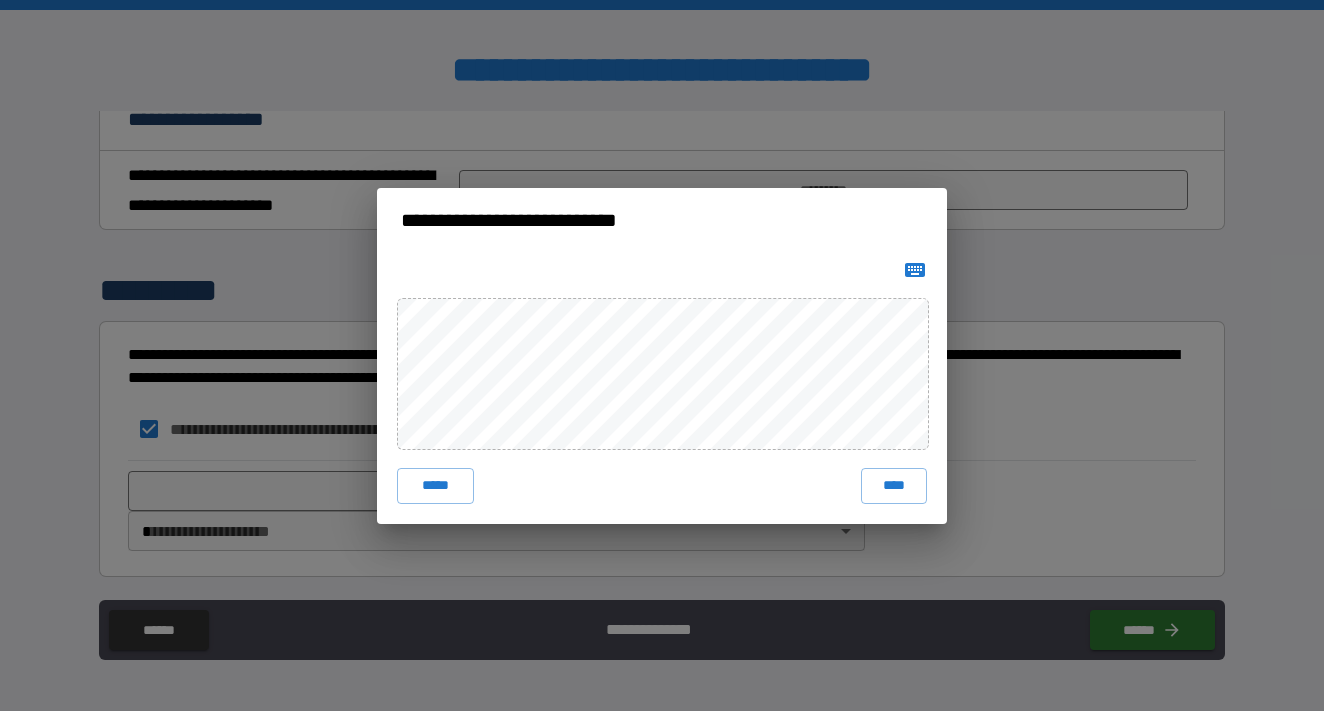 click 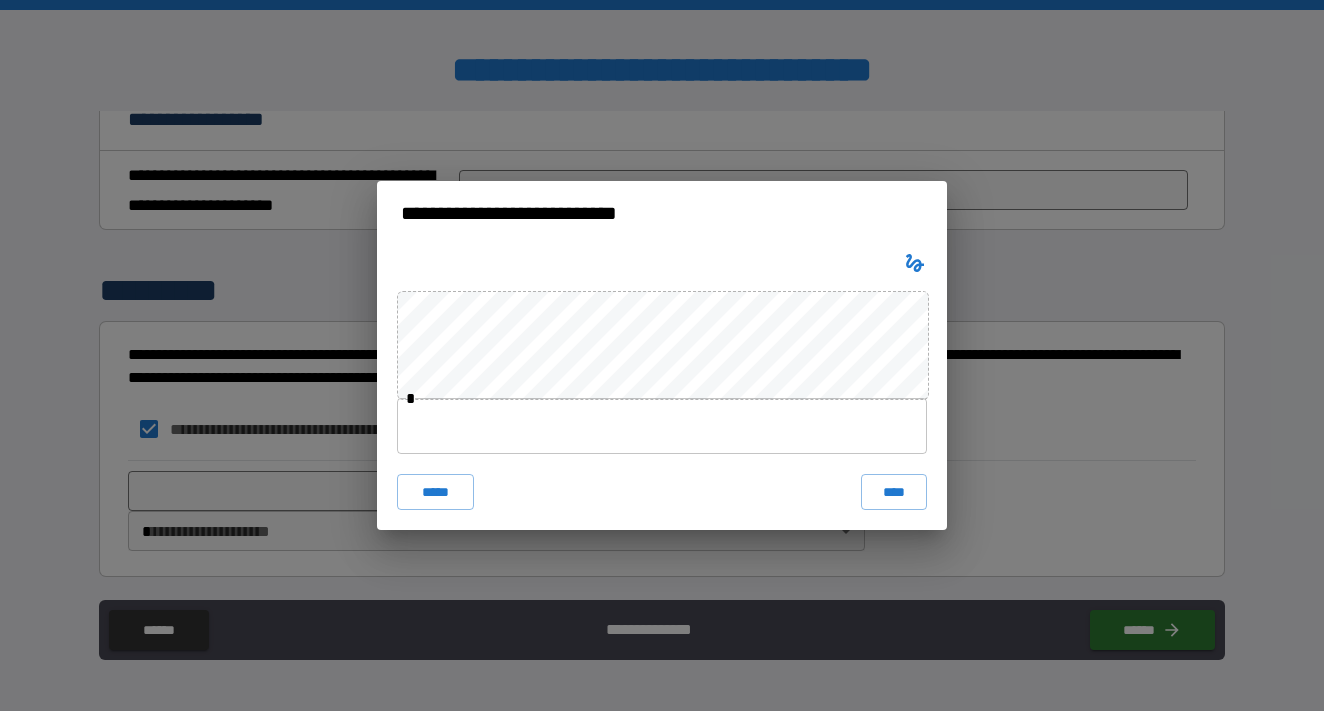 click at bounding box center (662, 426) 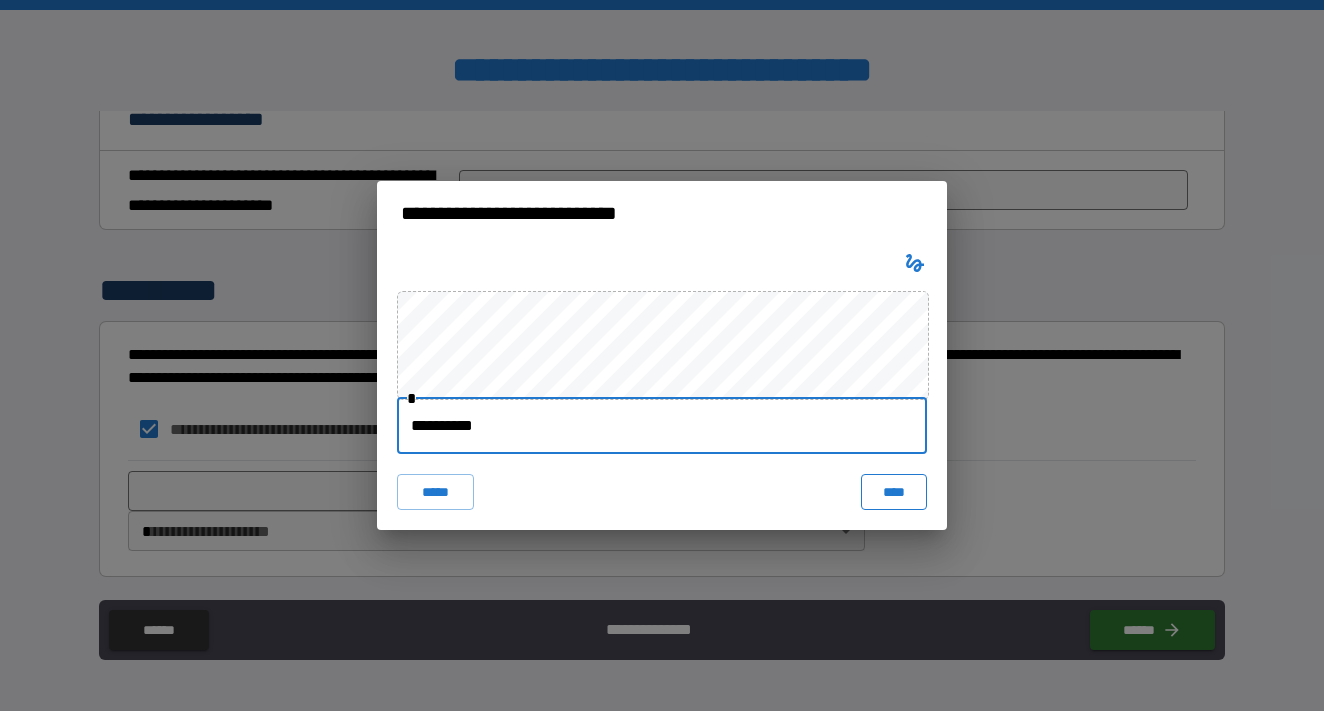 type on "**********" 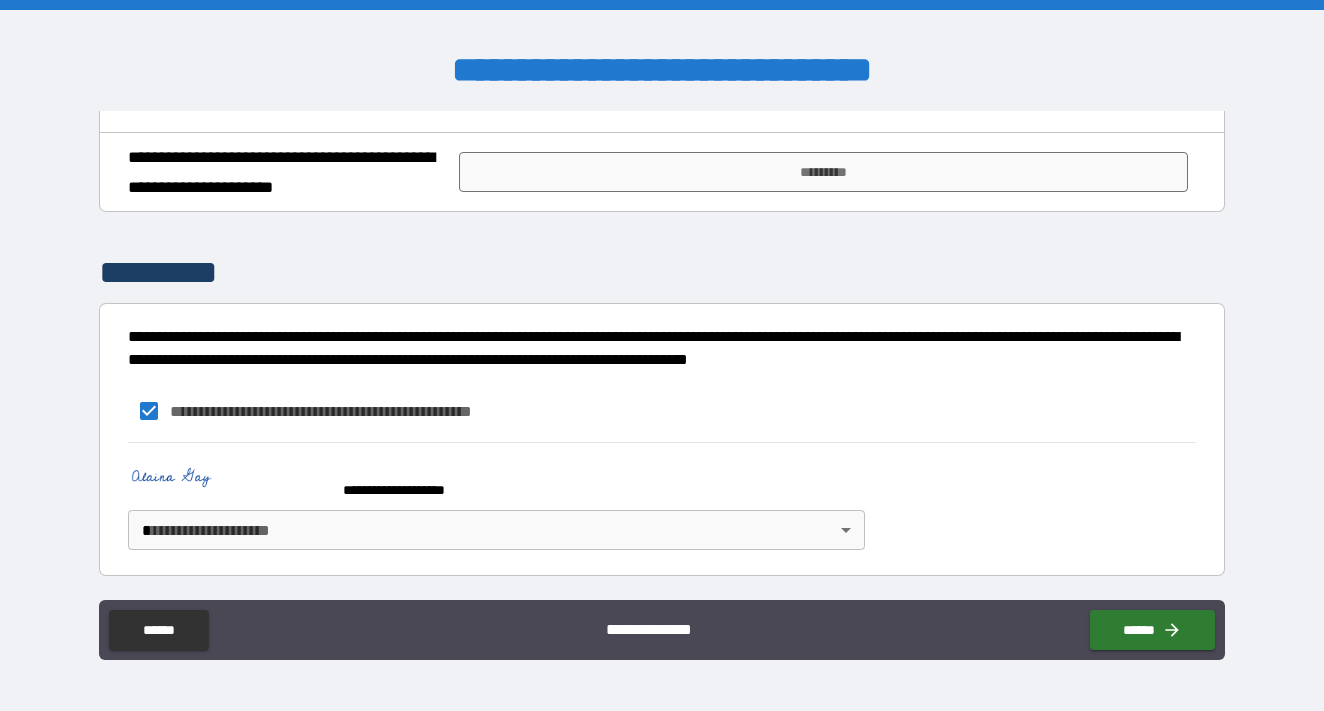 scroll, scrollTop: 501, scrollLeft: 0, axis: vertical 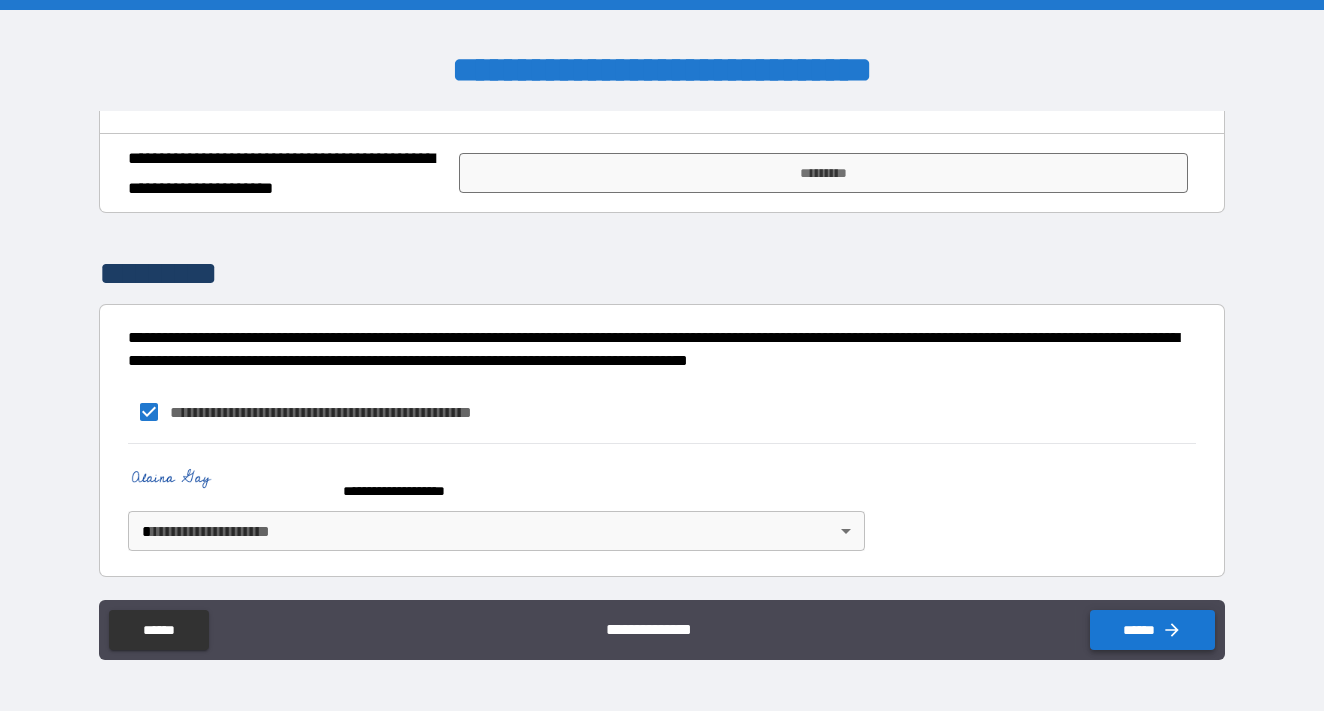 click 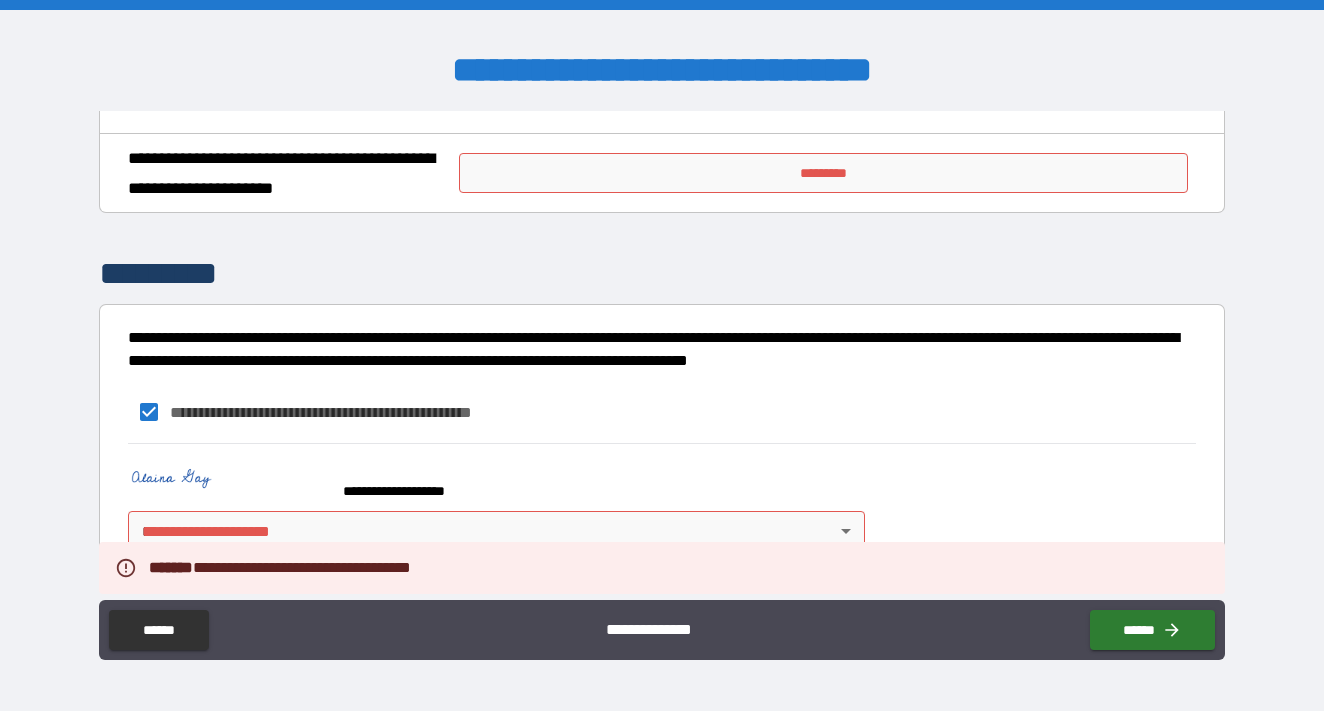 click on "**********" at bounding box center (662, 355) 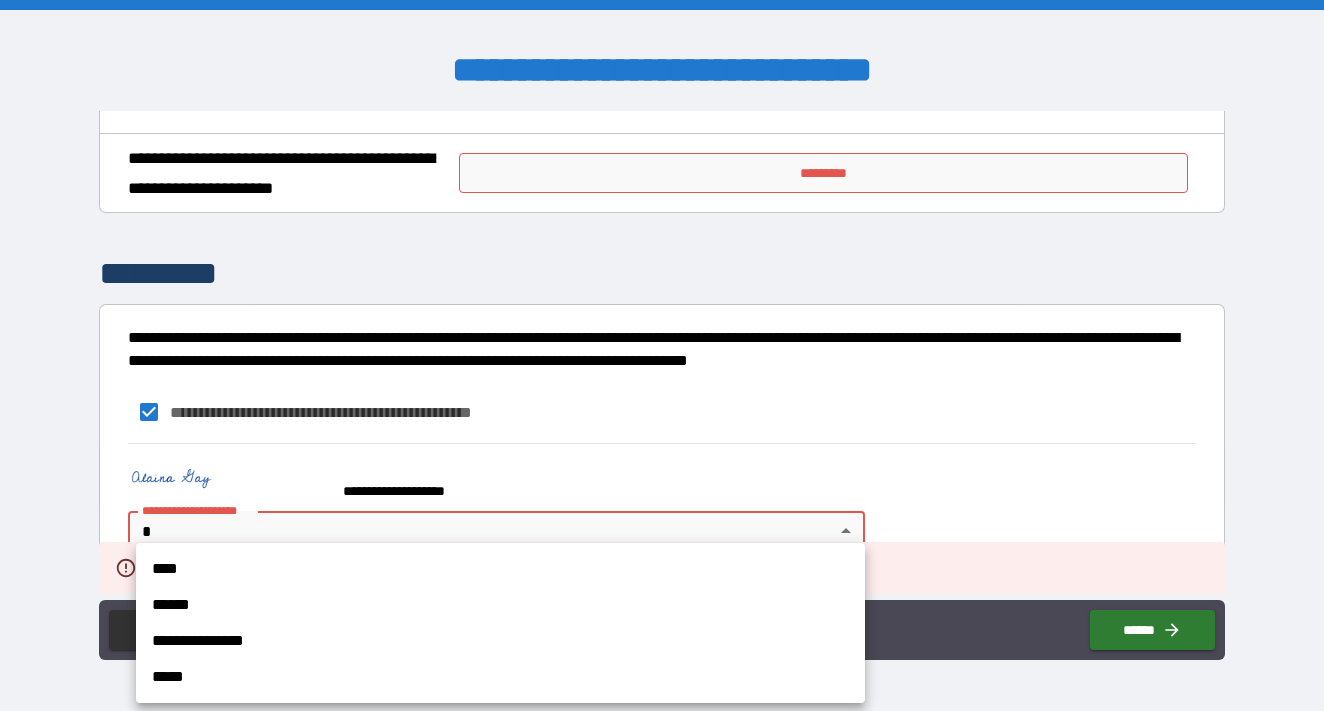 click on "****" at bounding box center [500, 569] 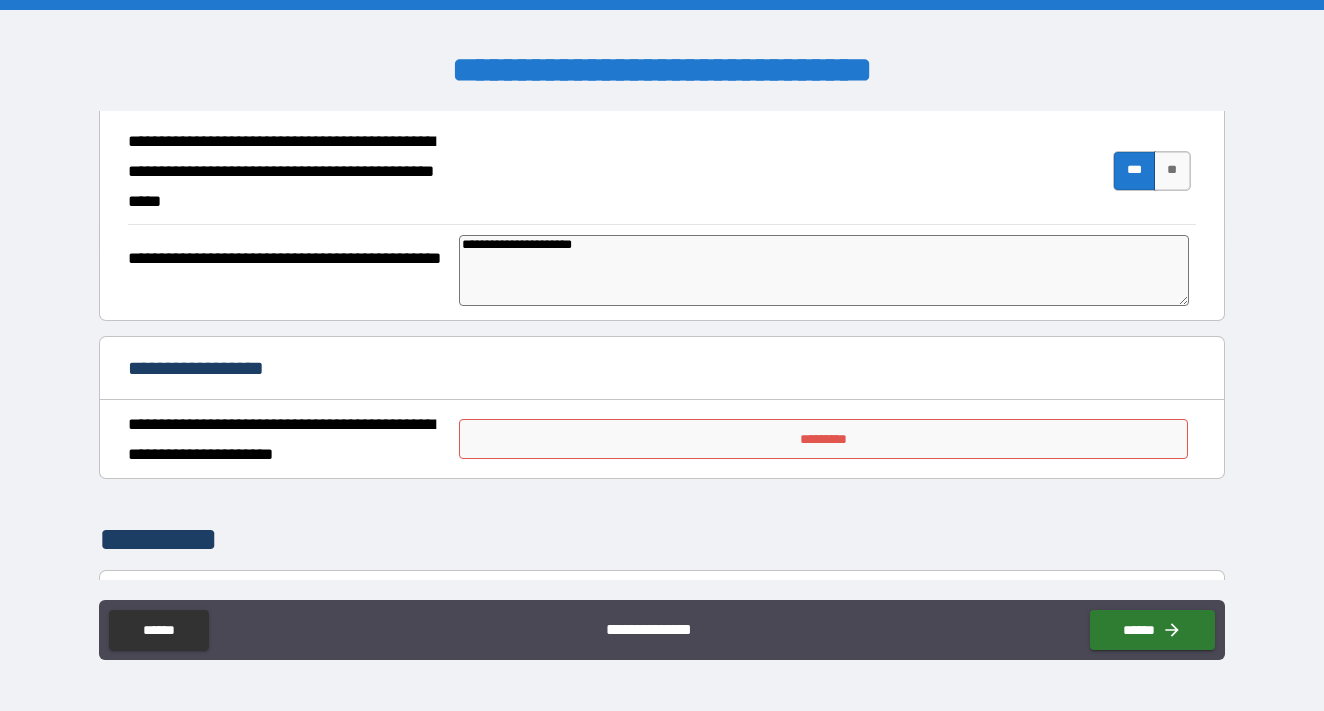 scroll, scrollTop: 246, scrollLeft: 0, axis: vertical 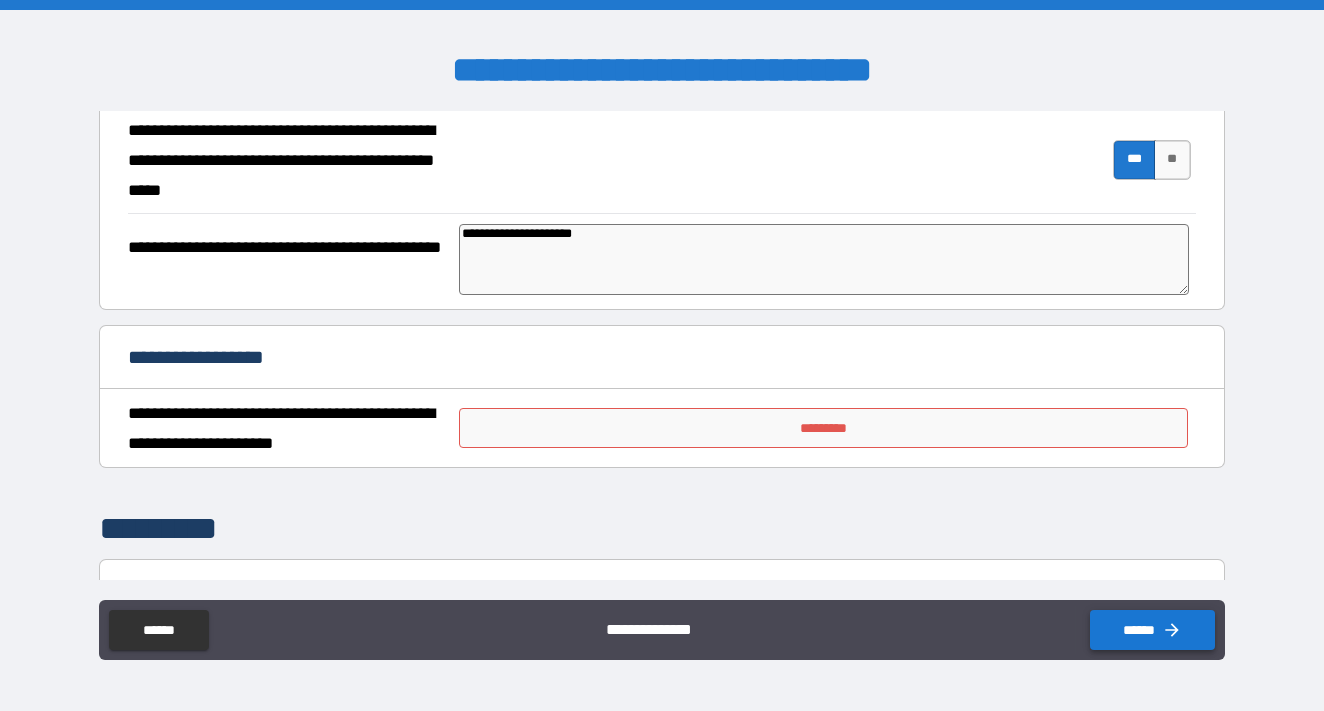 click 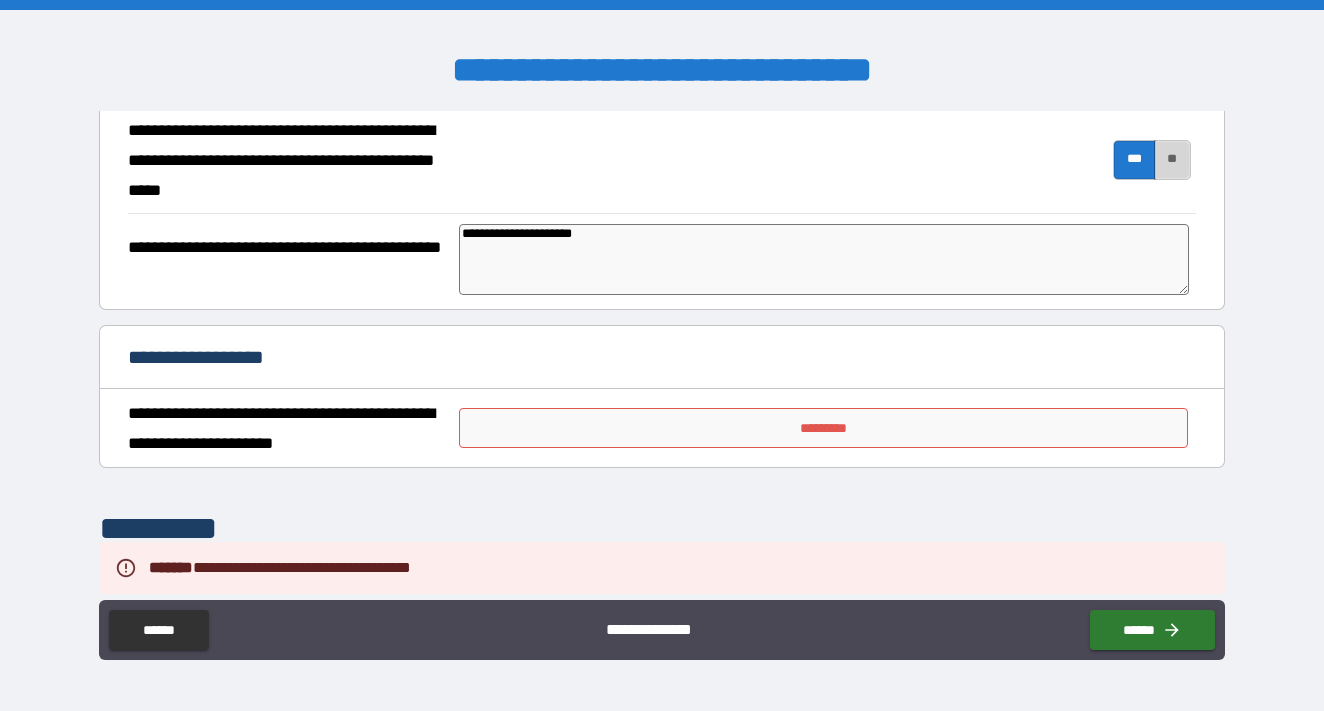 click on "**" at bounding box center [1172, 160] 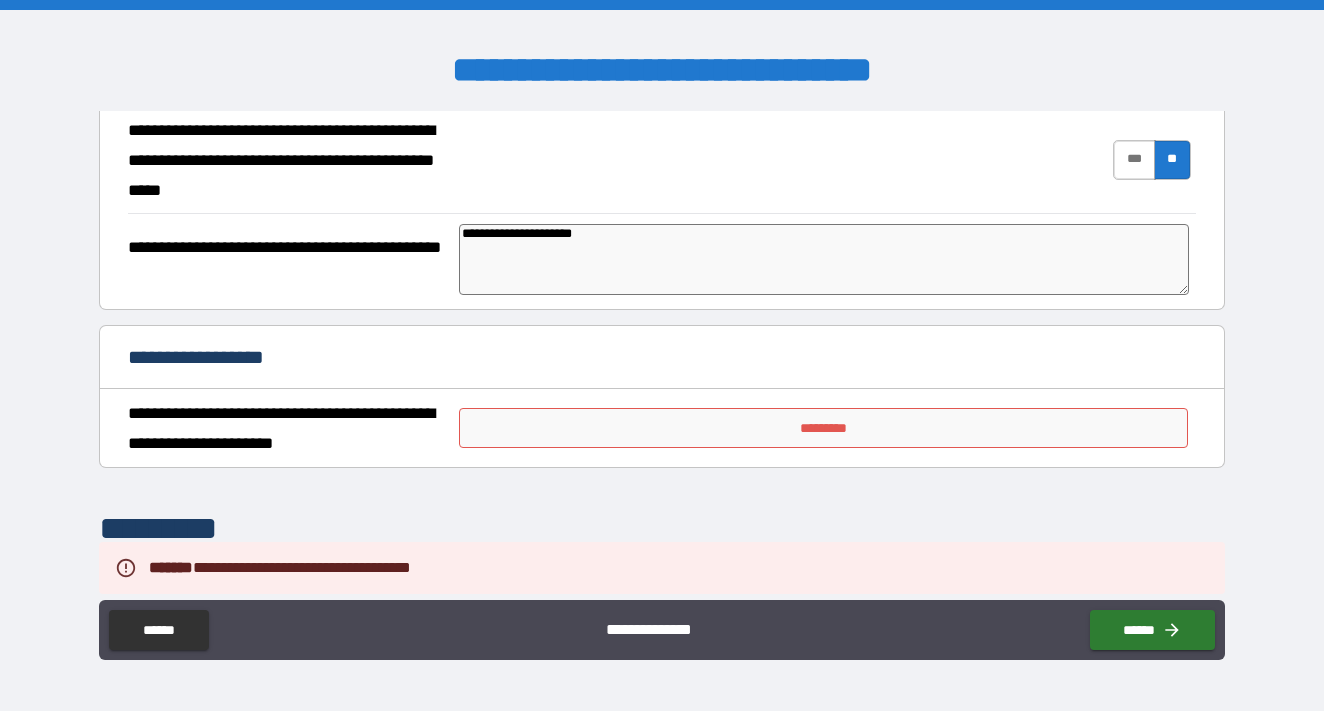 click on "***" at bounding box center (1134, 160) 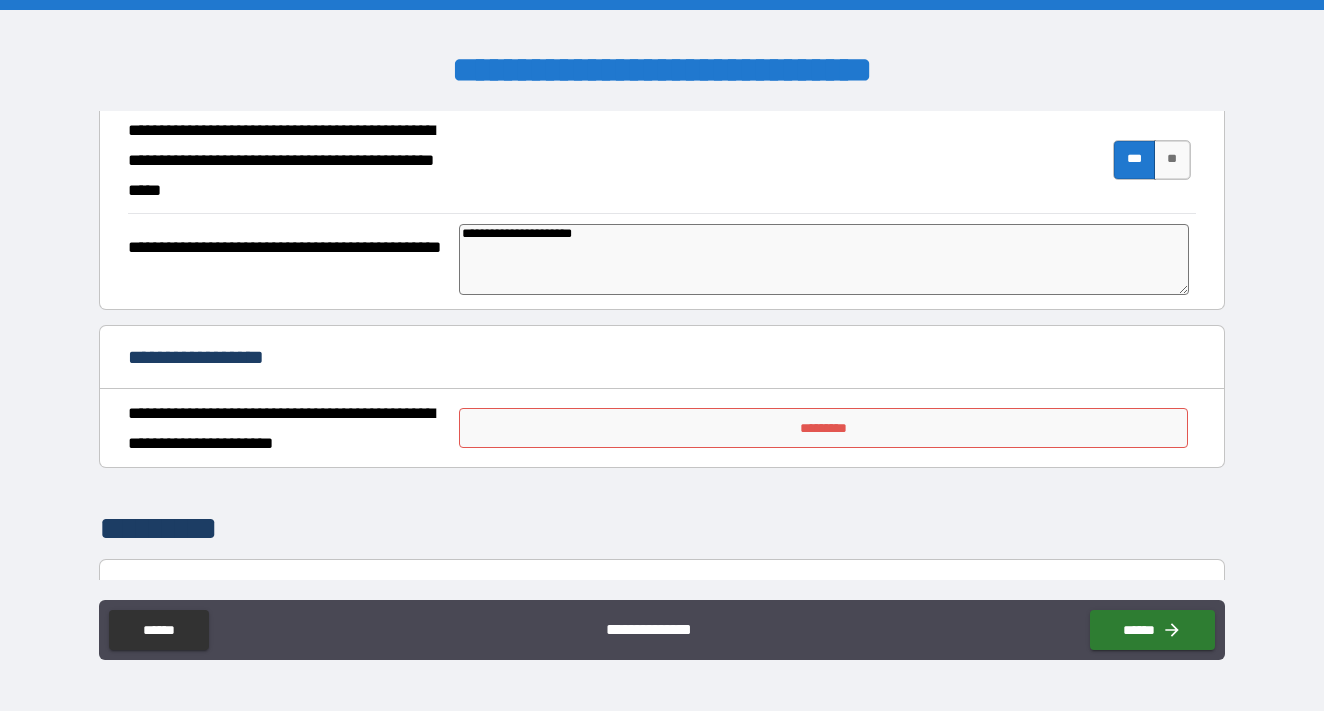 type on "*" 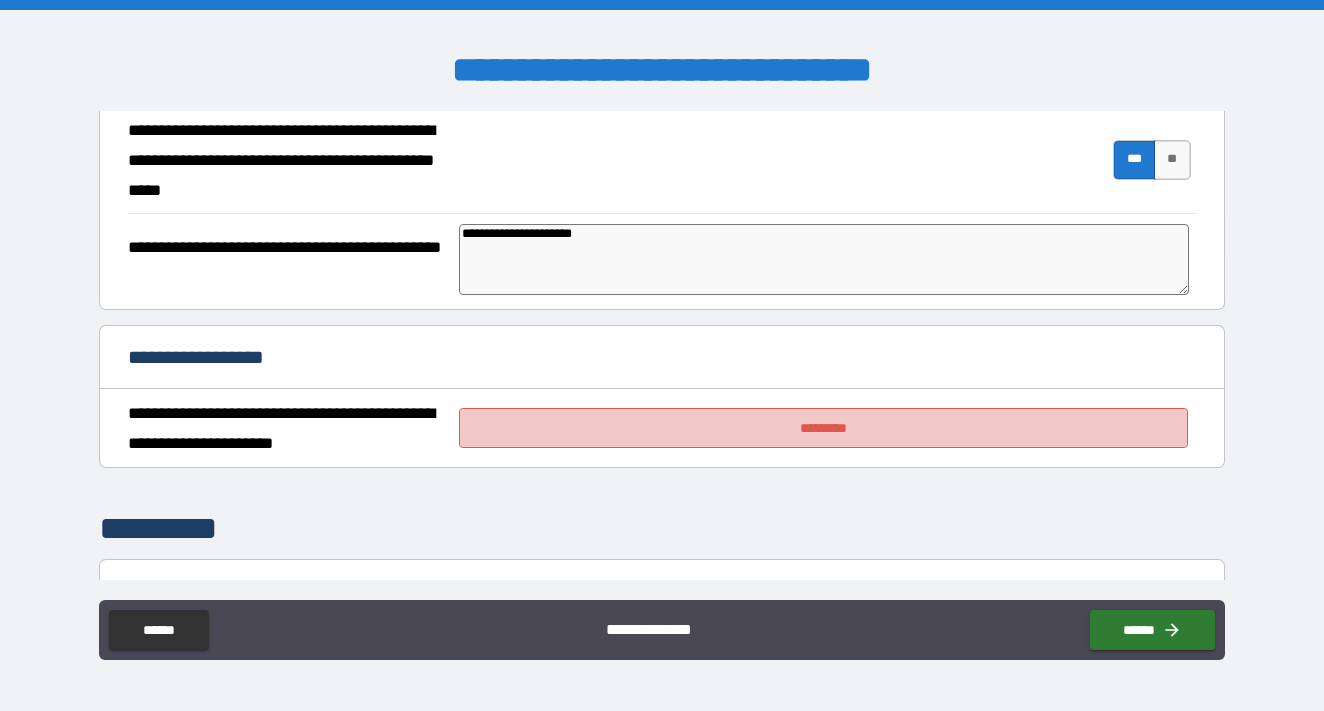 click on "*********" at bounding box center [823, 428] 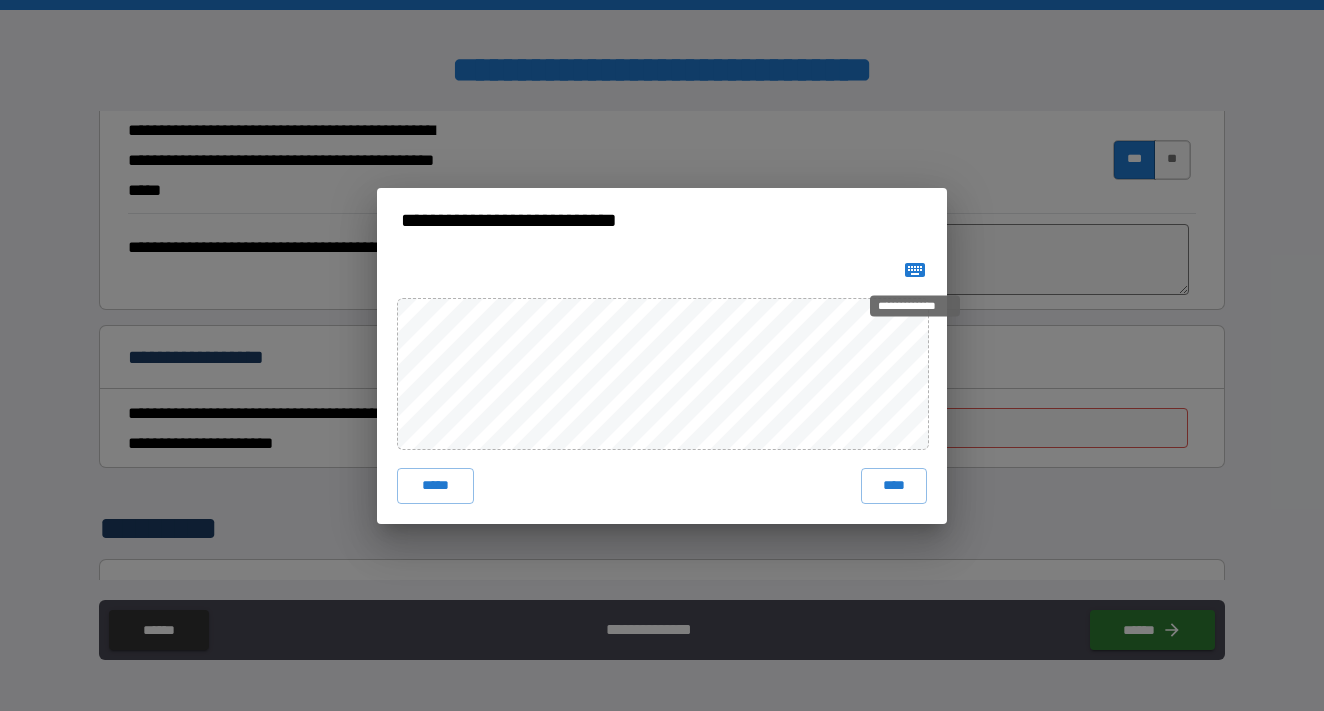 click 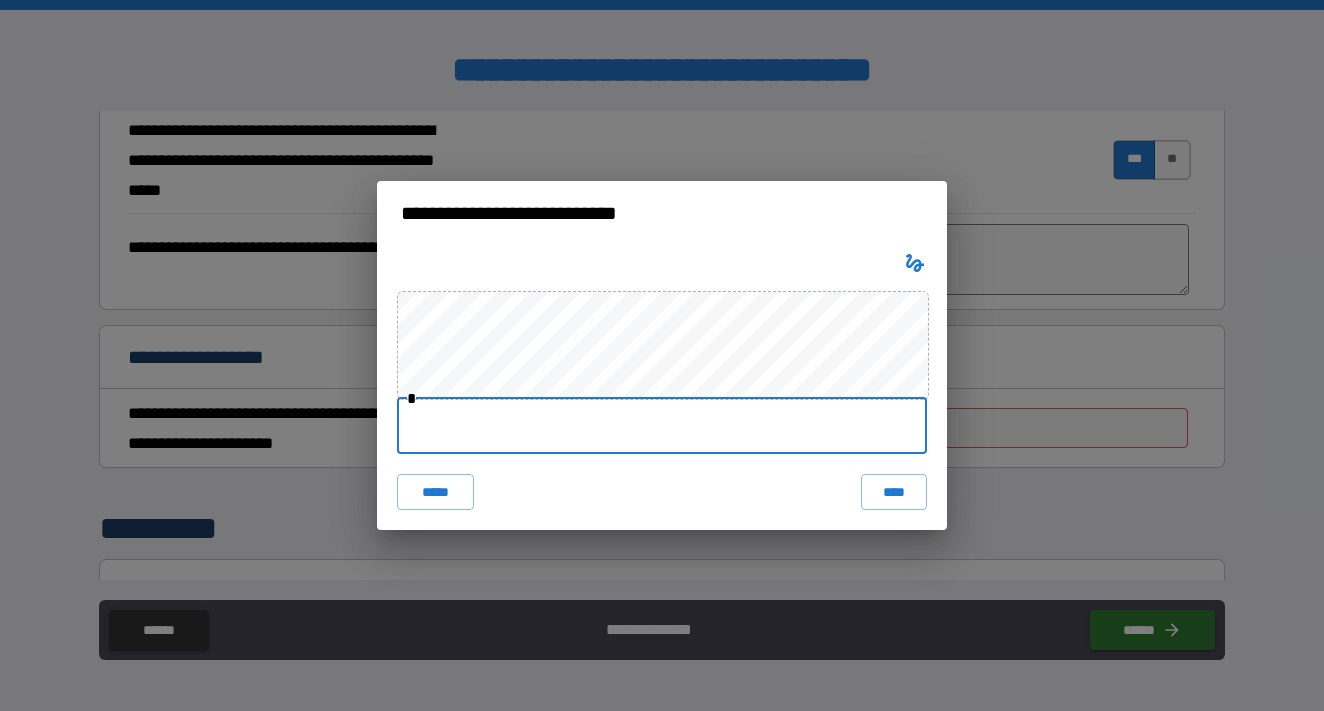 click at bounding box center (662, 426) 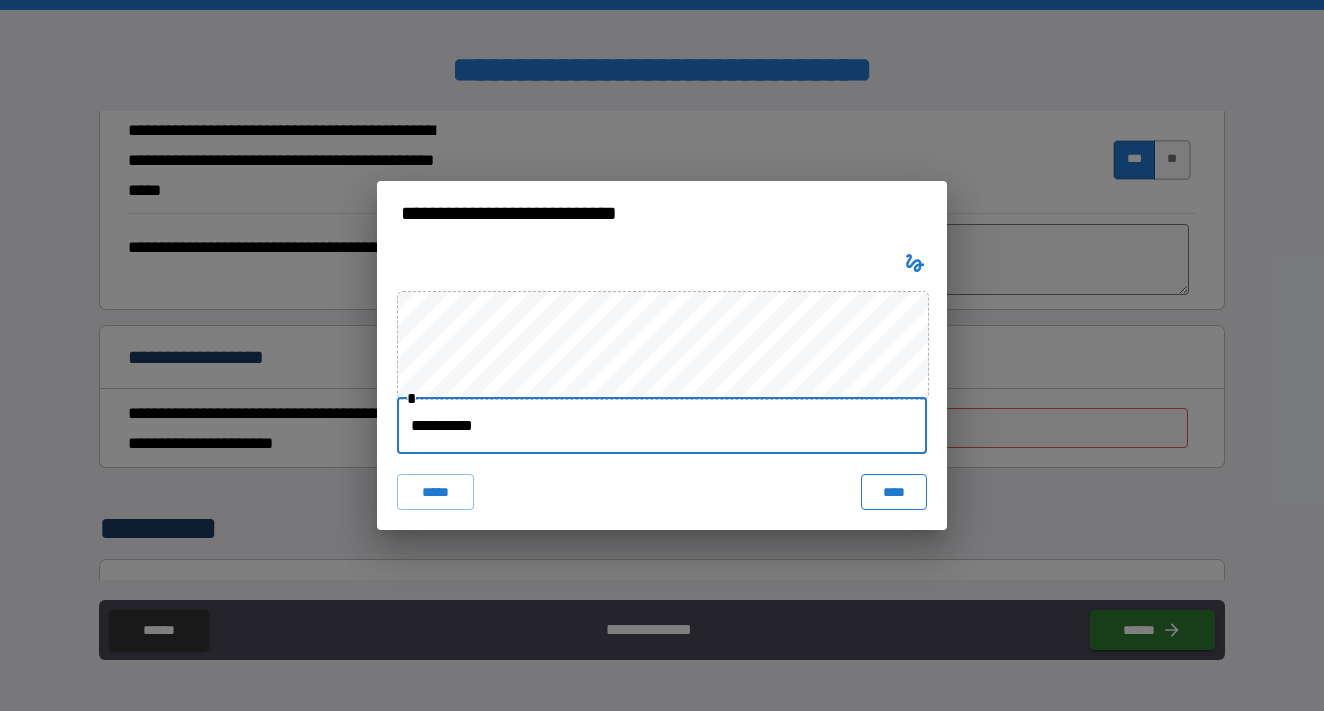 type on "**********" 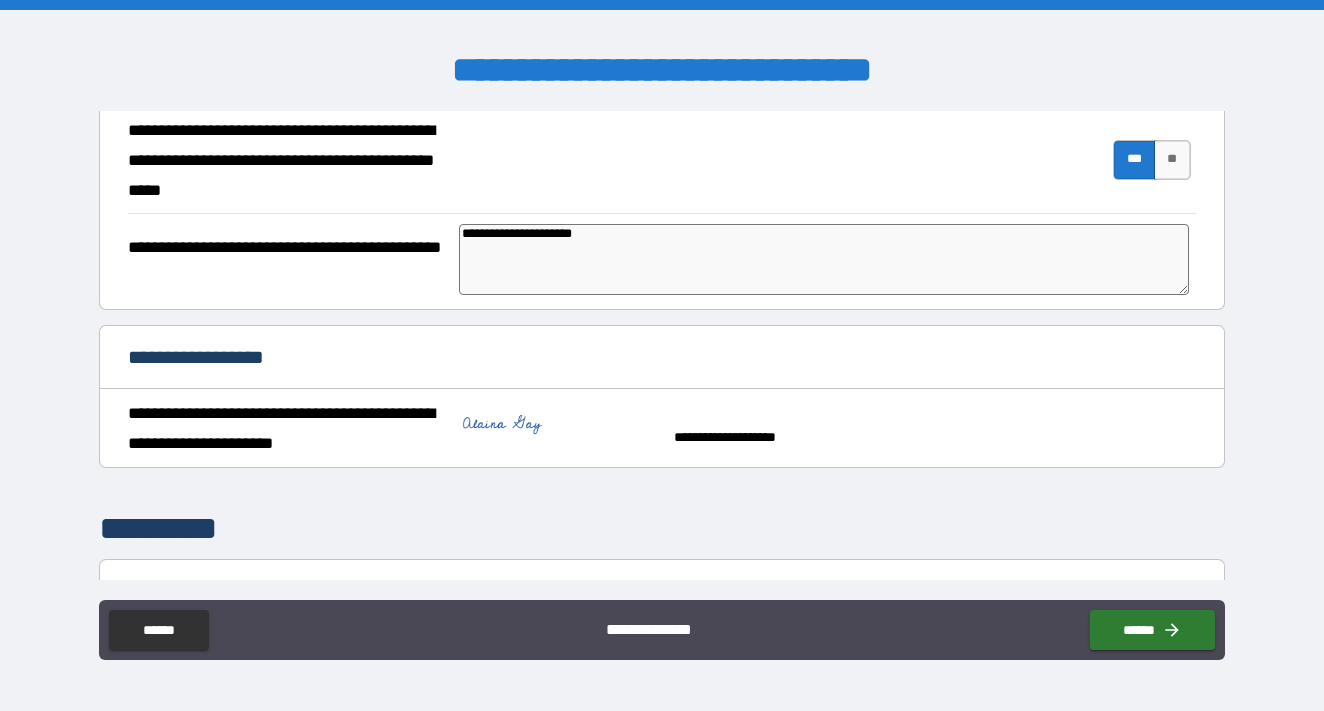 type on "*" 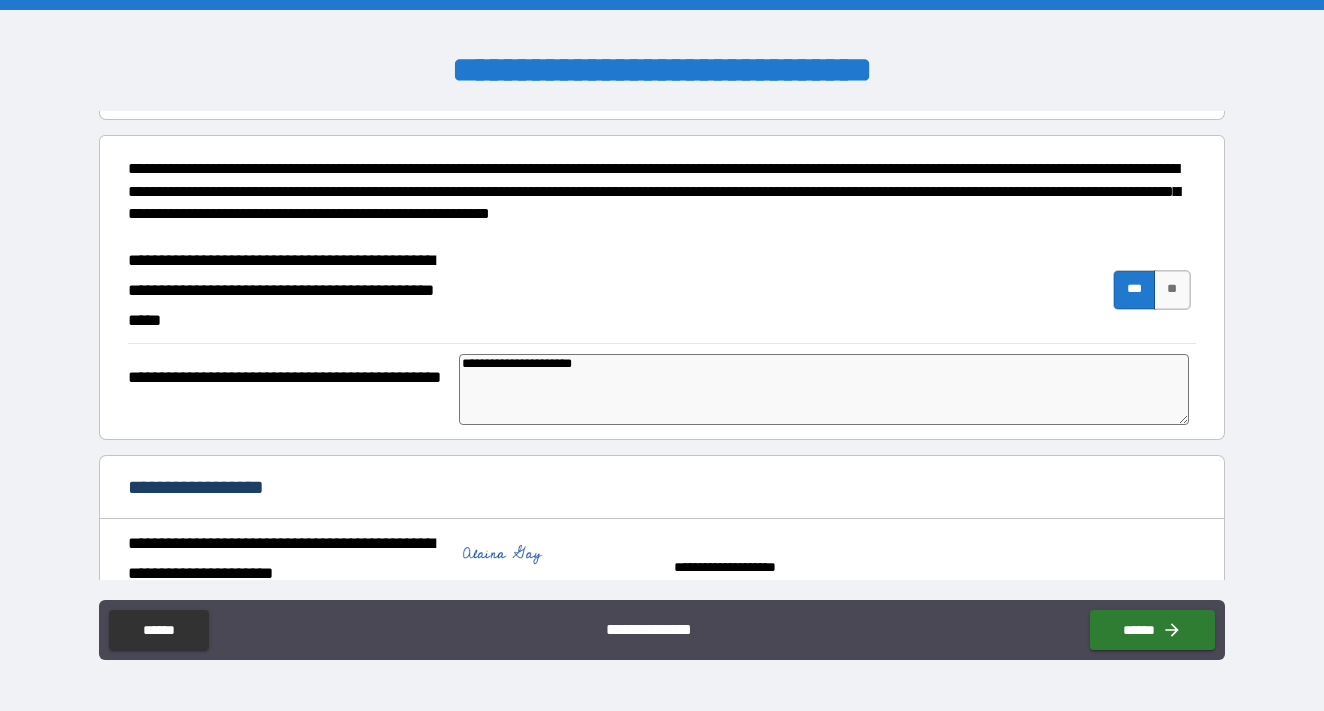 scroll, scrollTop: 114, scrollLeft: 0, axis: vertical 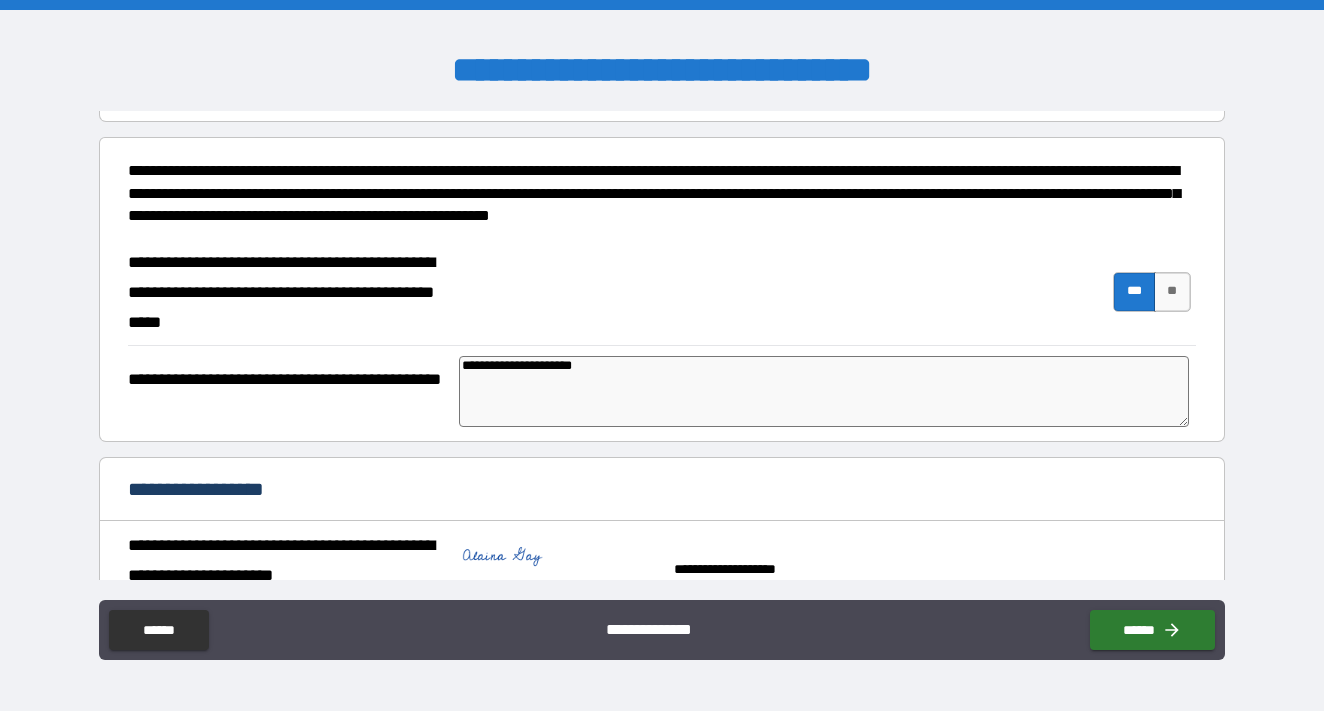 click on "**********" at bounding box center (824, 391) 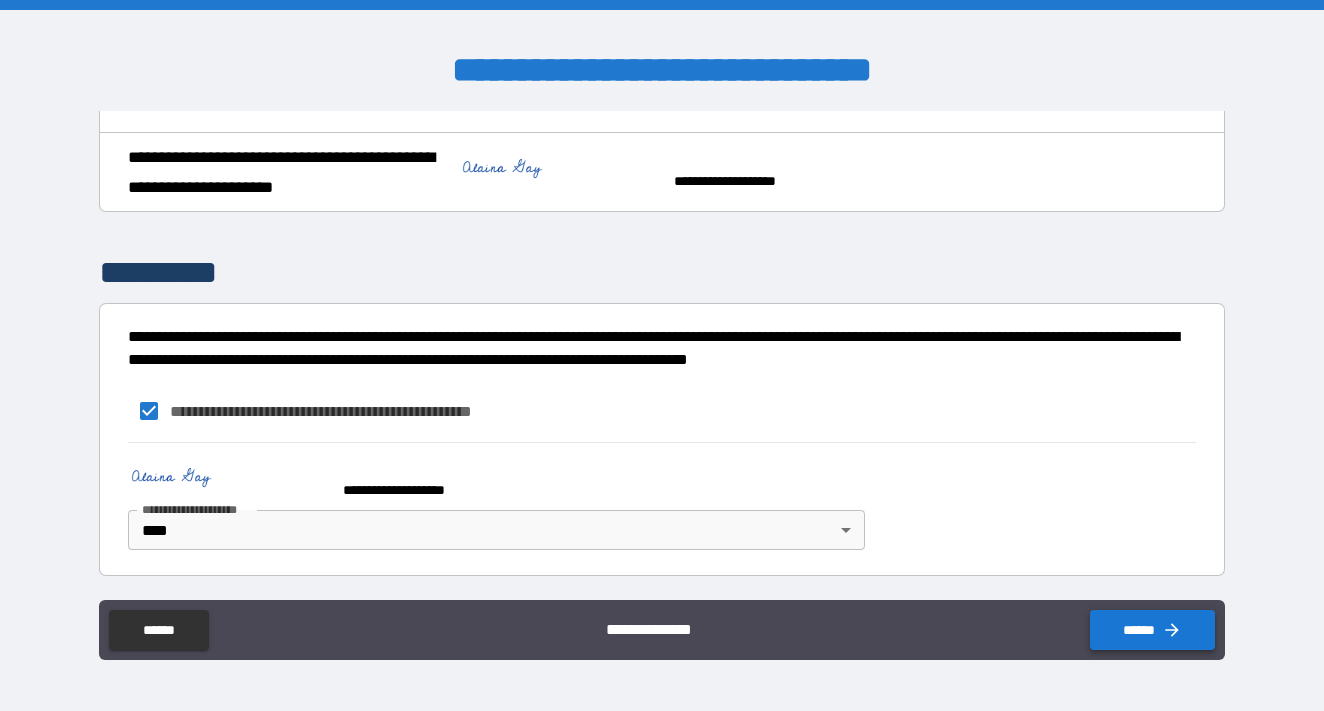scroll, scrollTop: 501, scrollLeft: 0, axis: vertical 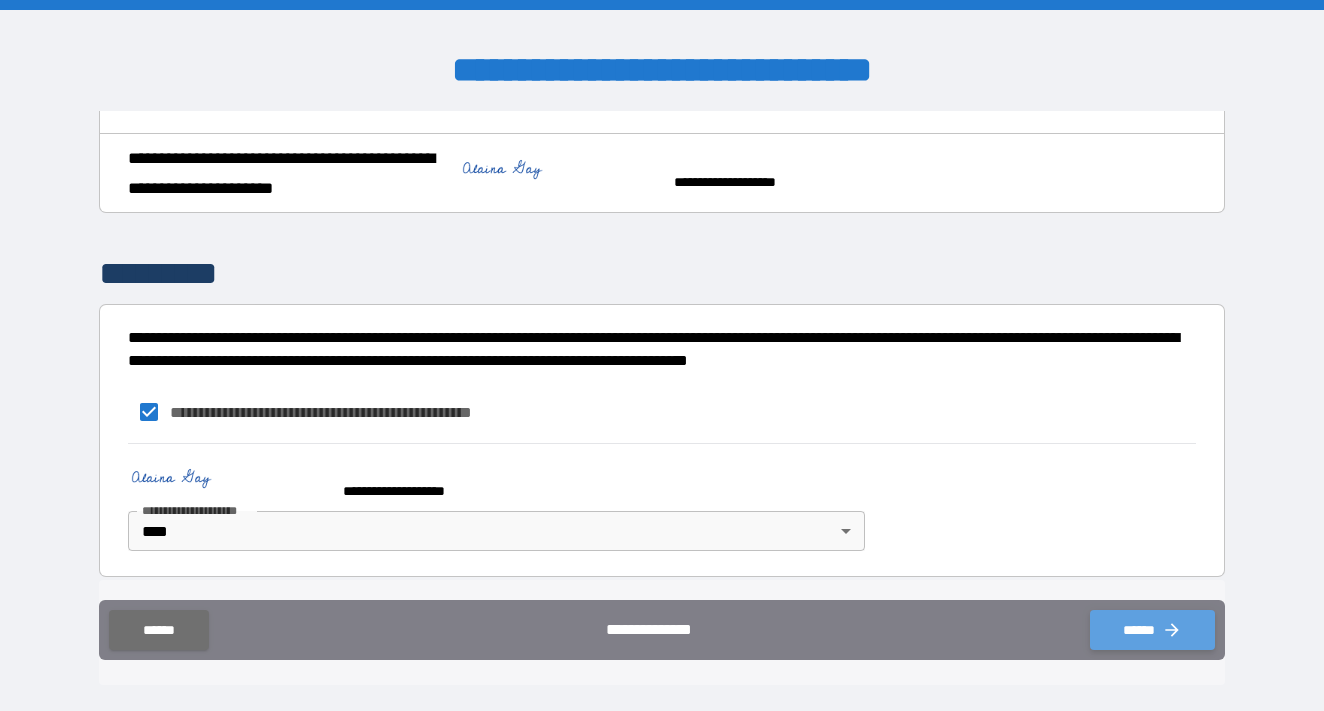 click on "******" at bounding box center (1152, 630) 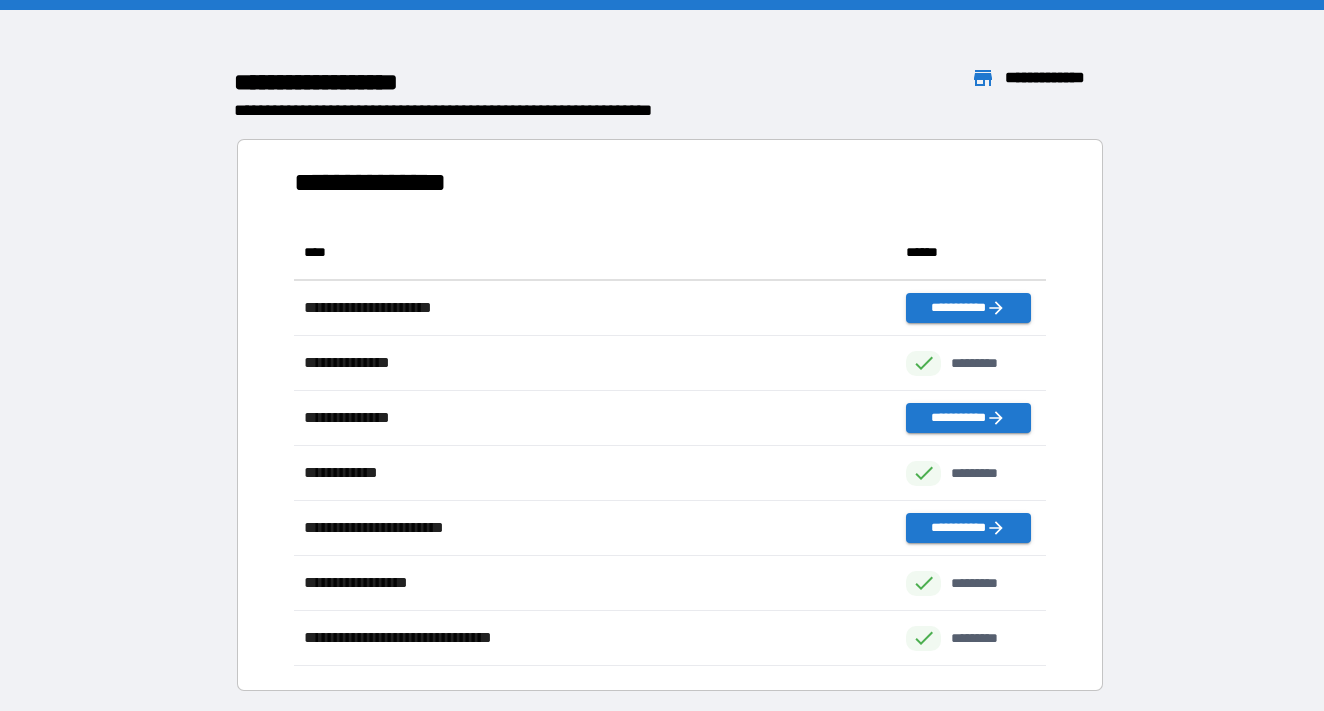 scroll, scrollTop: 1, scrollLeft: 1, axis: both 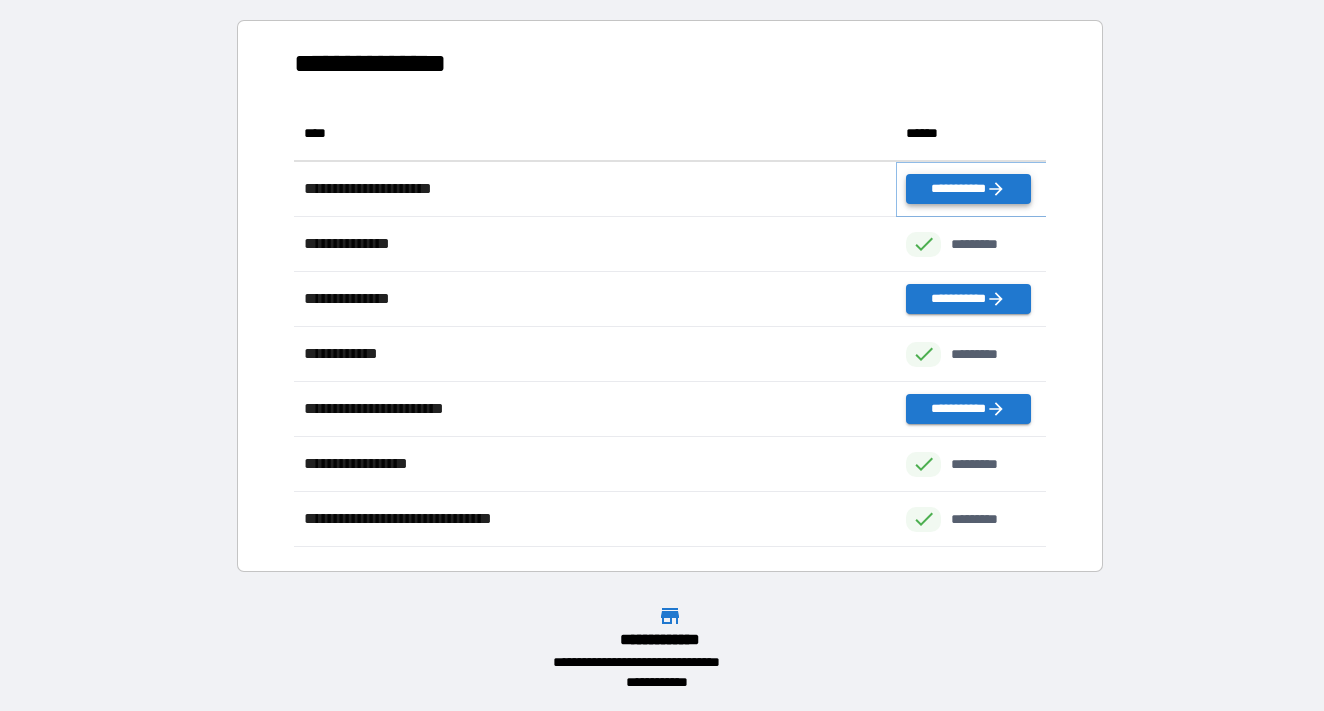 click on "**********" at bounding box center (968, 189) 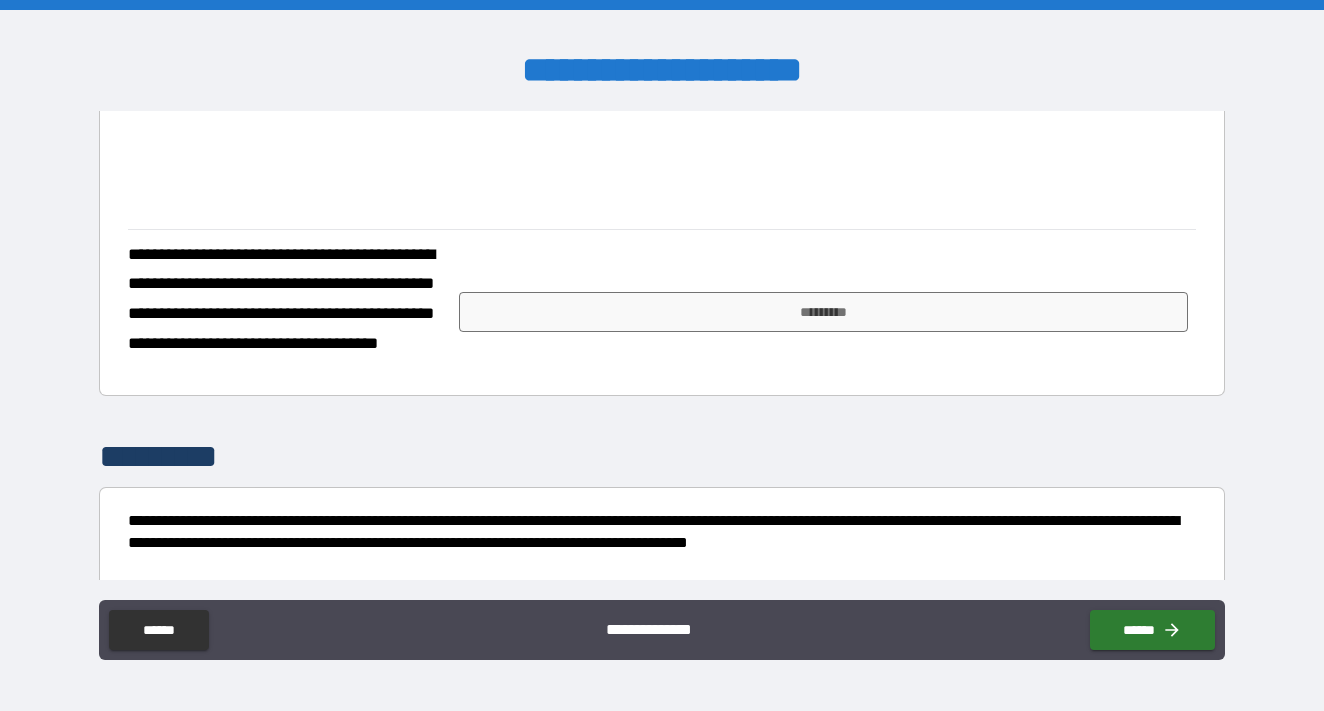 scroll, scrollTop: 996, scrollLeft: 0, axis: vertical 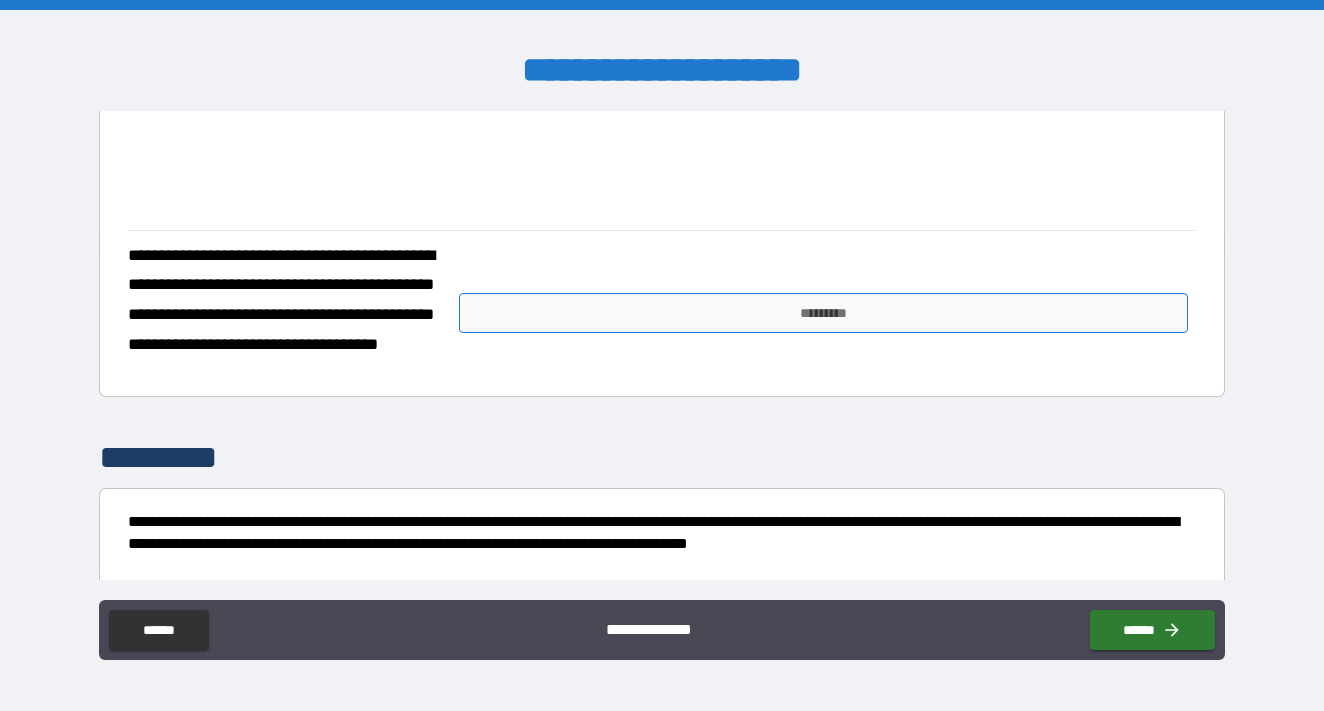 click on "*********" at bounding box center [823, 313] 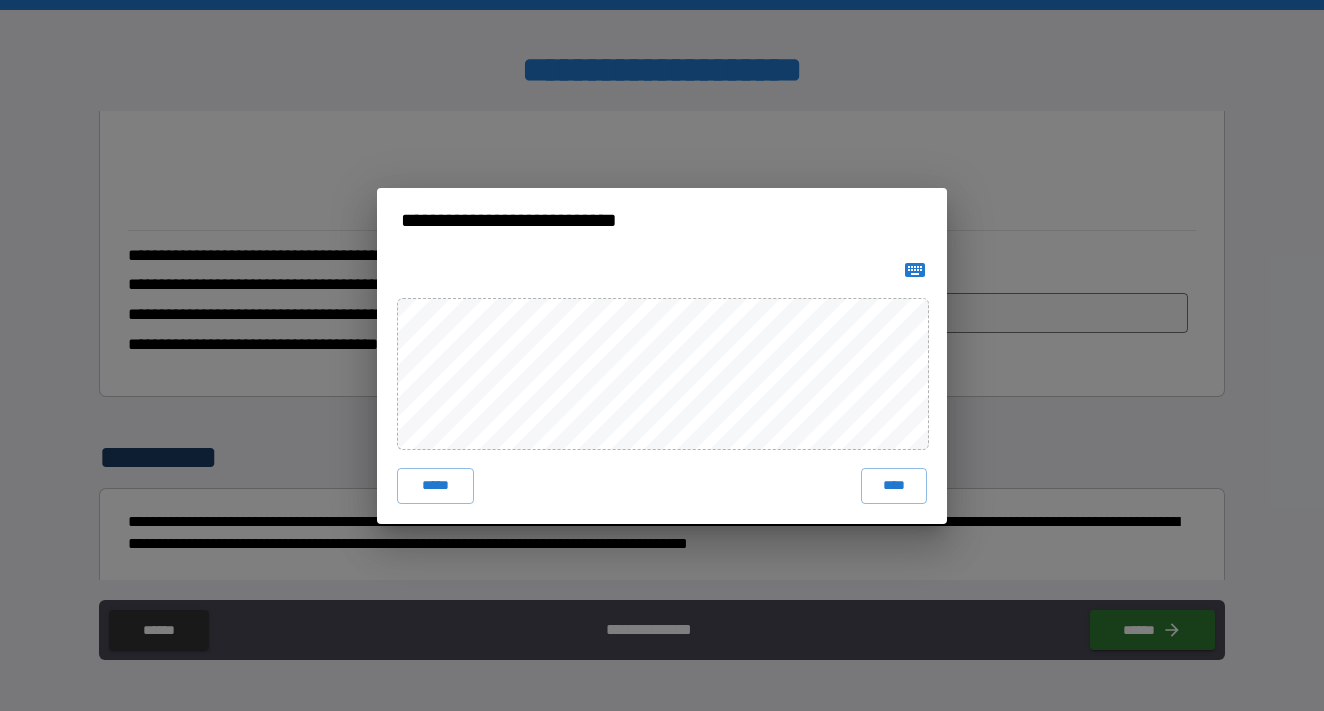 click 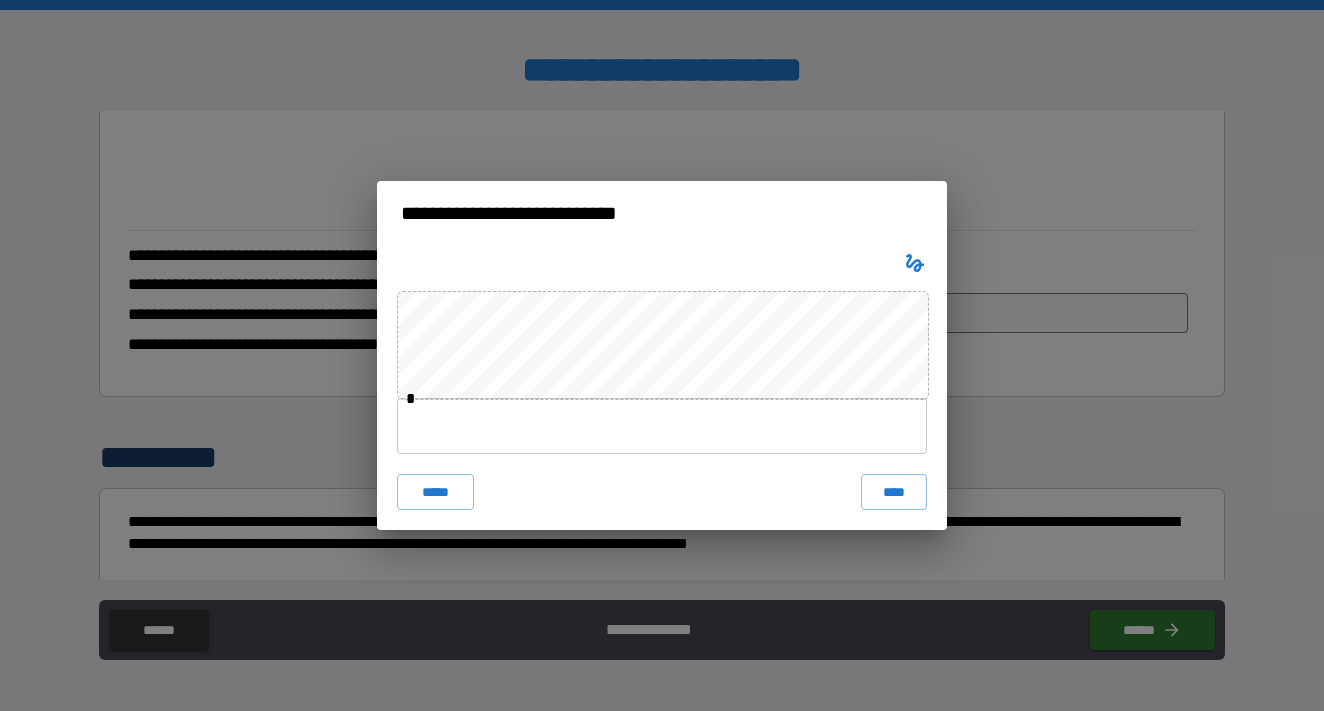 click at bounding box center (662, 426) 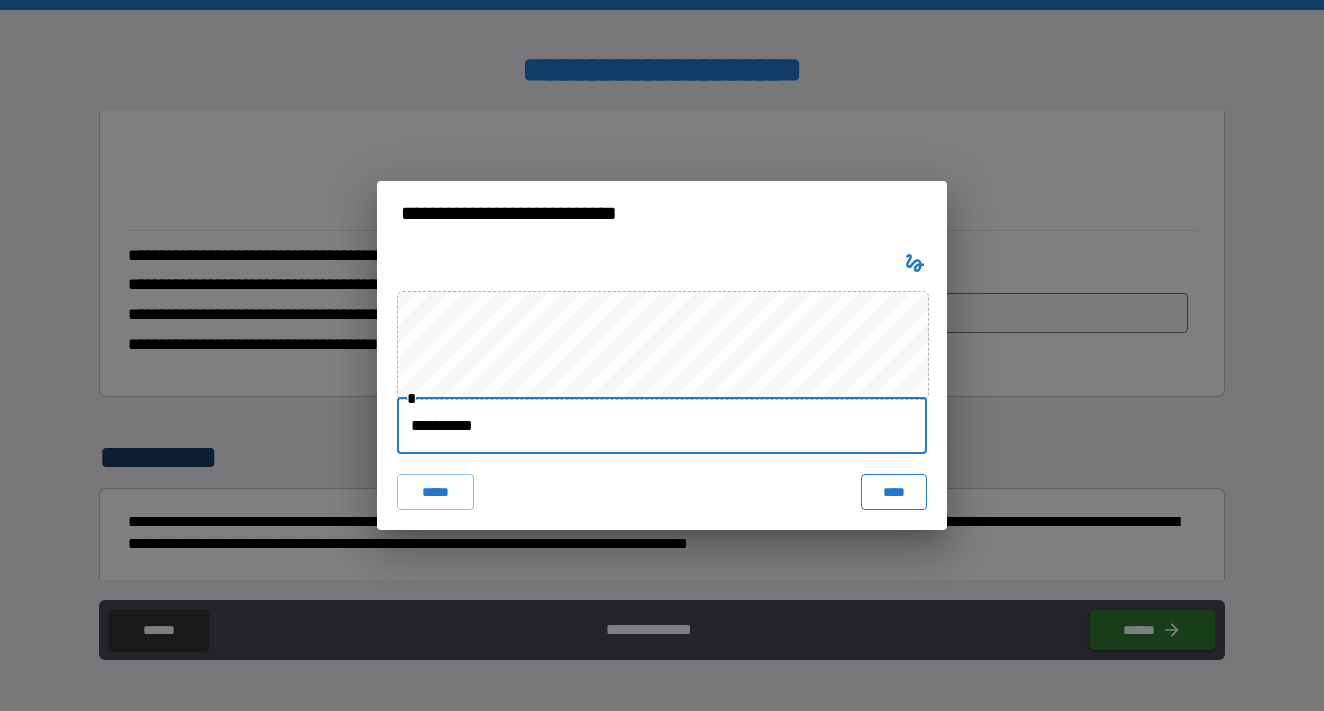 type on "**********" 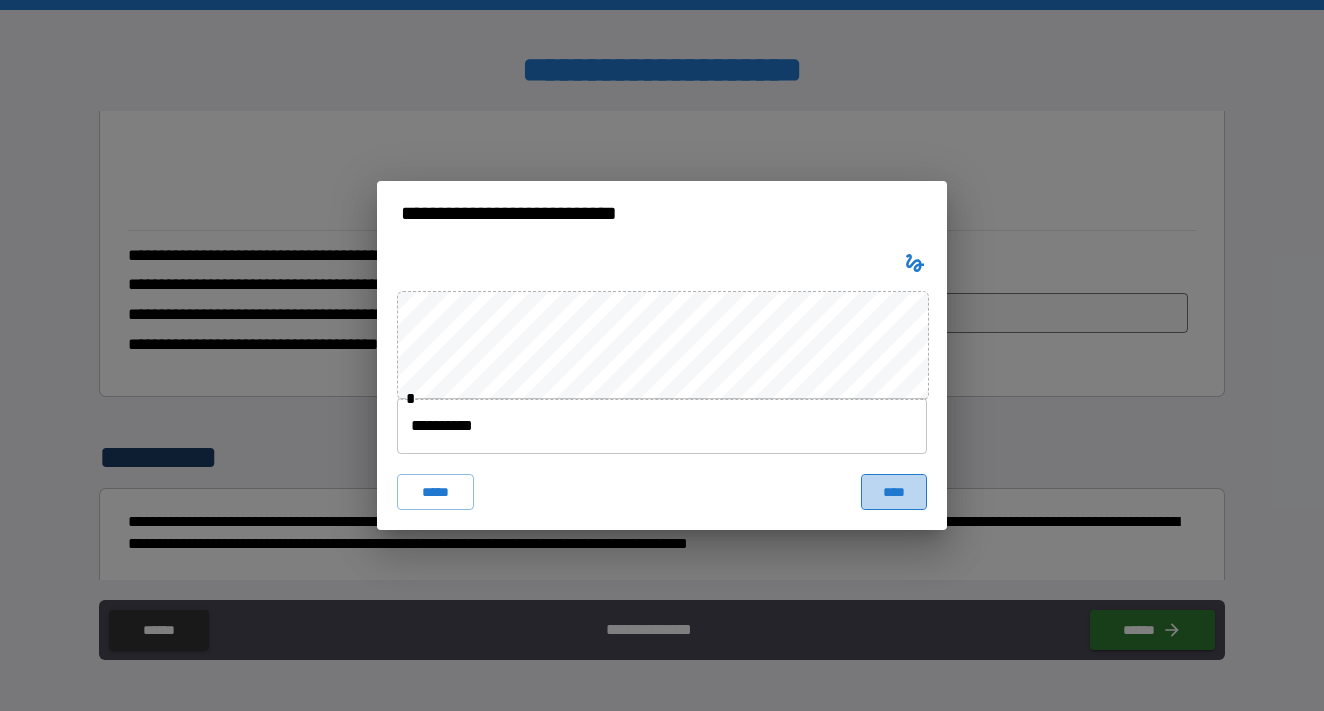 click on "****" at bounding box center [894, 492] 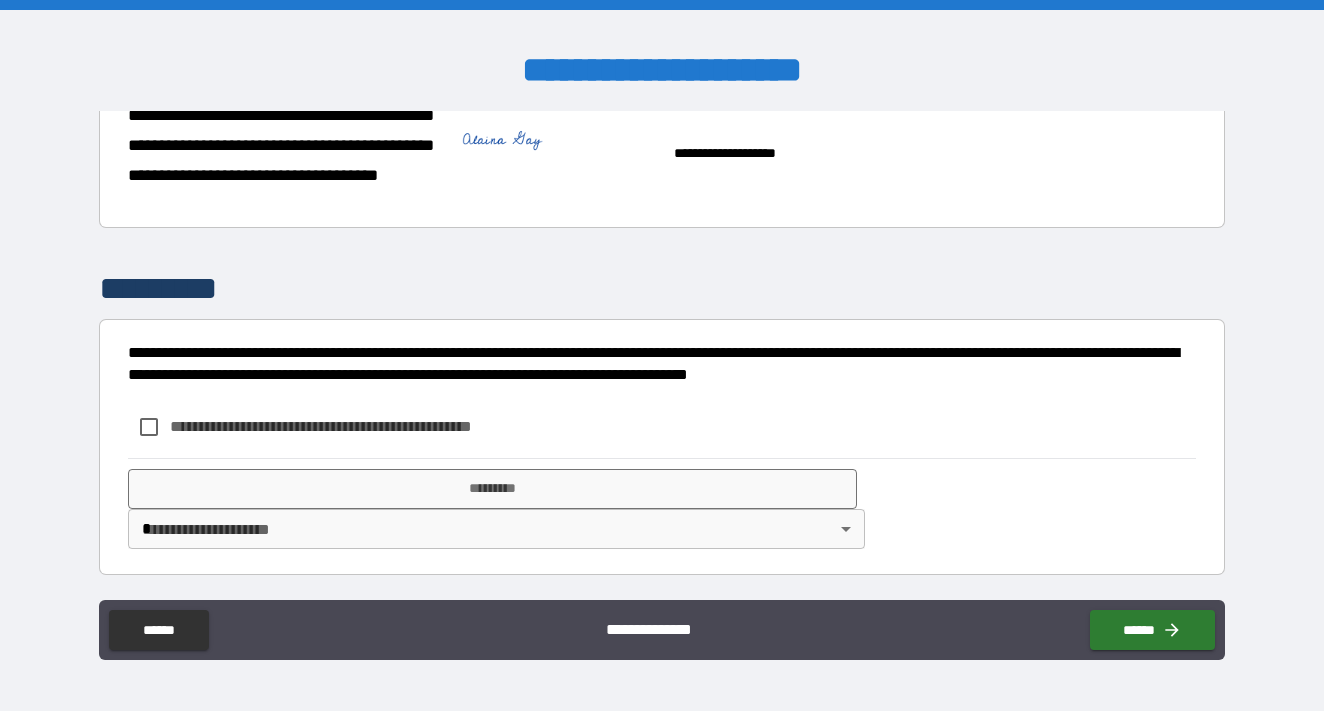 scroll, scrollTop: 1164, scrollLeft: 0, axis: vertical 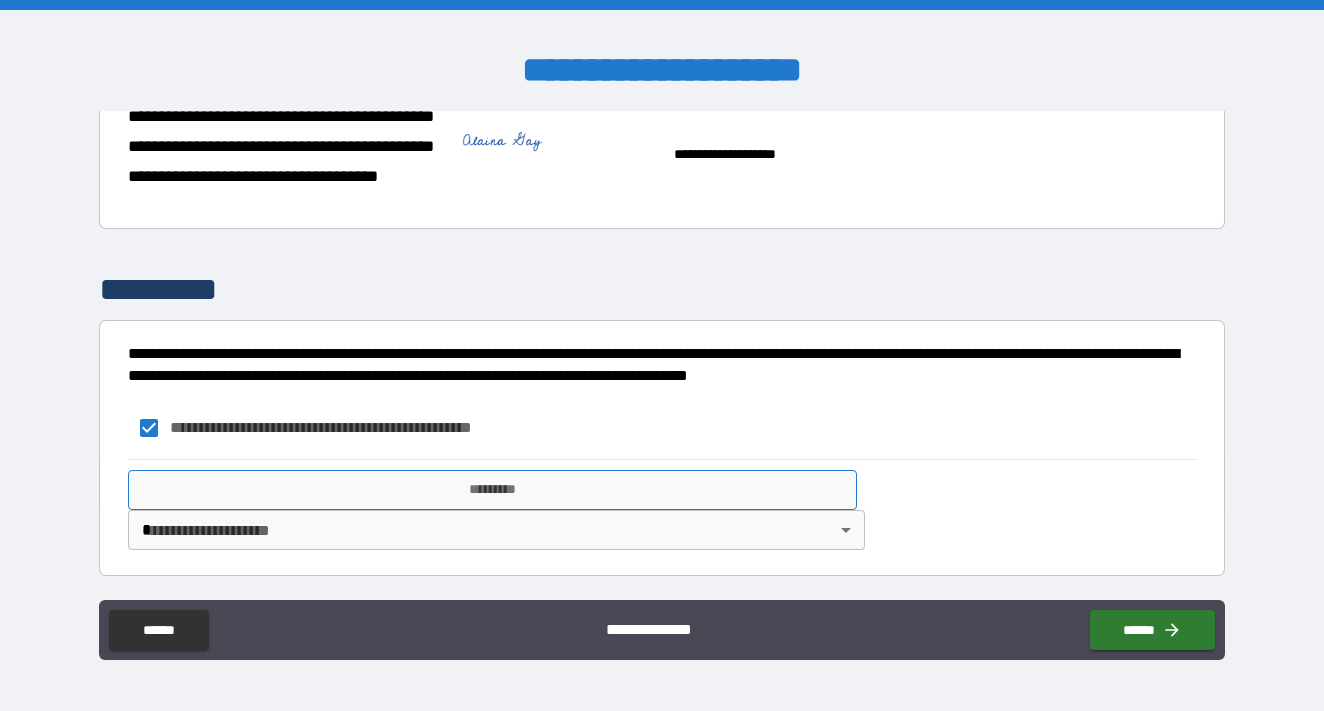 click on "*********" at bounding box center [492, 490] 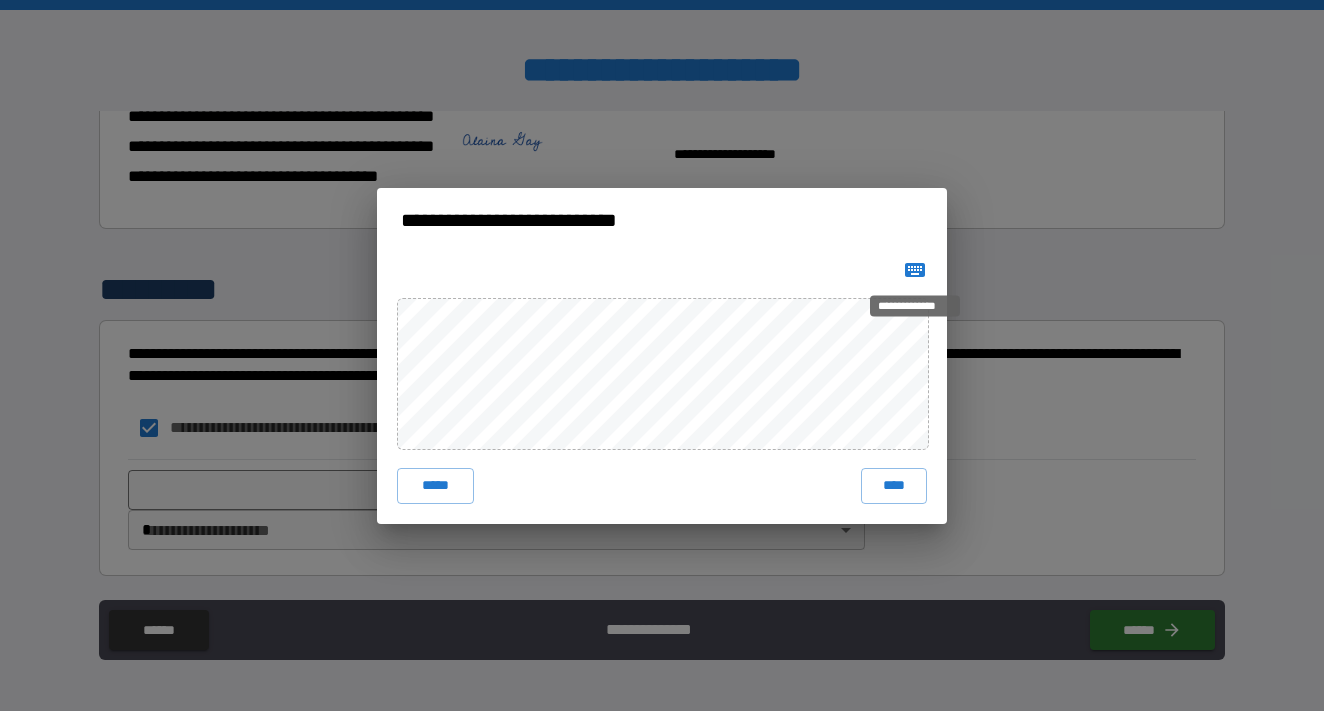 click 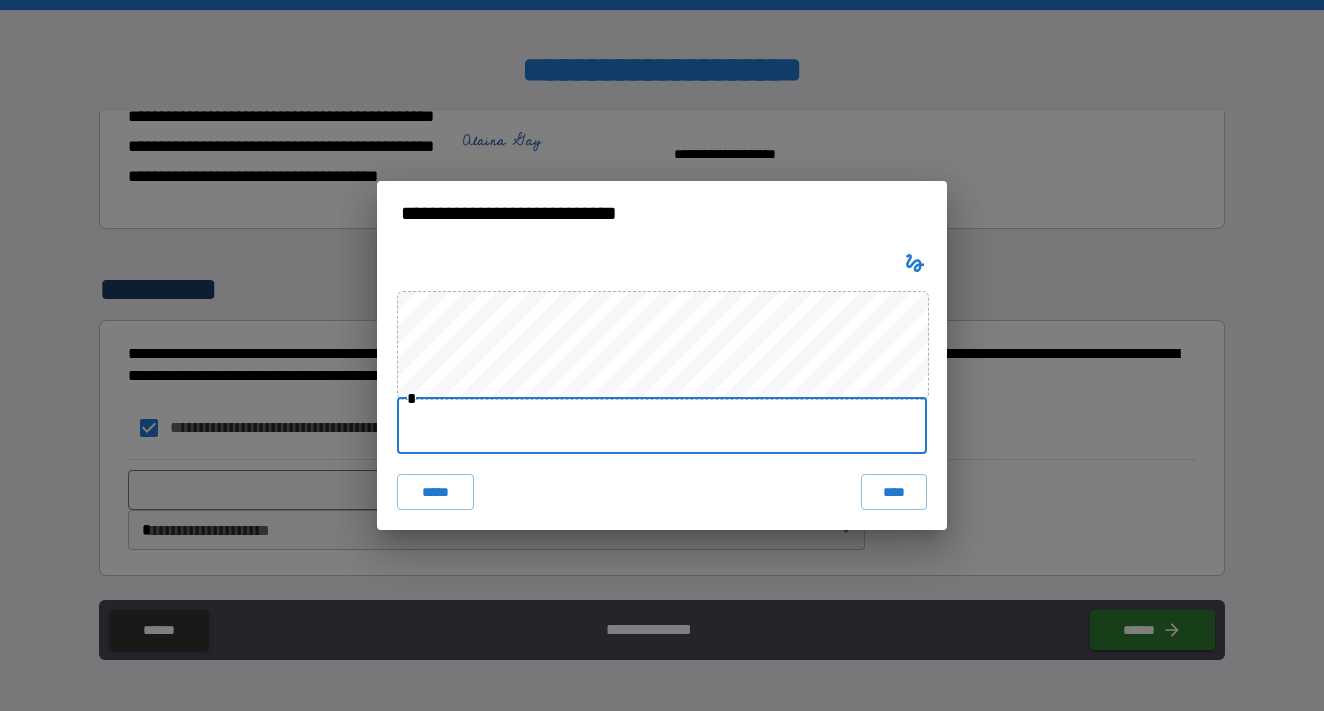 click at bounding box center (662, 426) 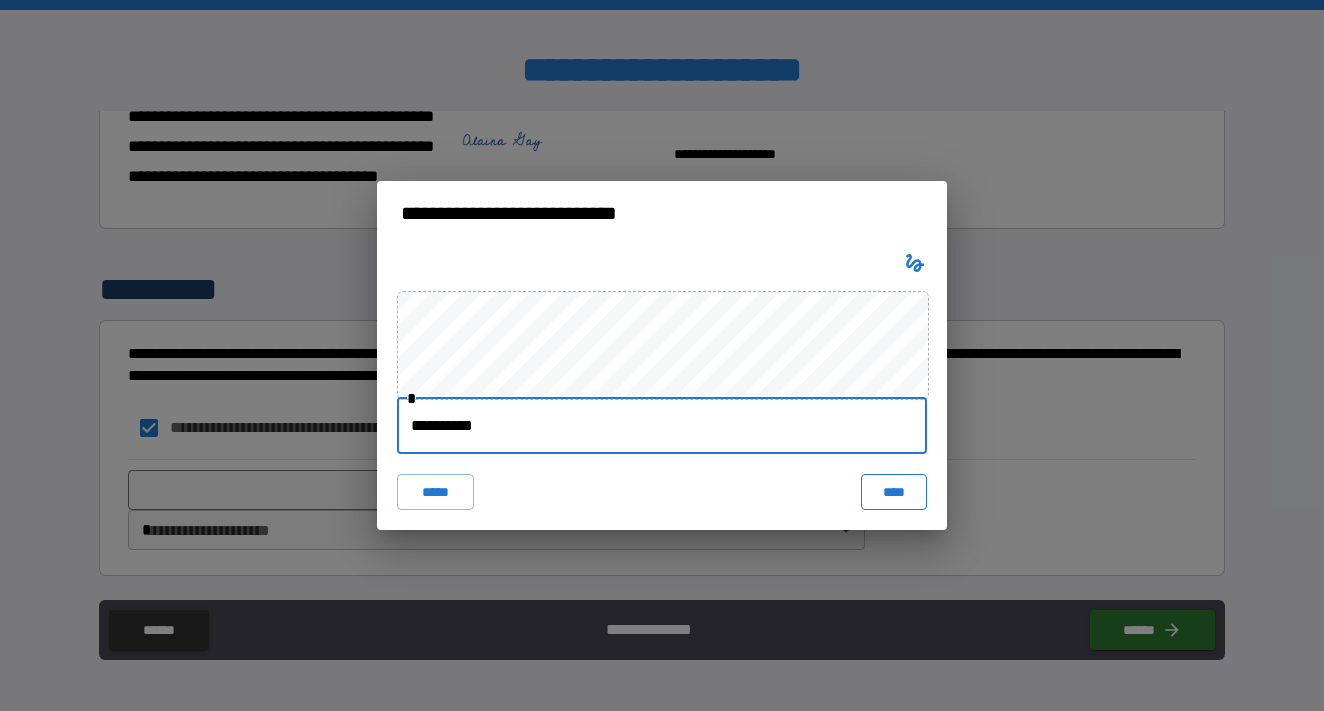 type on "**********" 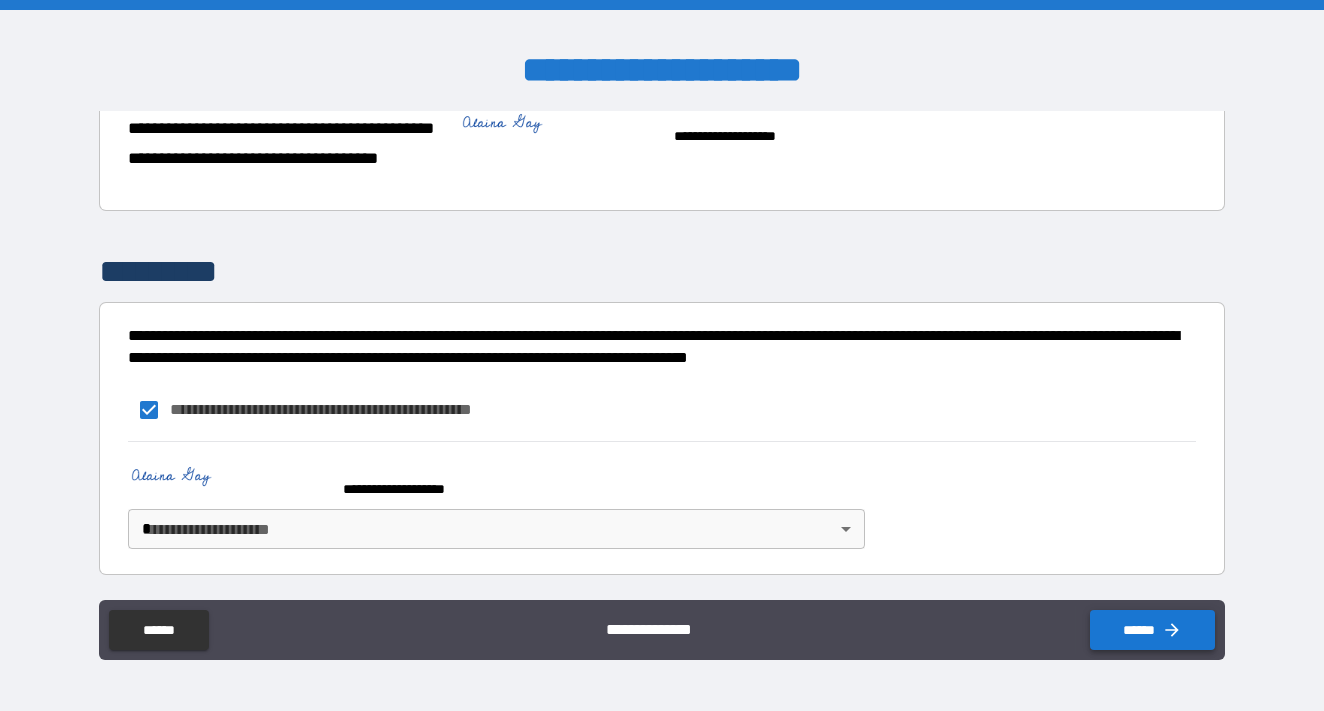 scroll, scrollTop: 1181, scrollLeft: 0, axis: vertical 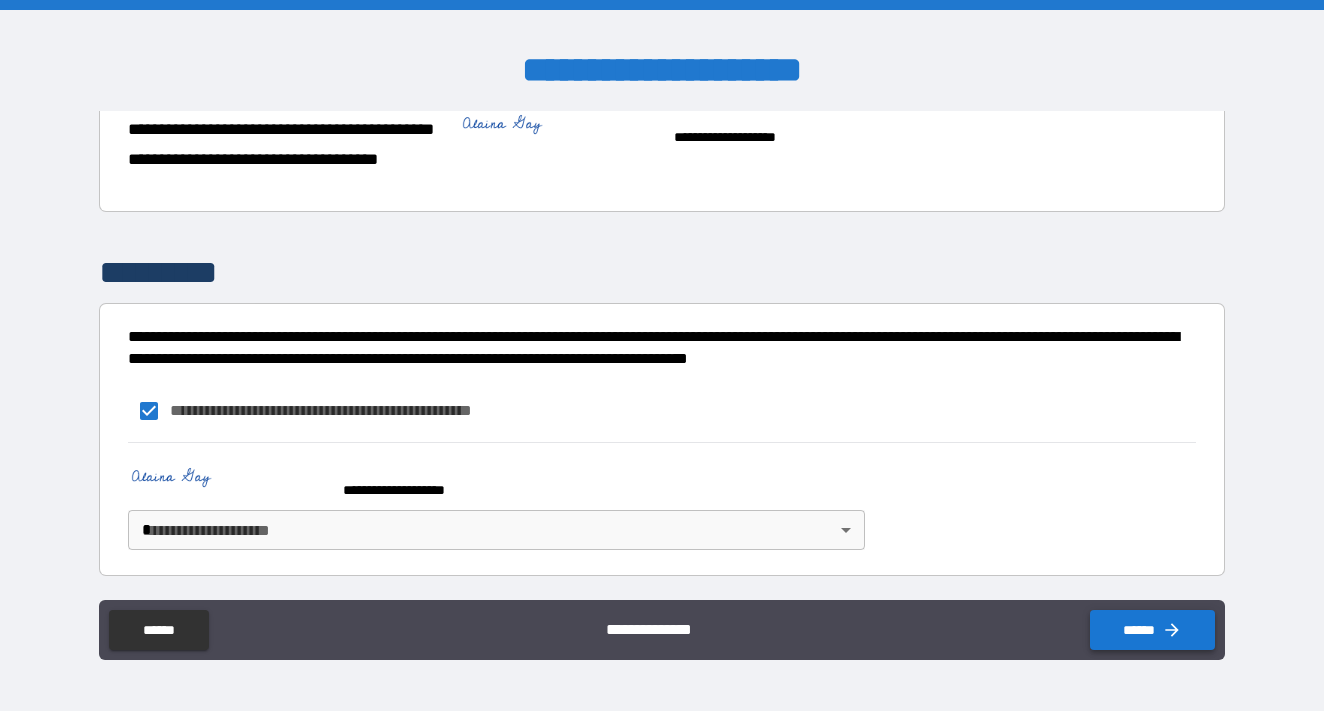 click on "******" at bounding box center [1152, 630] 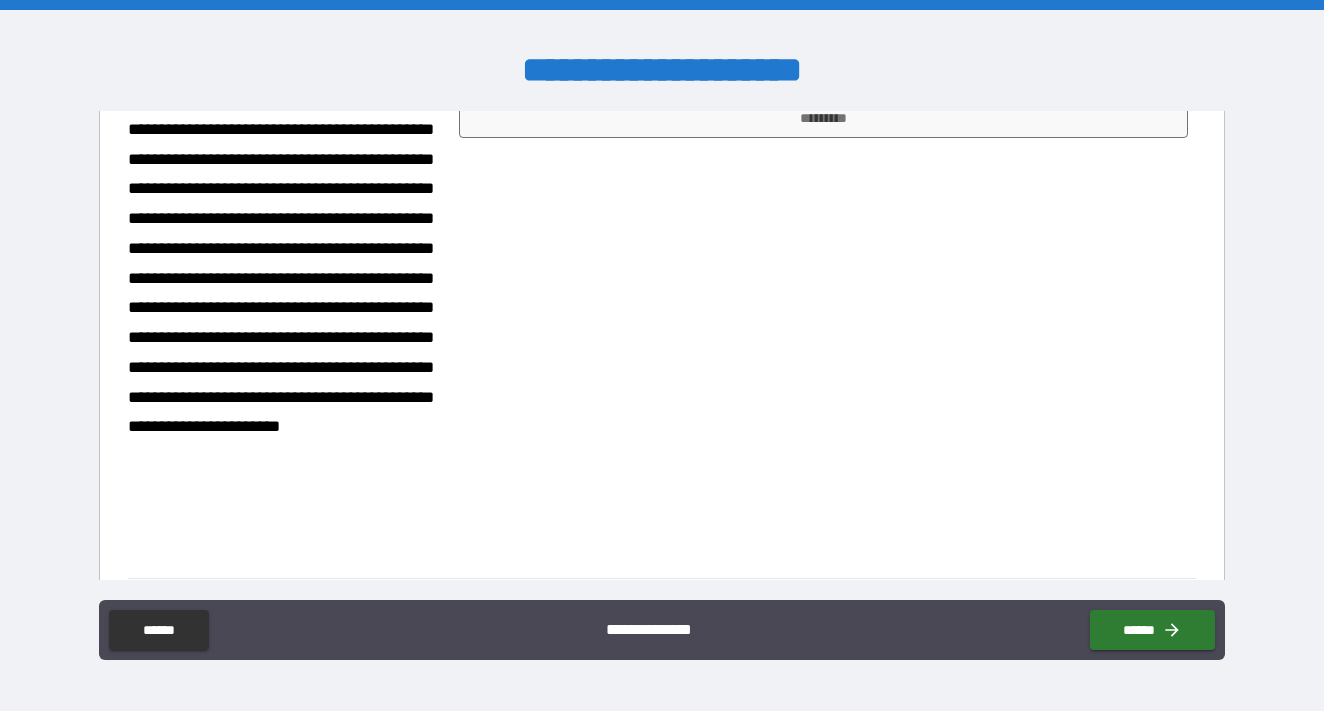 scroll, scrollTop: 531, scrollLeft: 0, axis: vertical 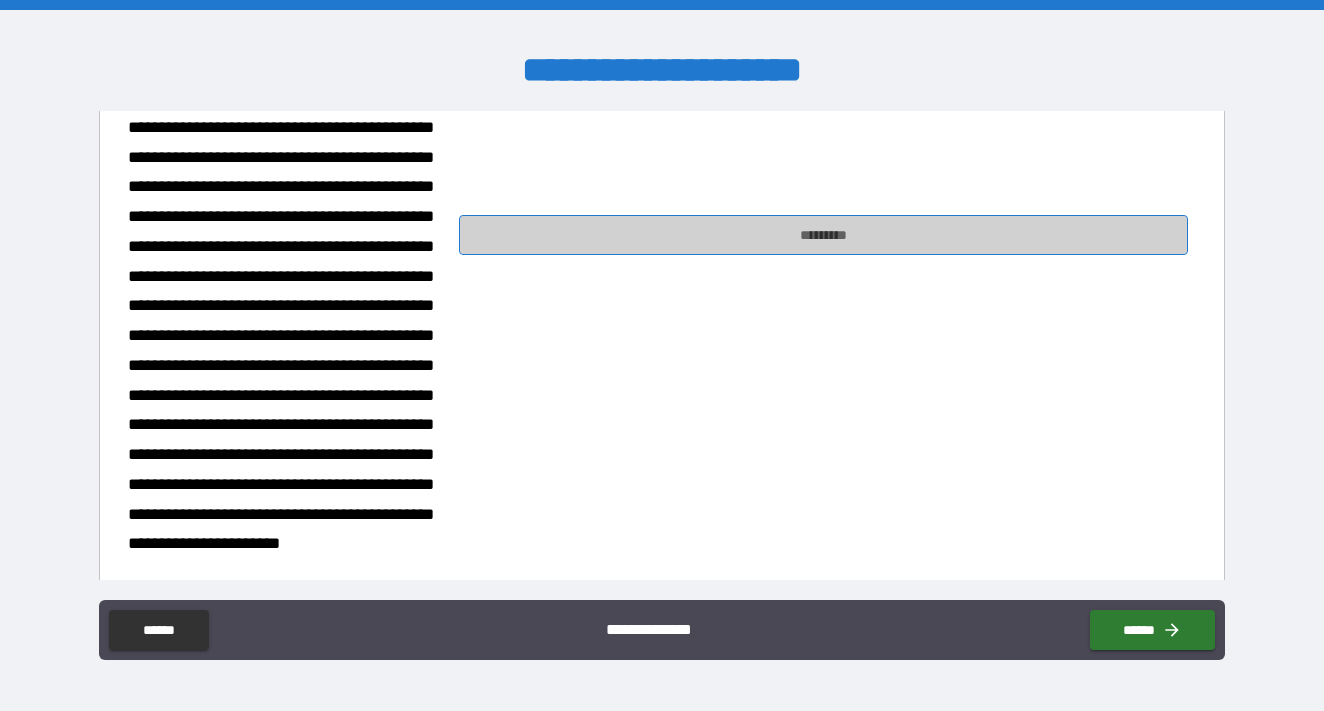 click on "*********" at bounding box center (823, 235) 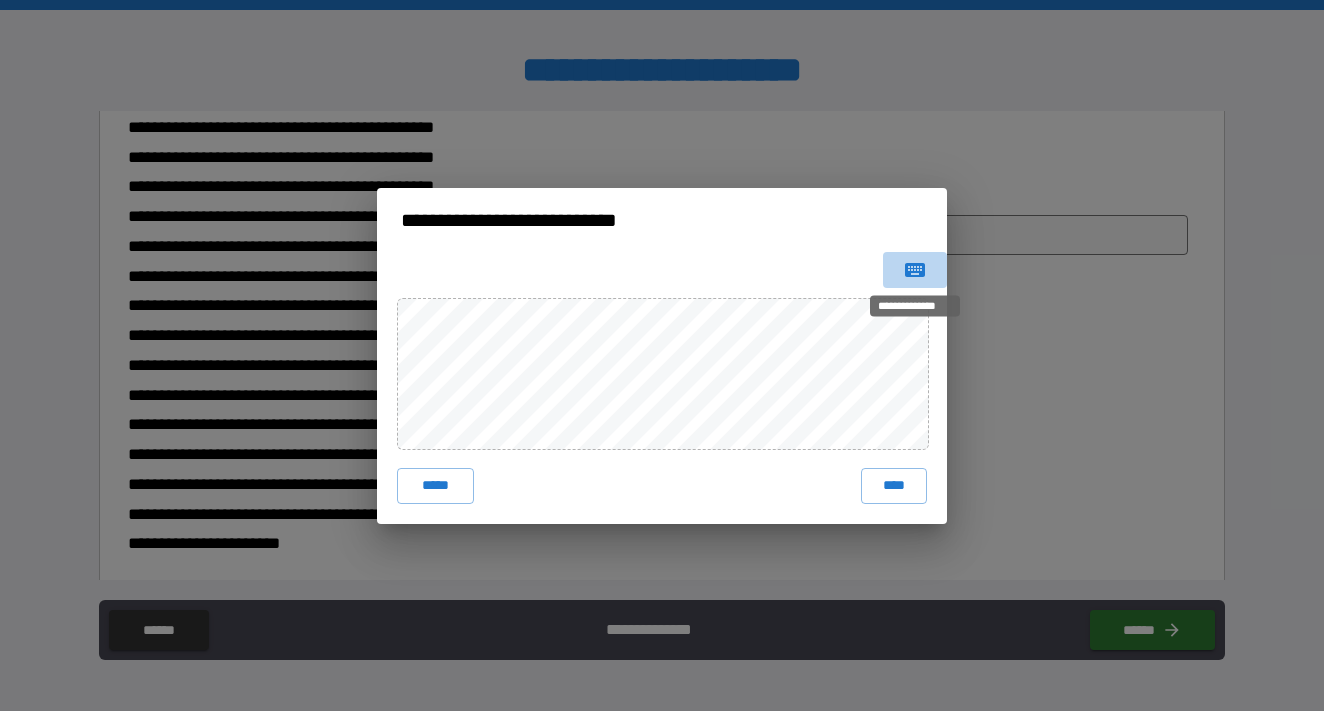 click 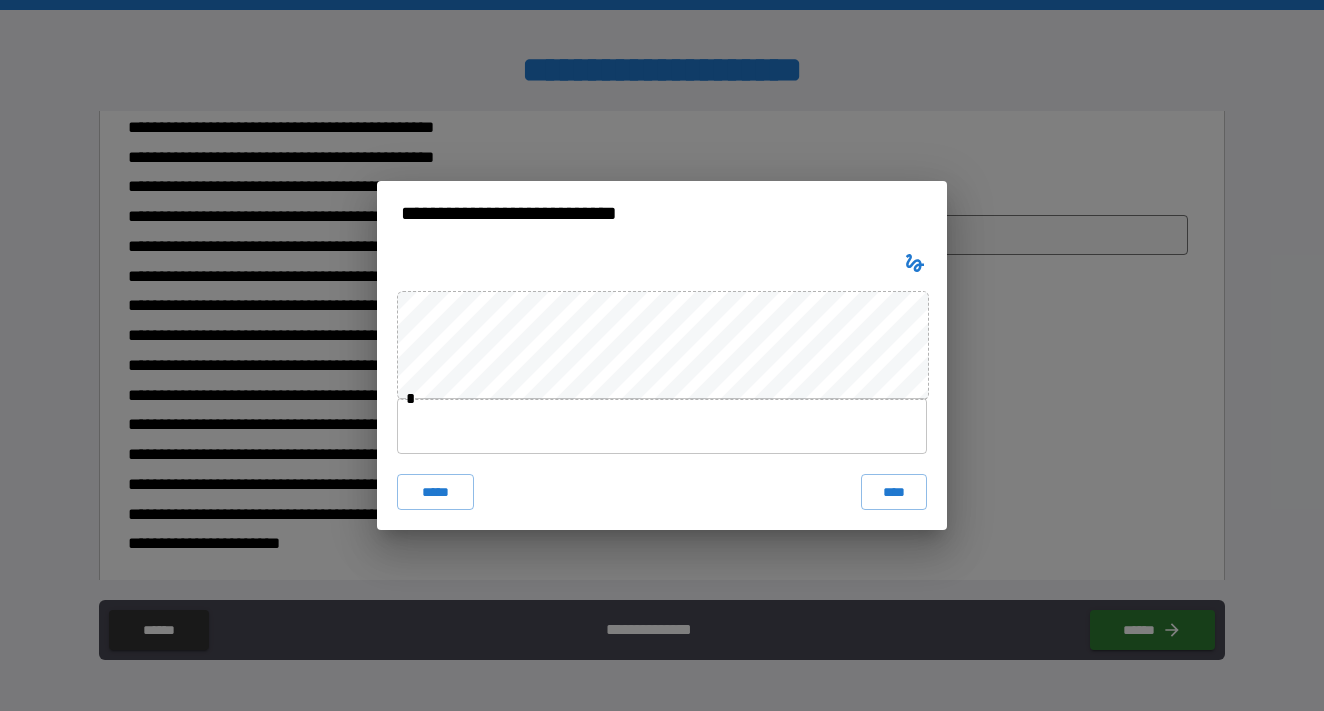click at bounding box center [662, 426] 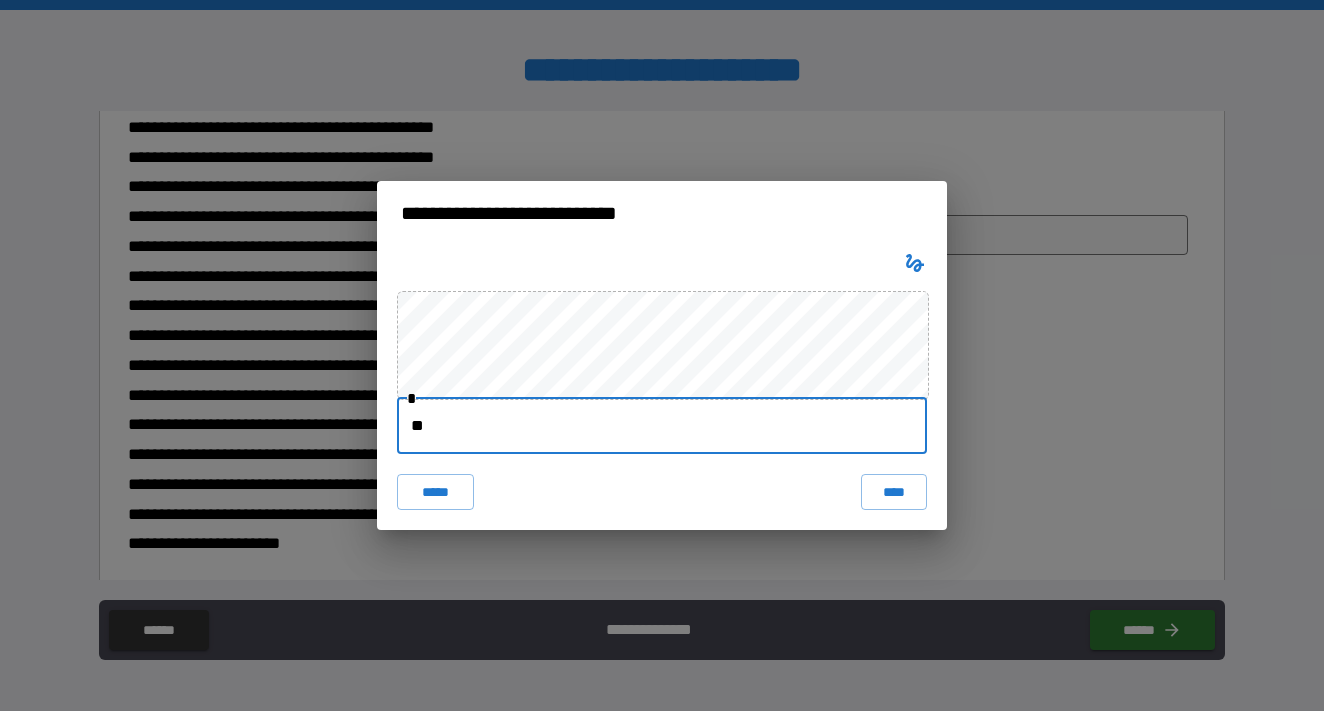 type on "*" 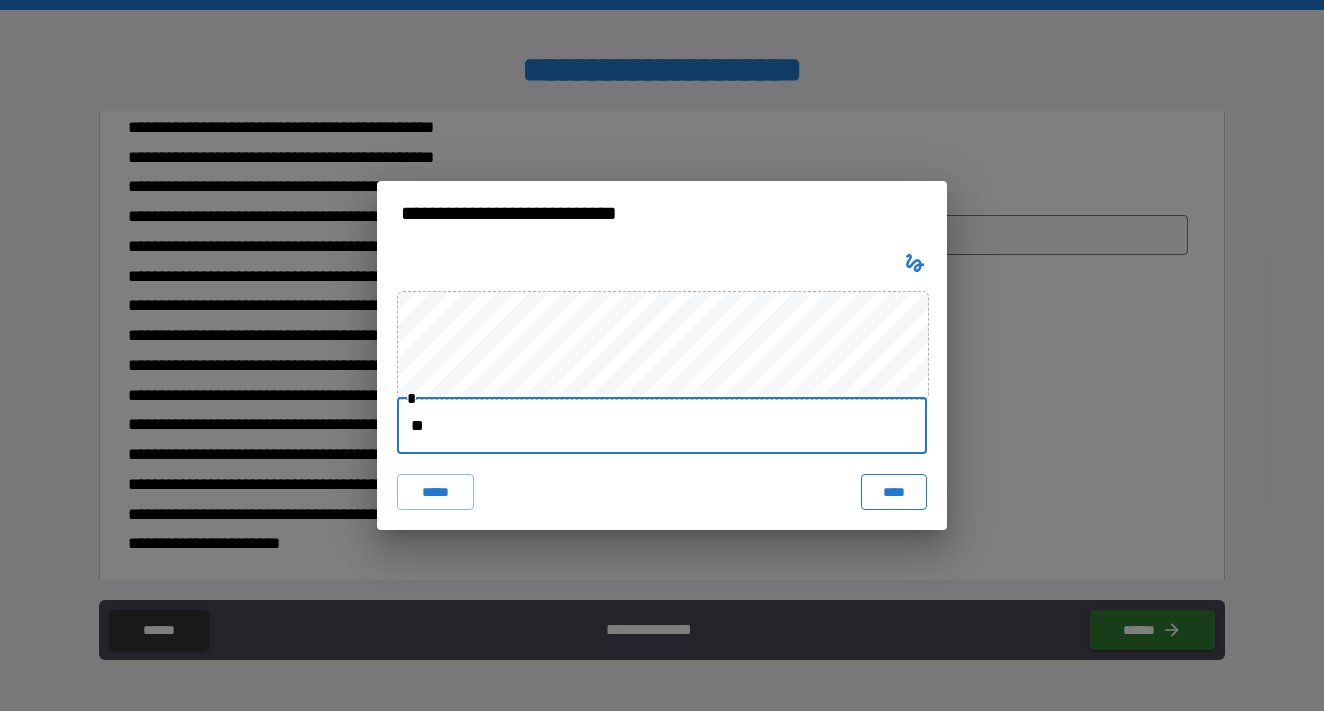 type on "**" 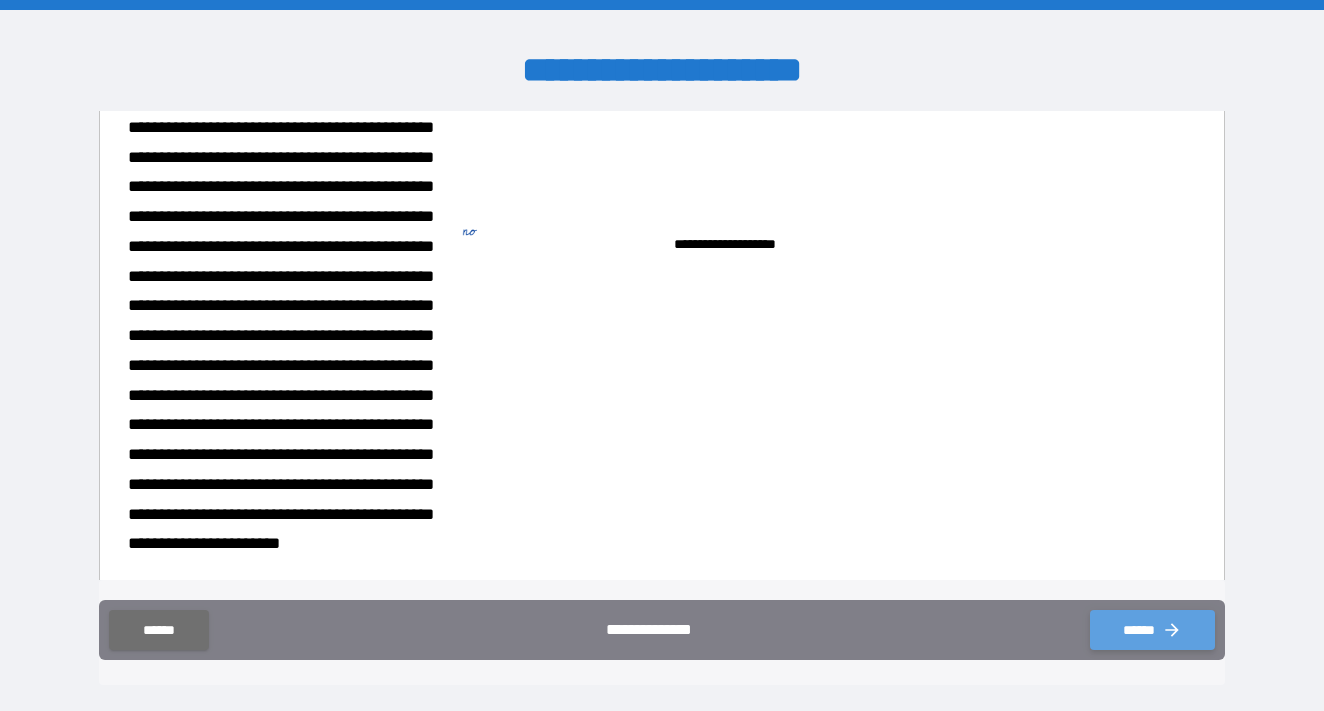 click on "******" at bounding box center [1152, 630] 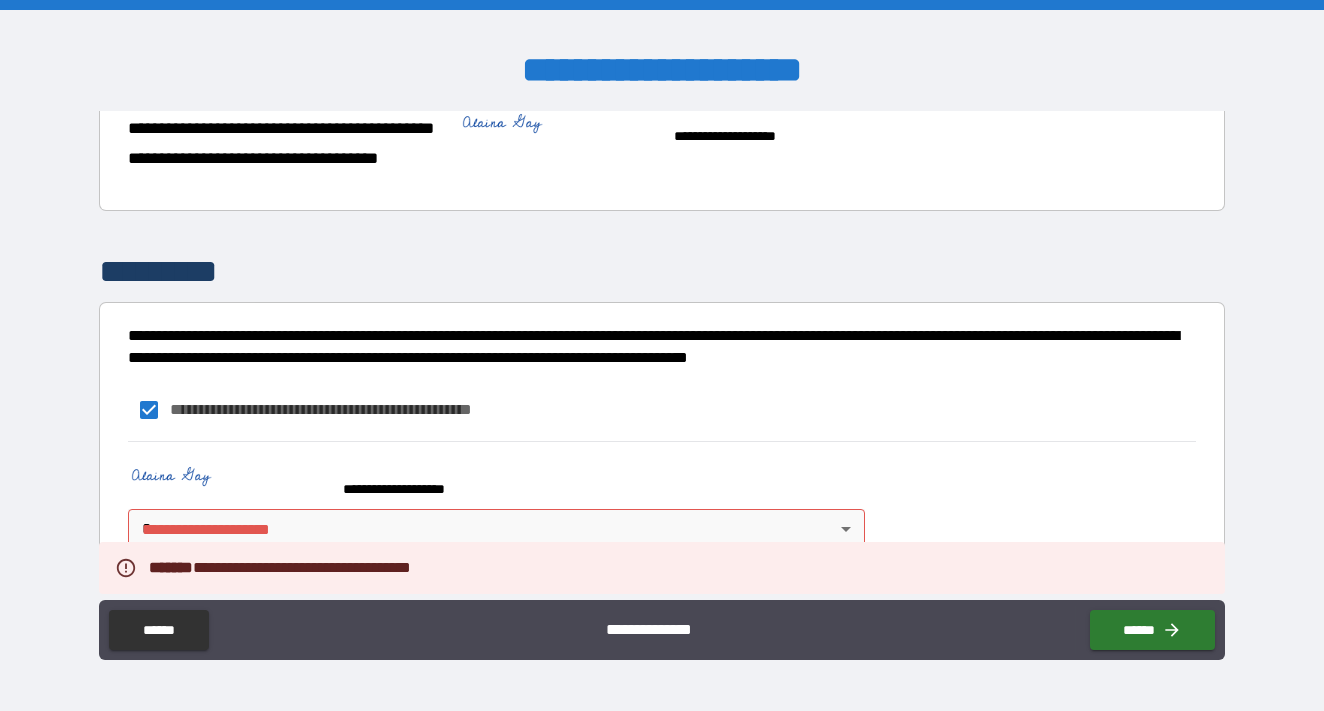 scroll, scrollTop: 1181, scrollLeft: 0, axis: vertical 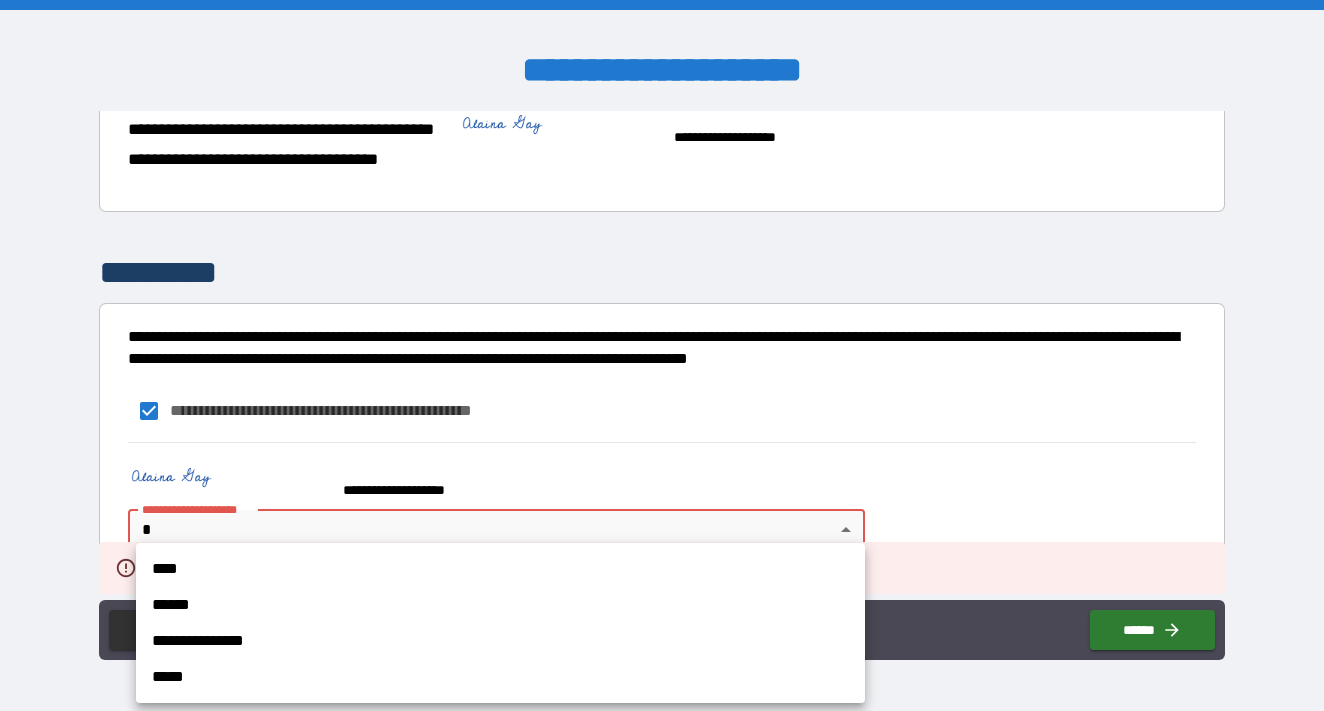 click on "**********" at bounding box center [662, 355] 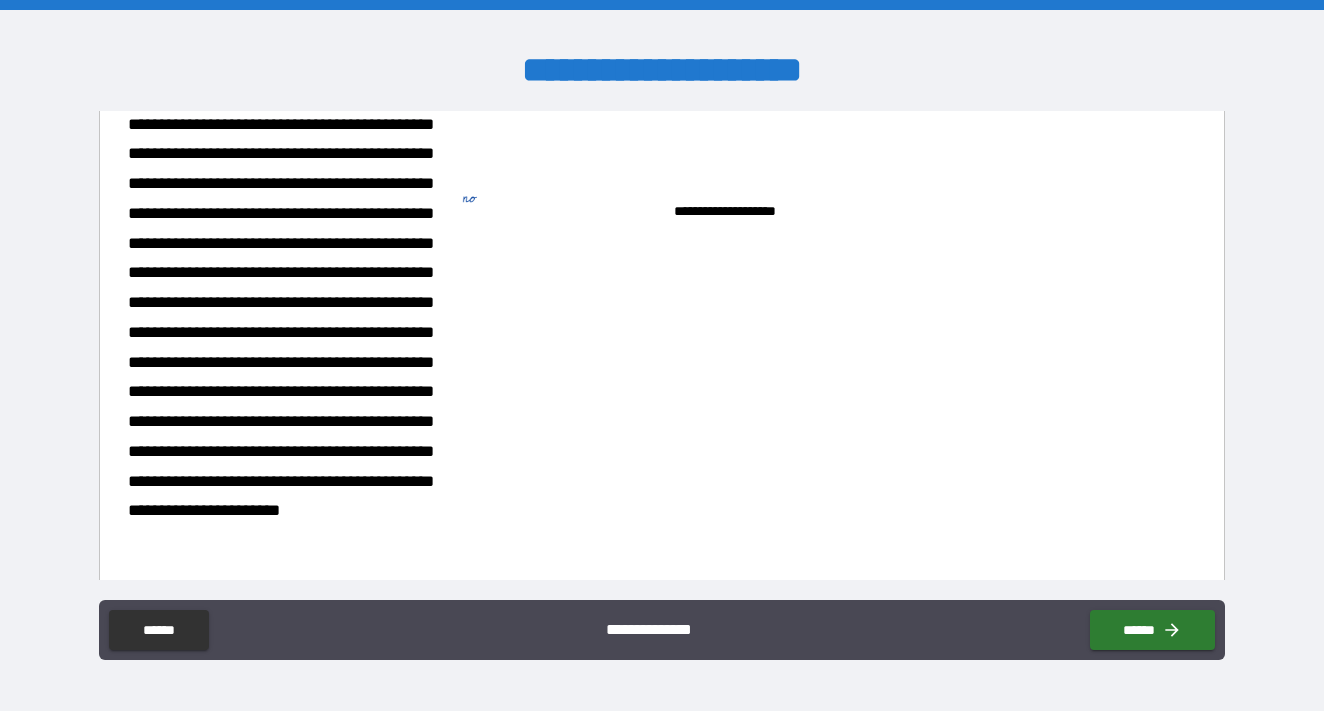 scroll, scrollTop: 281, scrollLeft: 0, axis: vertical 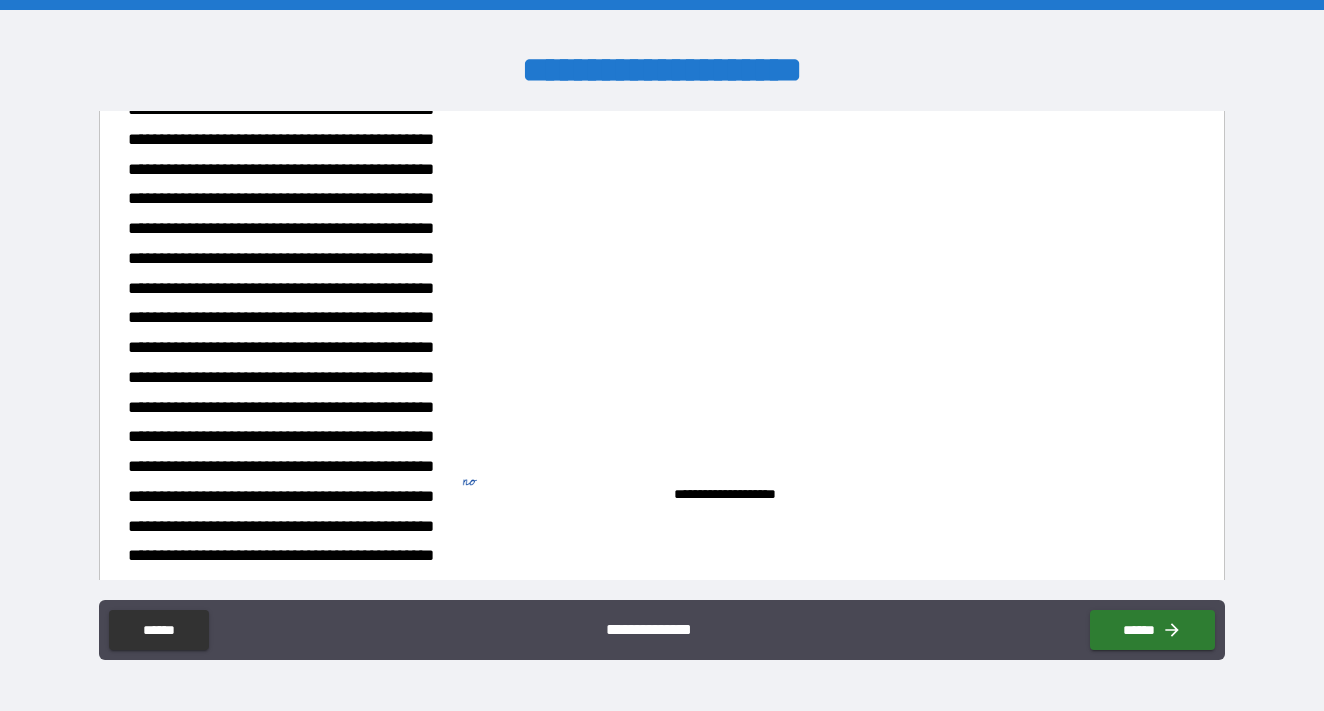 click at bounding box center [559, 485] 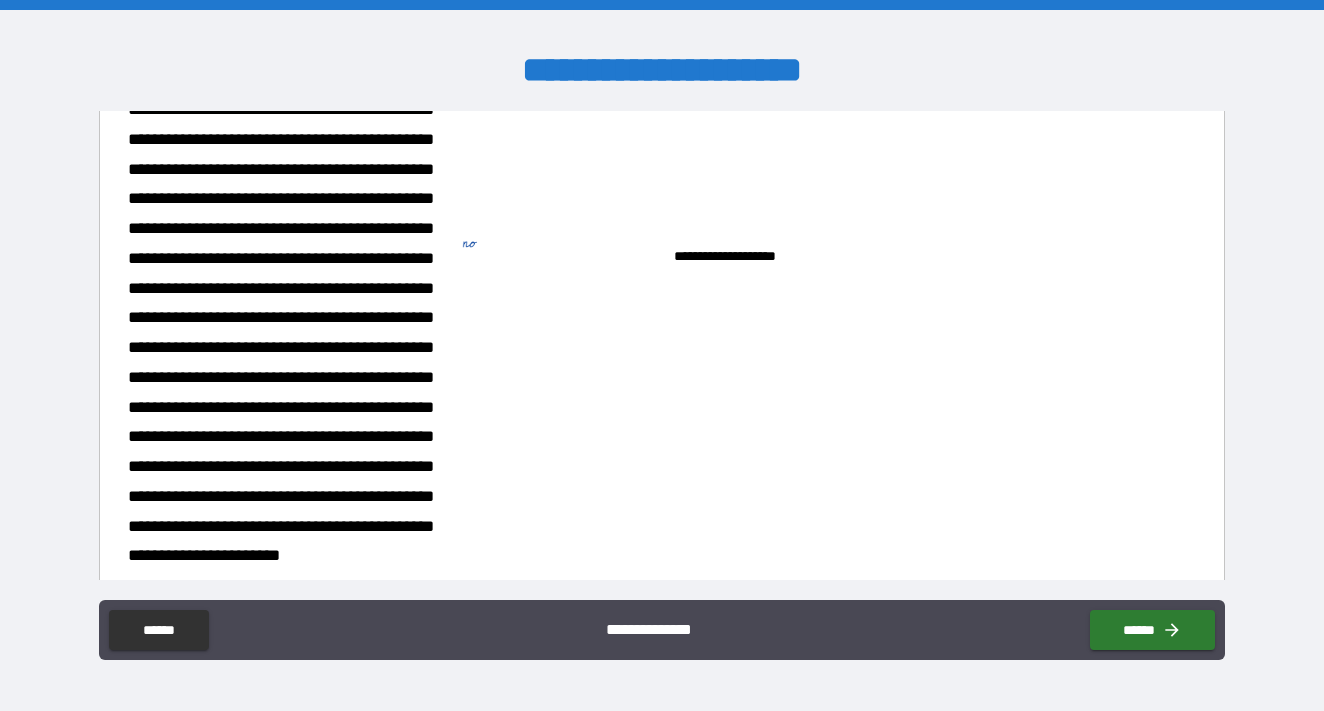 scroll, scrollTop: 518, scrollLeft: 0, axis: vertical 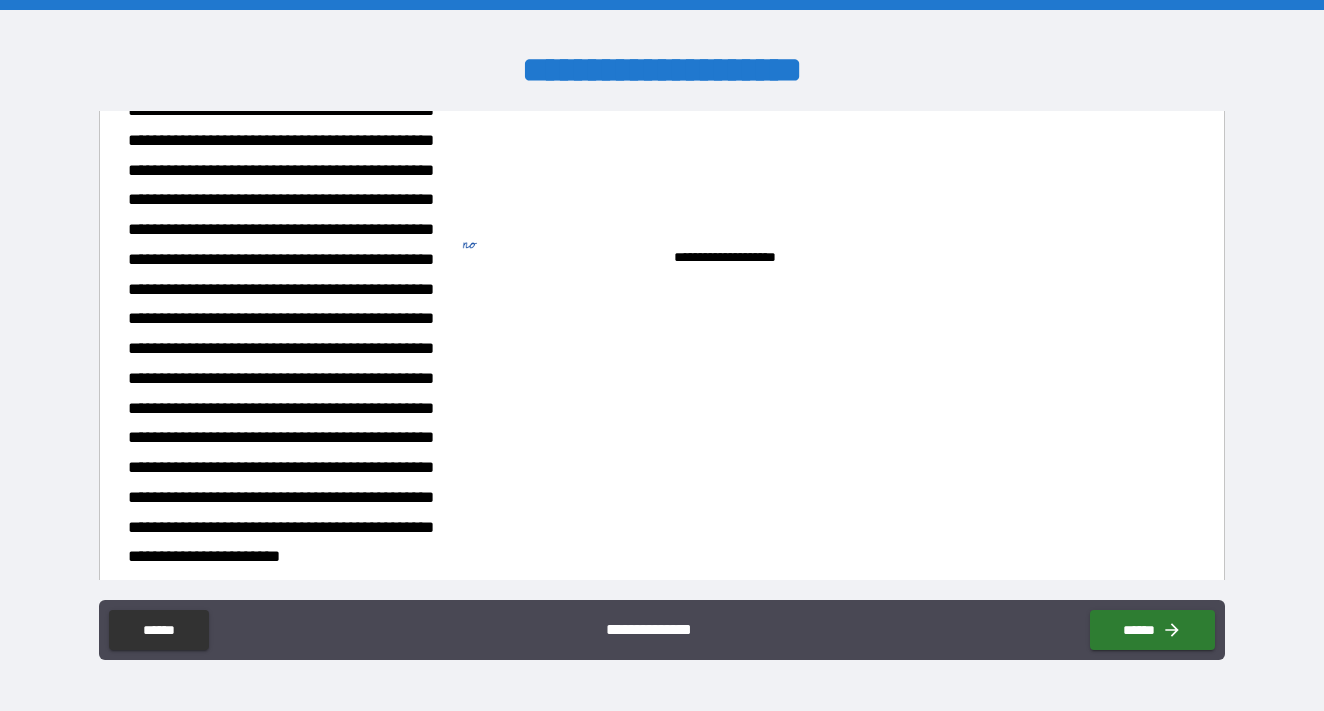 click at bounding box center (559, 248) 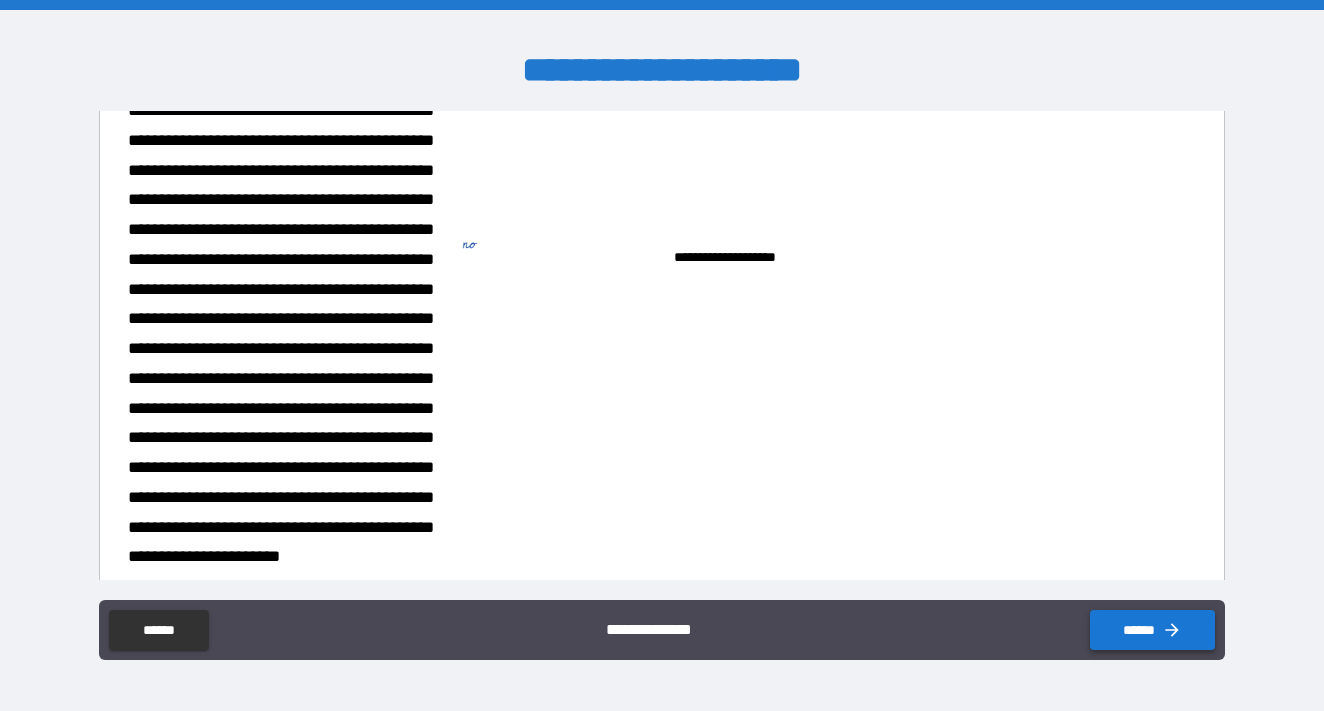 click on "******" at bounding box center (1152, 630) 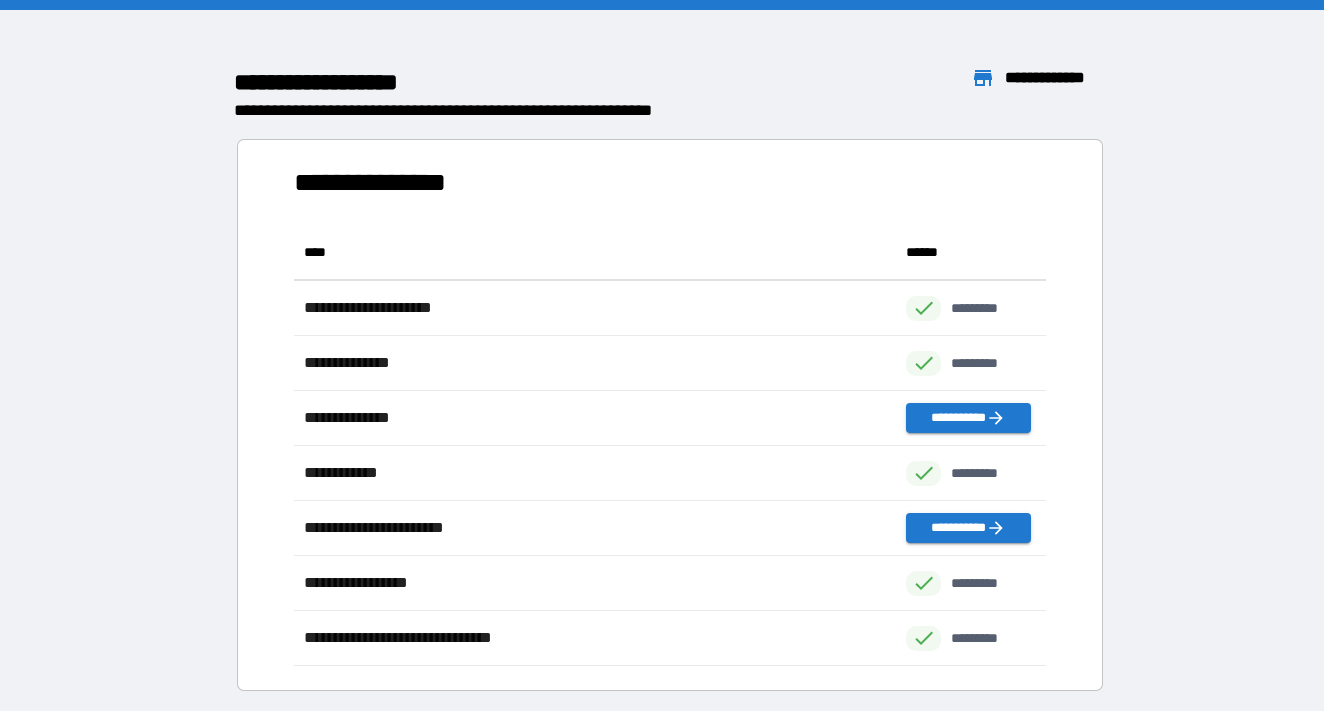 scroll, scrollTop: 1, scrollLeft: 1, axis: both 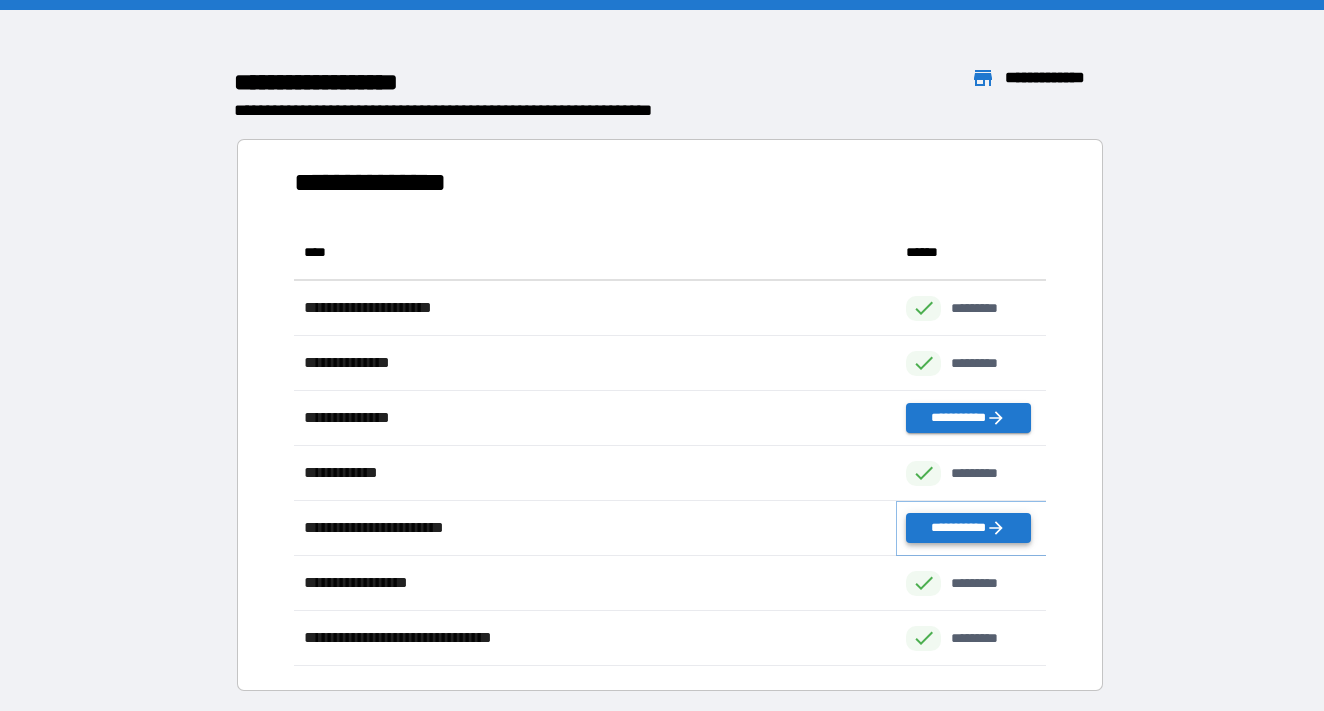 click on "**********" at bounding box center [968, 528] 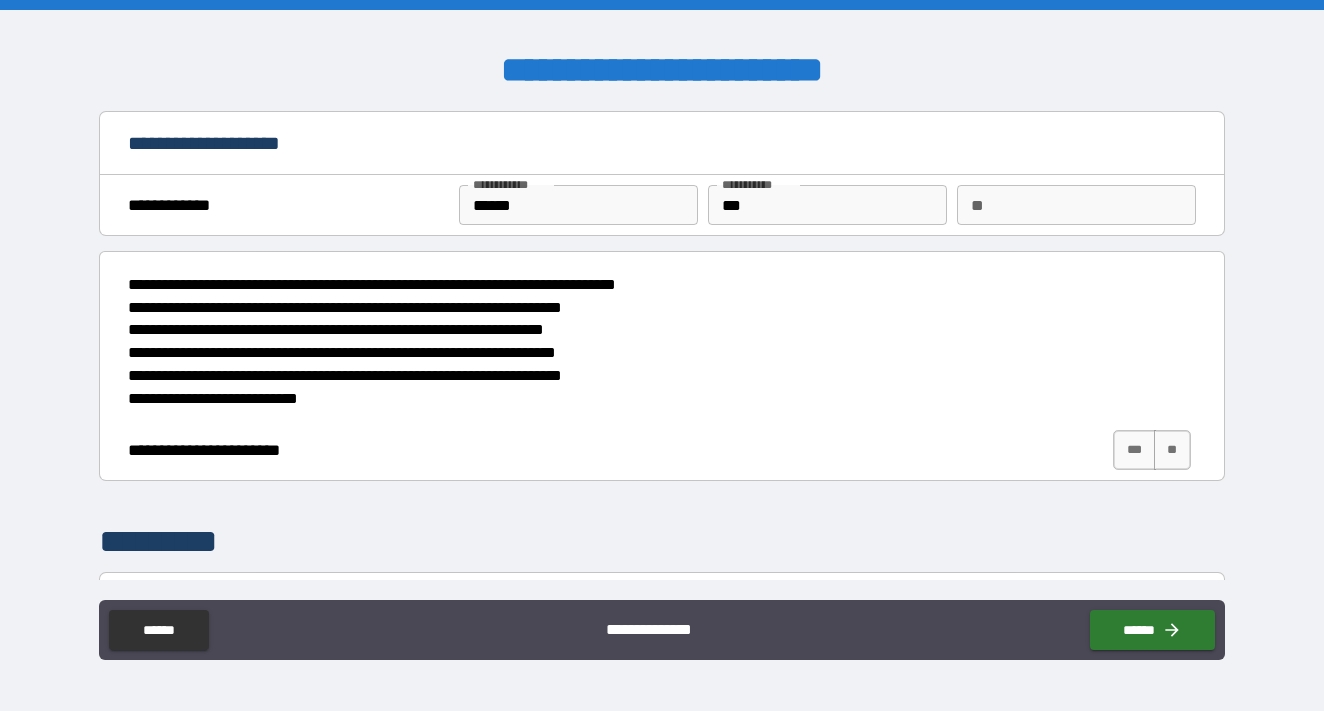 scroll, scrollTop: 0, scrollLeft: 0, axis: both 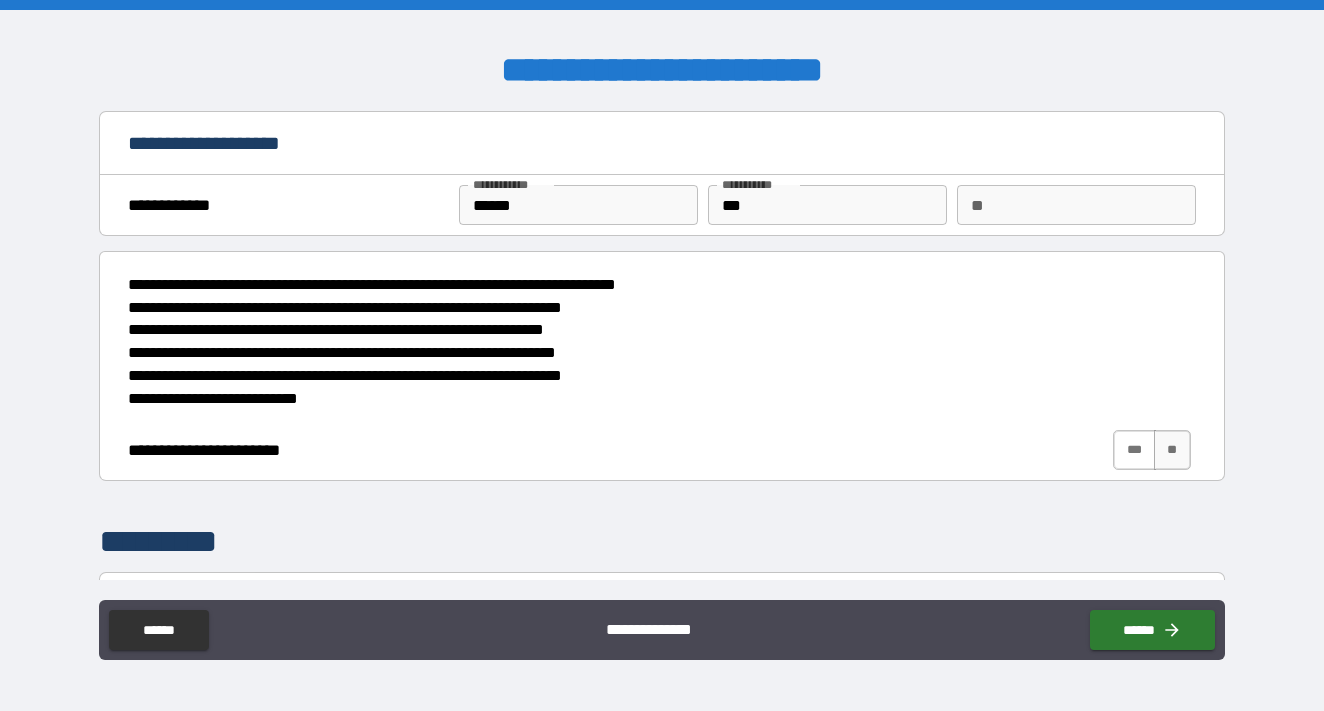 click on "***" at bounding box center [1134, 450] 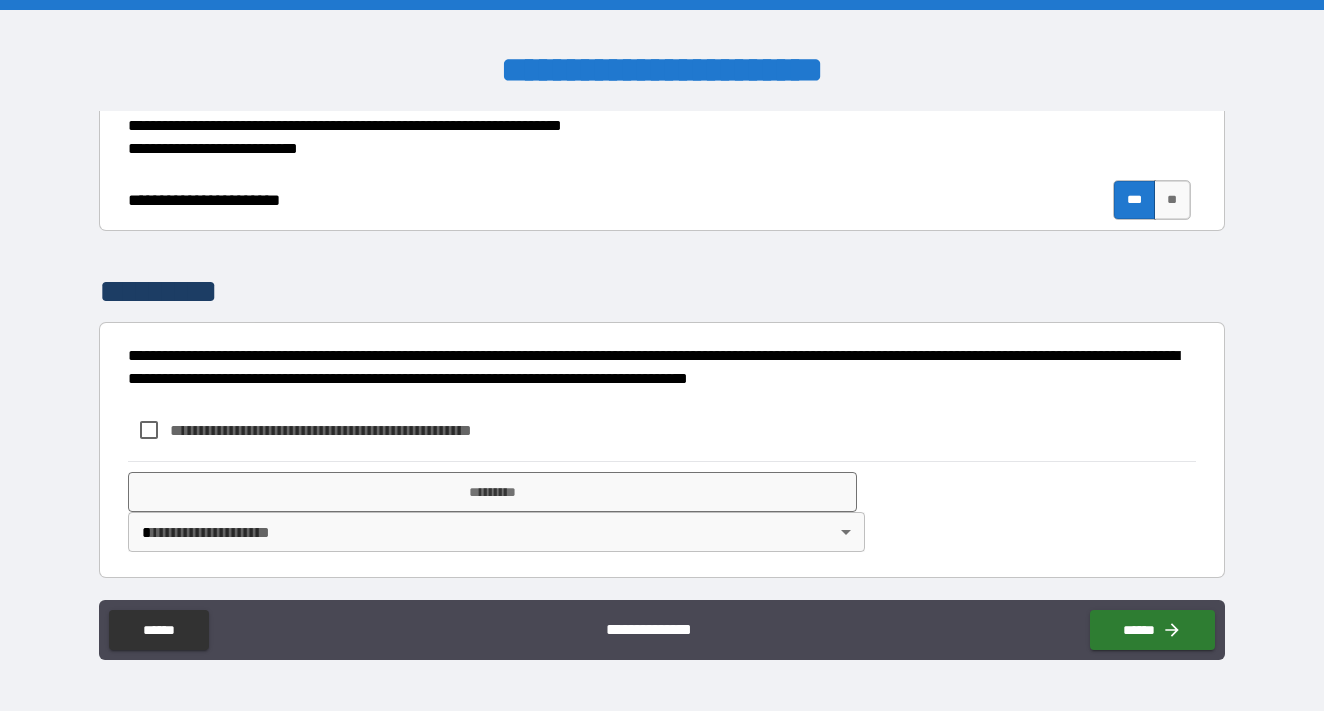 scroll, scrollTop: 249, scrollLeft: 0, axis: vertical 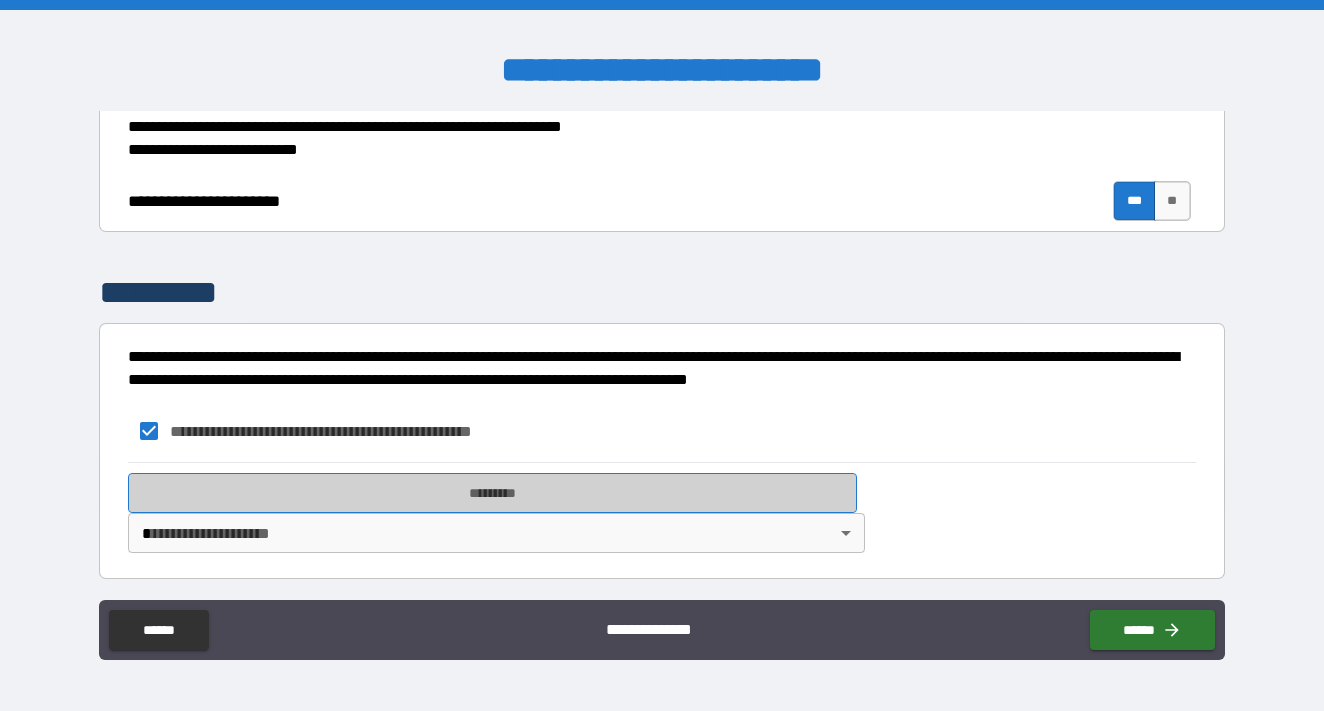 click on "*********" at bounding box center (492, 493) 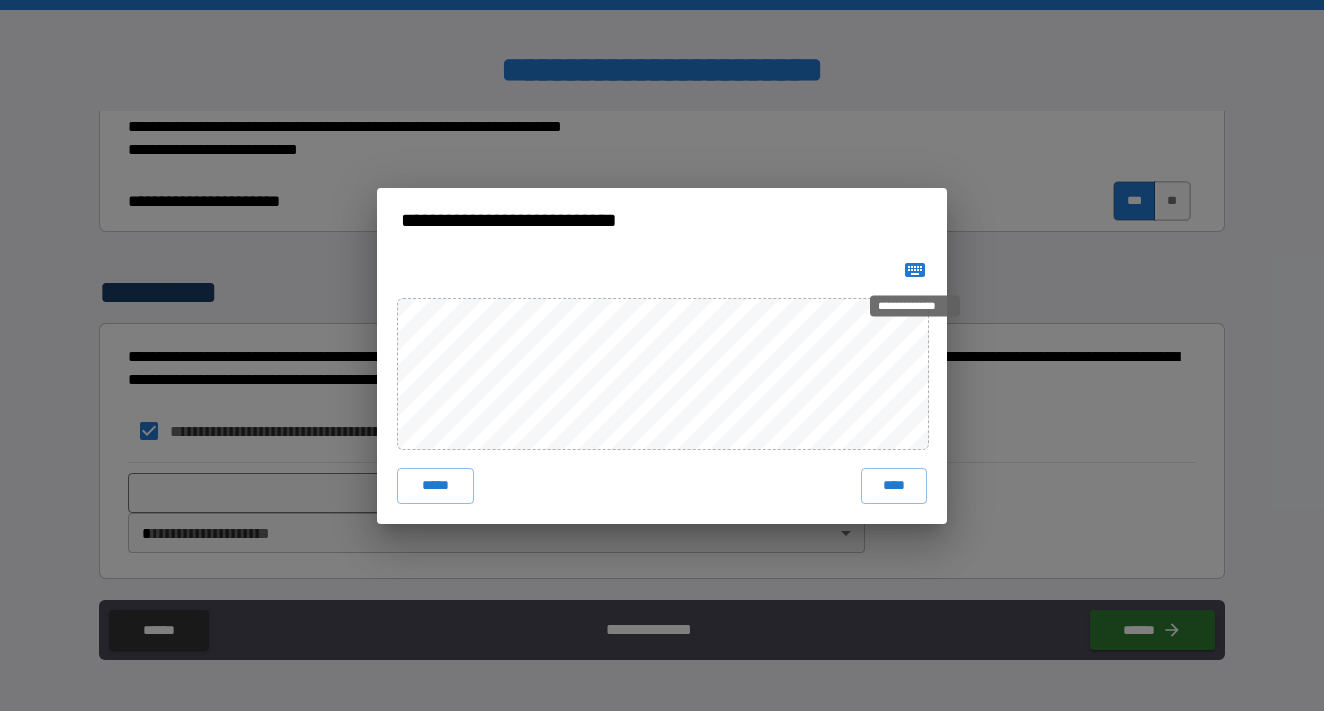 click 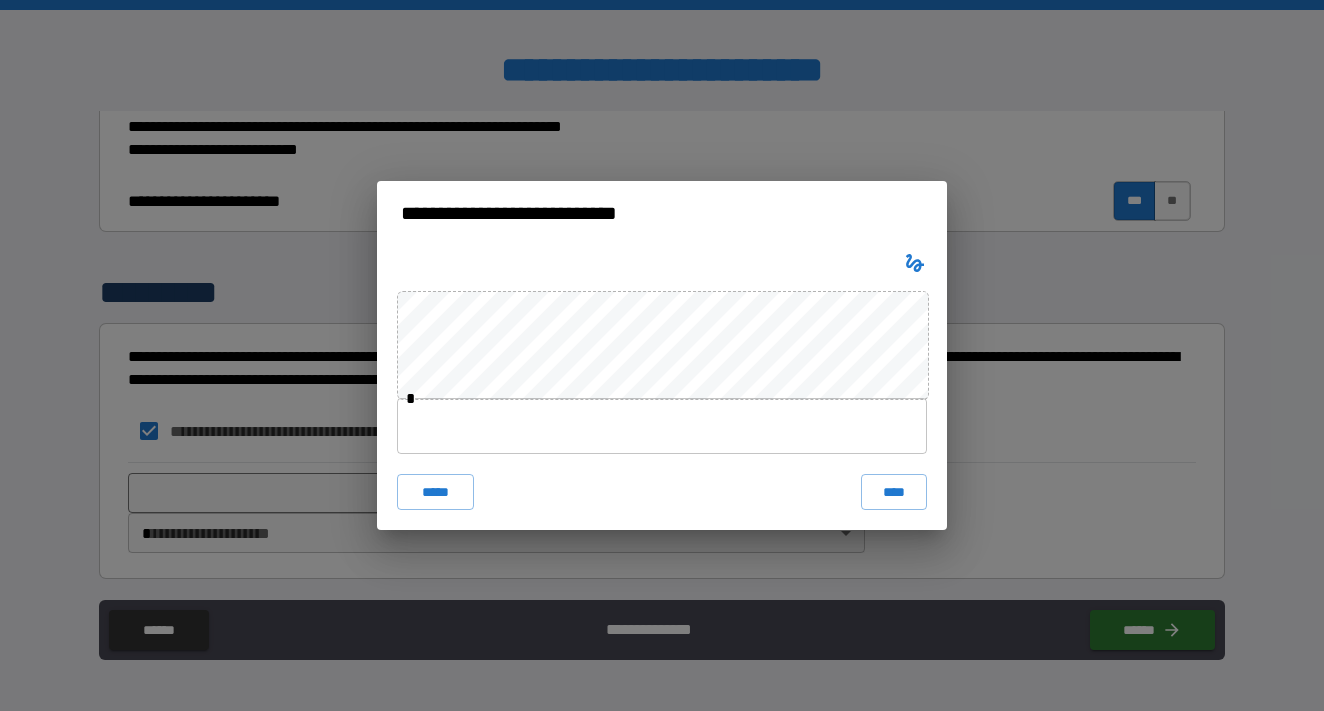 click at bounding box center [662, 426] 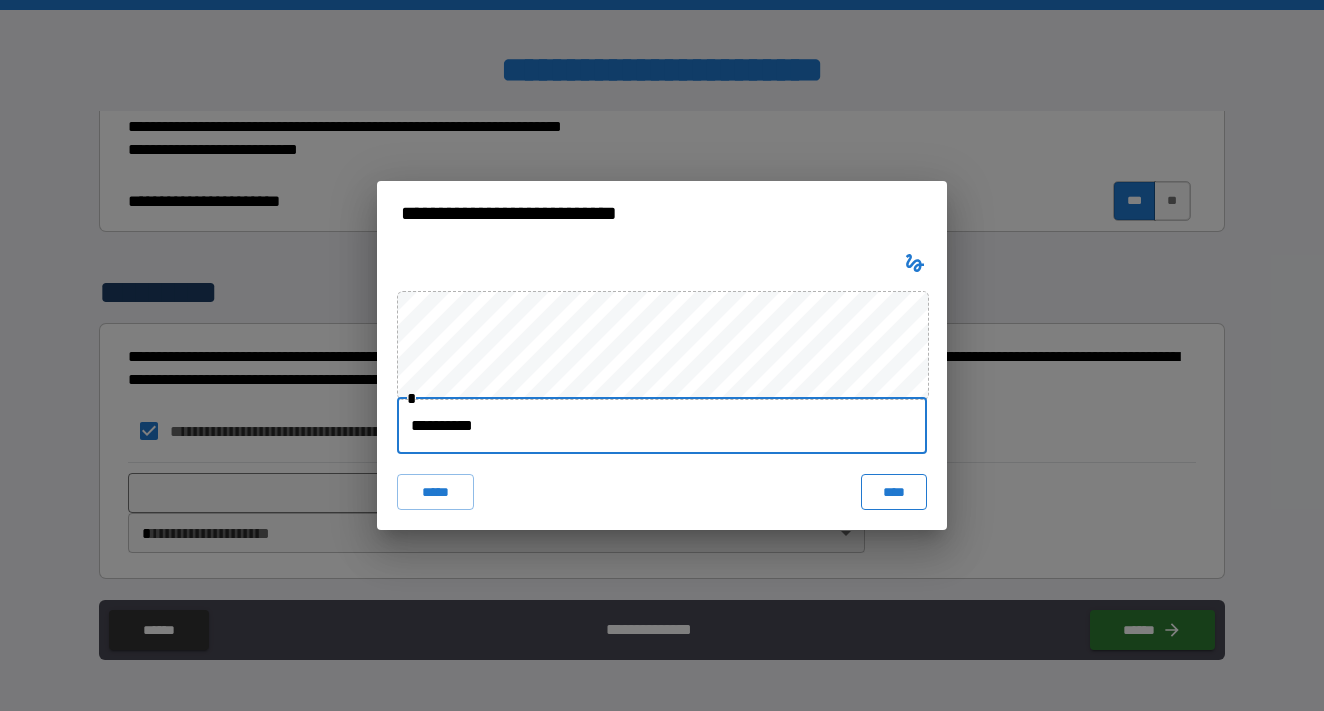 type on "**********" 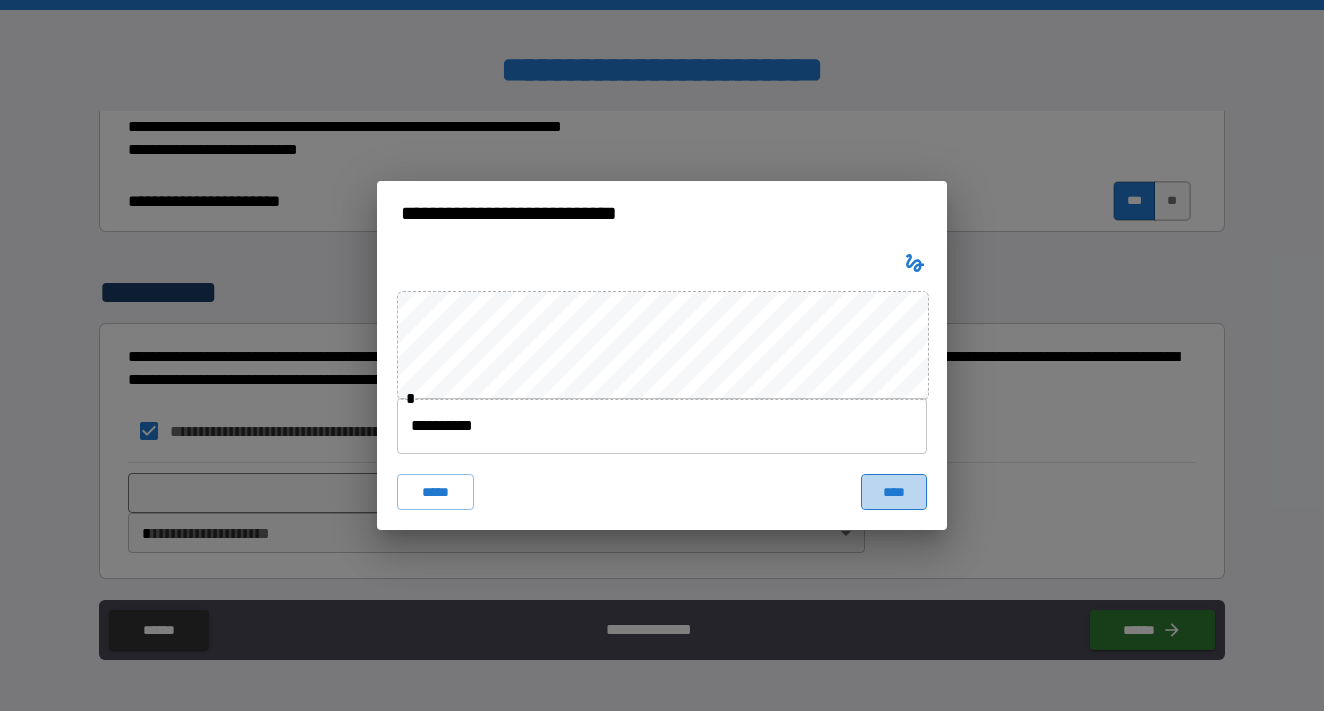 click on "****" at bounding box center (894, 492) 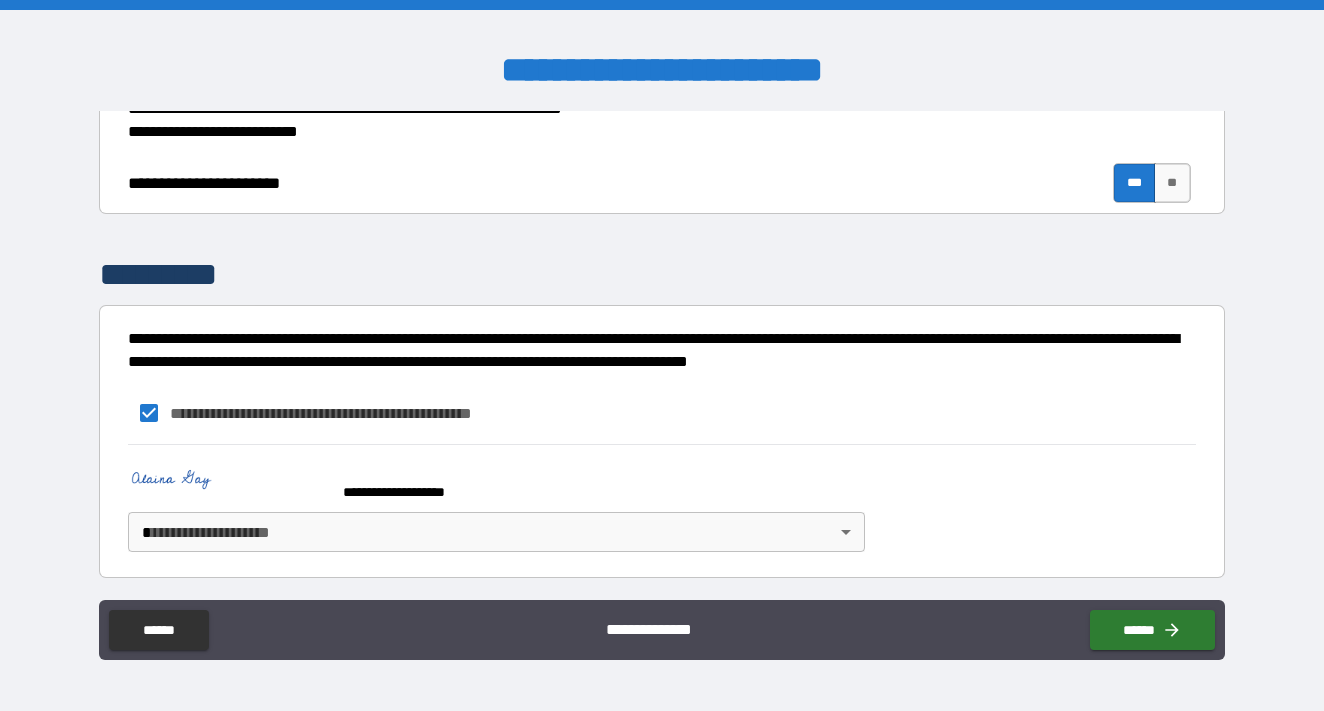 scroll, scrollTop: 266, scrollLeft: 0, axis: vertical 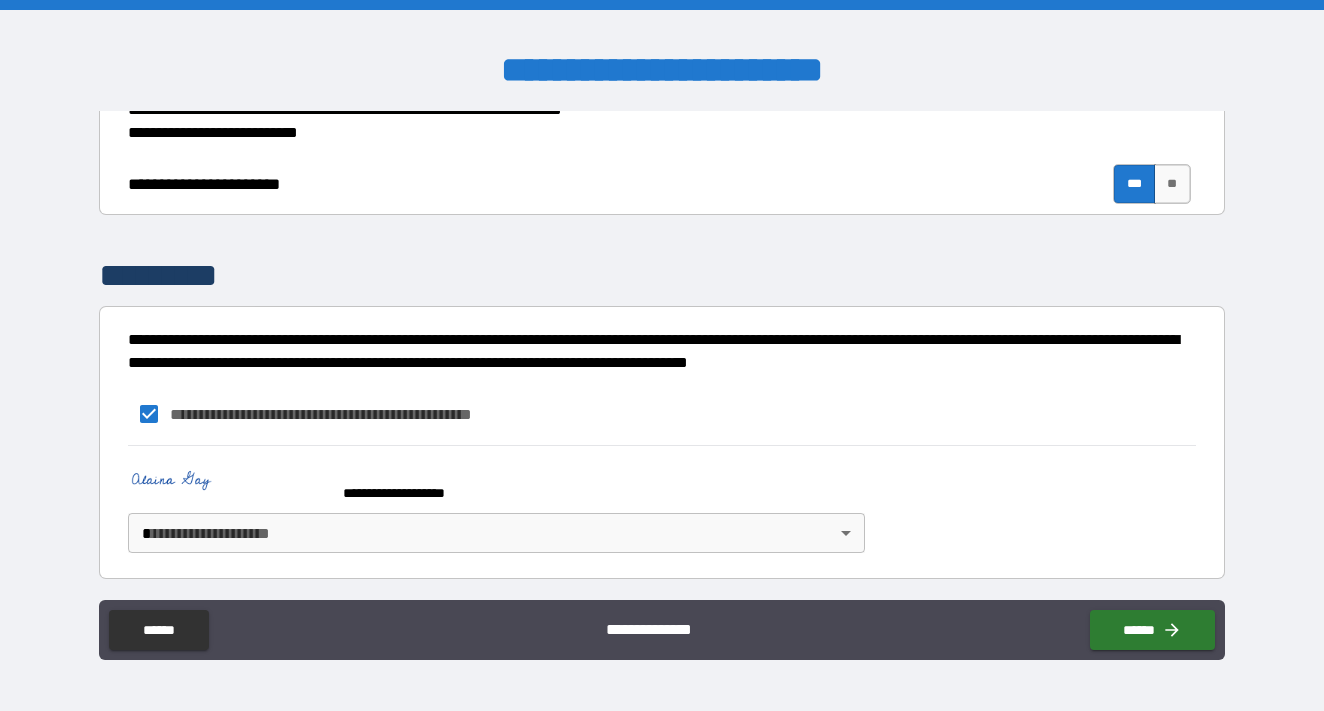 click on "**********" at bounding box center [662, 355] 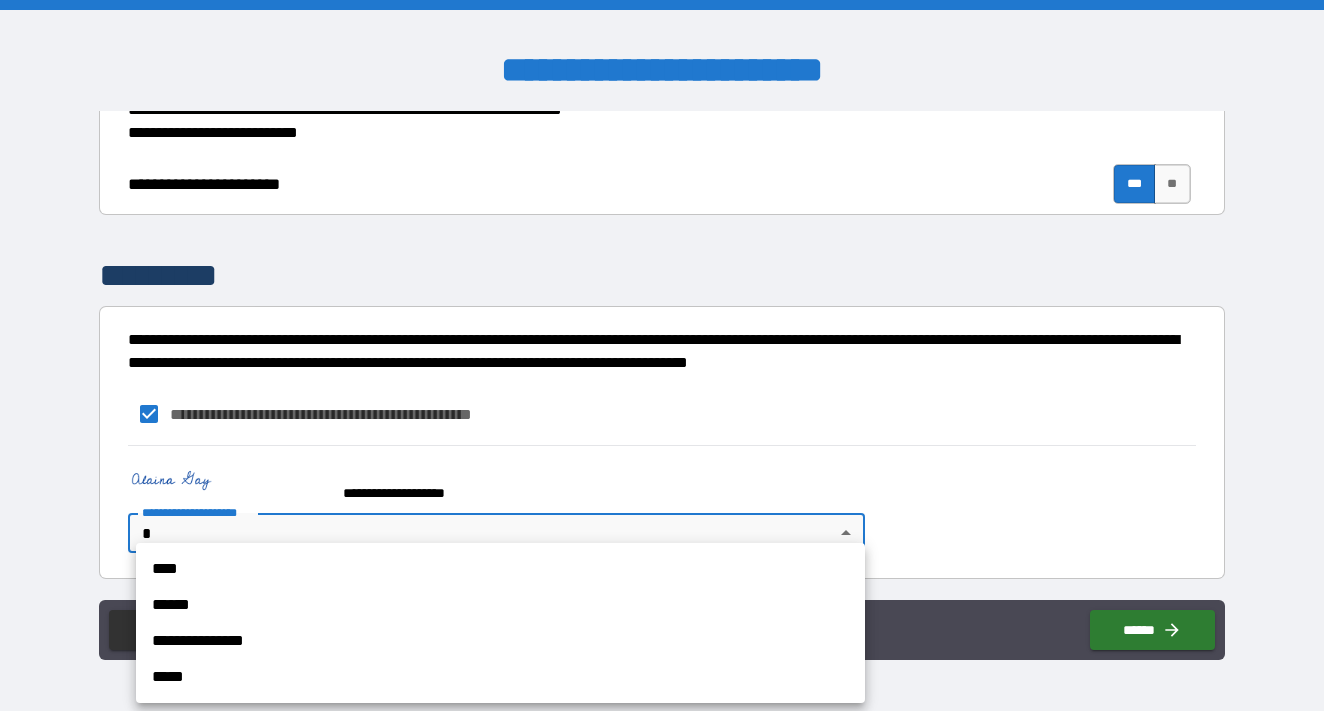 click on "****" at bounding box center (500, 569) 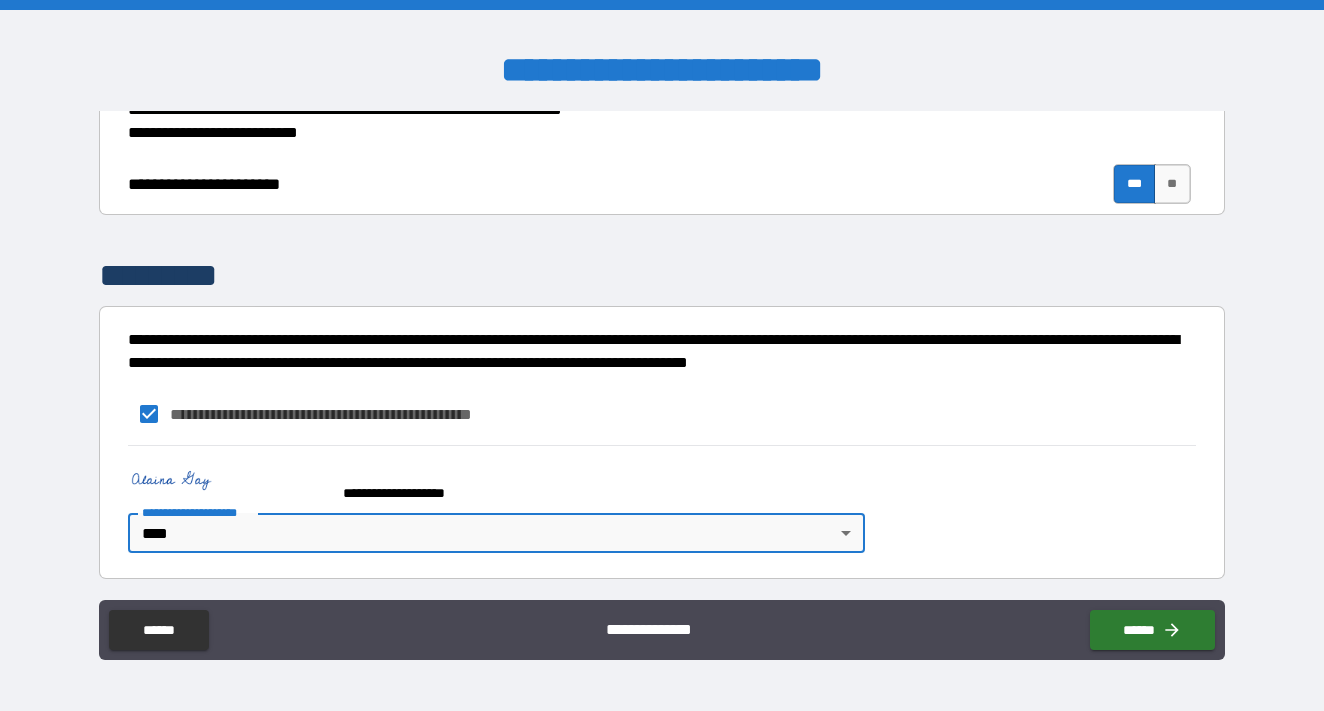type on "****" 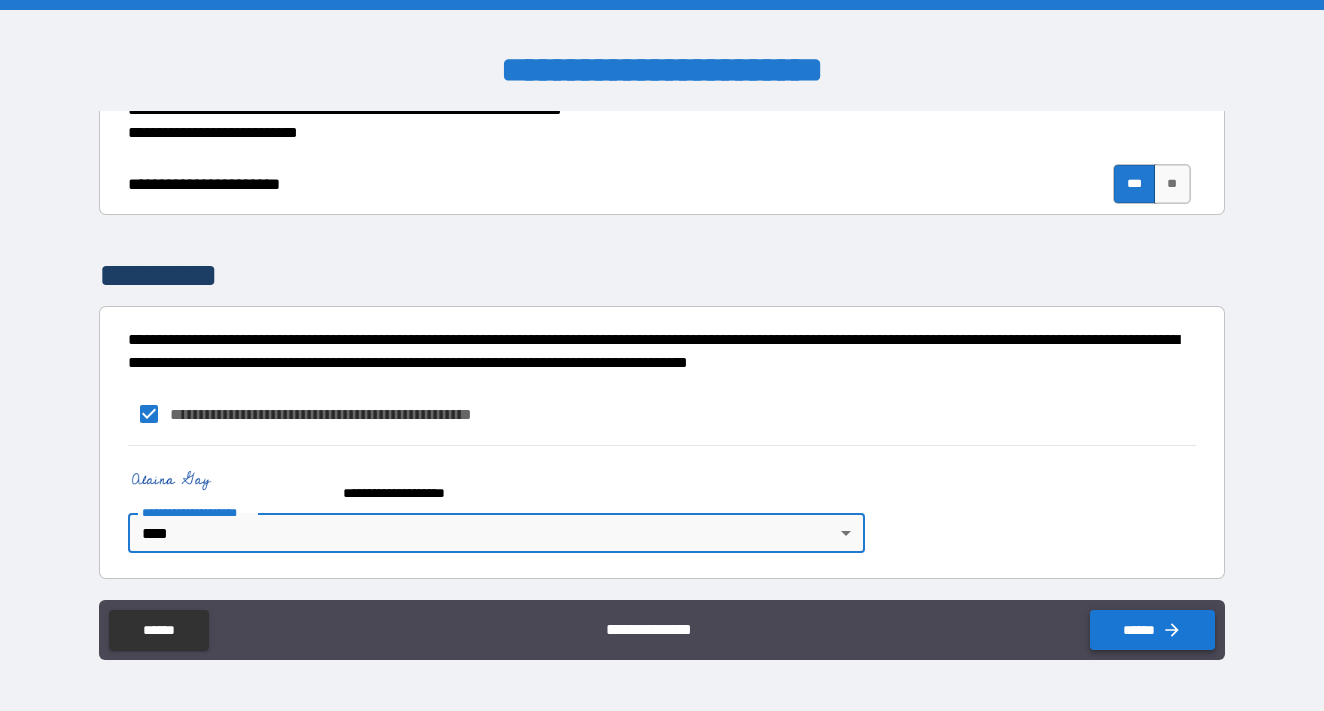 click on "******" at bounding box center (1152, 630) 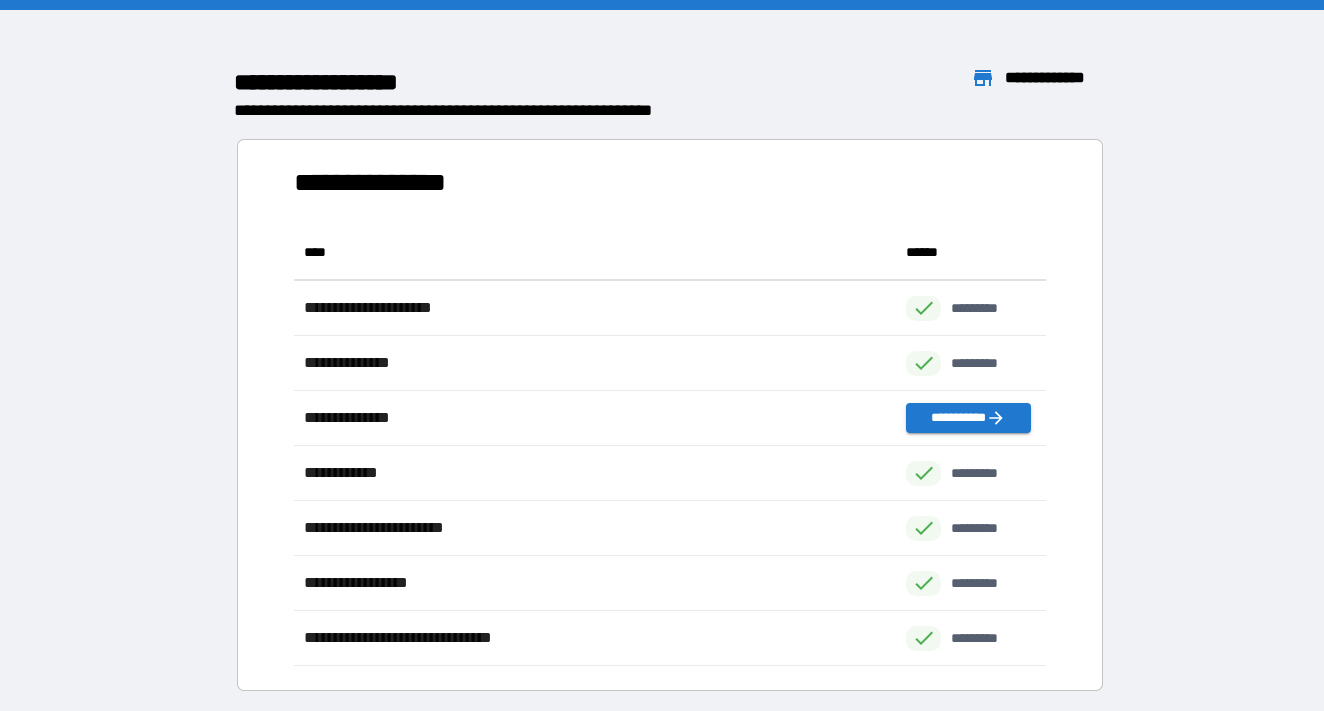 scroll, scrollTop: 1, scrollLeft: 1, axis: both 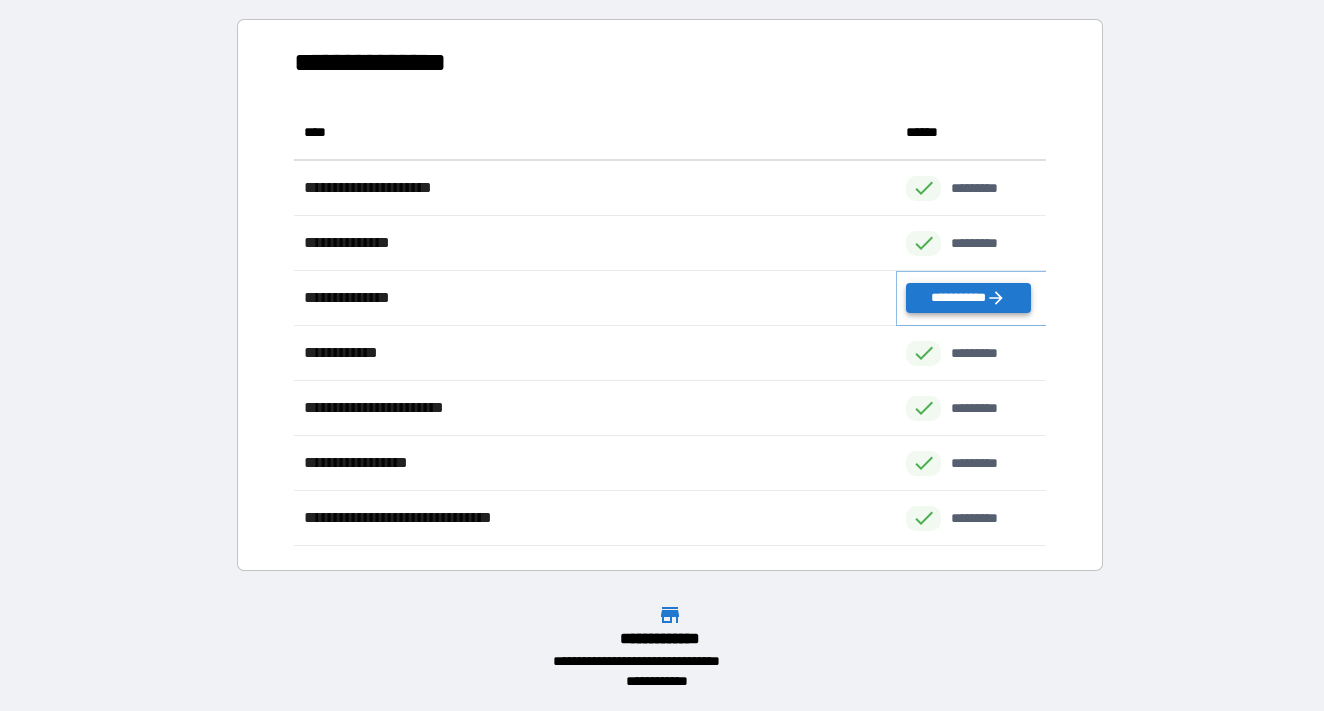 click on "**********" at bounding box center [968, 298] 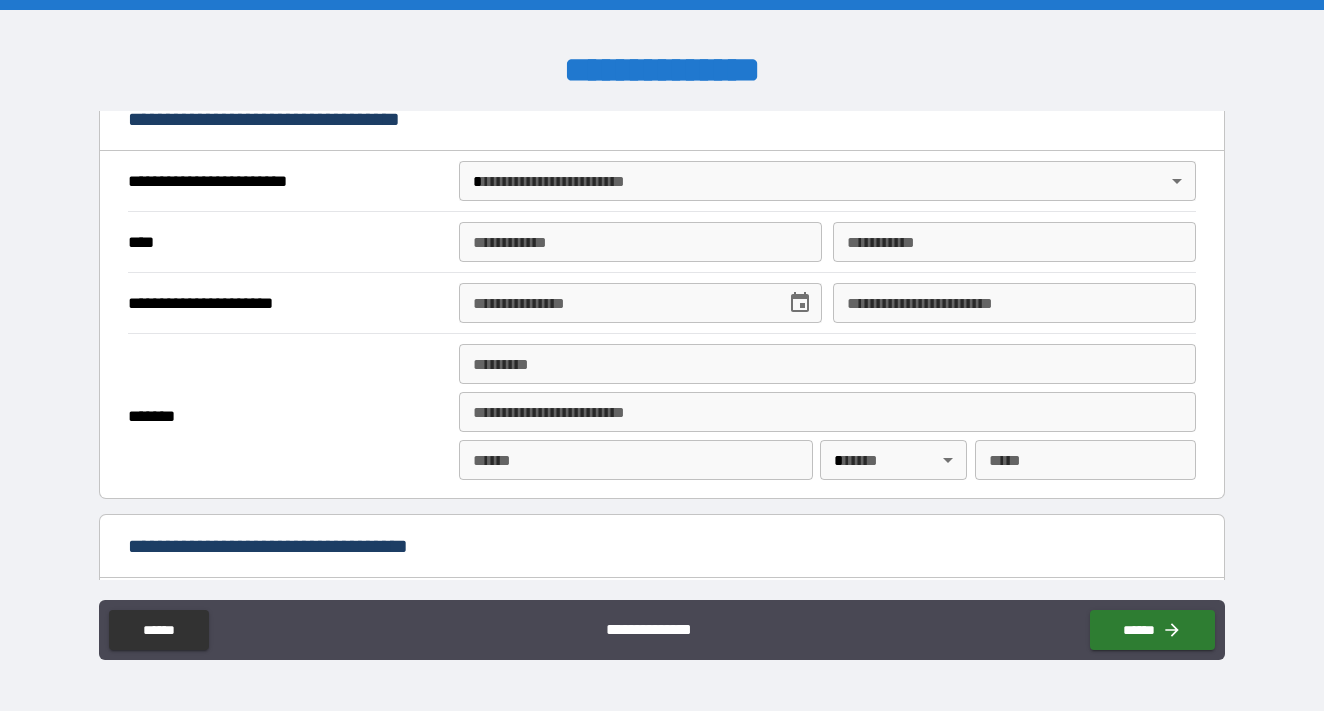 scroll, scrollTop: 0, scrollLeft: 0, axis: both 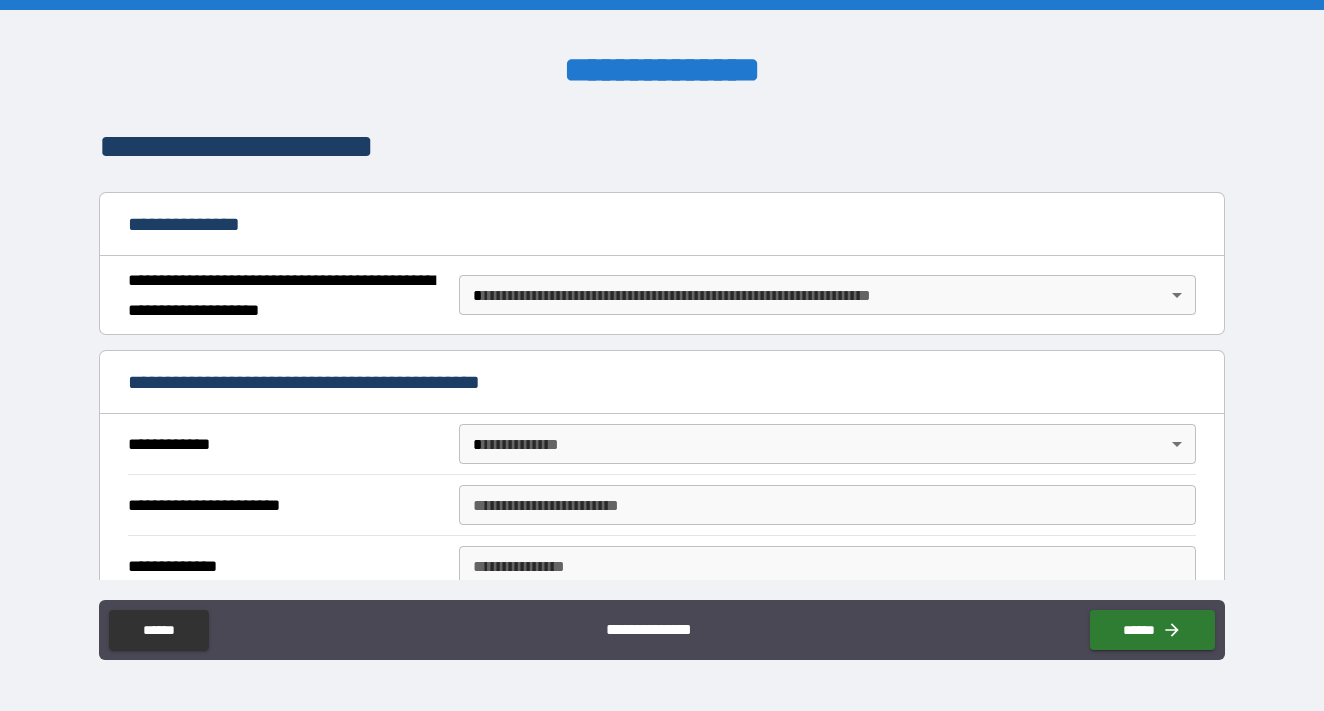 type on "*" 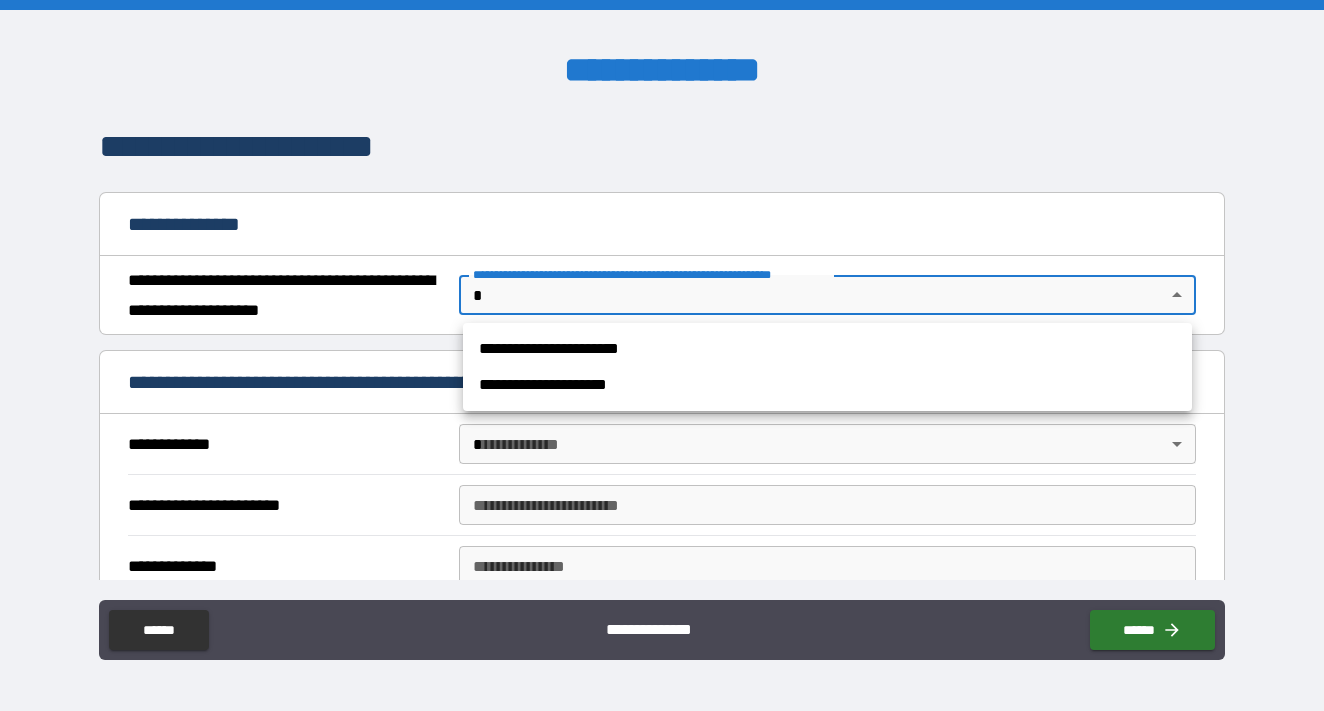 click on "**********" at bounding box center [662, 355] 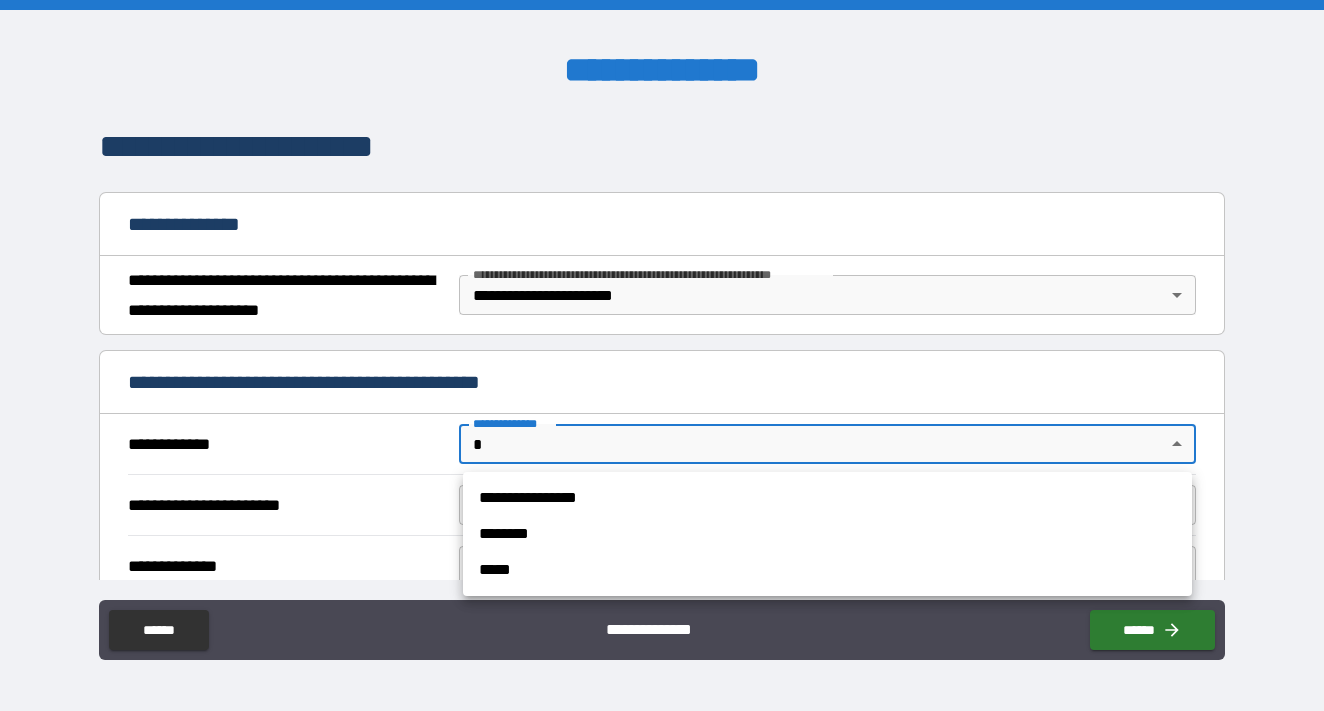 click on "**********" at bounding box center (662, 355) 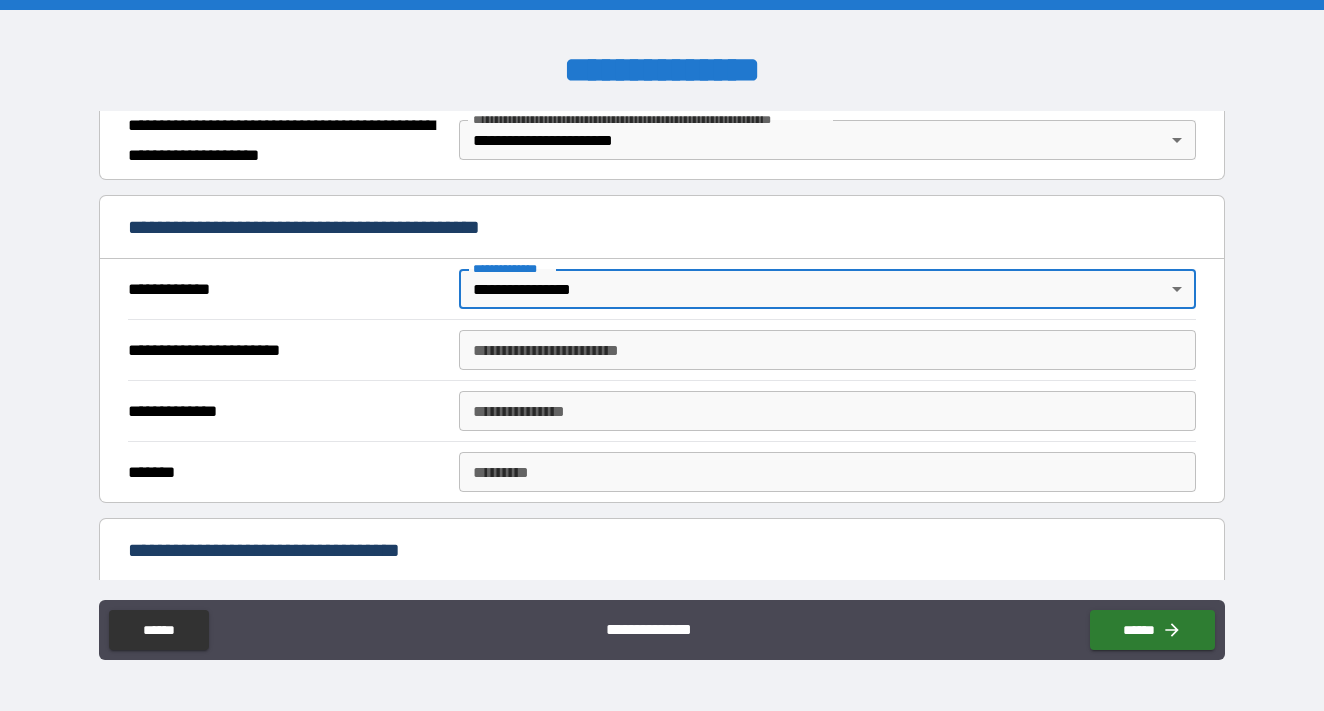 scroll, scrollTop: 308, scrollLeft: 0, axis: vertical 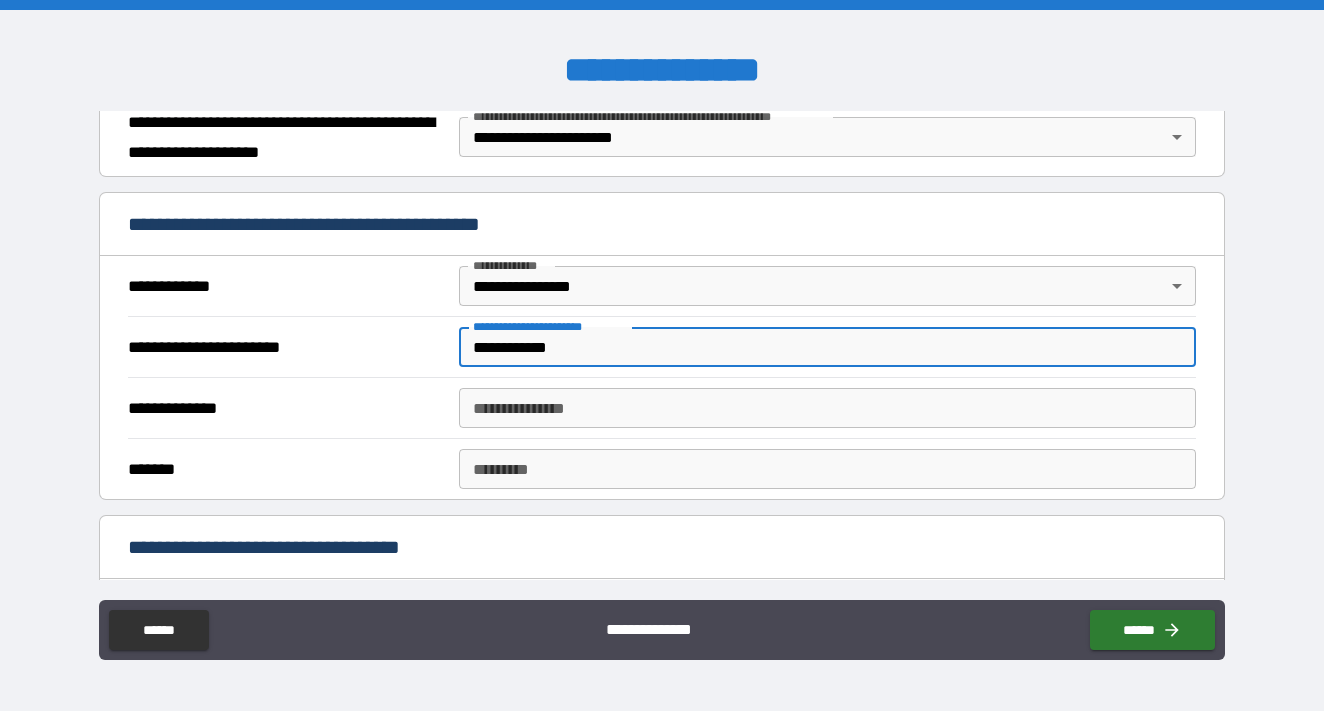 type on "**********" 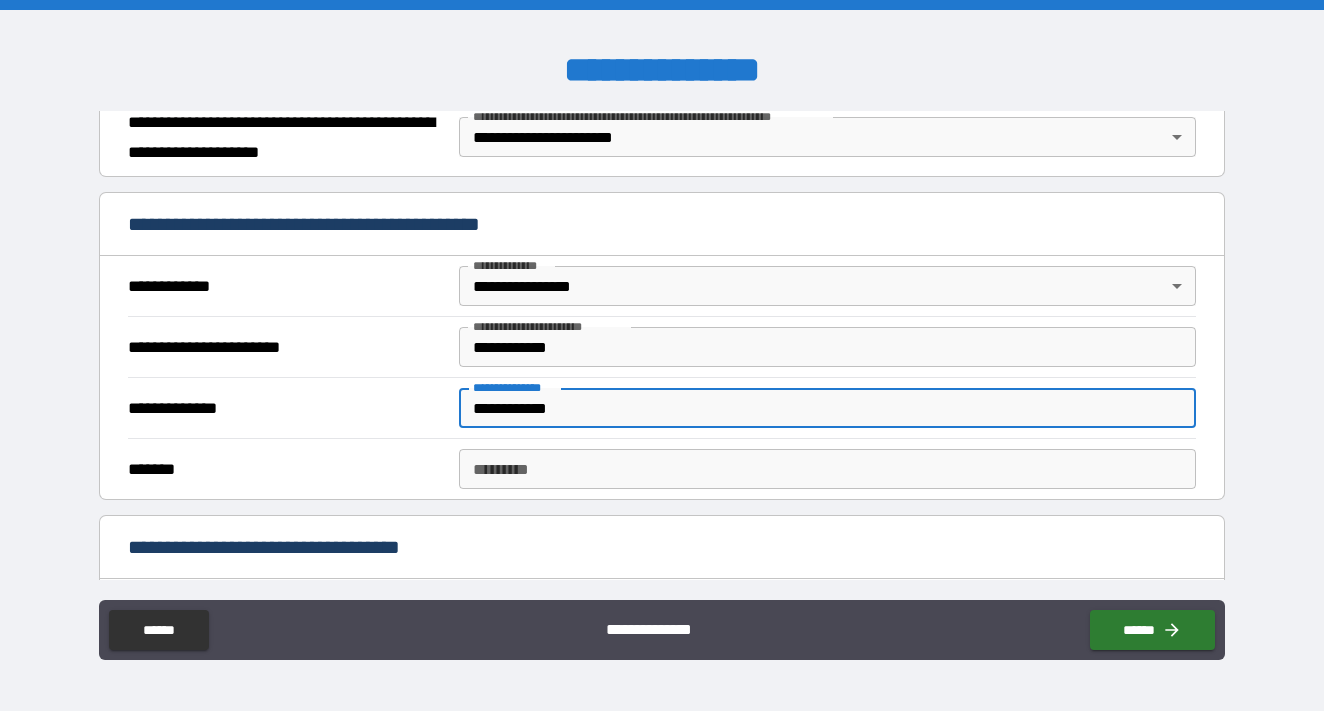 type on "**********" 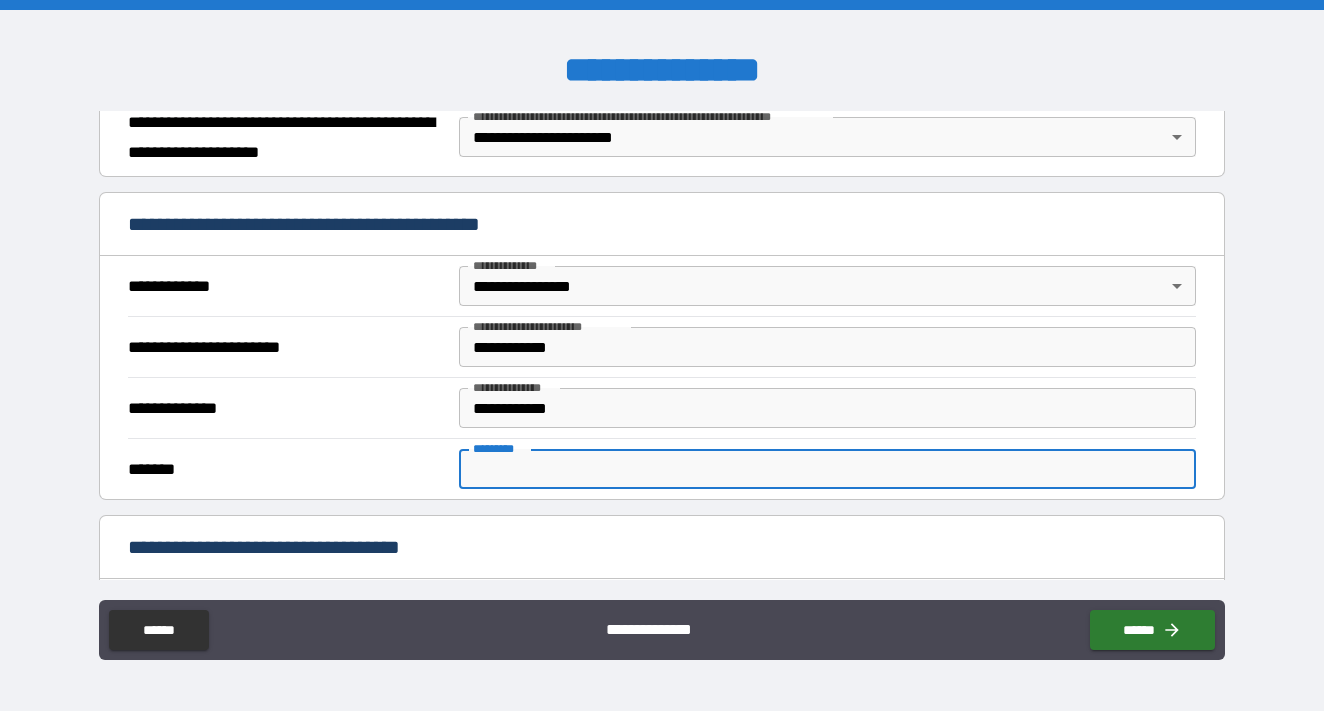 click on "*******   *" at bounding box center (827, 469) 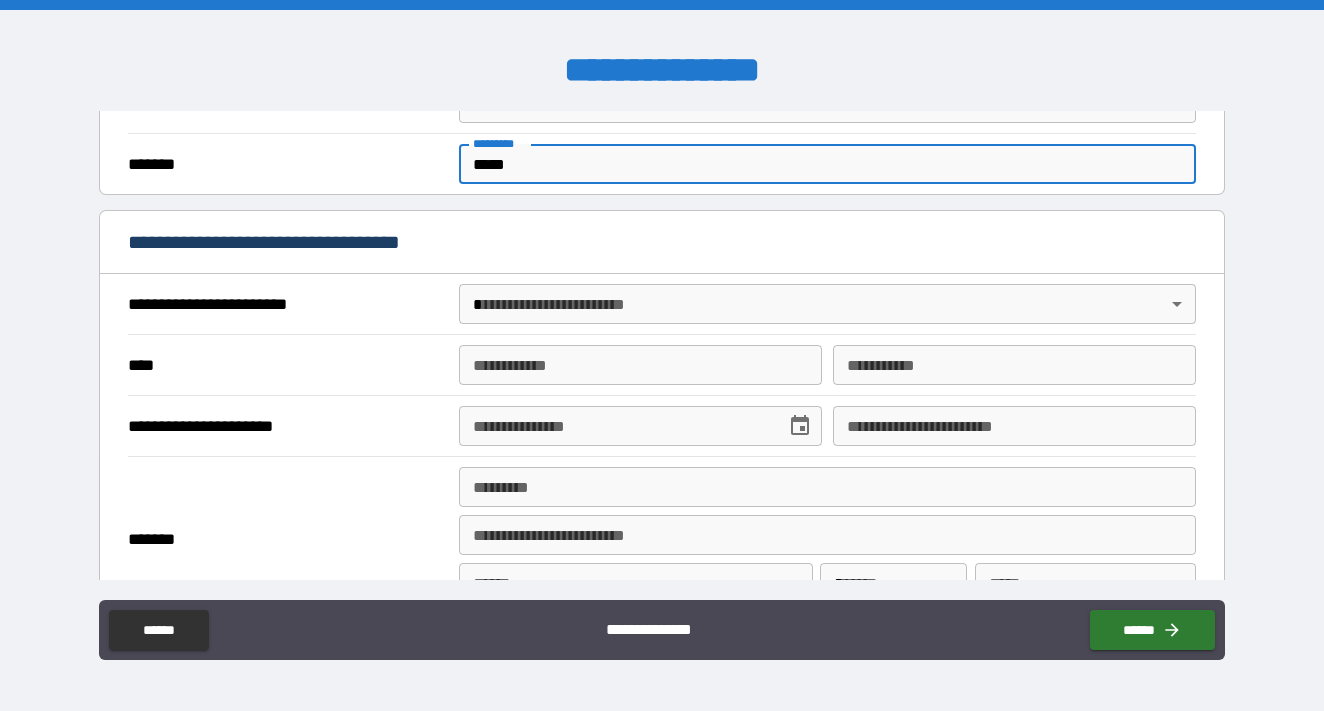 scroll, scrollTop: 618, scrollLeft: 0, axis: vertical 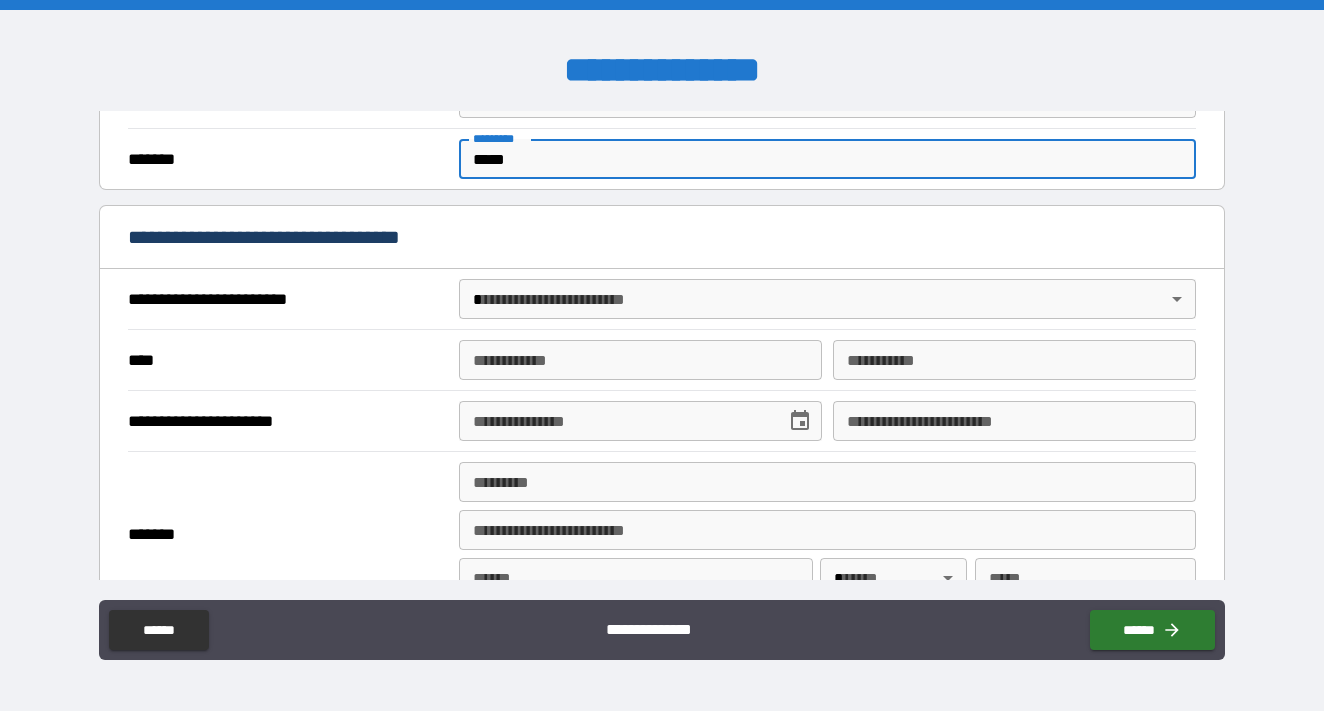 type on "*****" 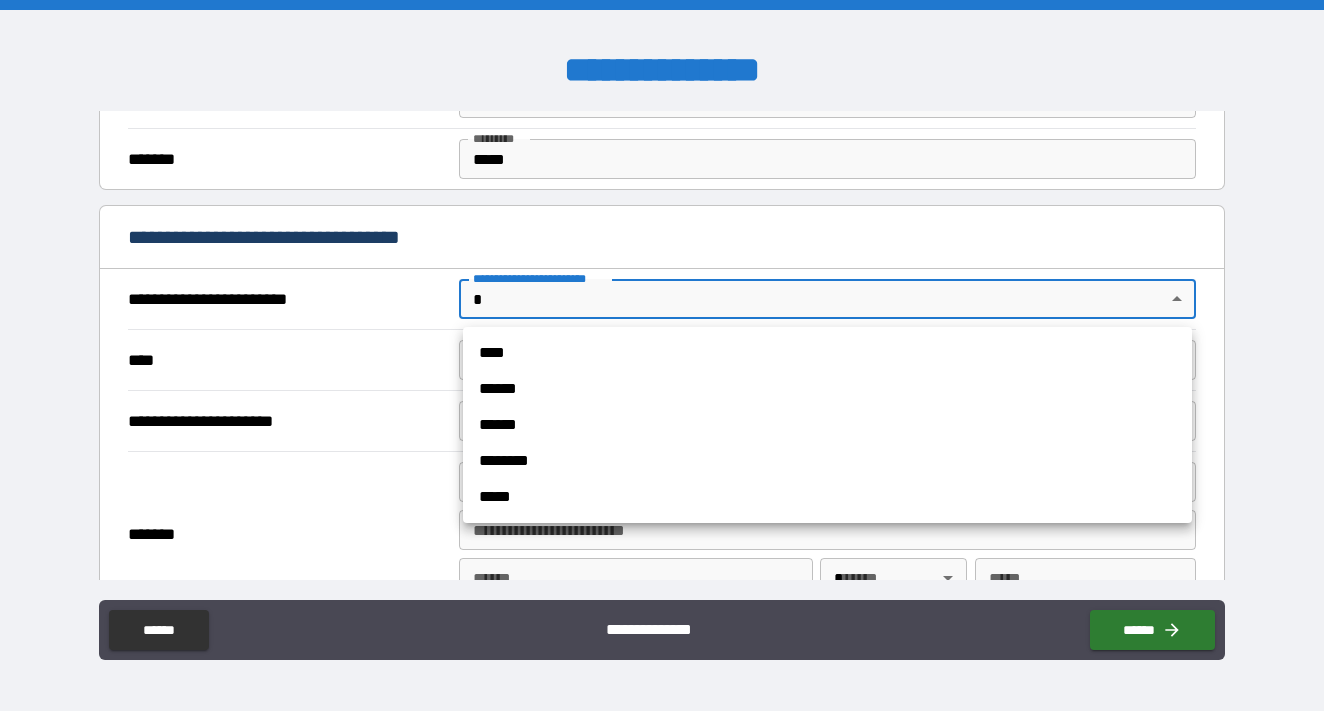 click on "**********" at bounding box center (662, 355) 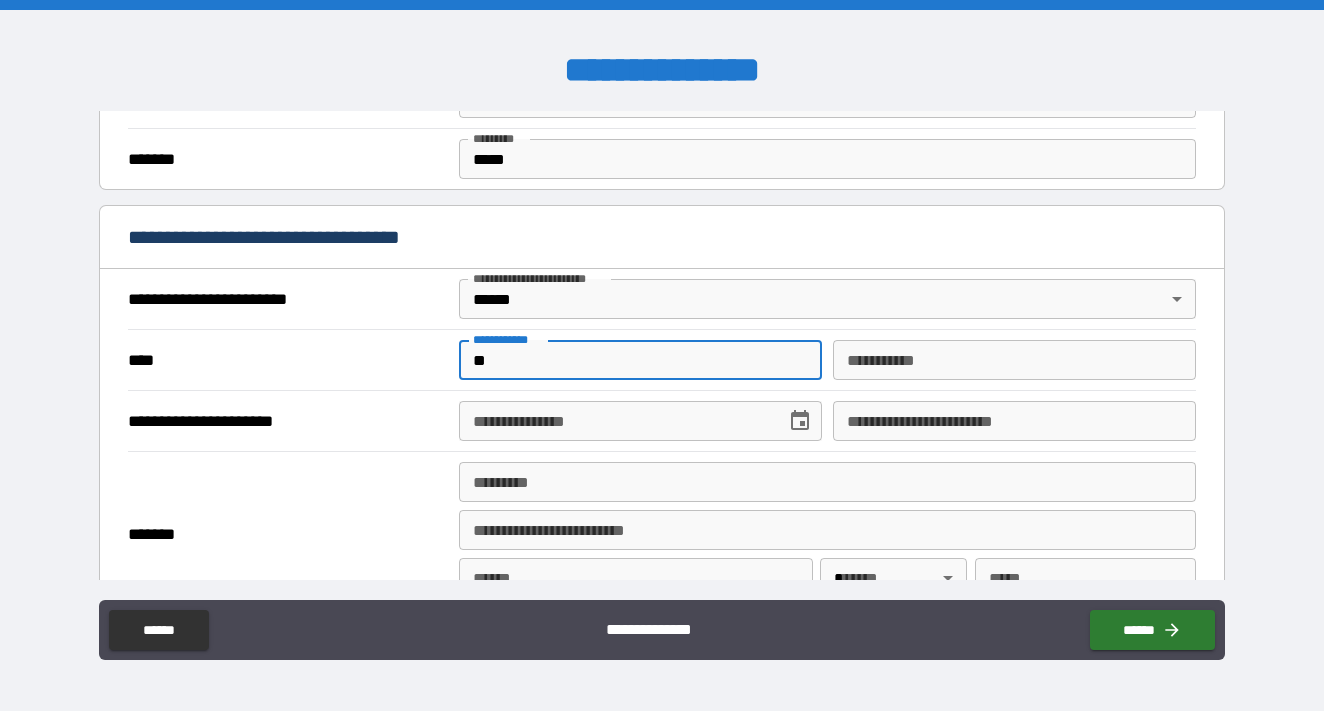 type on "*" 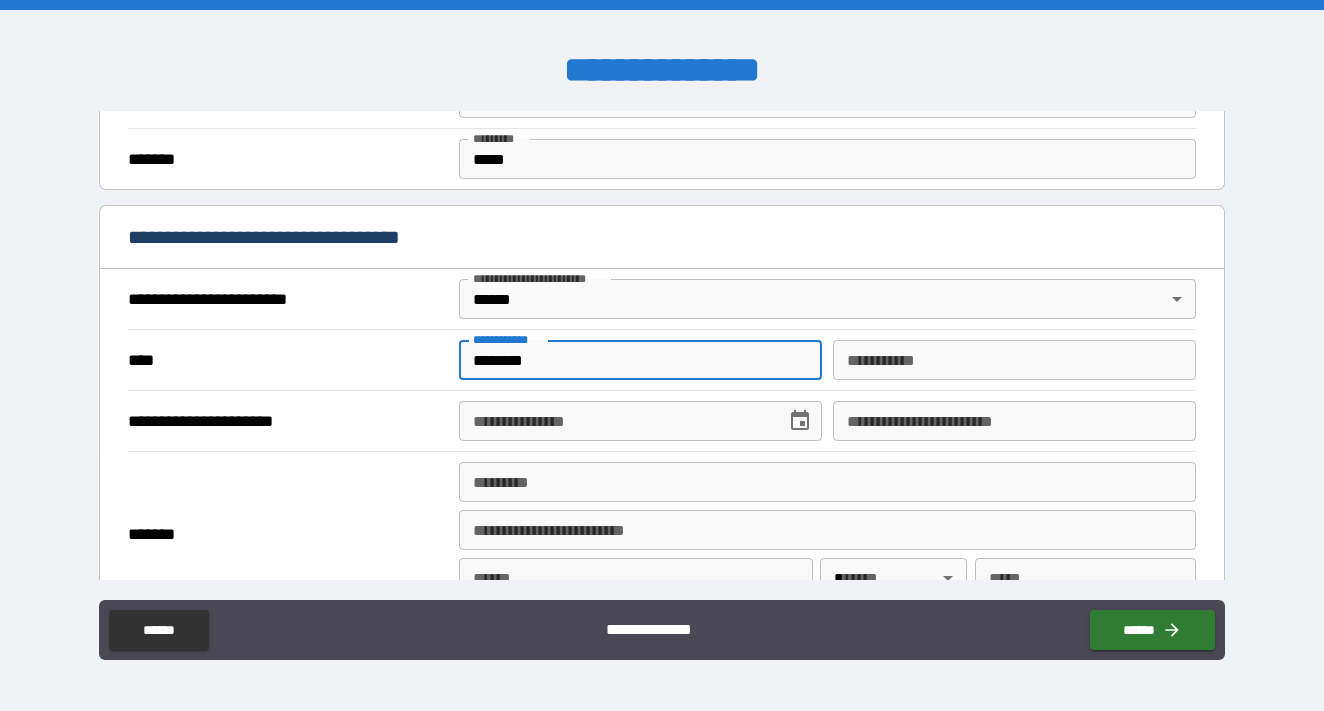 type on "********" 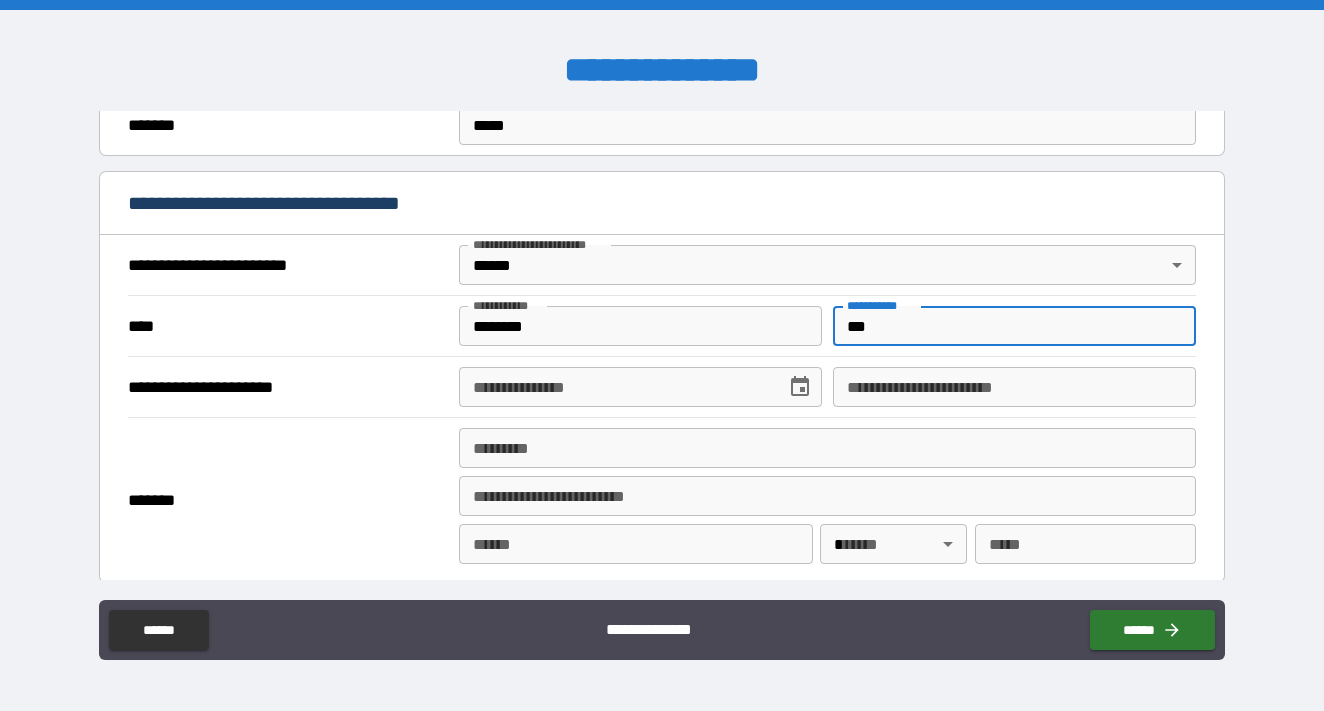 scroll, scrollTop: 656, scrollLeft: 0, axis: vertical 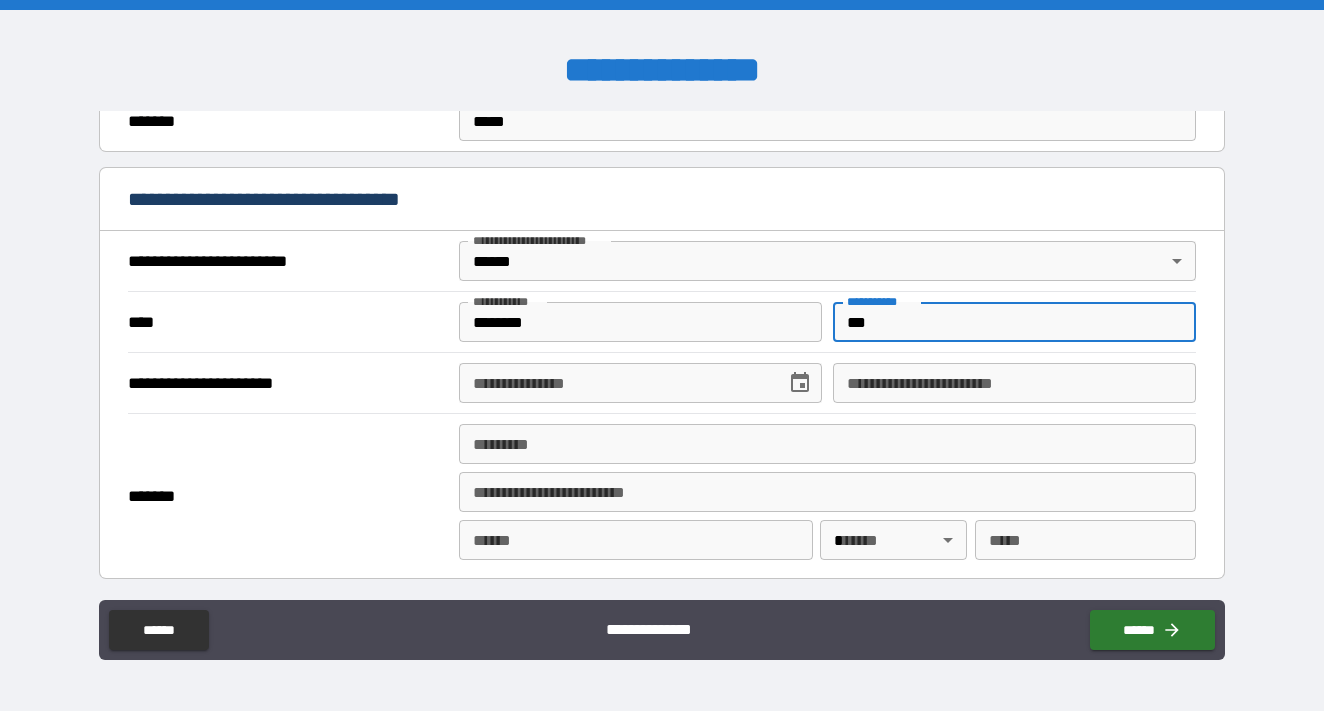 type on "***" 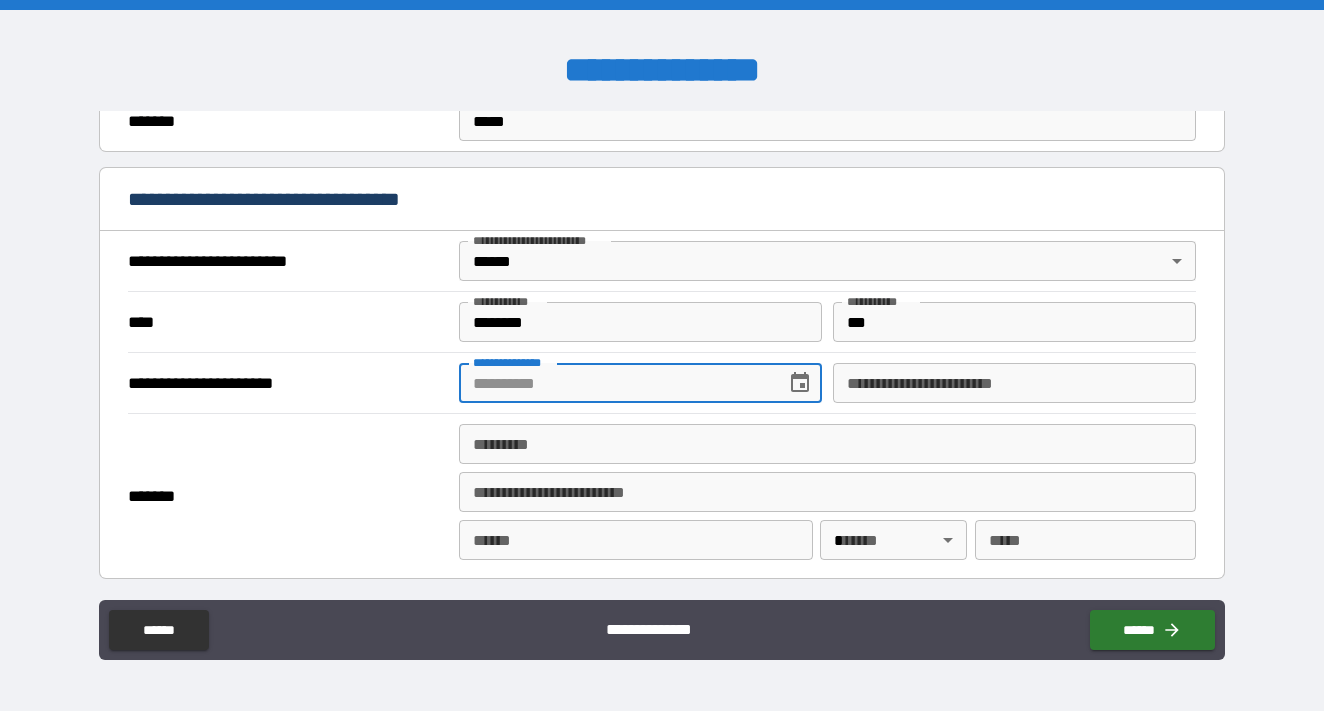 click 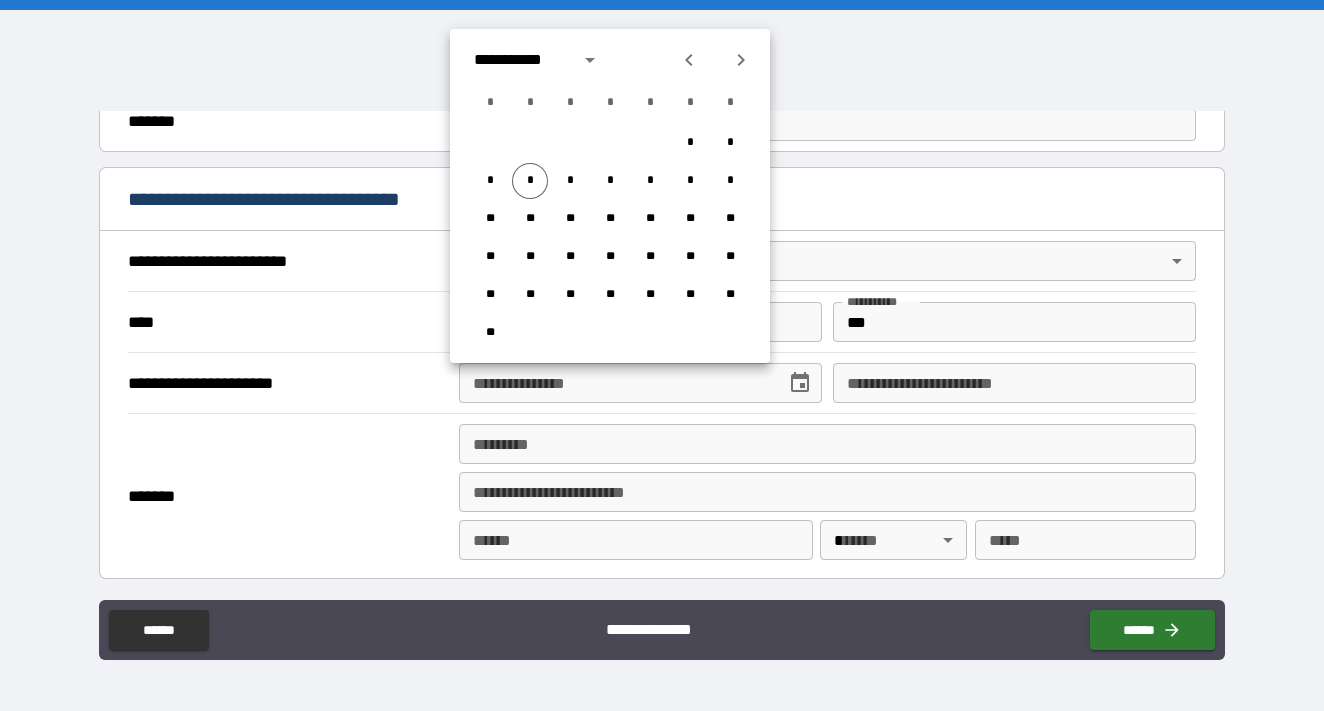 click on "**********" at bounding box center (615, 383) 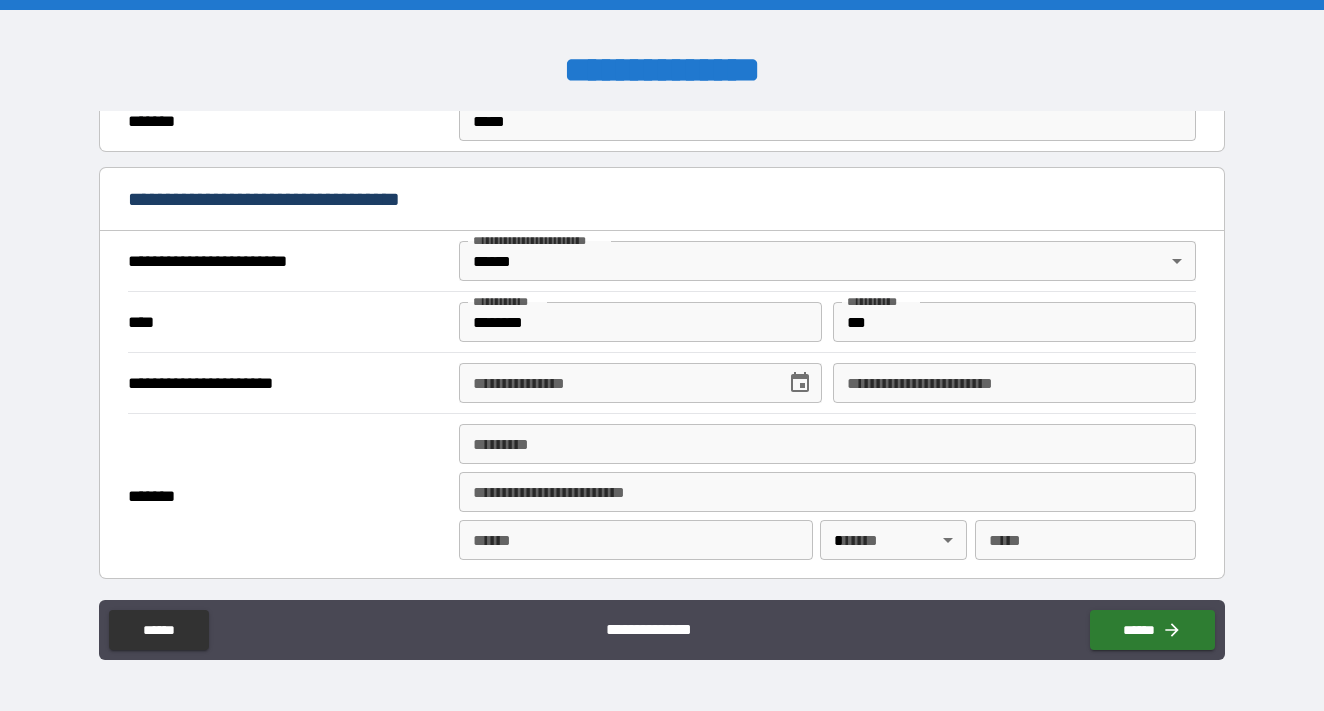 type 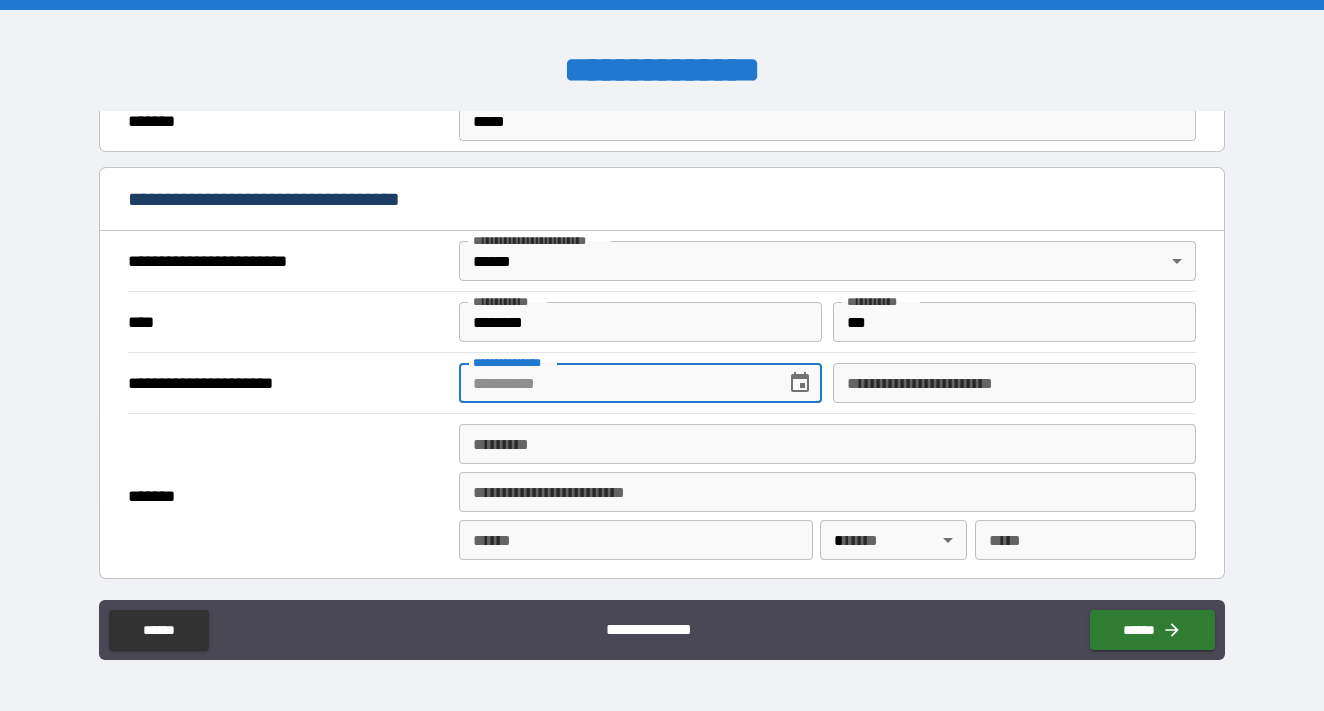 click on "**********" at bounding box center (615, 383) 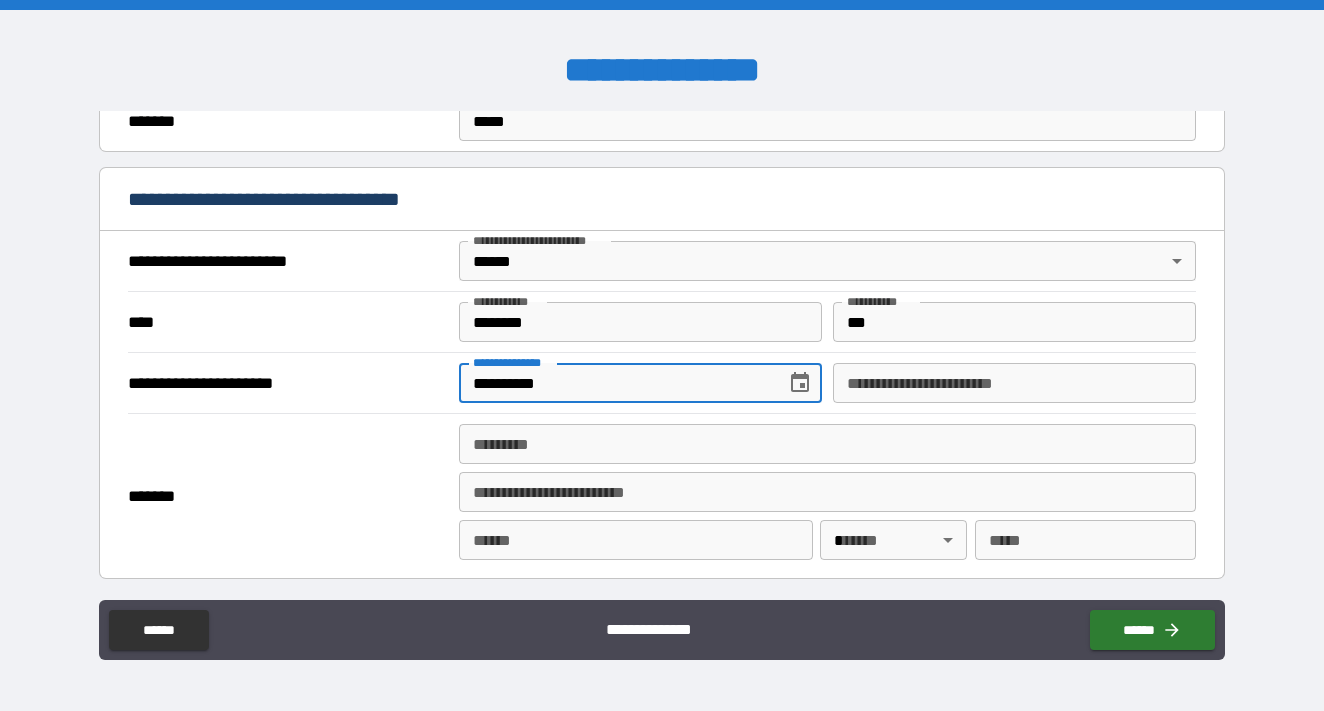 type on "**********" 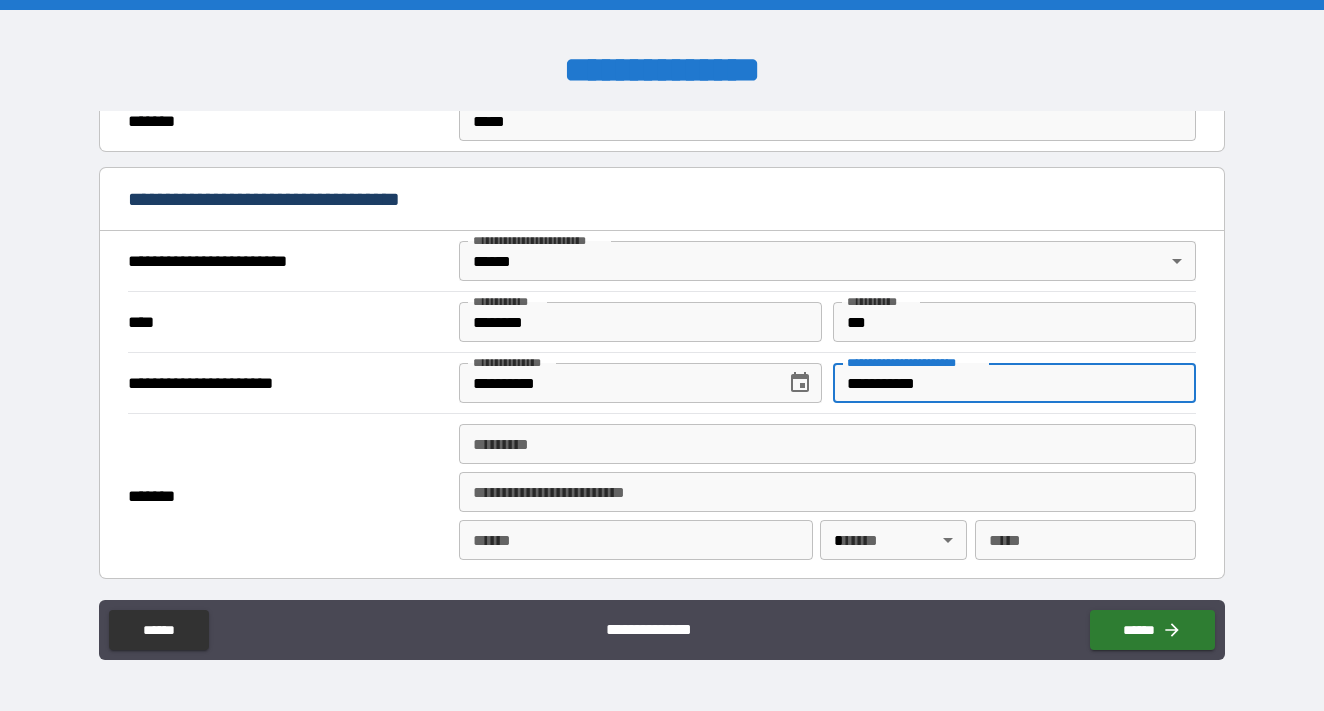 type on "**********" 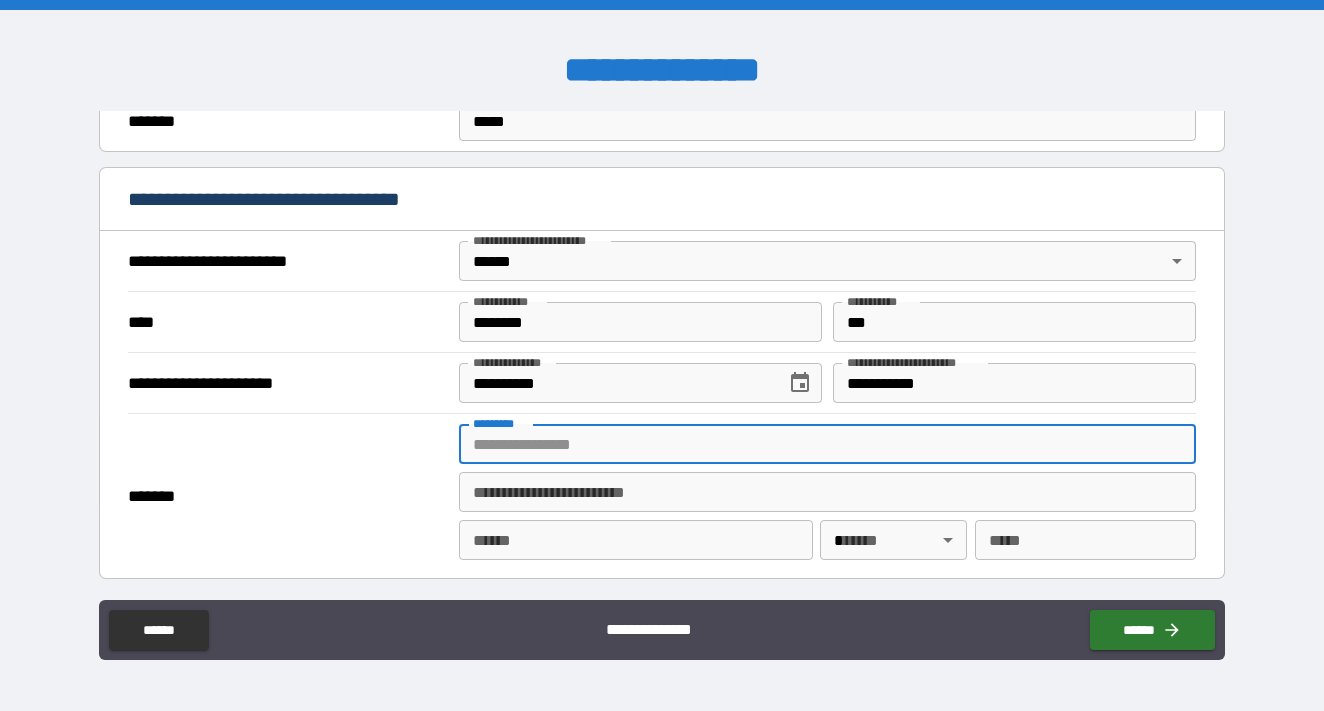 click on "*******   *" at bounding box center (827, 444) 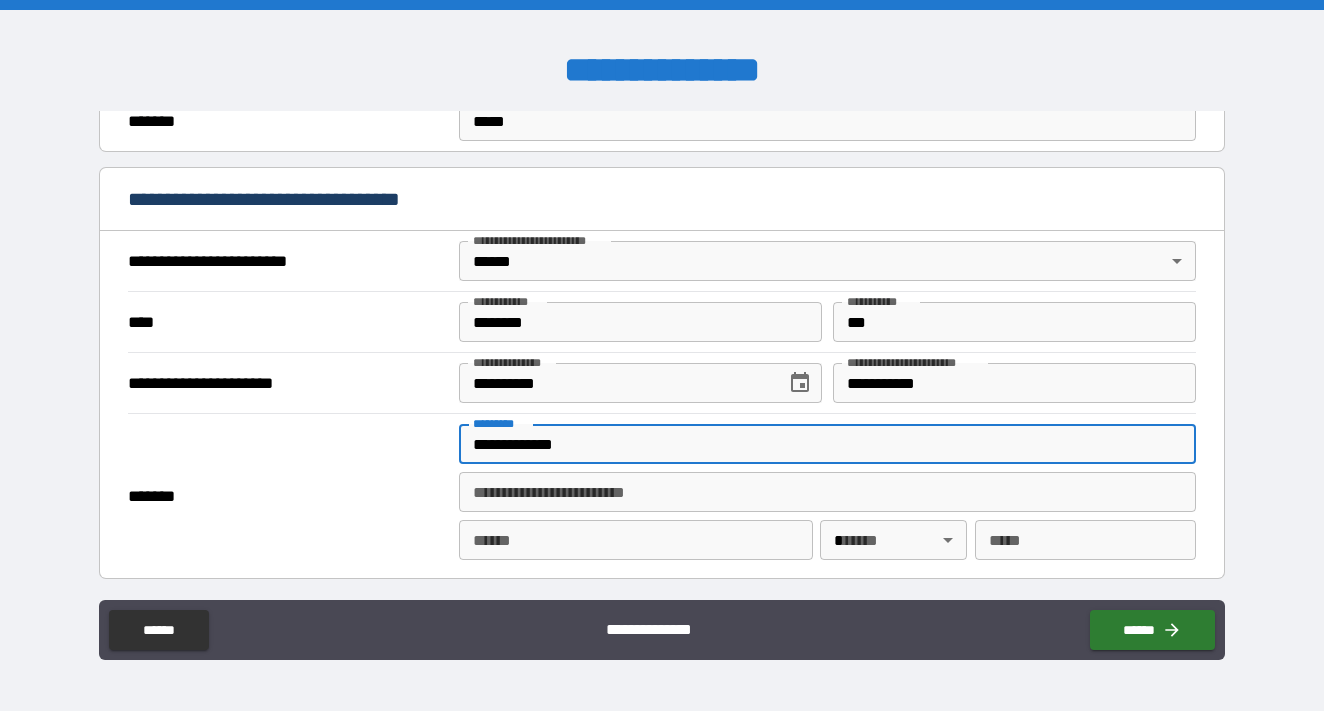 type on "******" 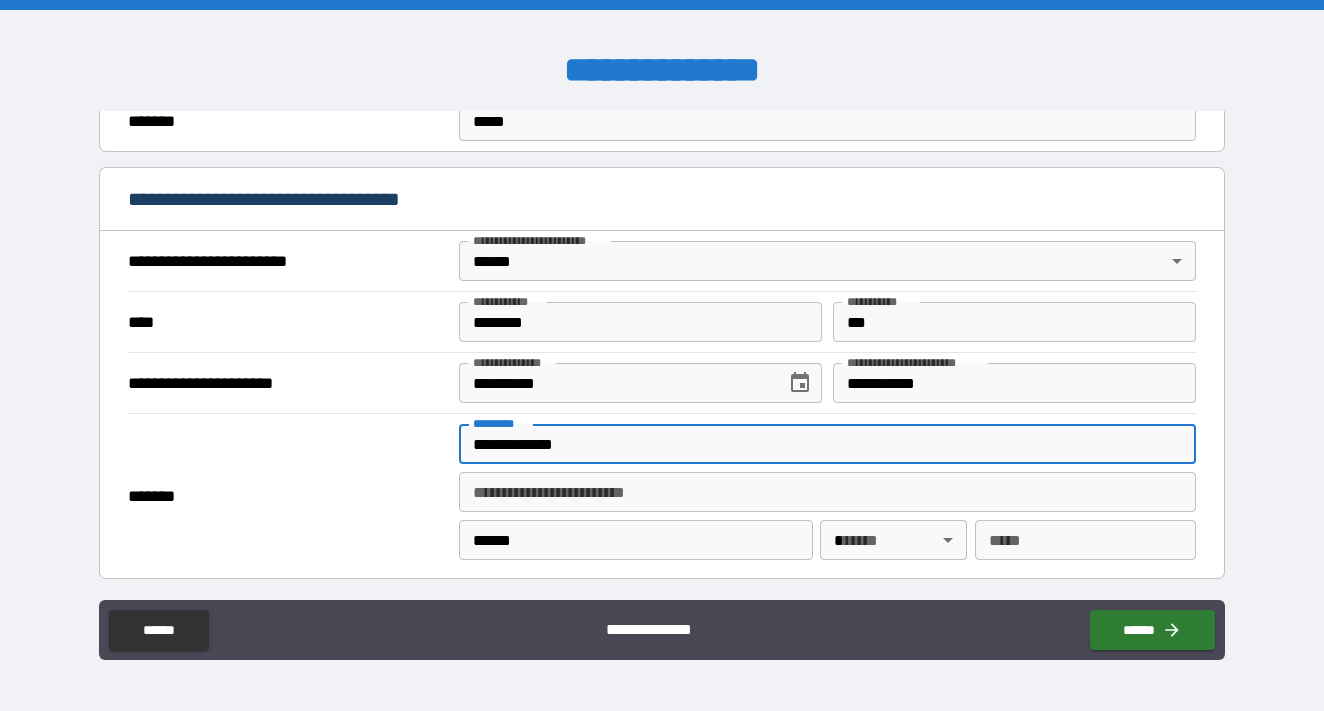 type on "**" 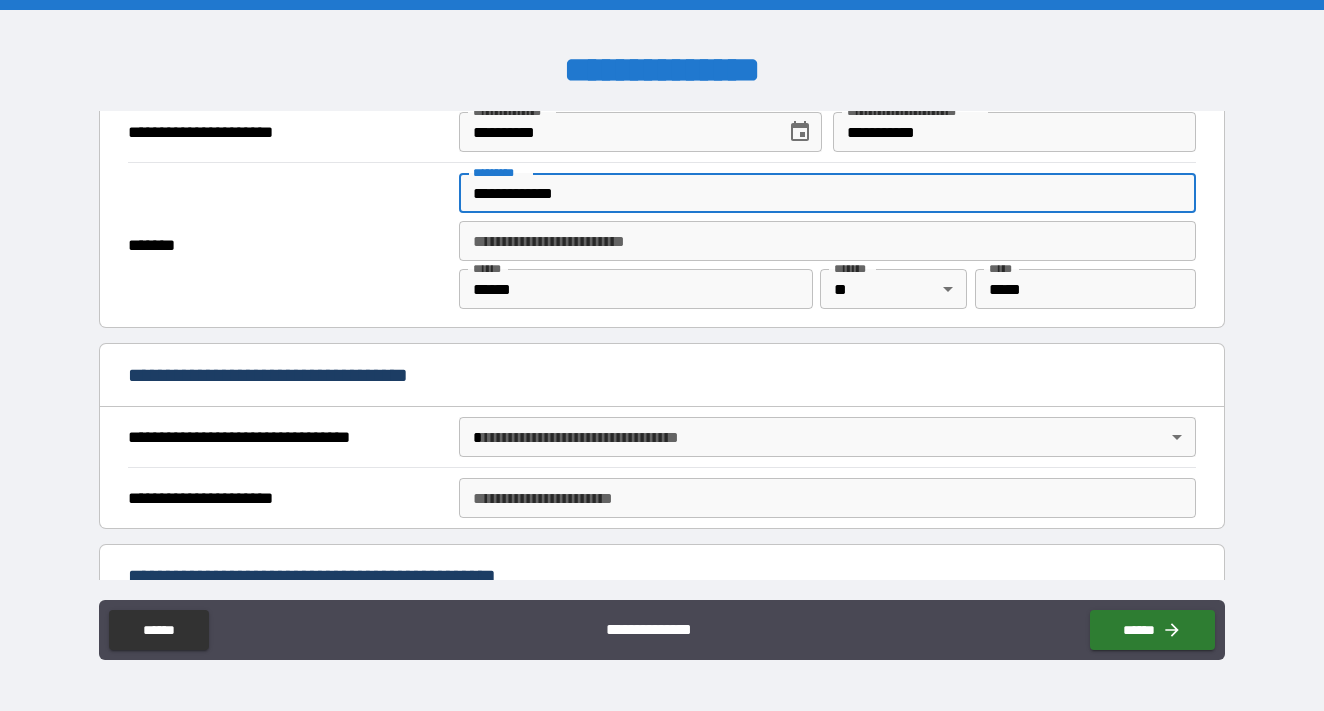scroll, scrollTop: 908, scrollLeft: 0, axis: vertical 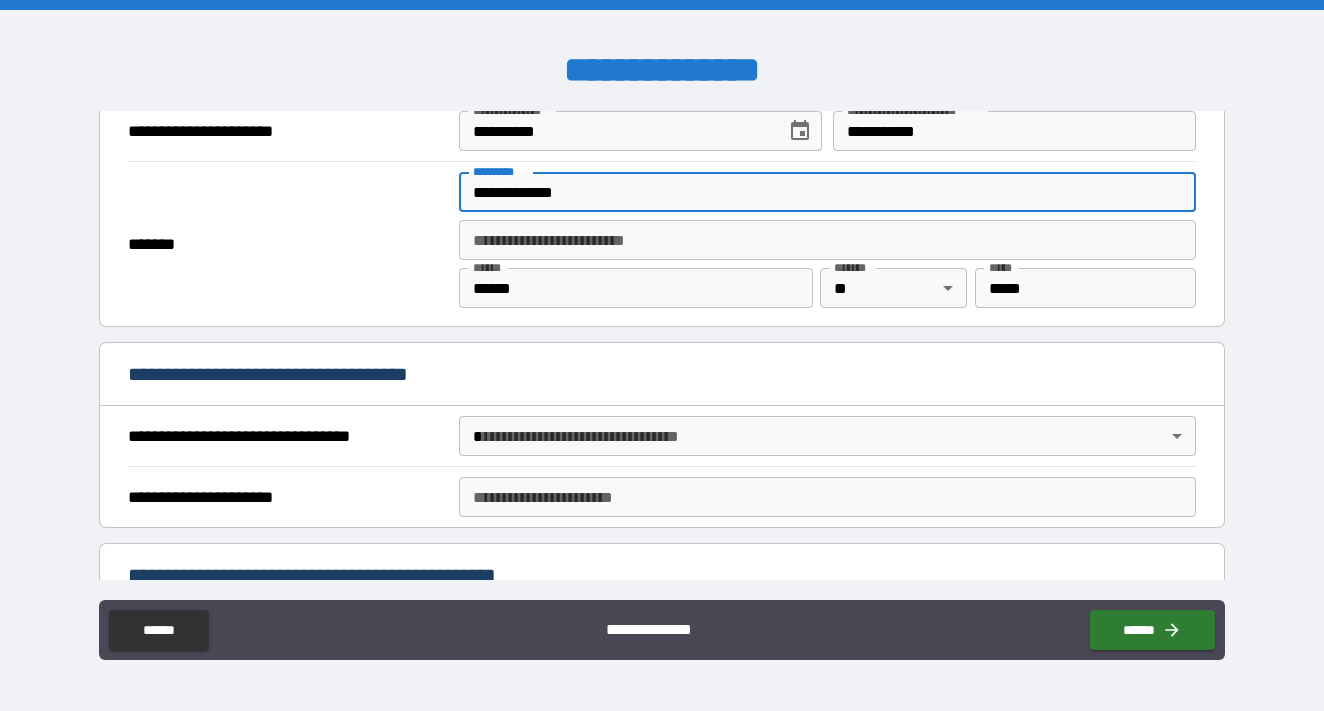 click on "**********" at bounding box center [662, 355] 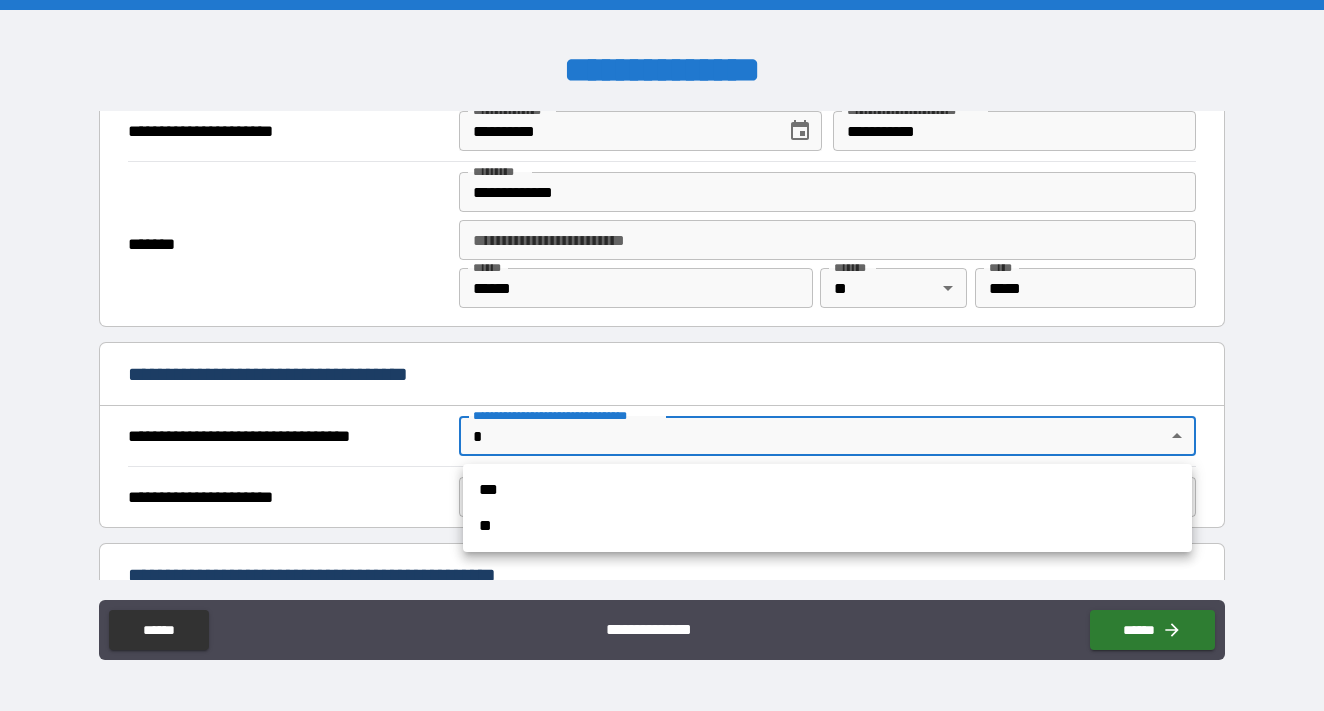 click on "***" at bounding box center [827, 490] 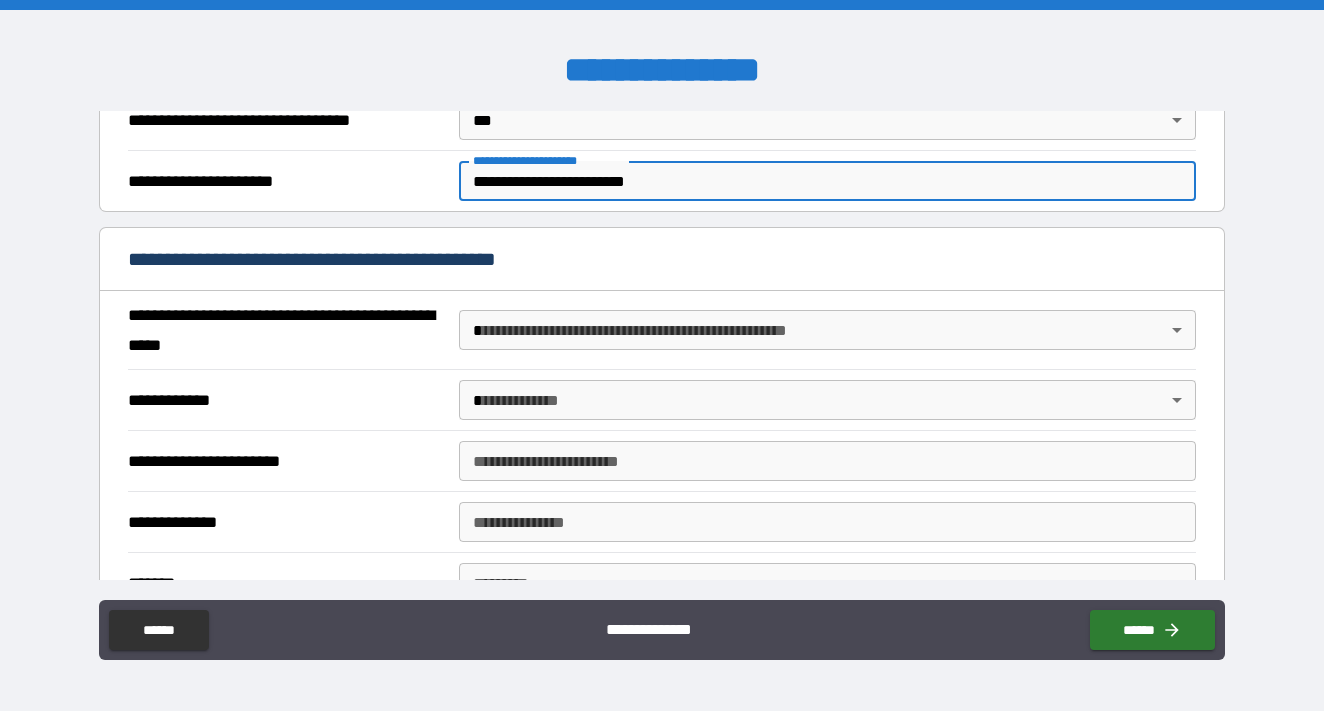 scroll, scrollTop: 1229, scrollLeft: 0, axis: vertical 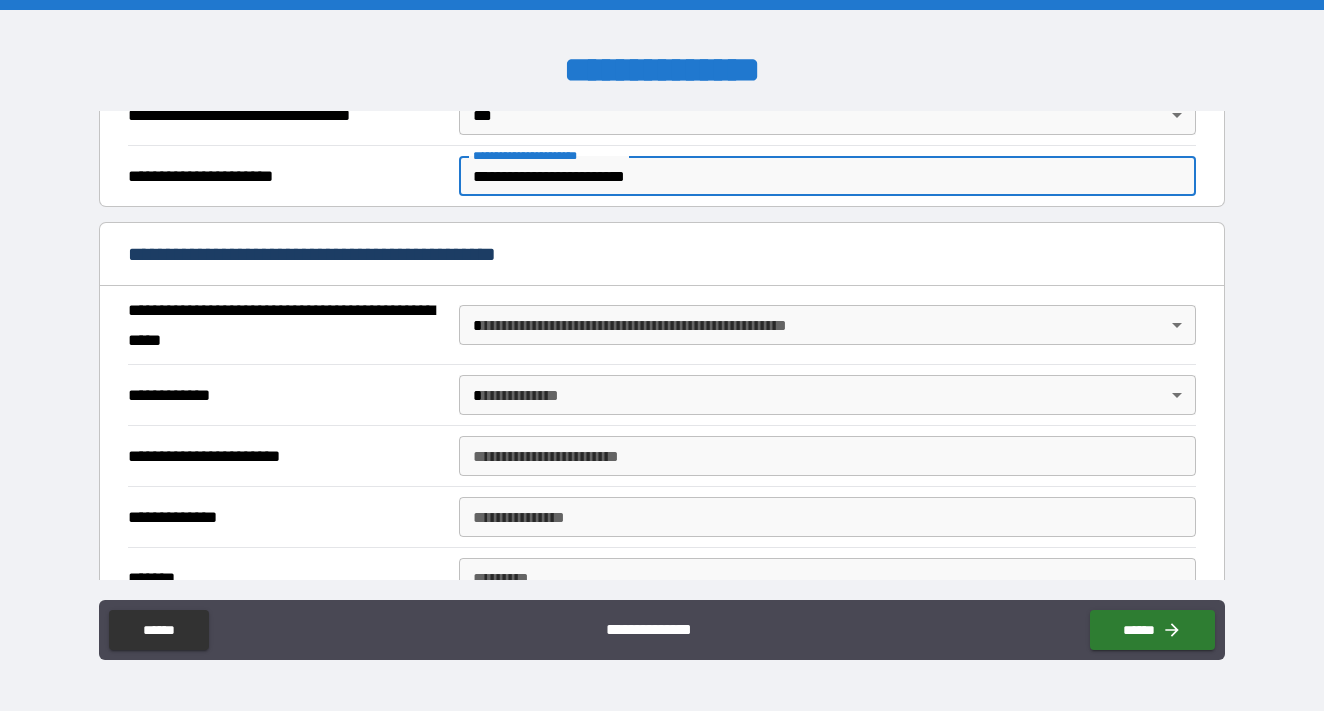 type on "**********" 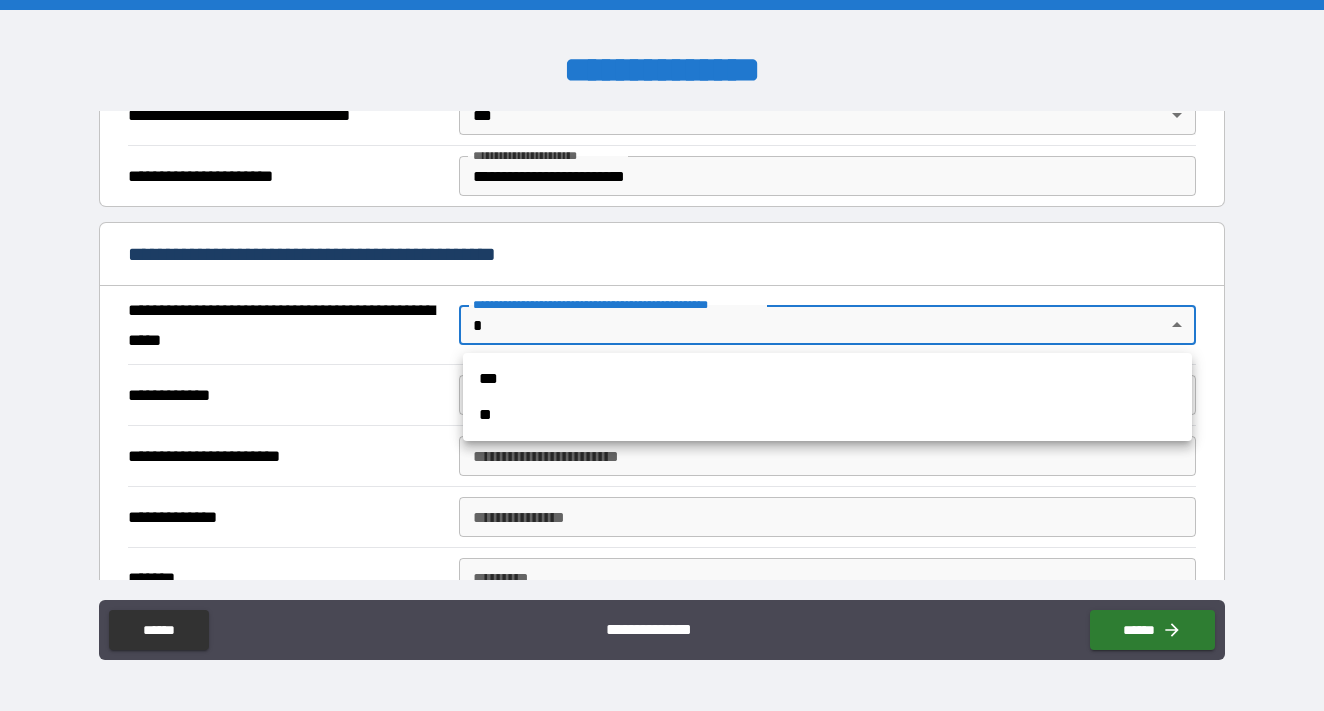click on "**********" at bounding box center [662, 355] 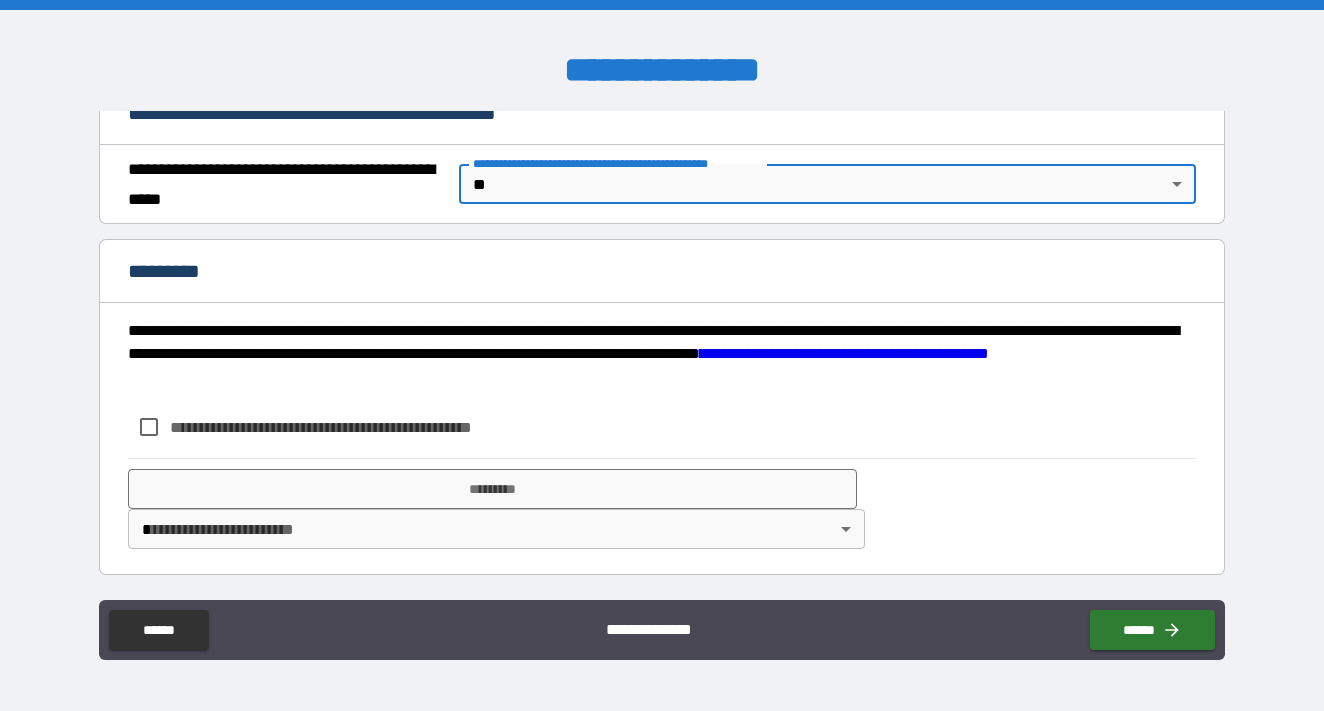 scroll, scrollTop: 1370, scrollLeft: 0, axis: vertical 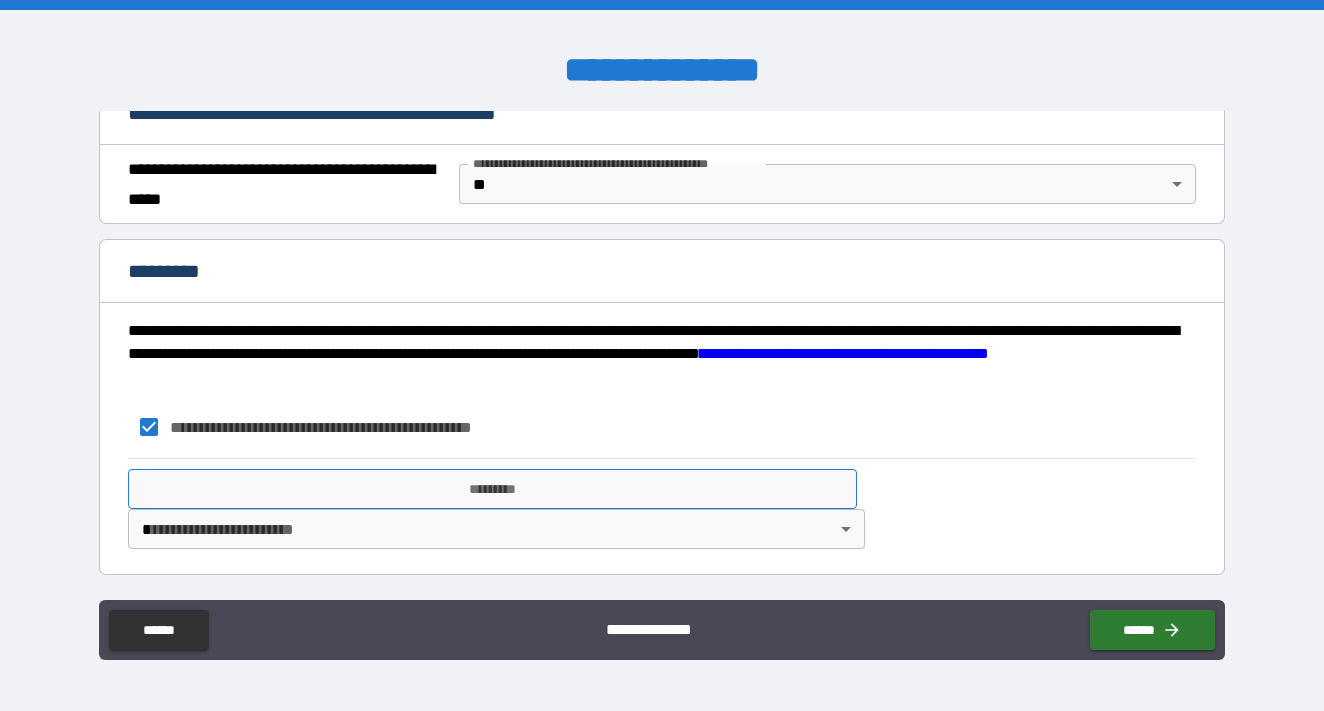 click on "*********" at bounding box center (492, 489) 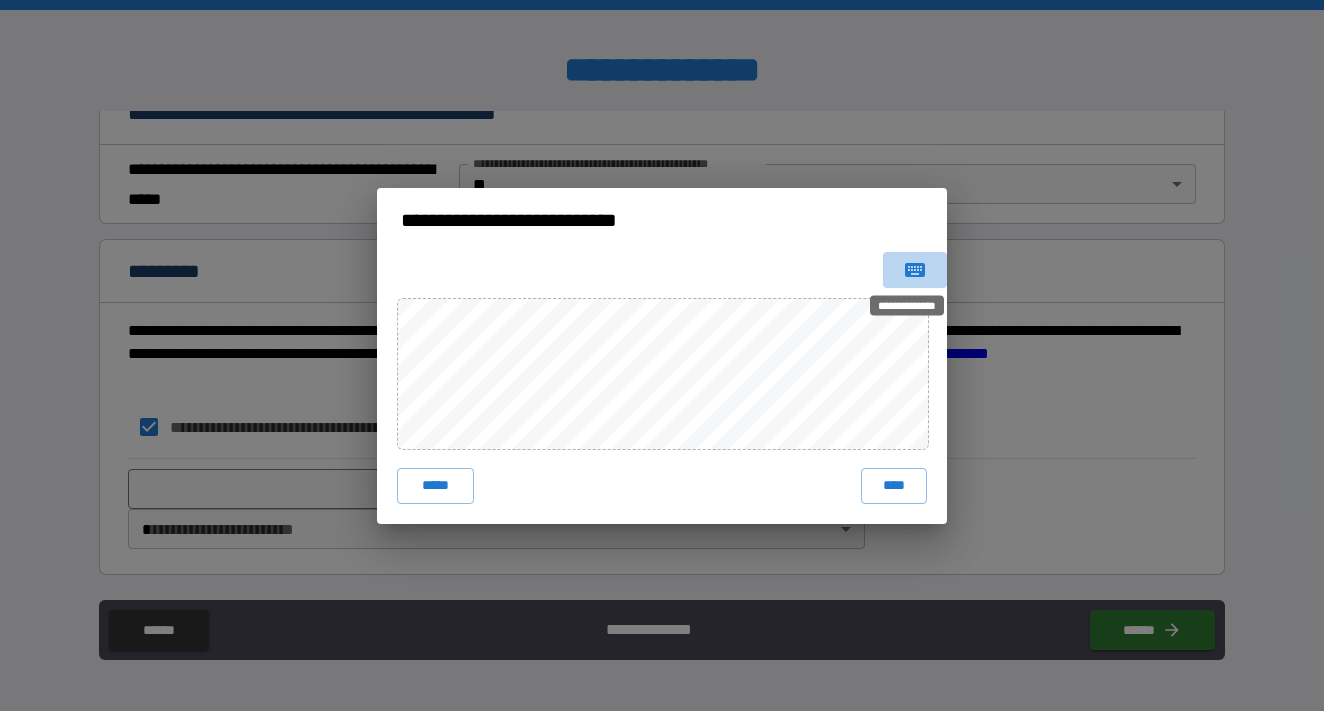 click 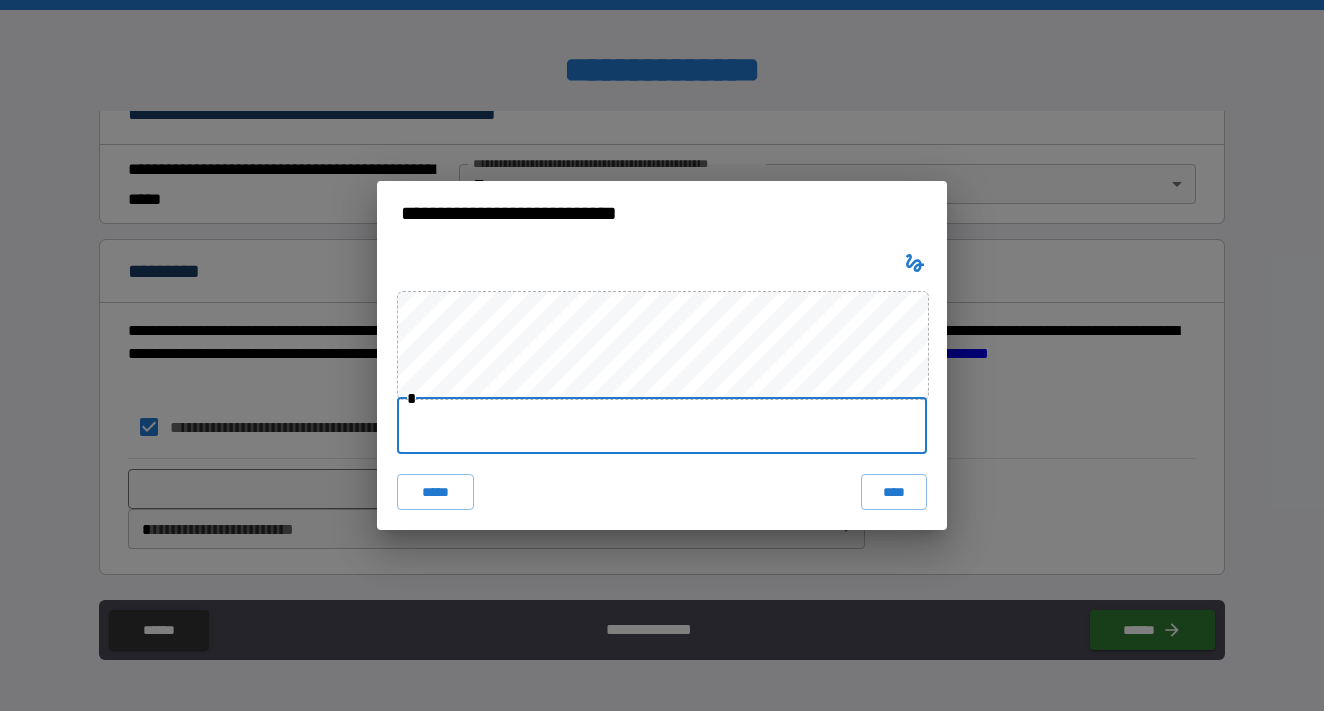 click at bounding box center [662, 426] 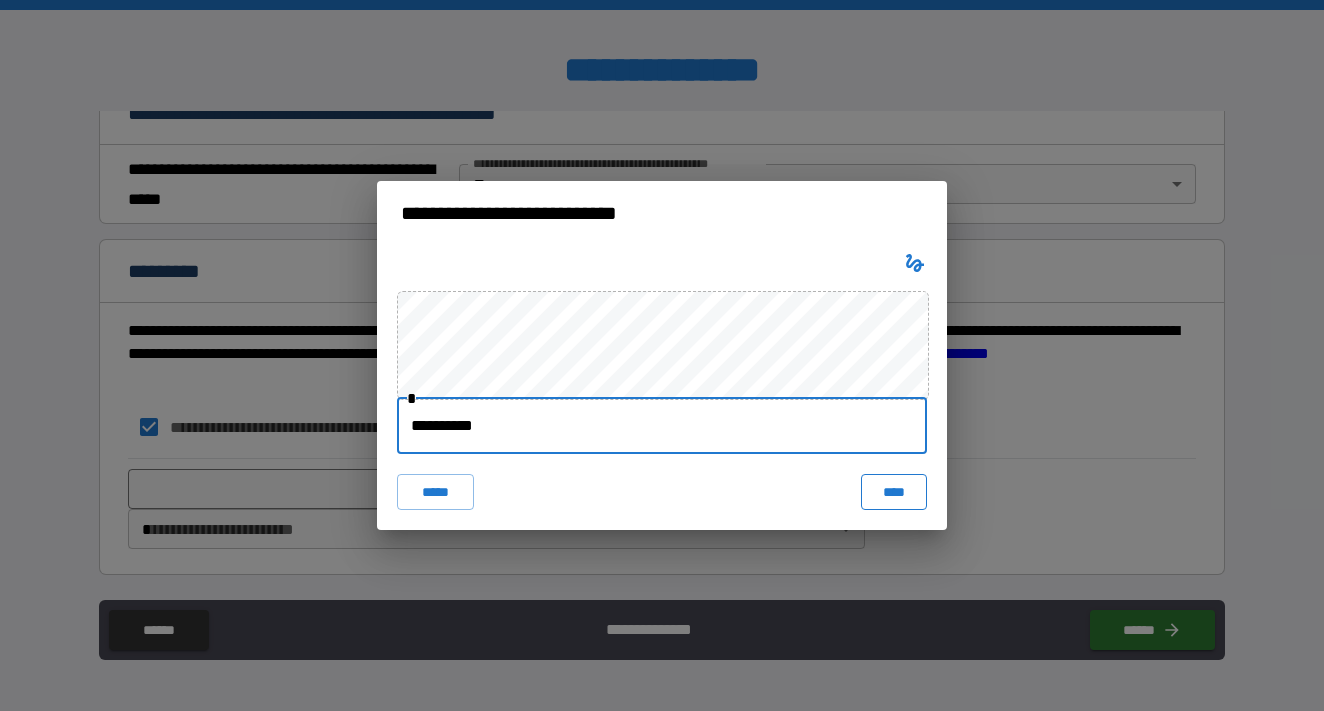 type on "**********" 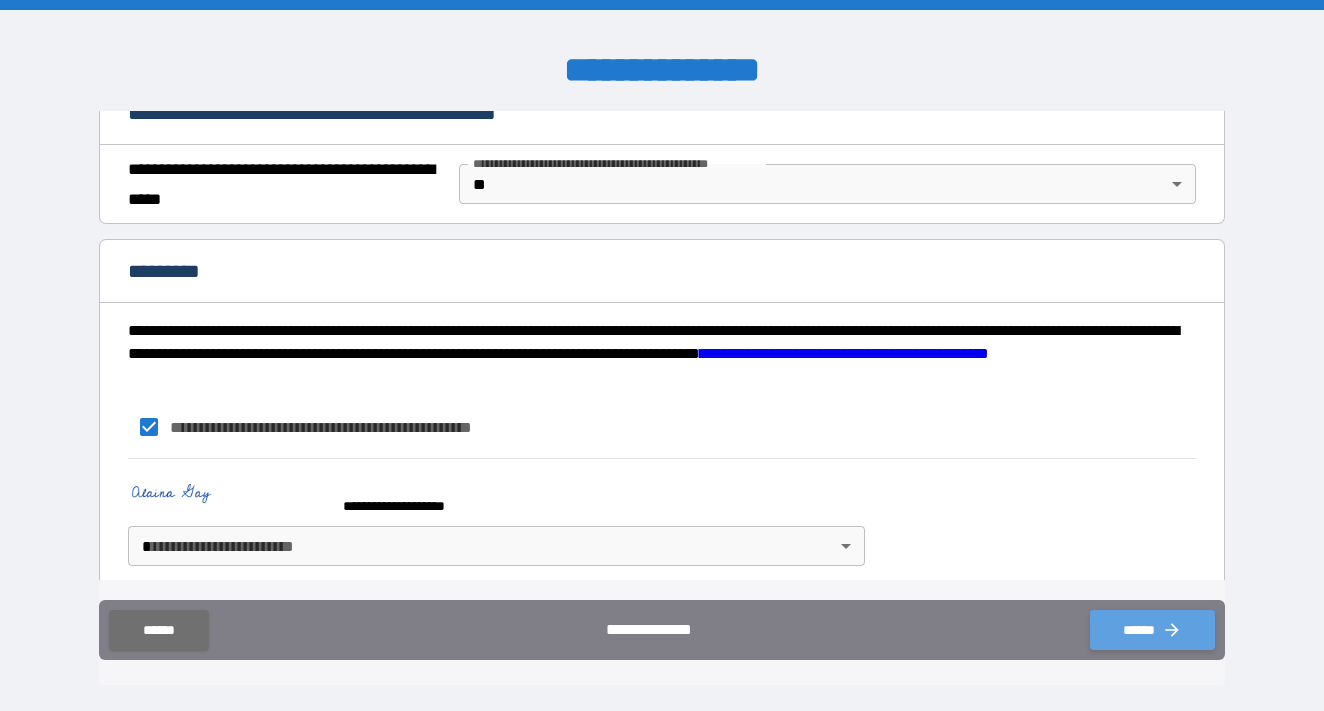 click on "******" at bounding box center [1152, 630] 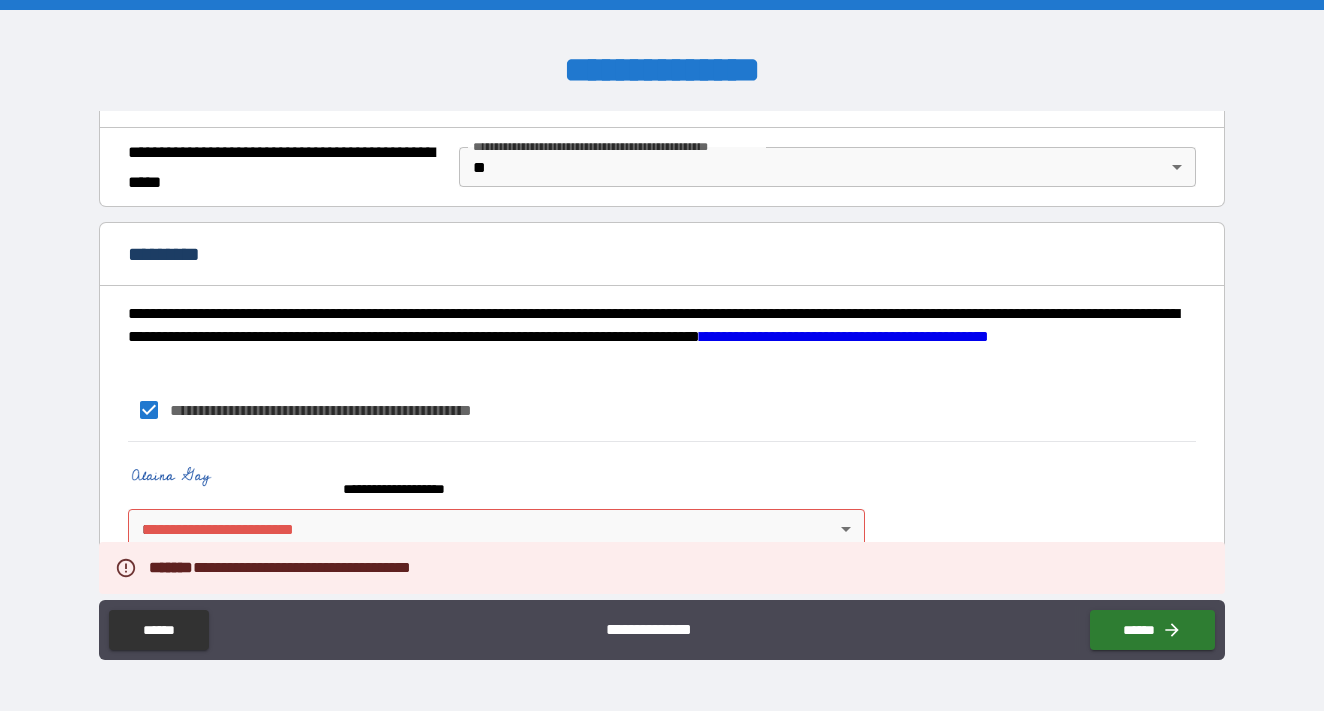 scroll, scrollTop: 1387, scrollLeft: 0, axis: vertical 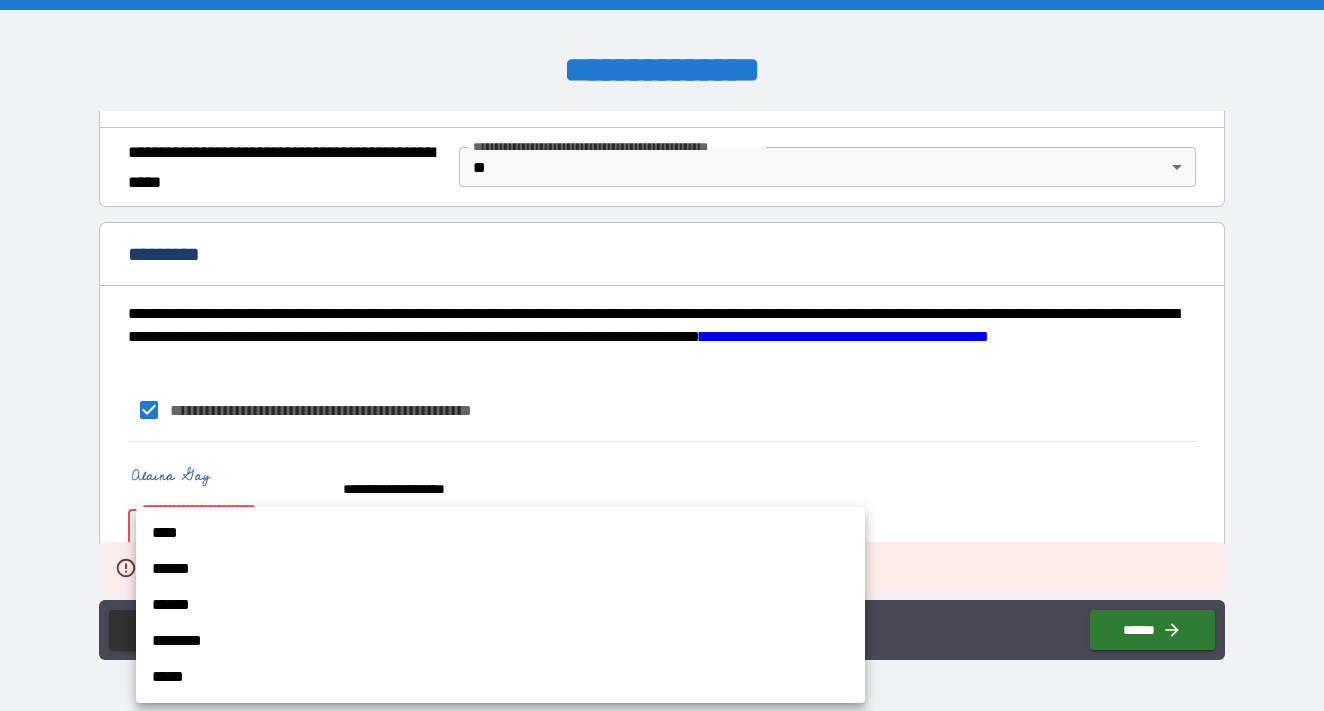 click on "****" at bounding box center [500, 533] 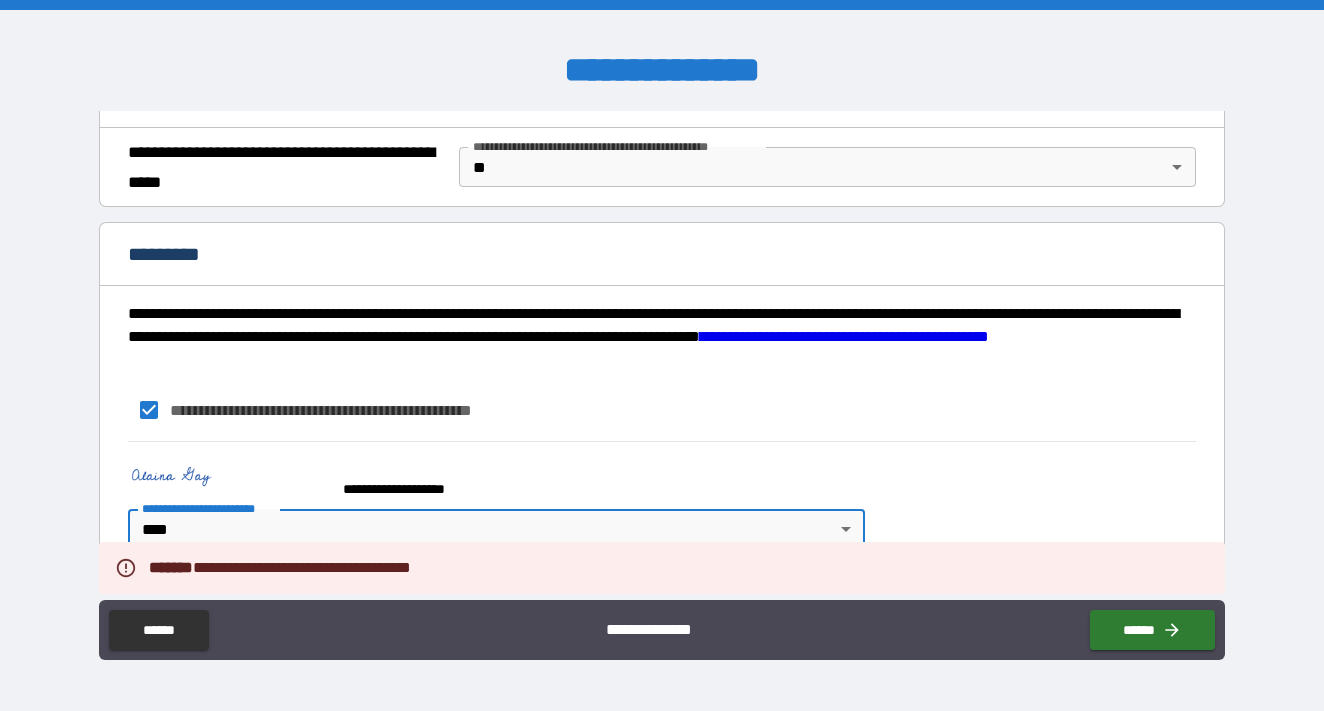 type on "*" 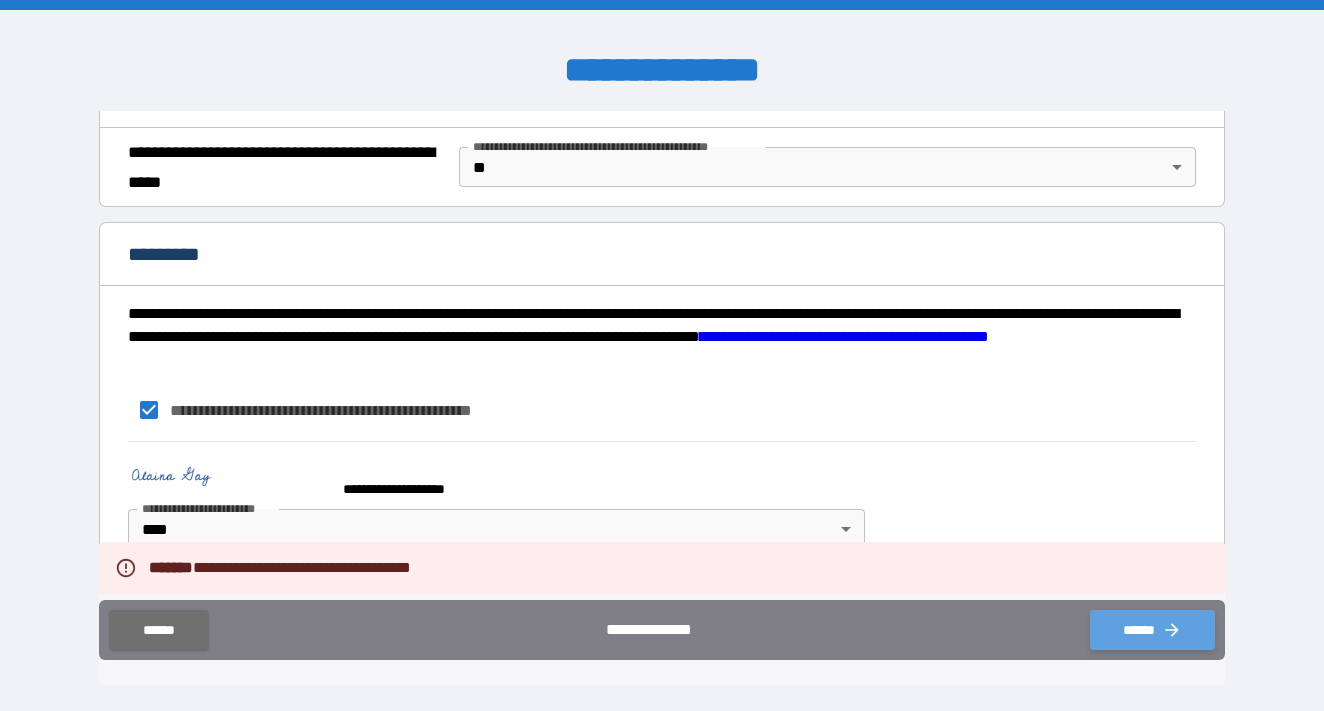 click on "******" at bounding box center [1152, 630] 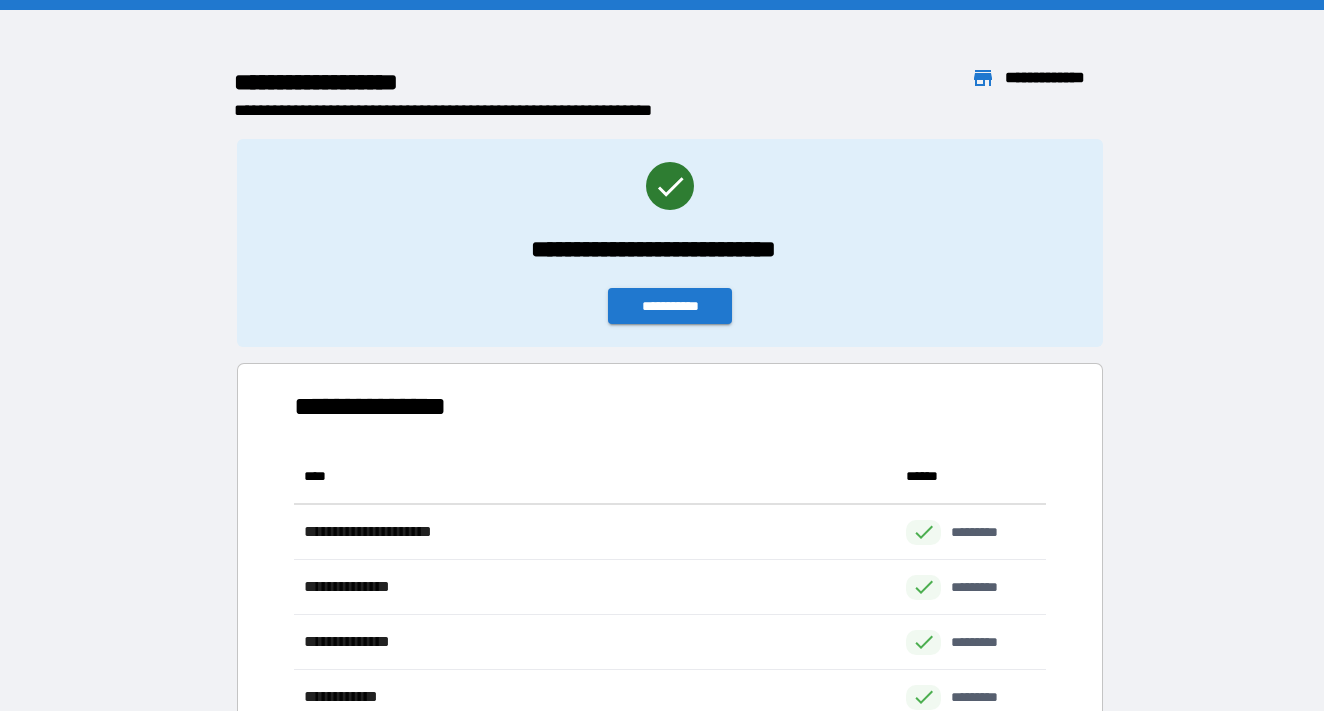 scroll, scrollTop: 1, scrollLeft: 1, axis: both 